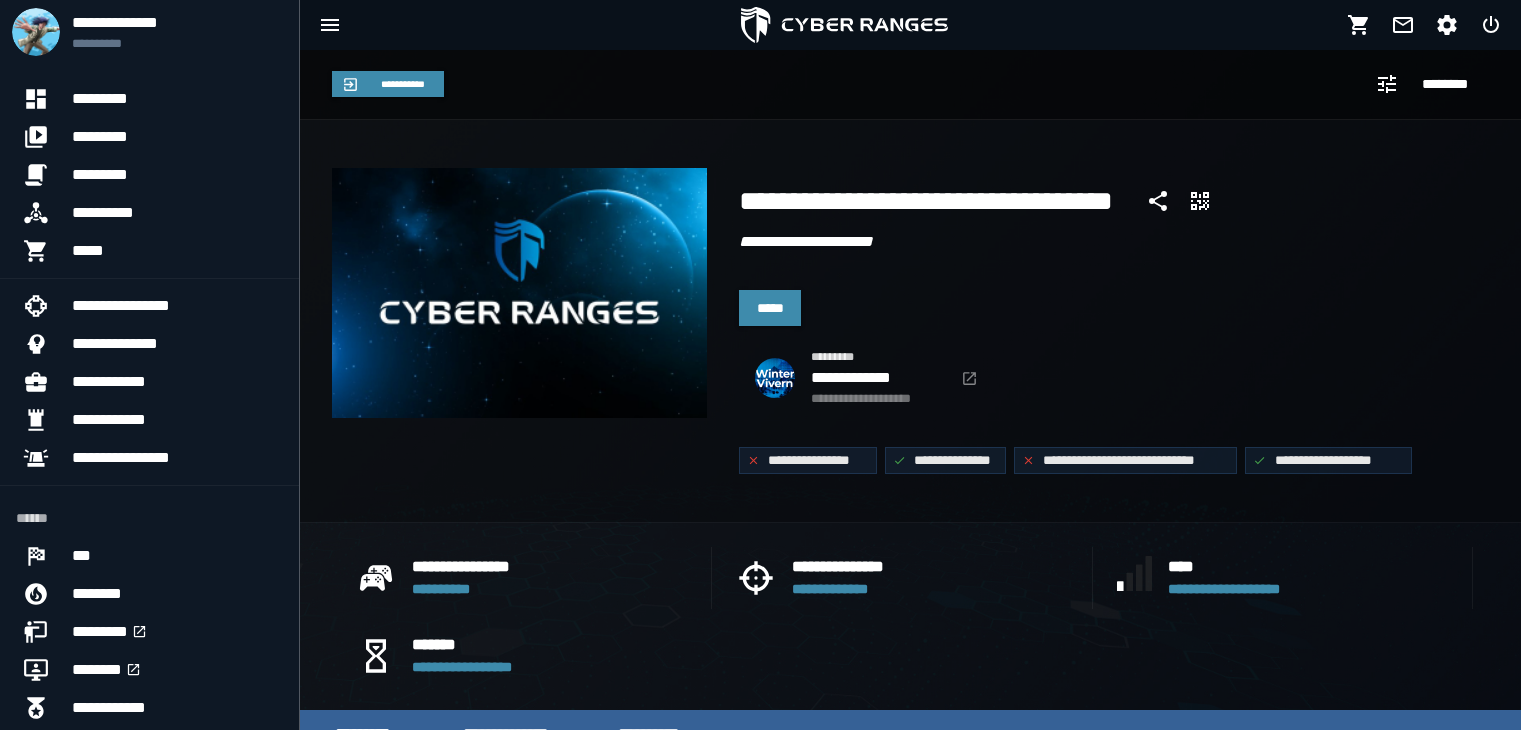scroll, scrollTop: 0, scrollLeft: 0, axis: both 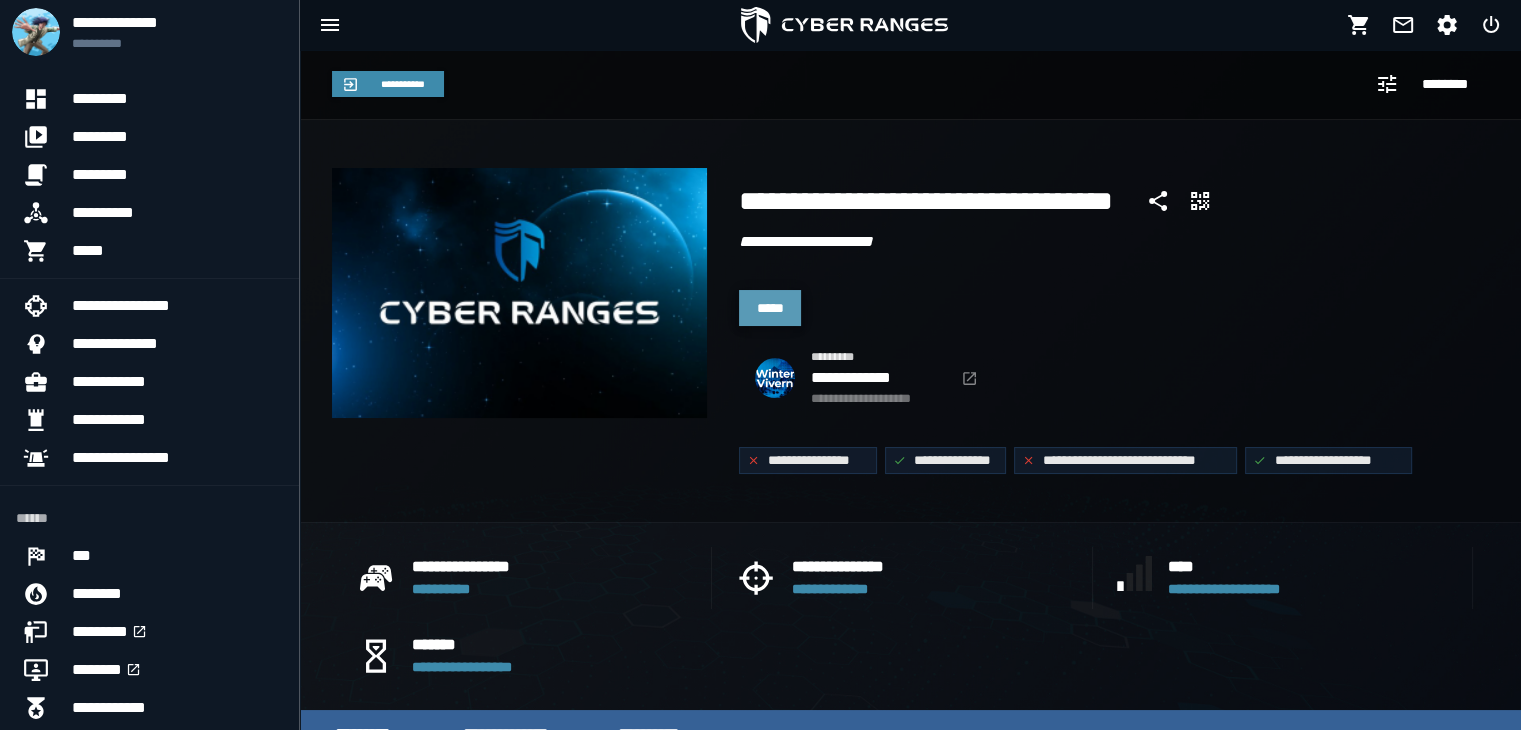 click on "*****" at bounding box center (770, 308) 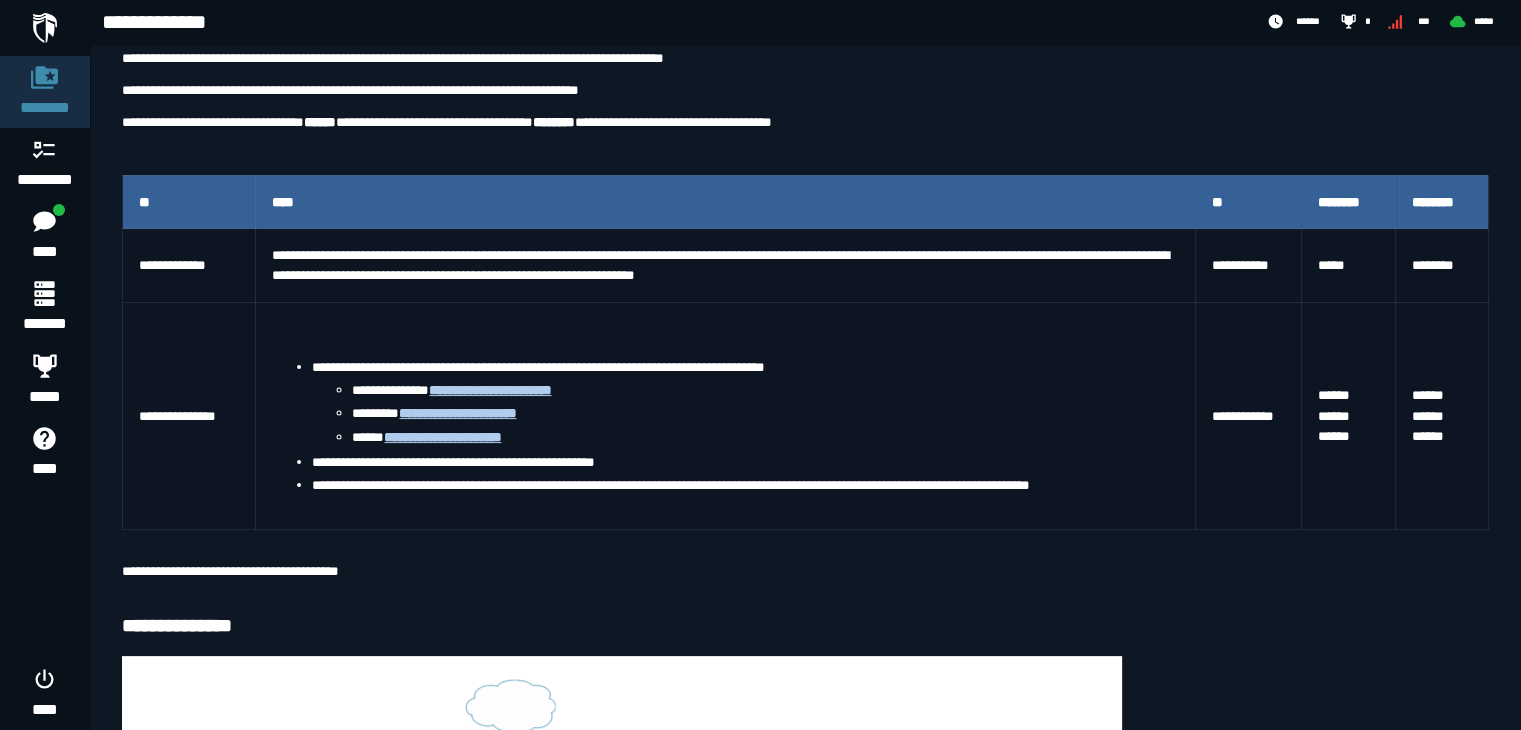 scroll, scrollTop: 304, scrollLeft: 0, axis: vertical 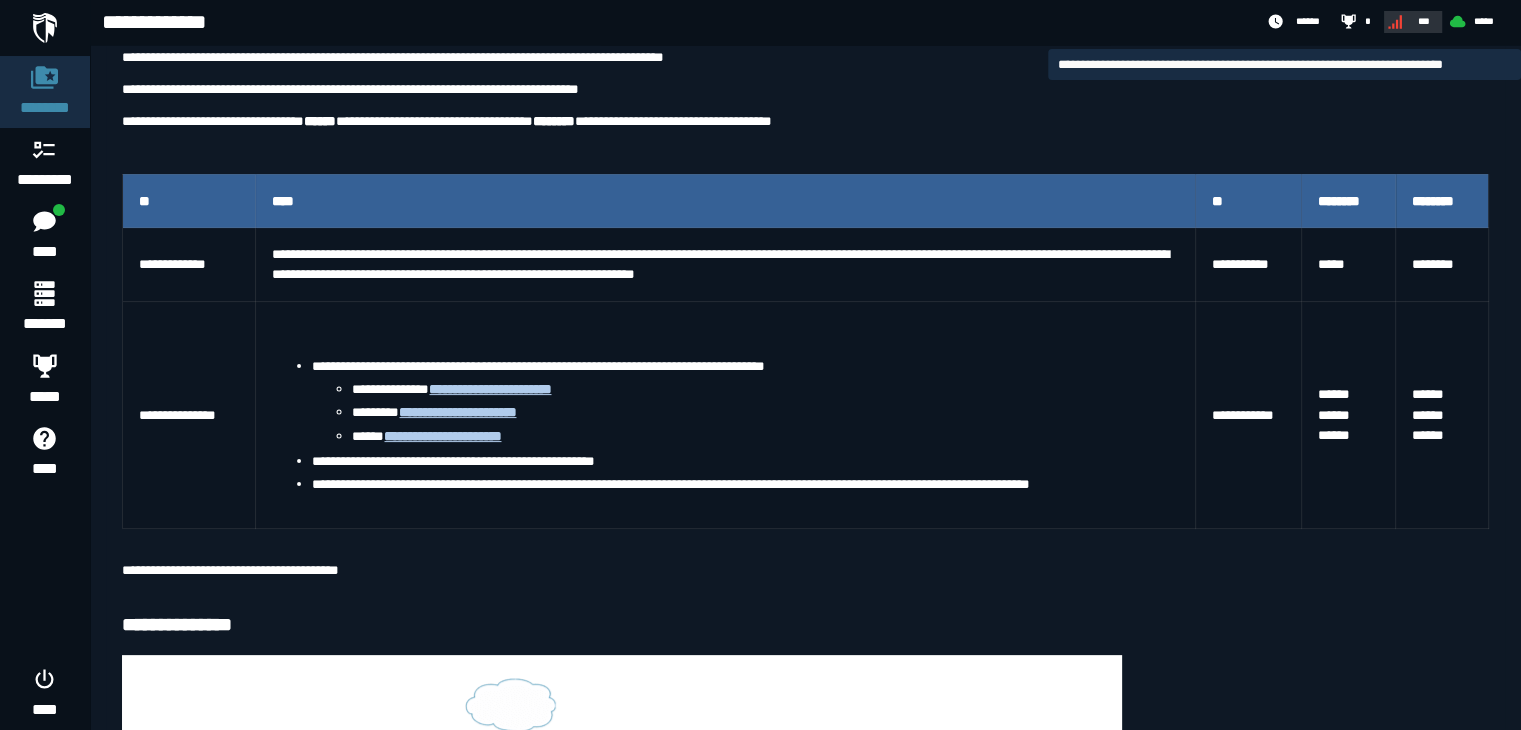 click on "***" at bounding box center (1424, 21) 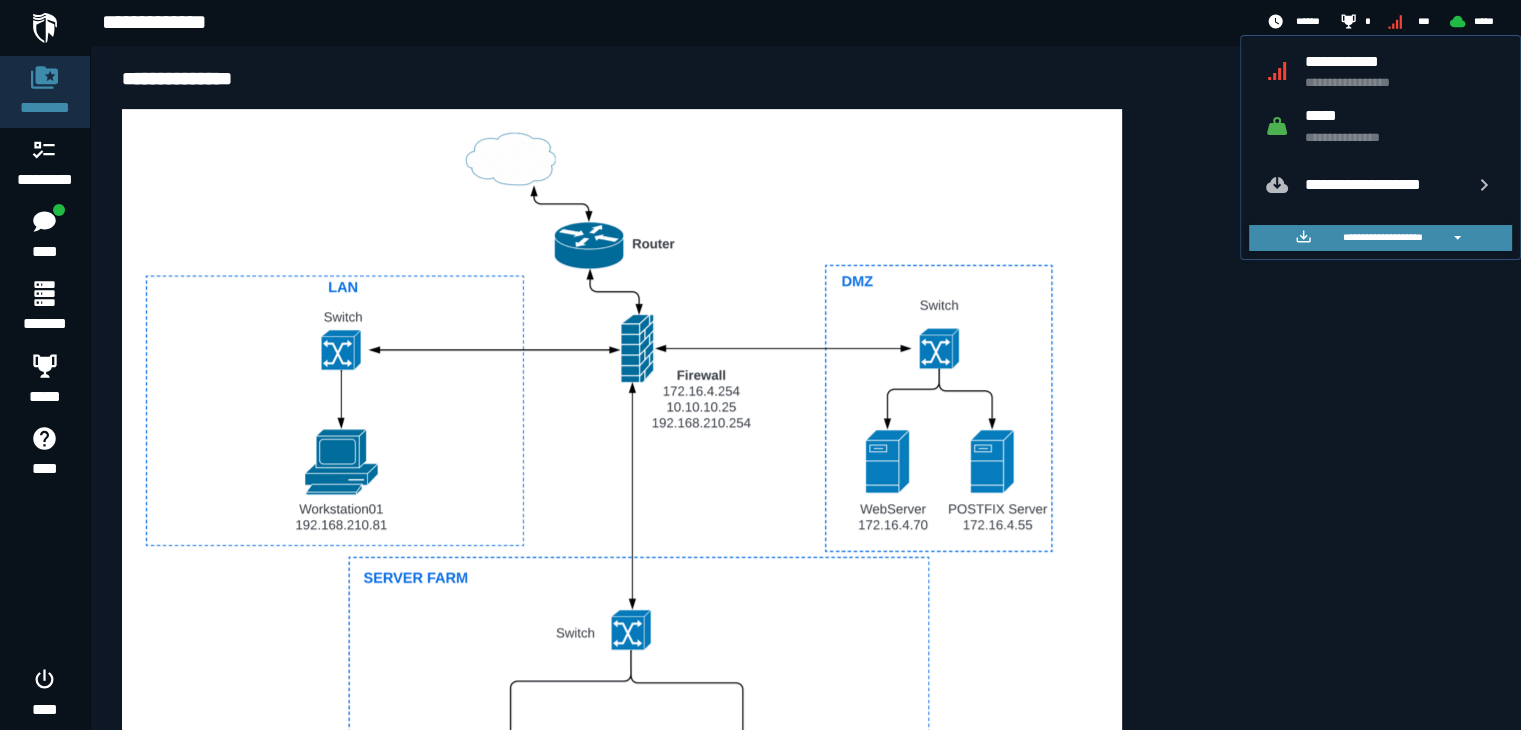 scroll, scrollTop: 847, scrollLeft: 0, axis: vertical 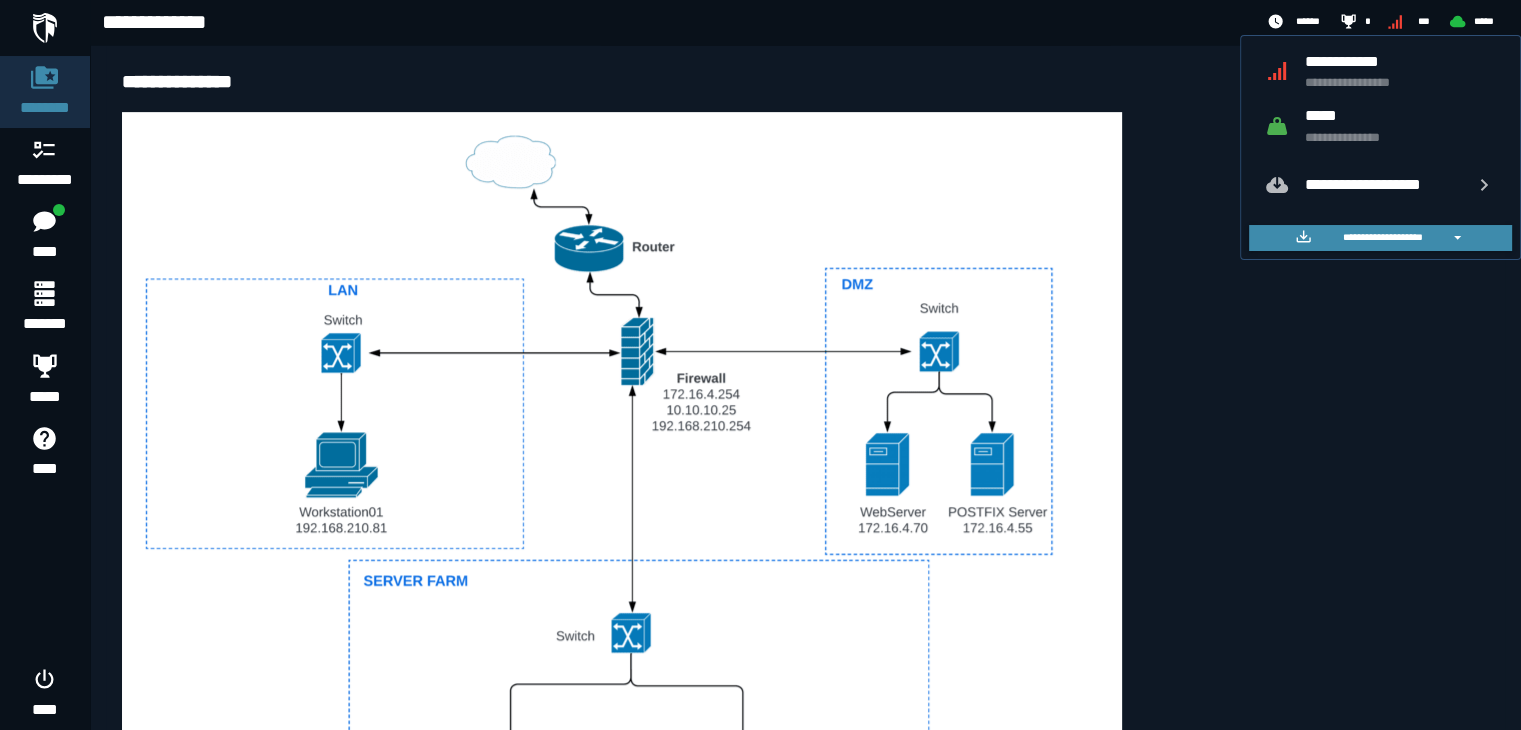 click on "**********" at bounding box center [1400, 82] 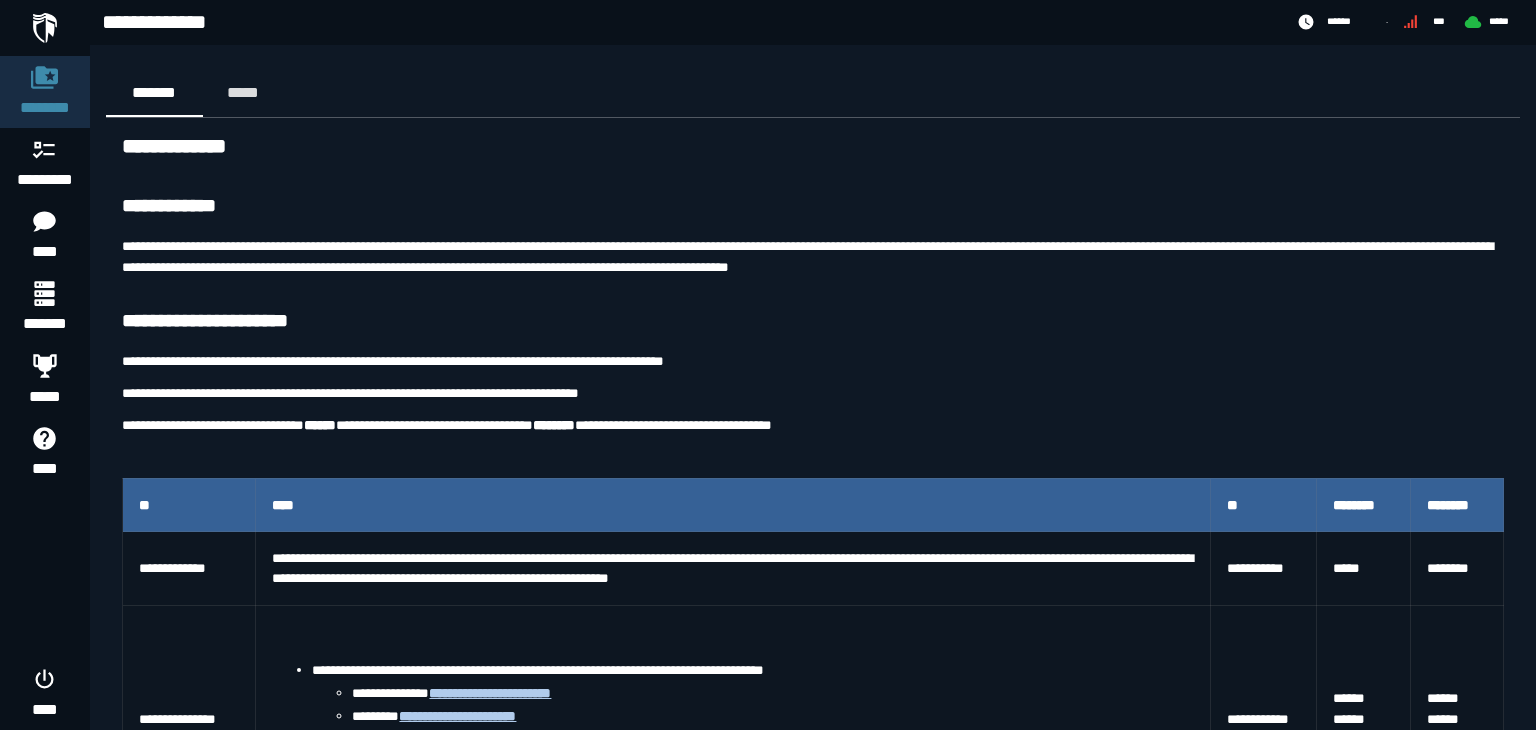 scroll, scrollTop: 0, scrollLeft: 0, axis: both 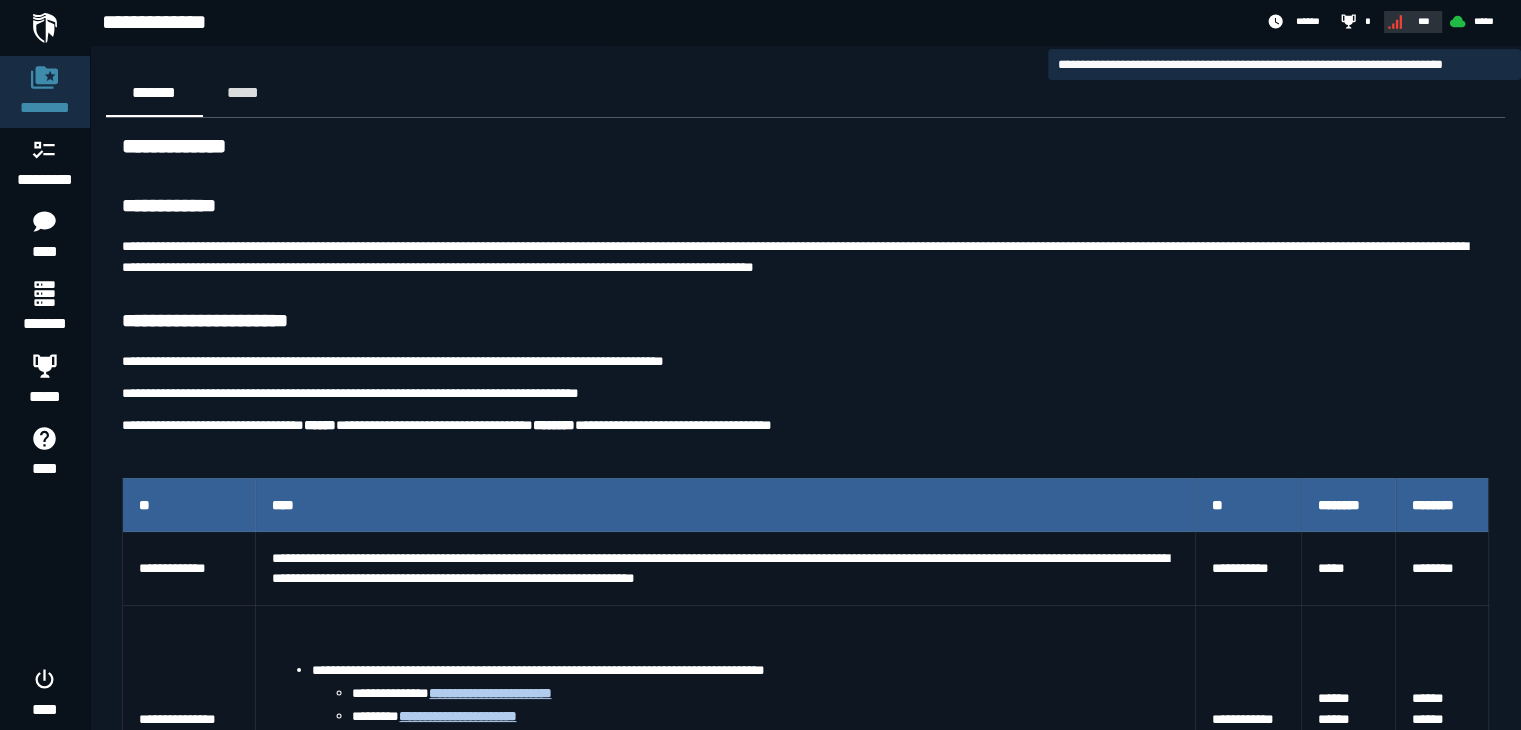 click on "***" at bounding box center [1411, 22] 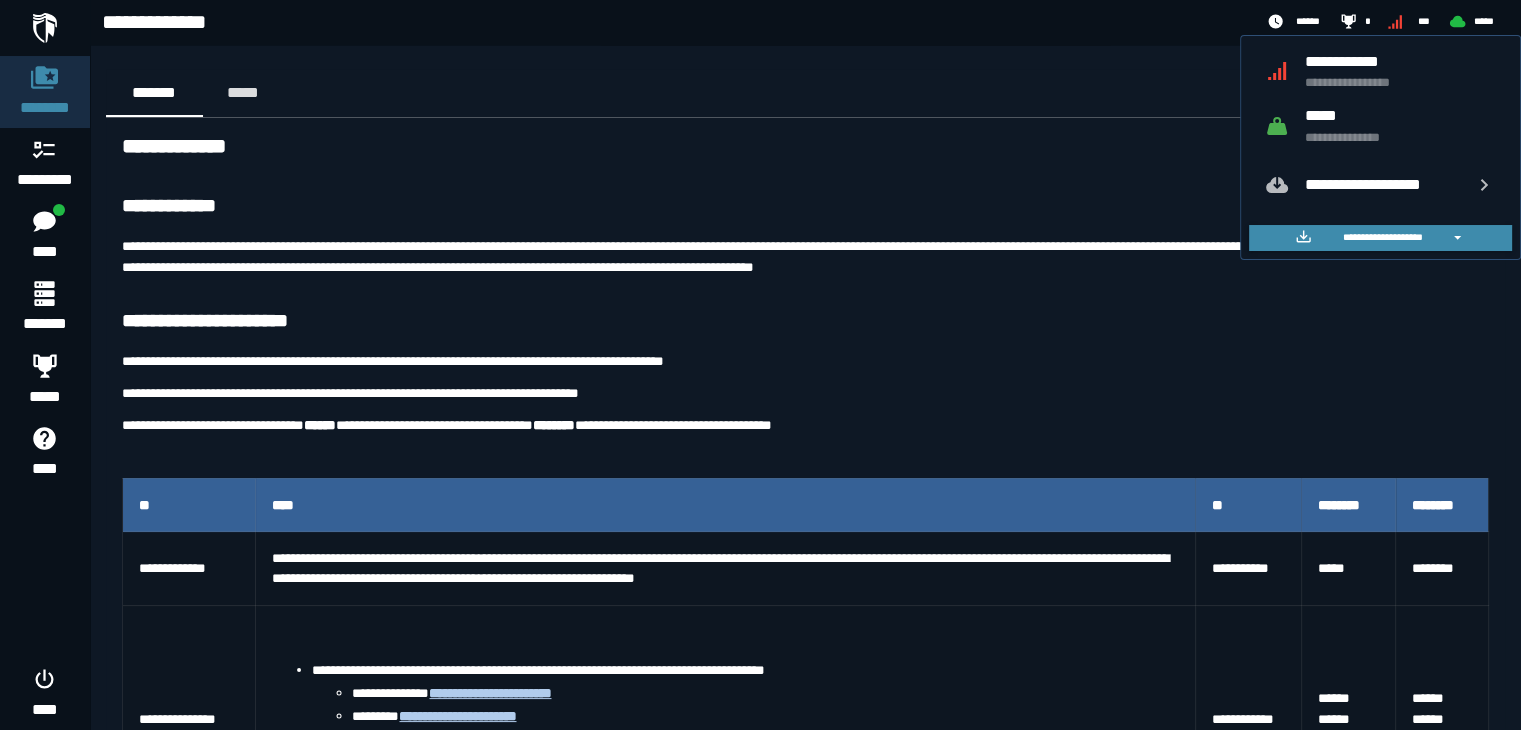click on "**********" at bounding box center [1400, 82] 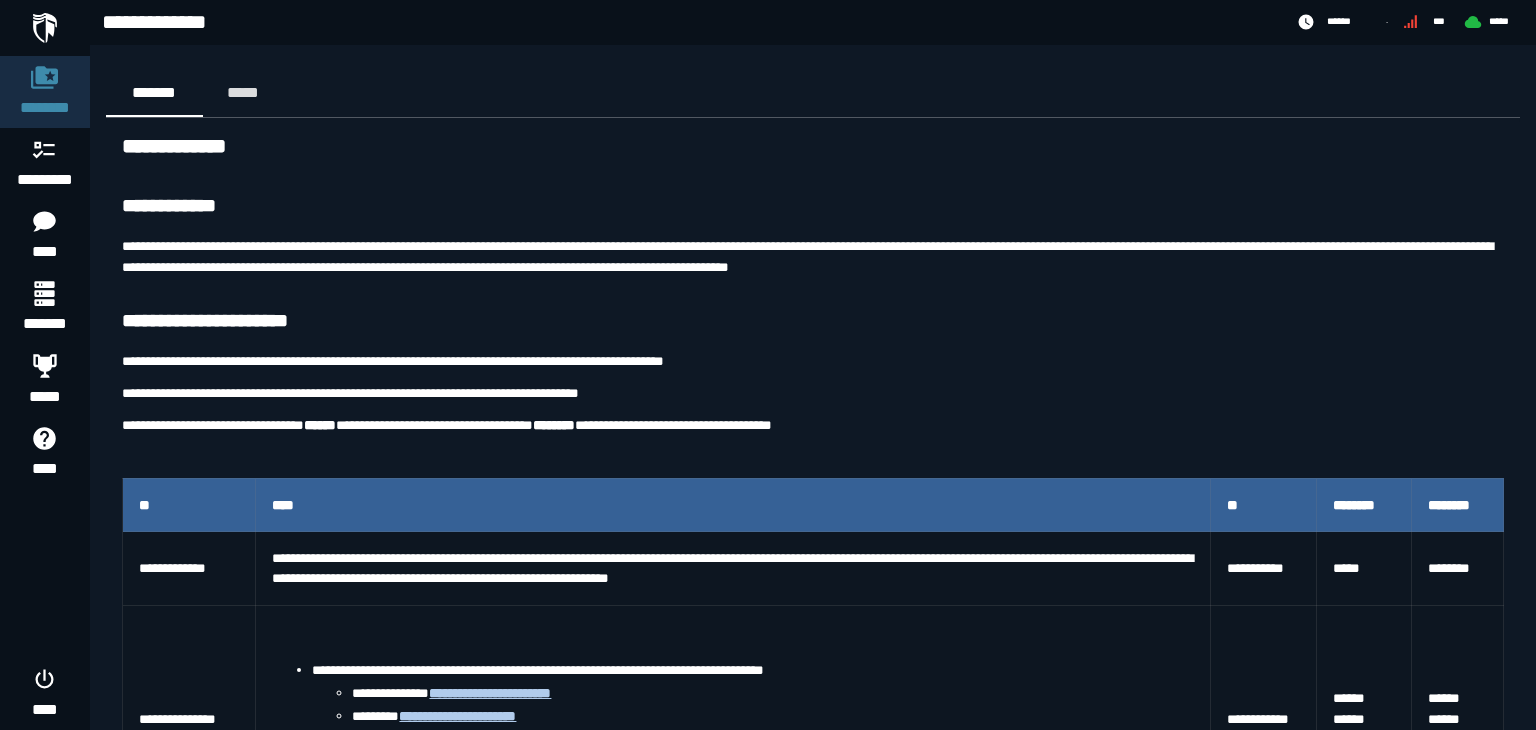 scroll, scrollTop: 0, scrollLeft: 0, axis: both 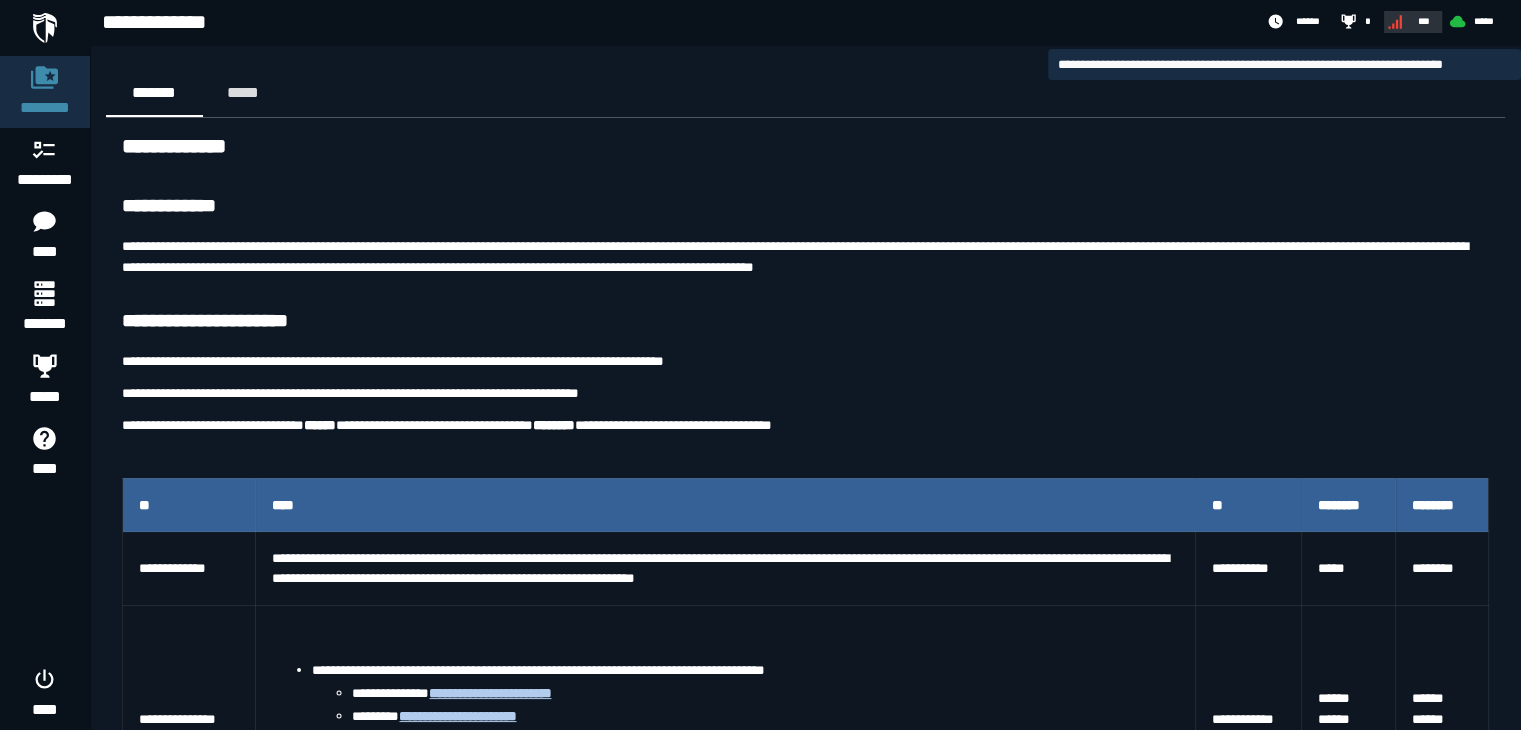 click 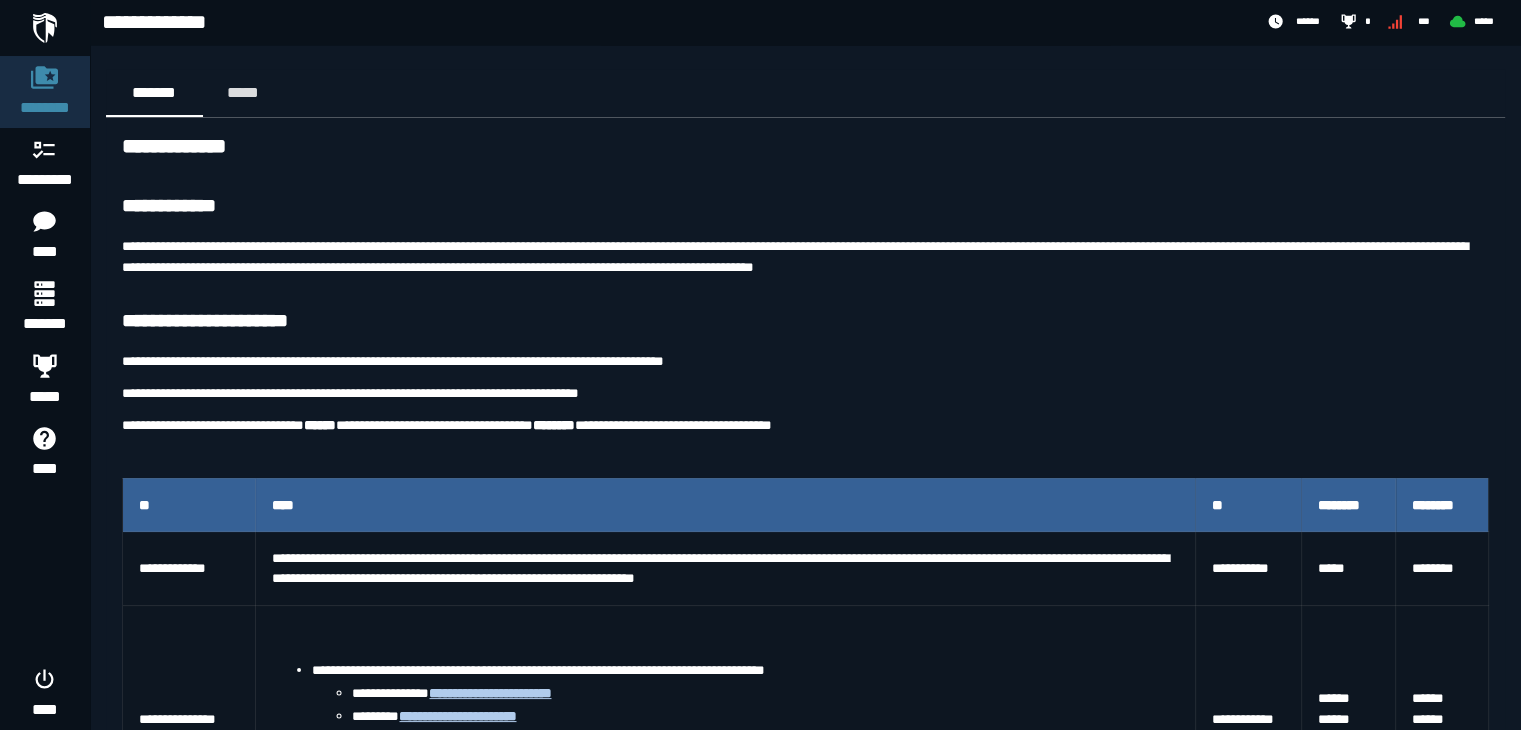click on "******* *****" at bounding box center [805, 93] 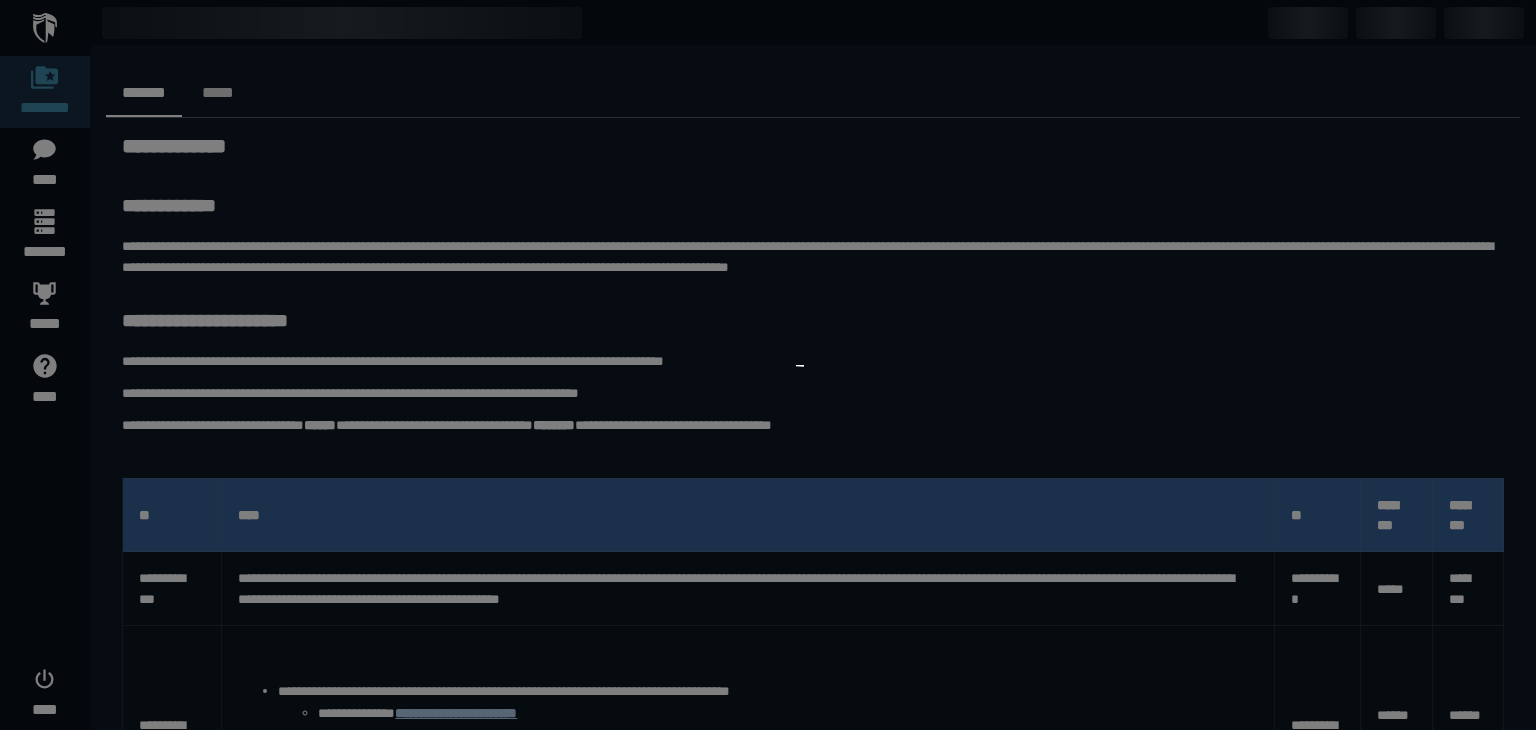 scroll, scrollTop: 0, scrollLeft: 0, axis: both 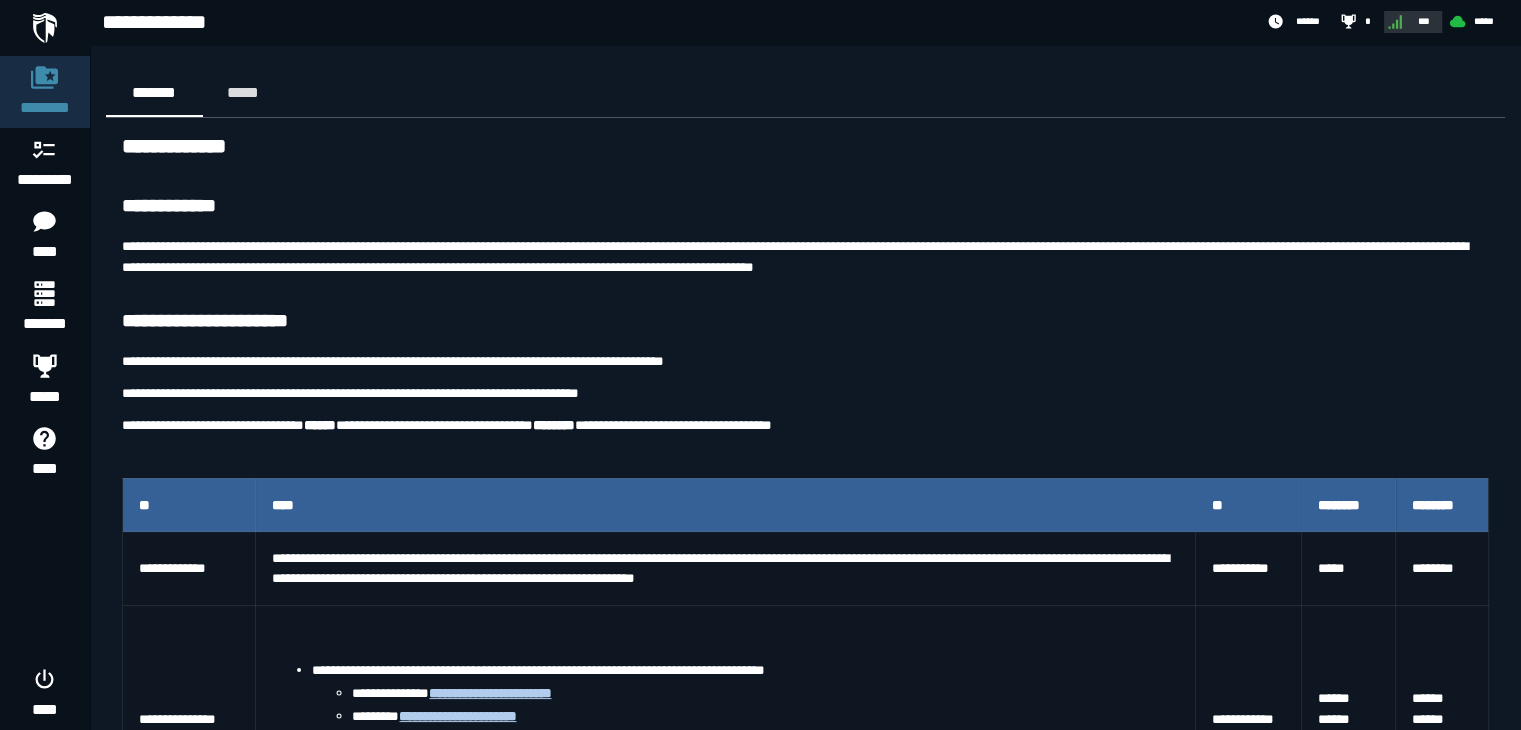 click 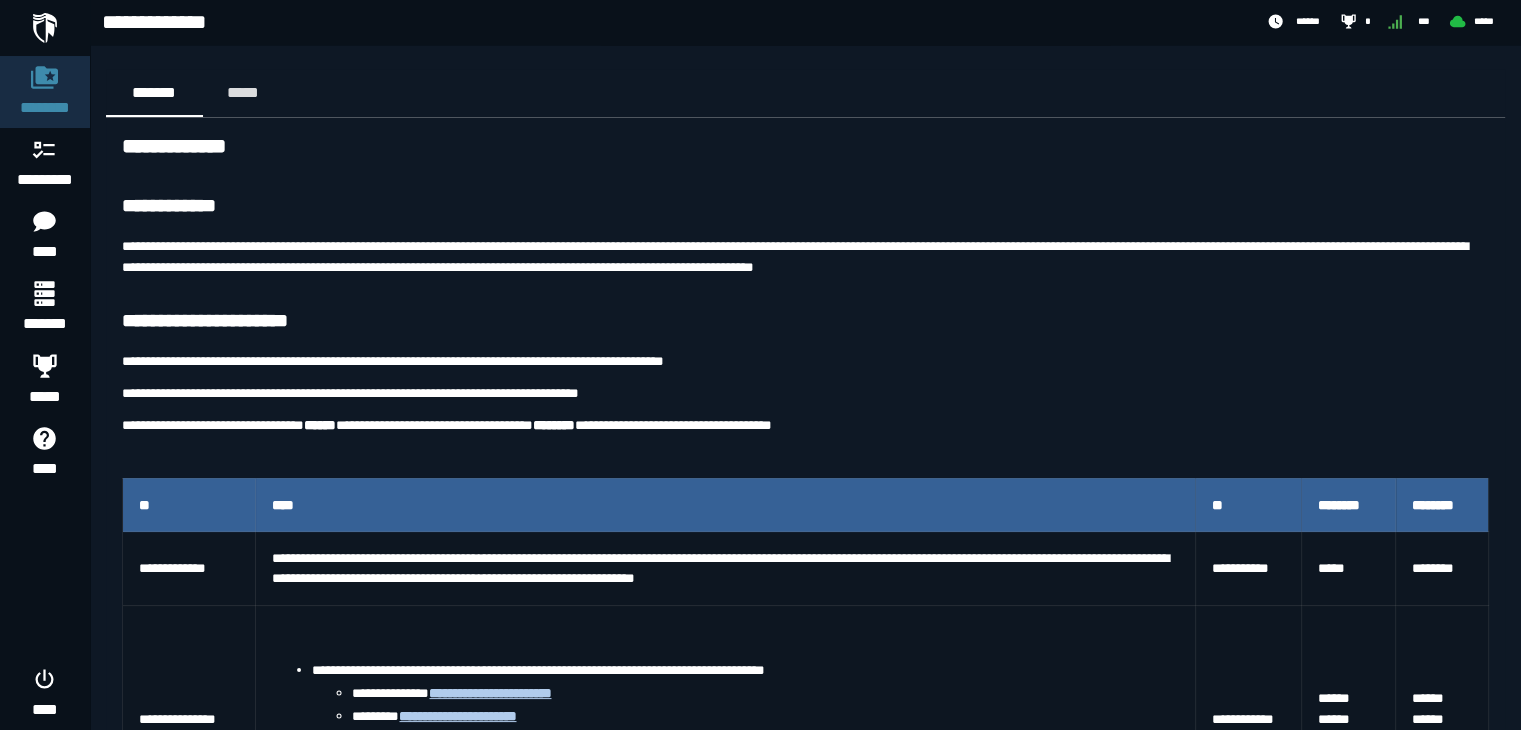 click on "**********" at bounding box center [805, 207] 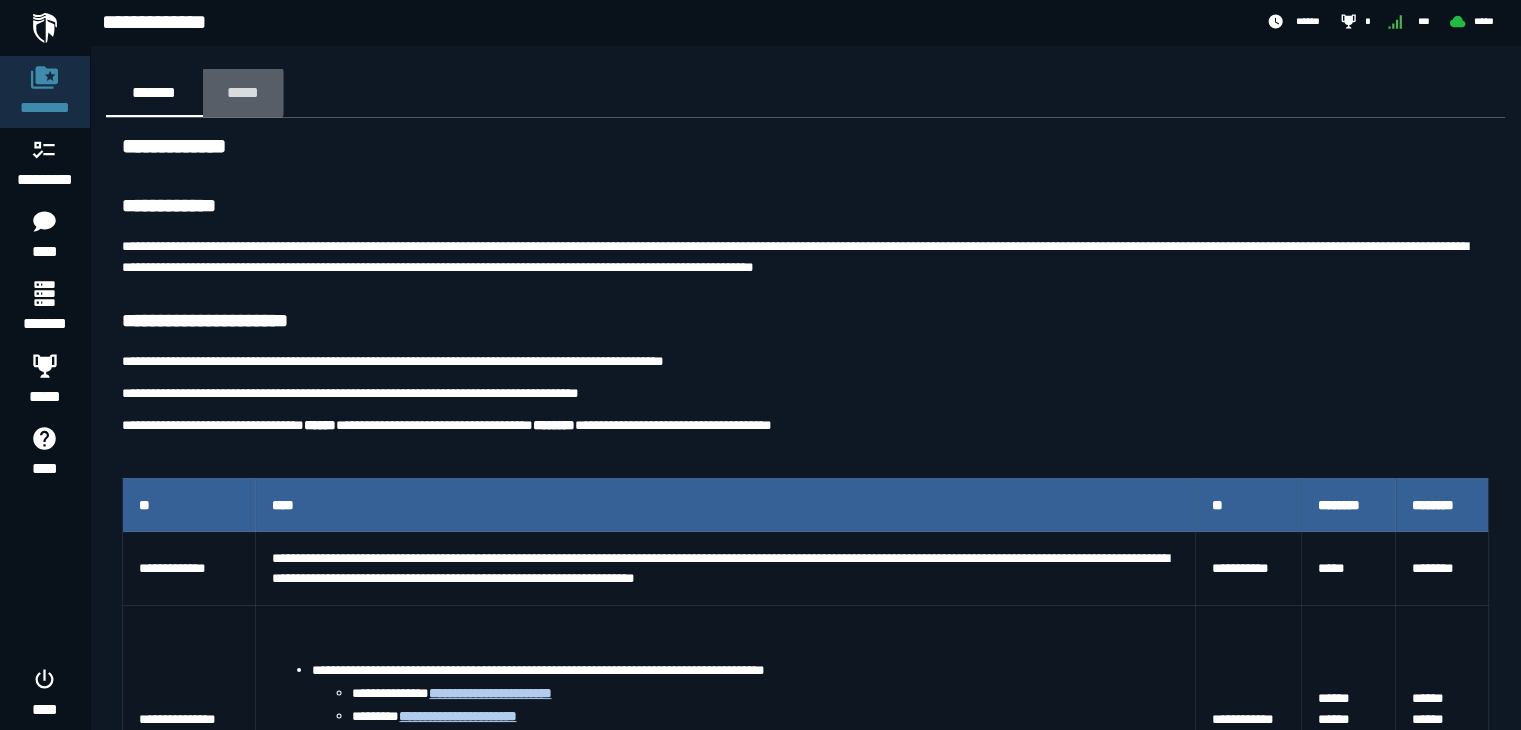 click on "*****" at bounding box center [243, 92] 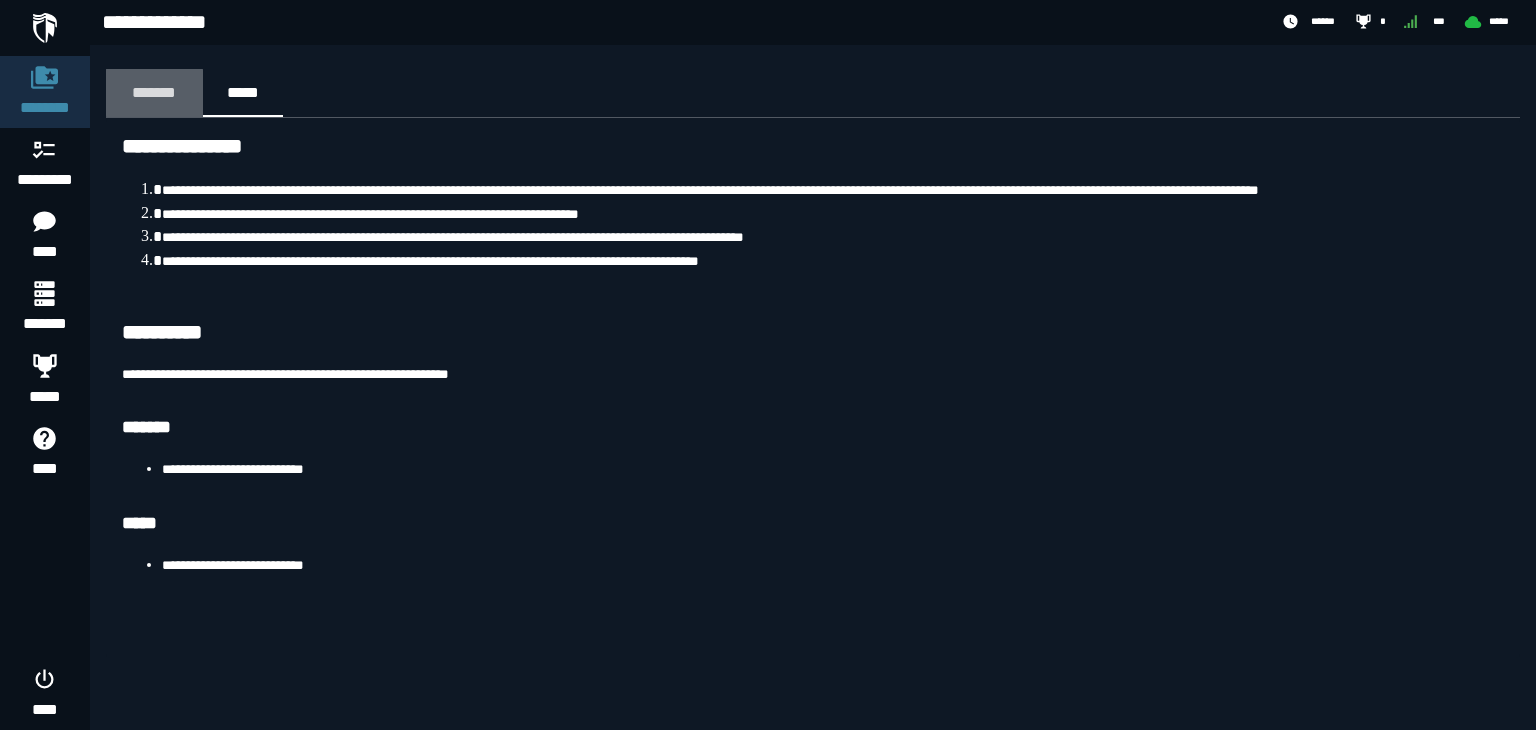 click on "*******" 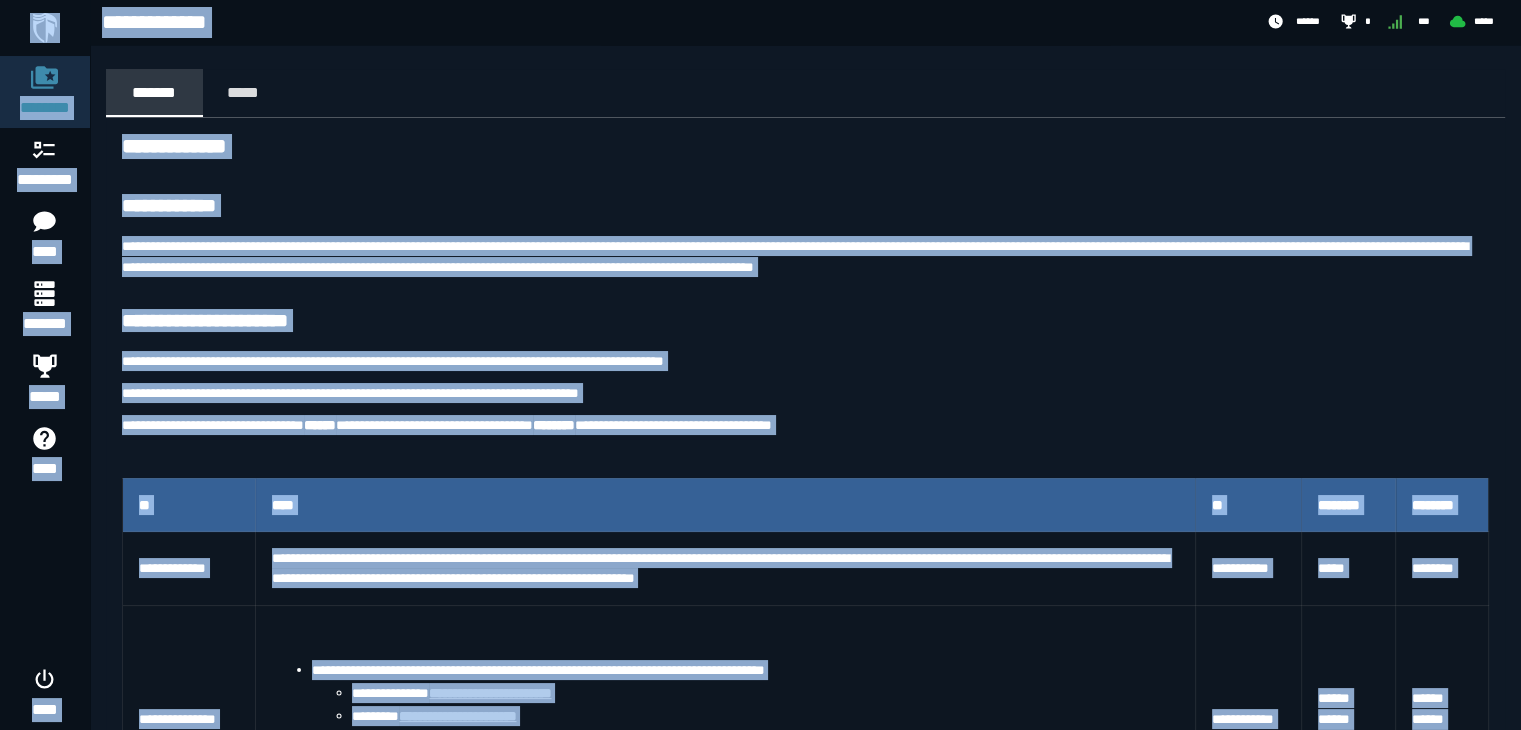 copy on "**********" 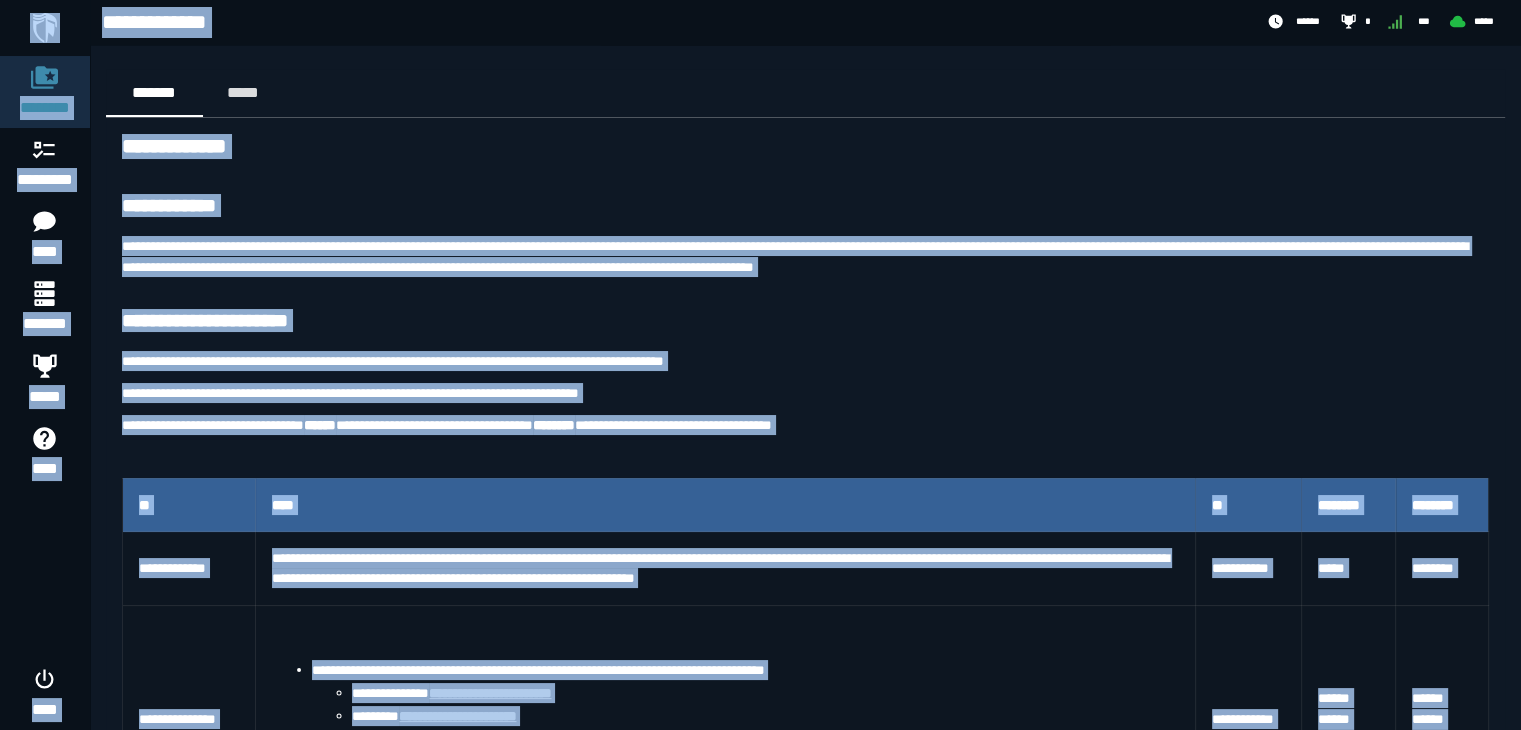 click on "**********" at bounding box center (805, 322) 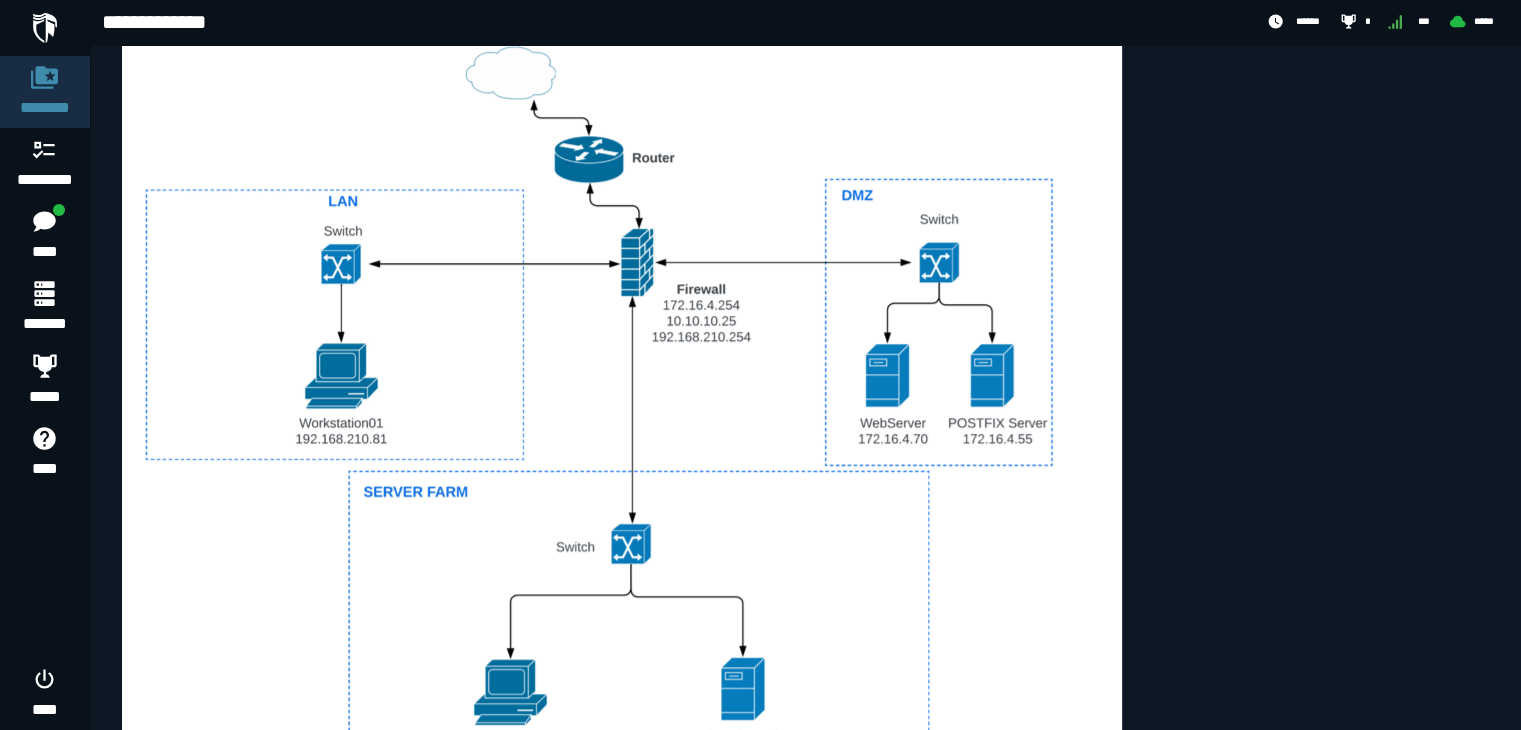scroll, scrollTop: 942, scrollLeft: 0, axis: vertical 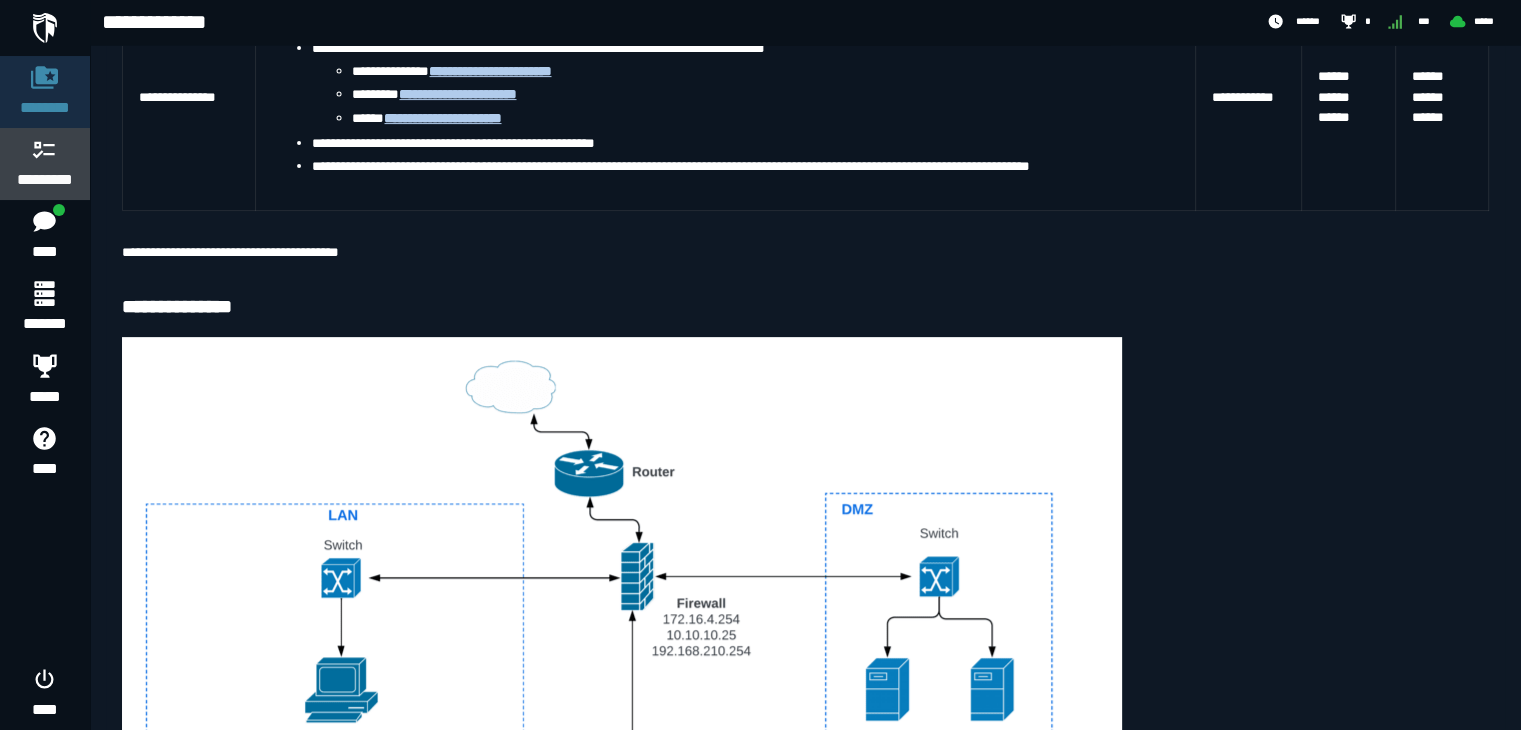click on "*********" at bounding box center [45, 180] 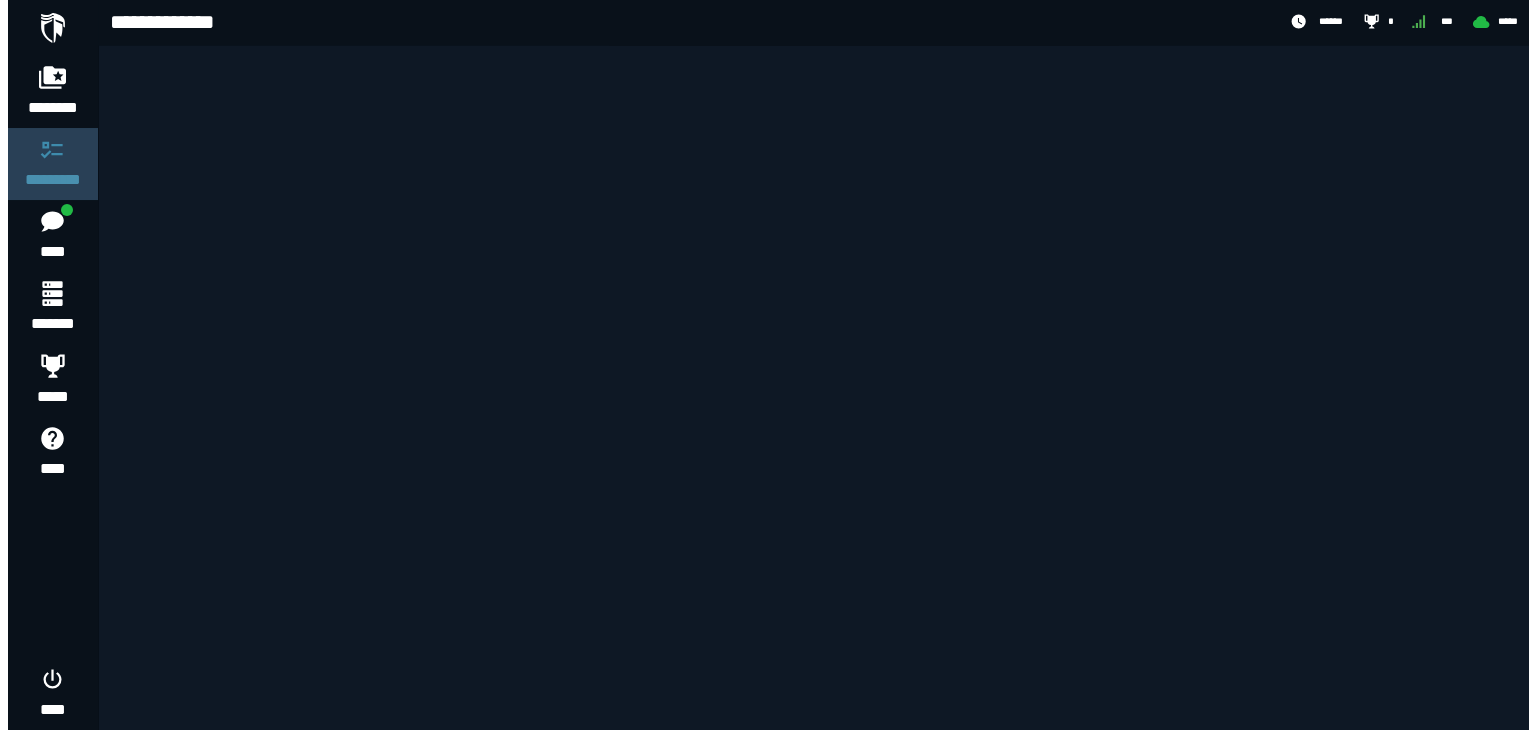 scroll, scrollTop: 0, scrollLeft: 0, axis: both 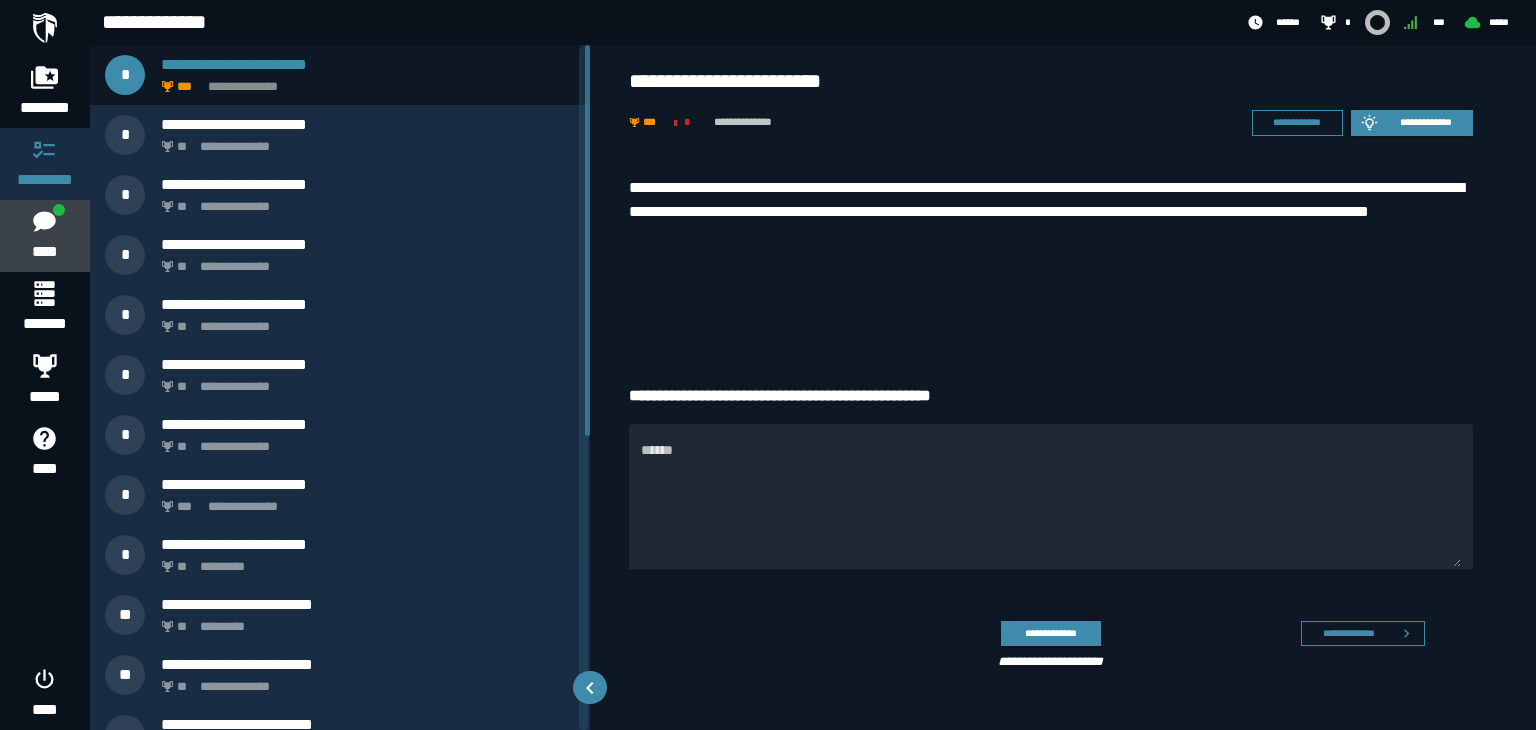 click 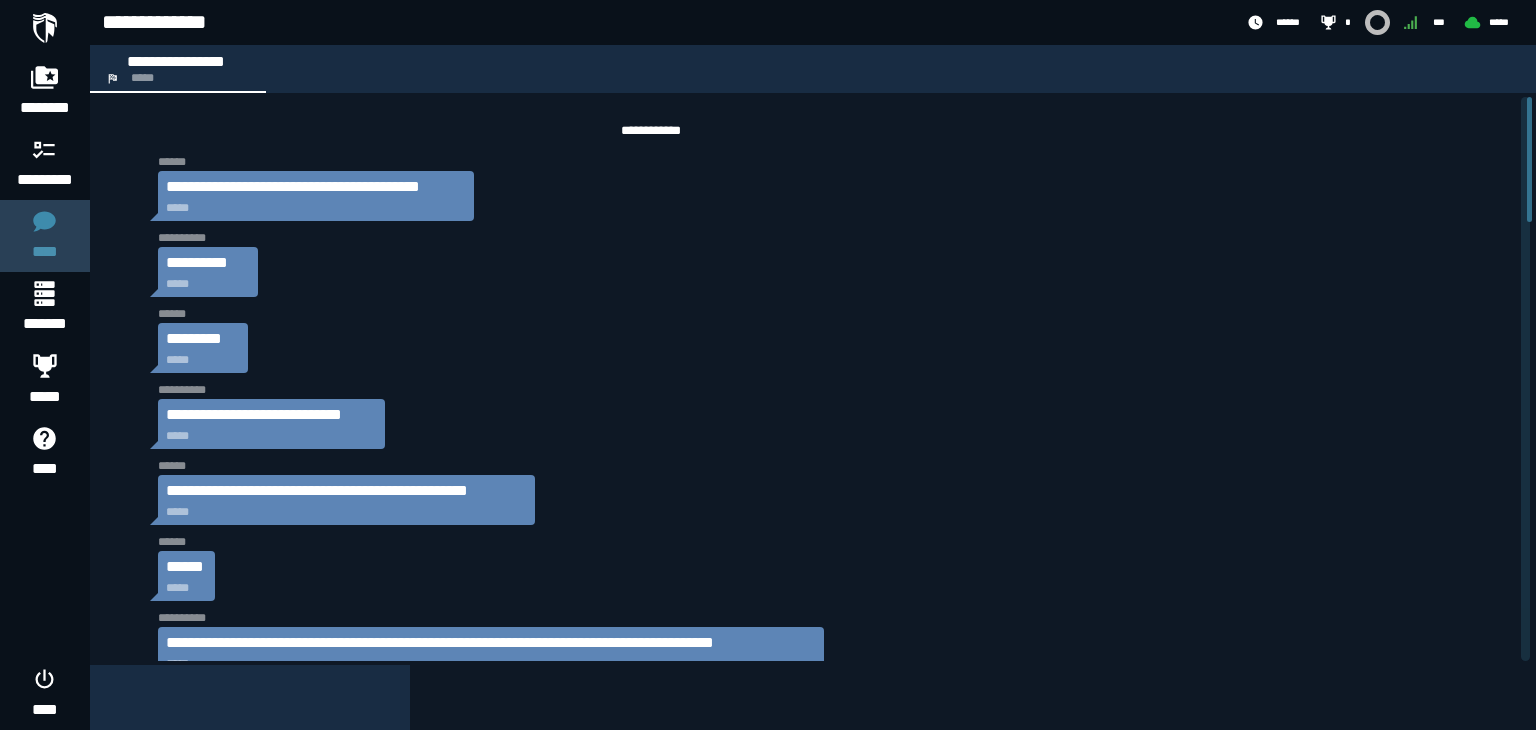 scroll, scrollTop: 1976, scrollLeft: 0, axis: vertical 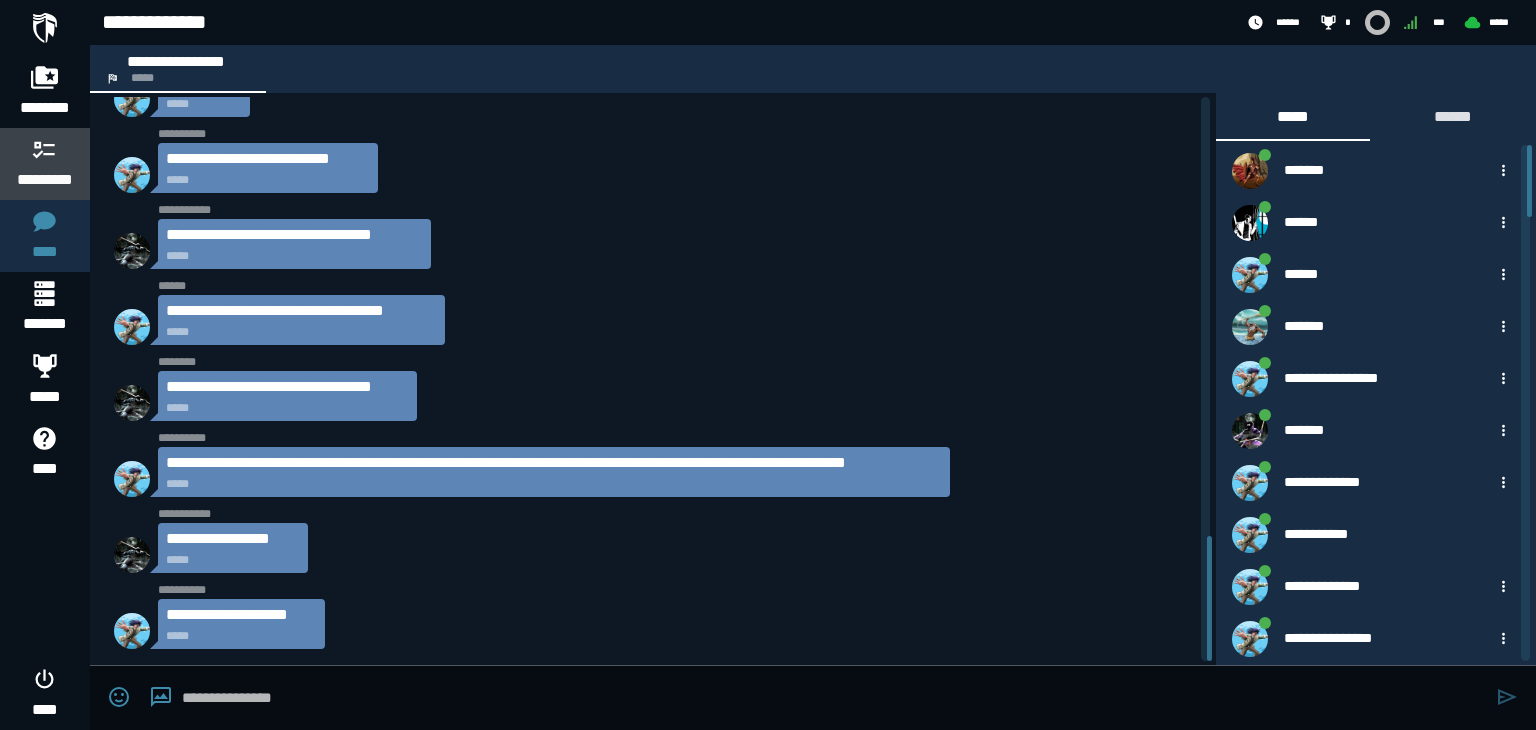 click 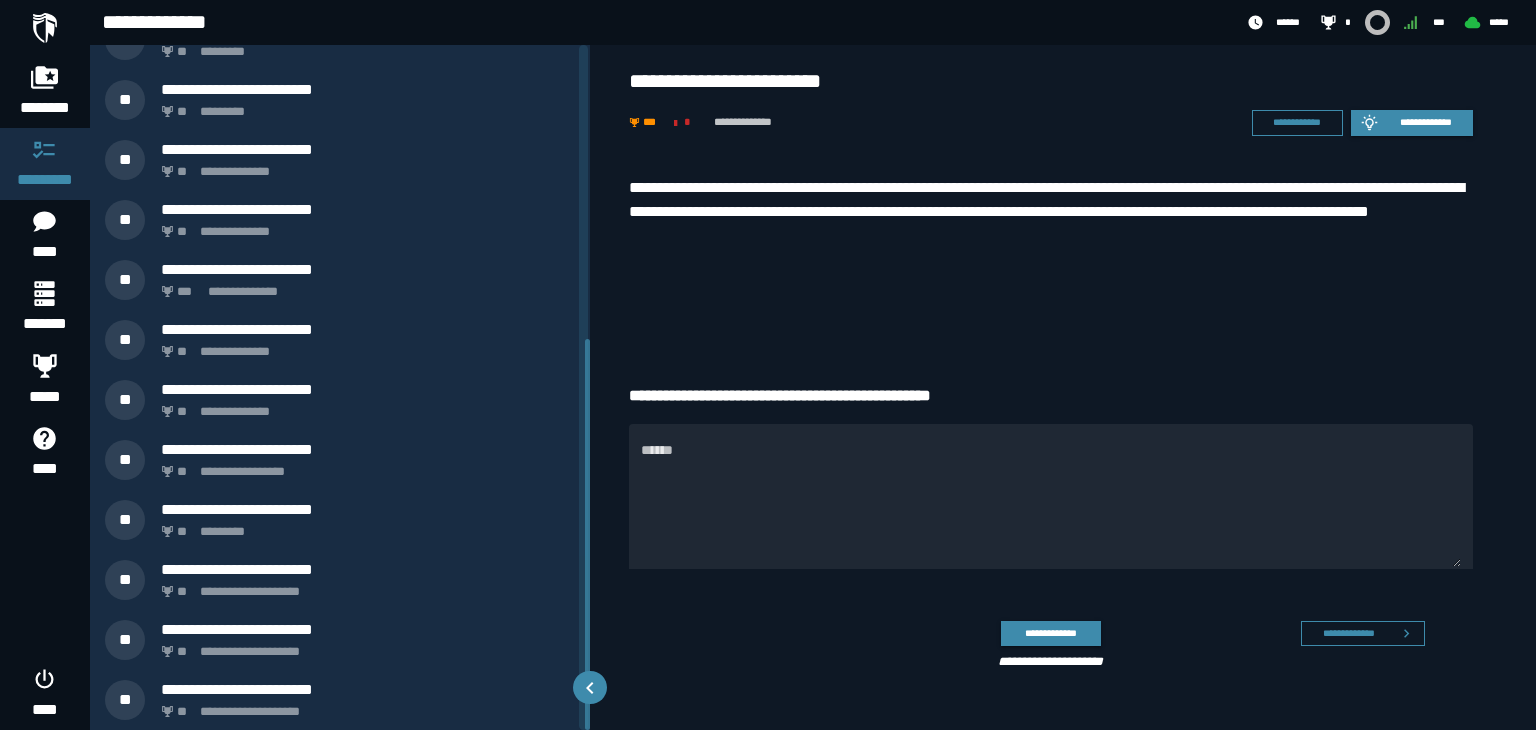 scroll, scrollTop: 0, scrollLeft: 0, axis: both 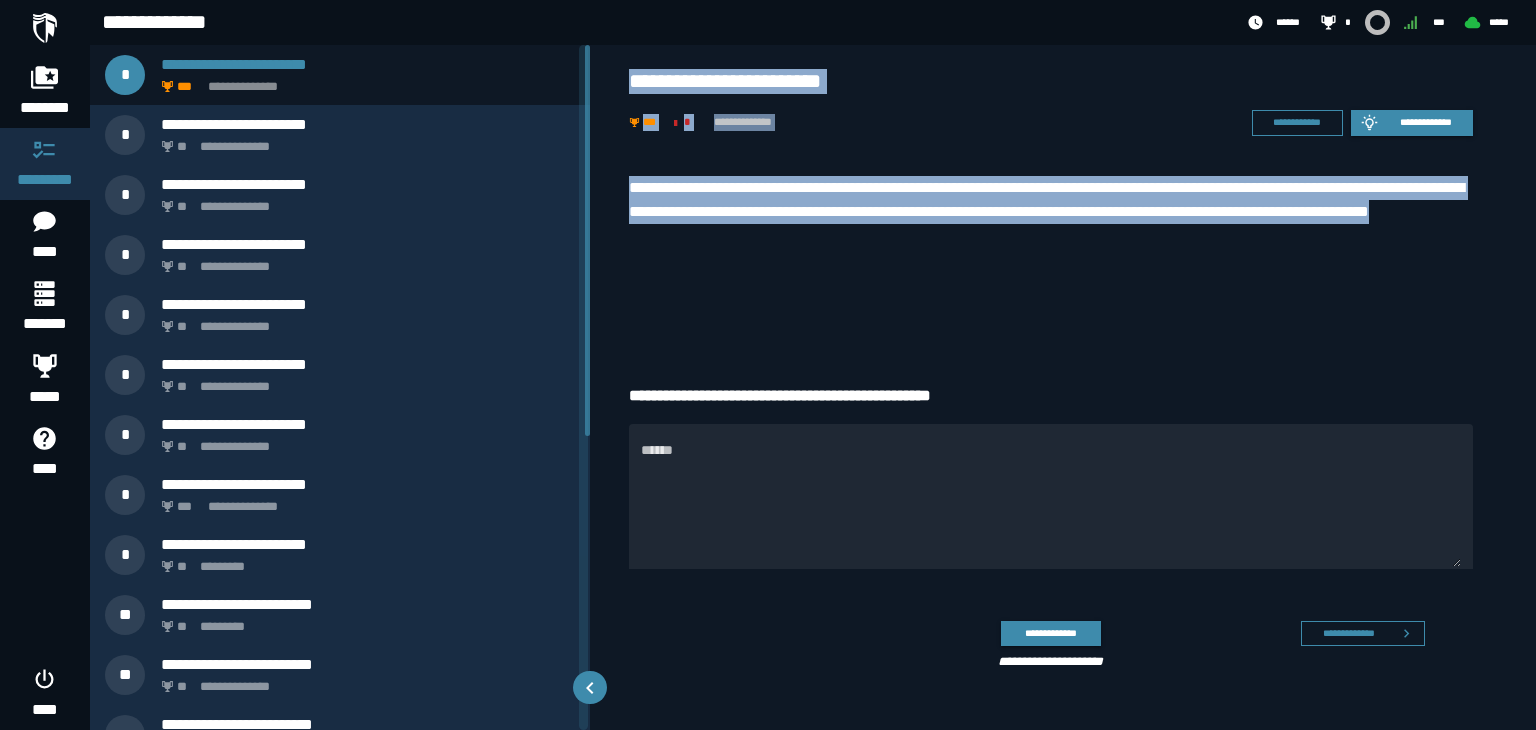 drag, startPoint x: 629, startPoint y: 77, endPoint x: 808, endPoint y: 246, distance: 246.17473 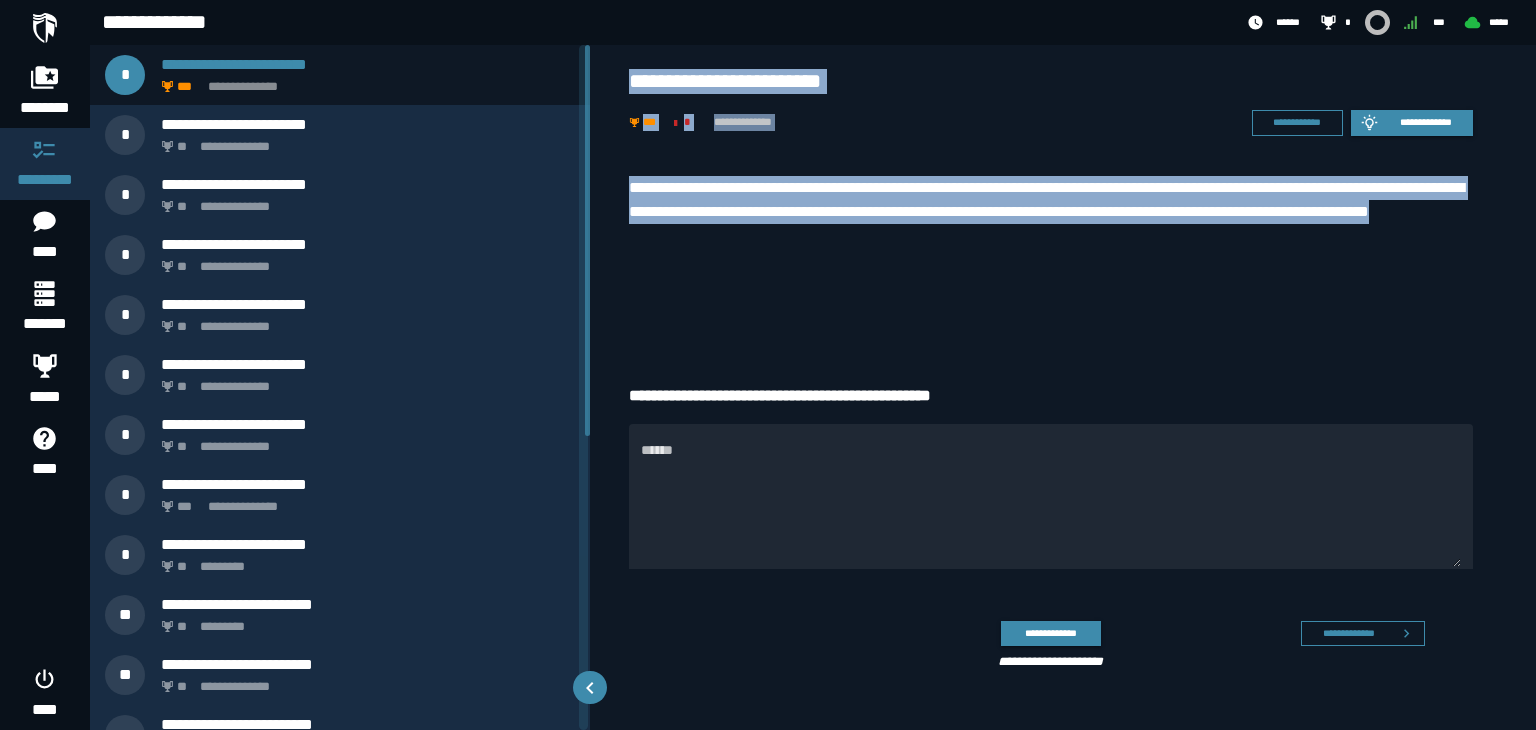 click on "**********" at bounding box center (1051, 81) 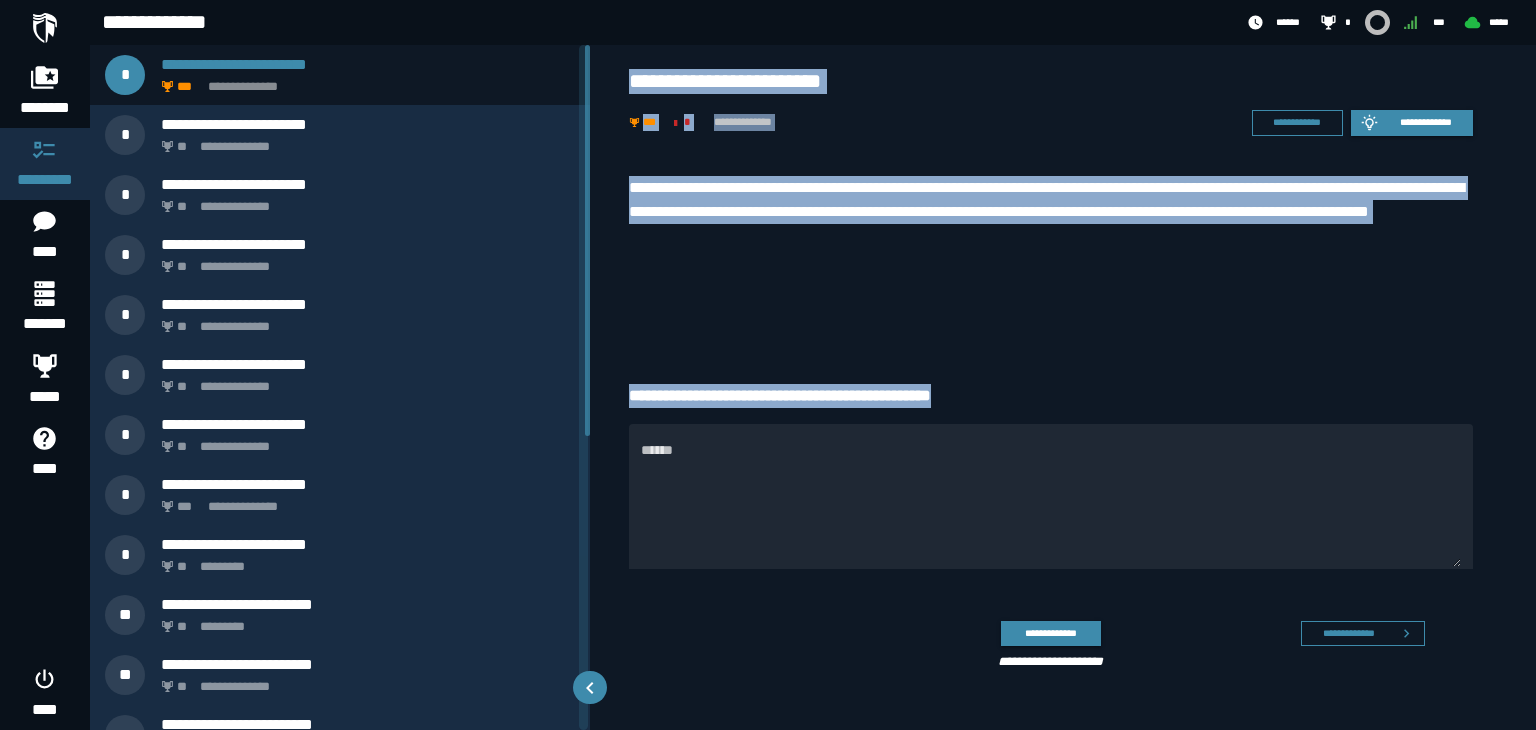drag, startPoint x: 626, startPoint y: 72, endPoint x: 996, endPoint y: 415, distance: 504.5285 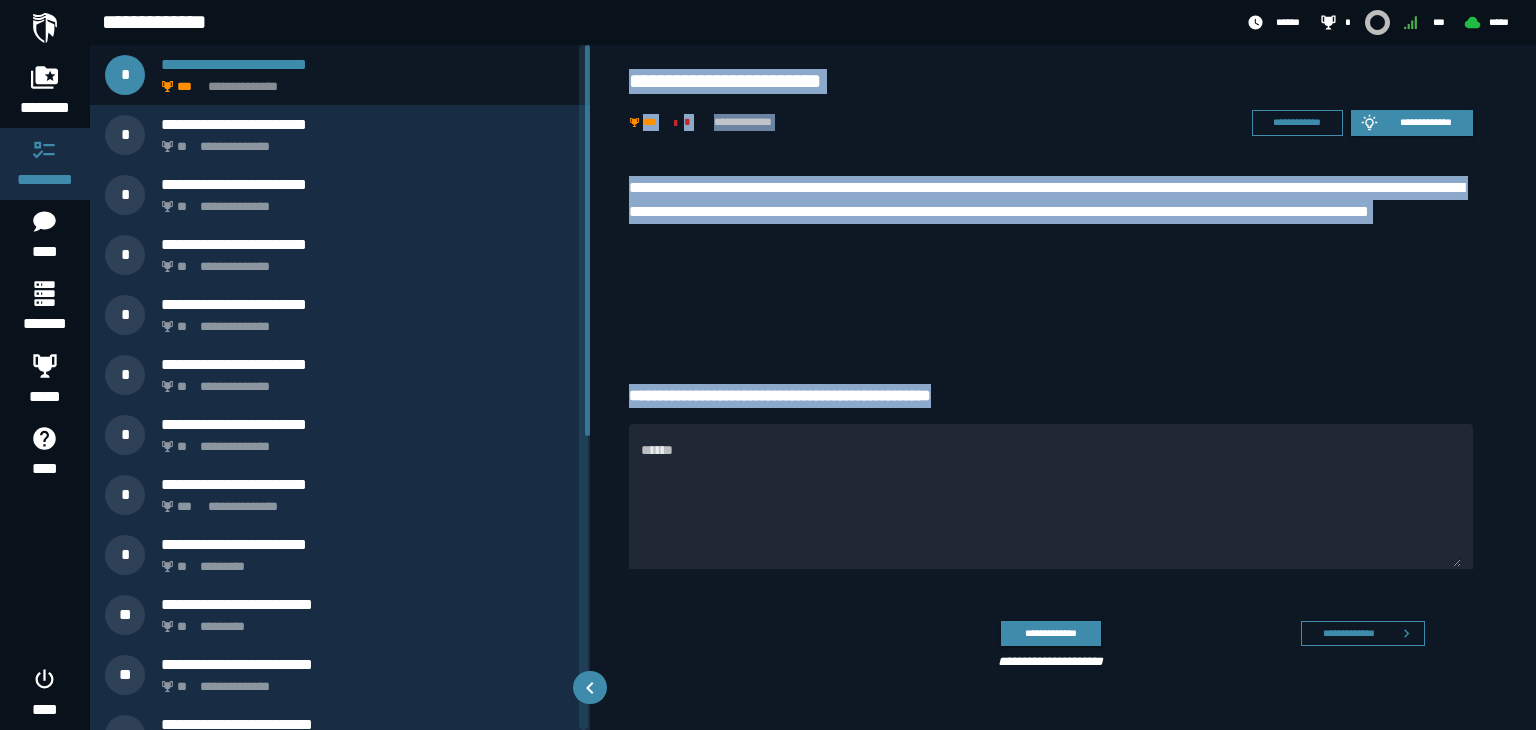 click on "**********" at bounding box center [1051, 212] 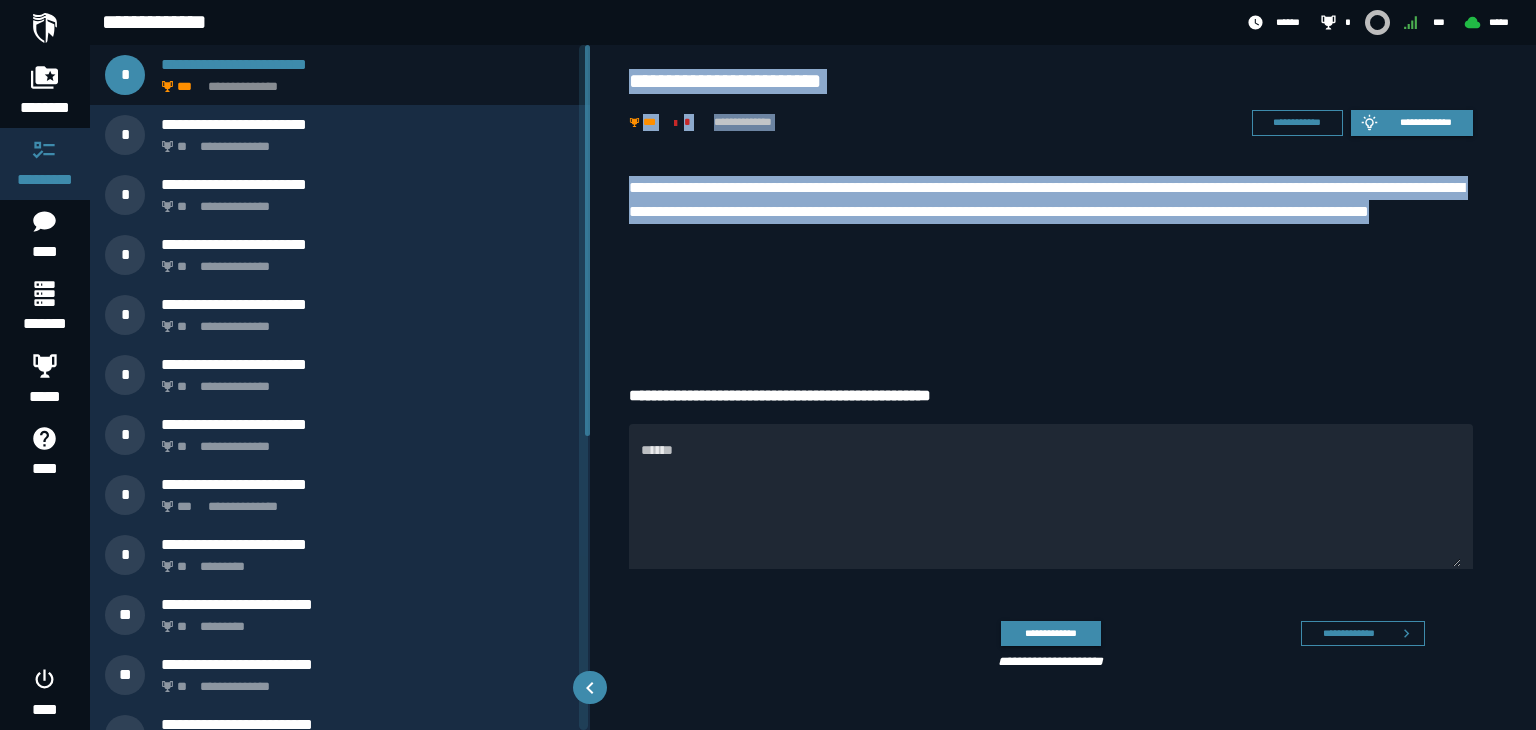 drag, startPoint x: 633, startPoint y: 65, endPoint x: 848, endPoint y: 250, distance: 283.6371 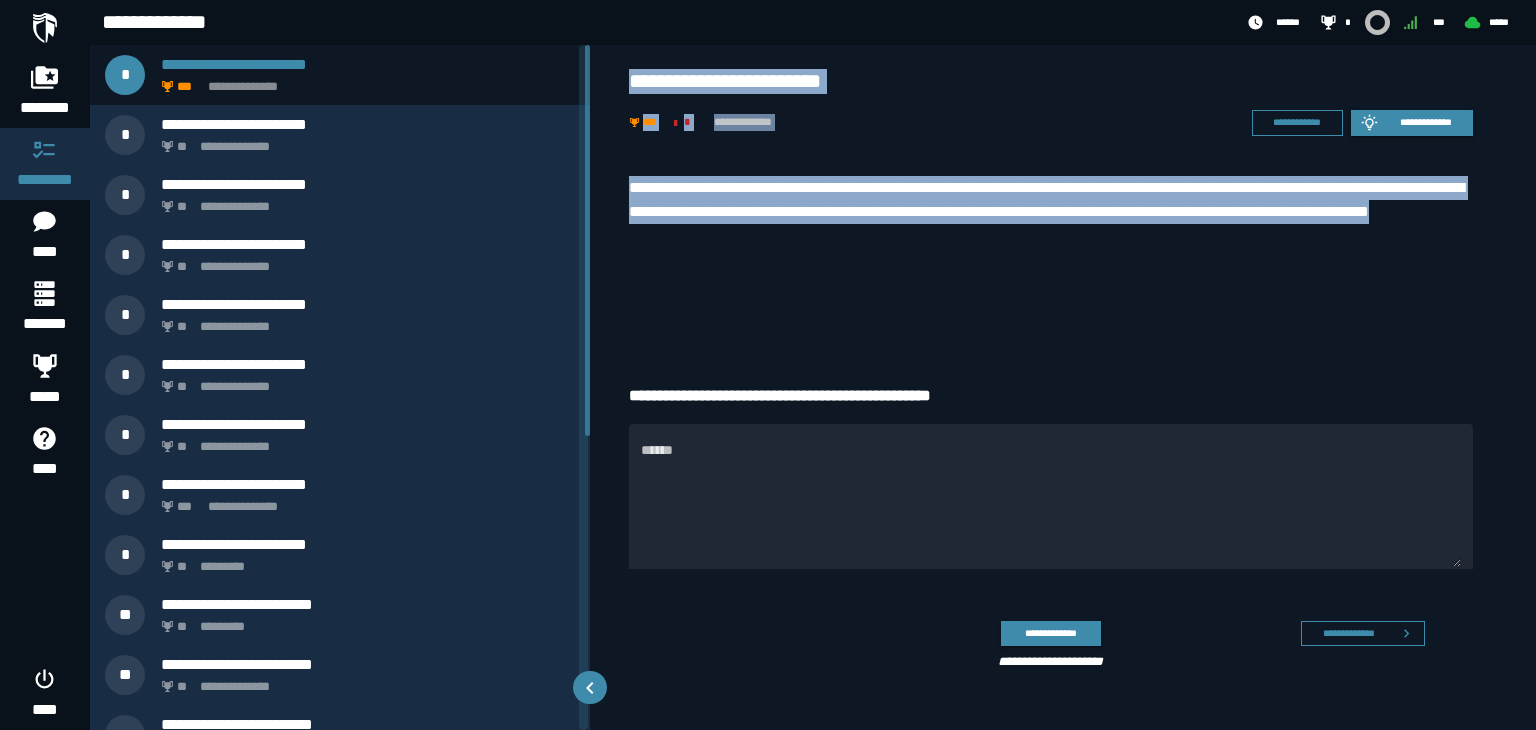 copy on "**********" 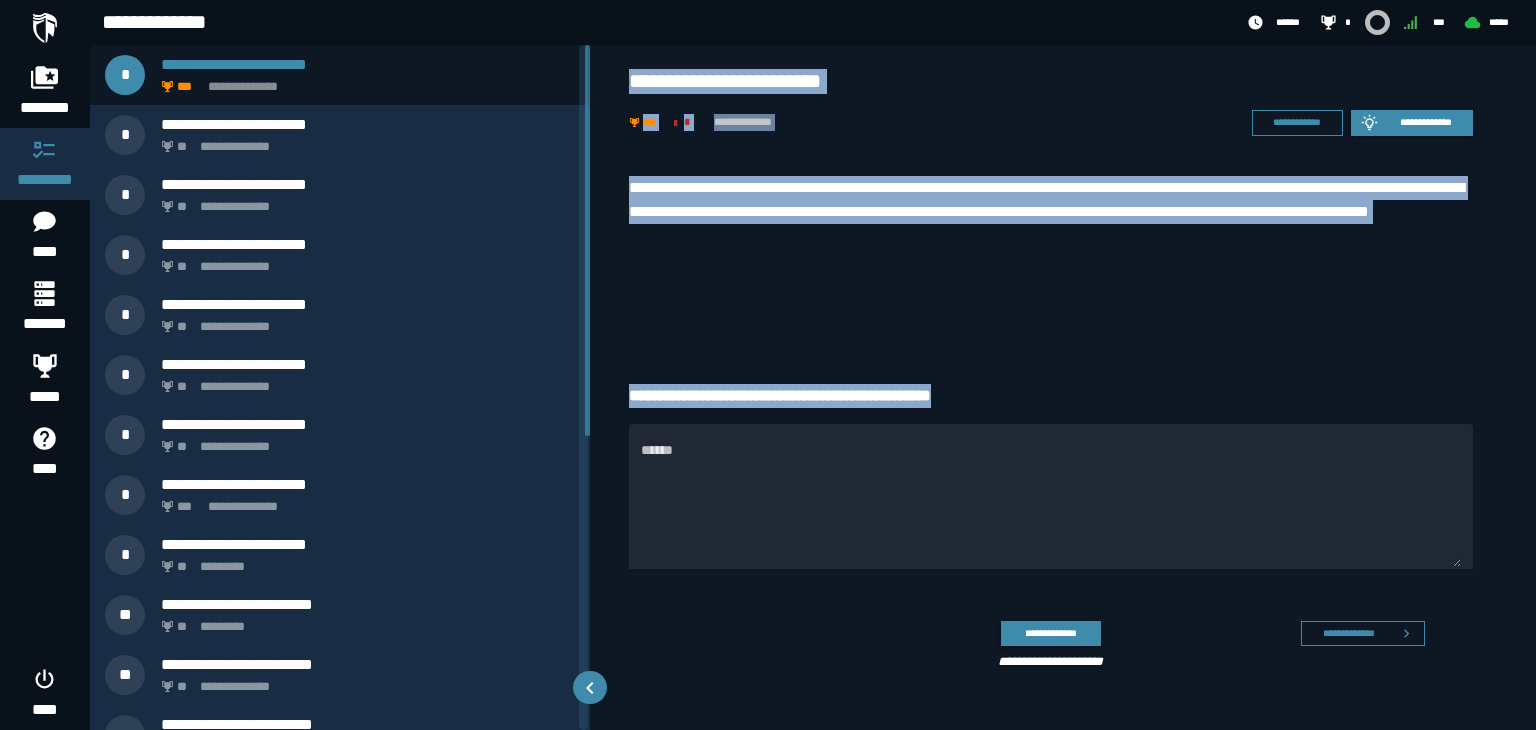 drag, startPoint x: 637, startPoint y: 75, endPoint x: 996, endPoint y: 389, distance: 476.9455 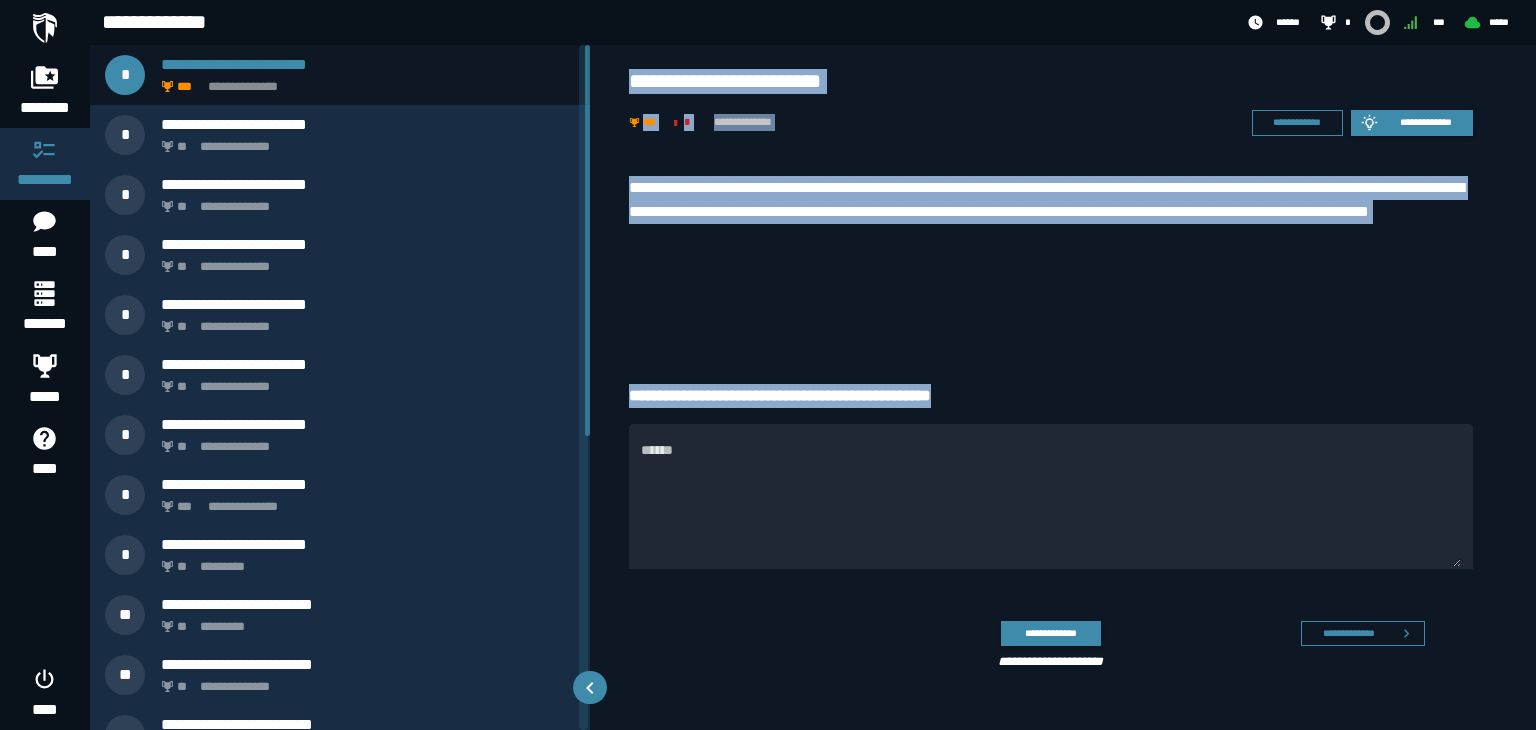 click on "**********" at bounding box center (1051, 256) 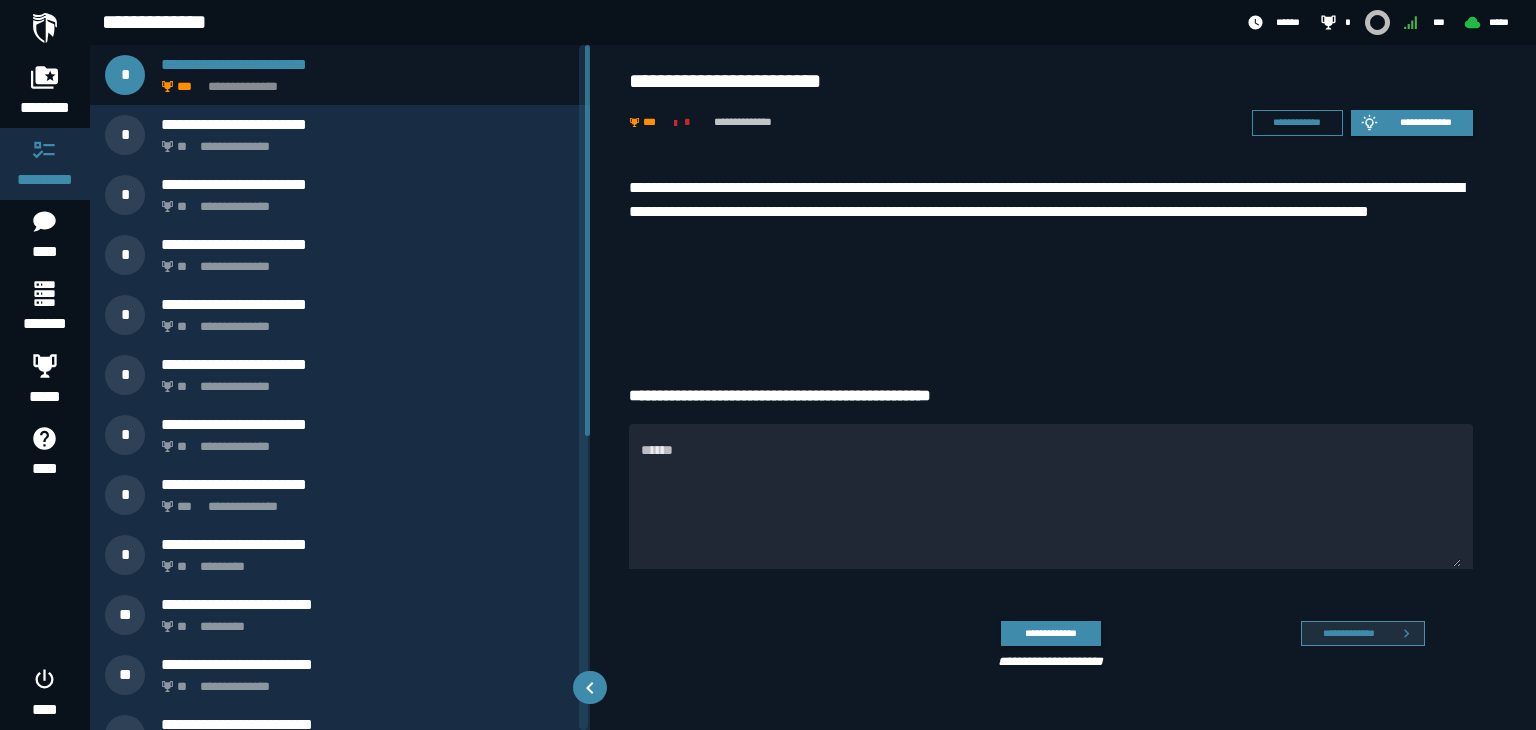 click on "**********" at bounding box center (1348, 633) 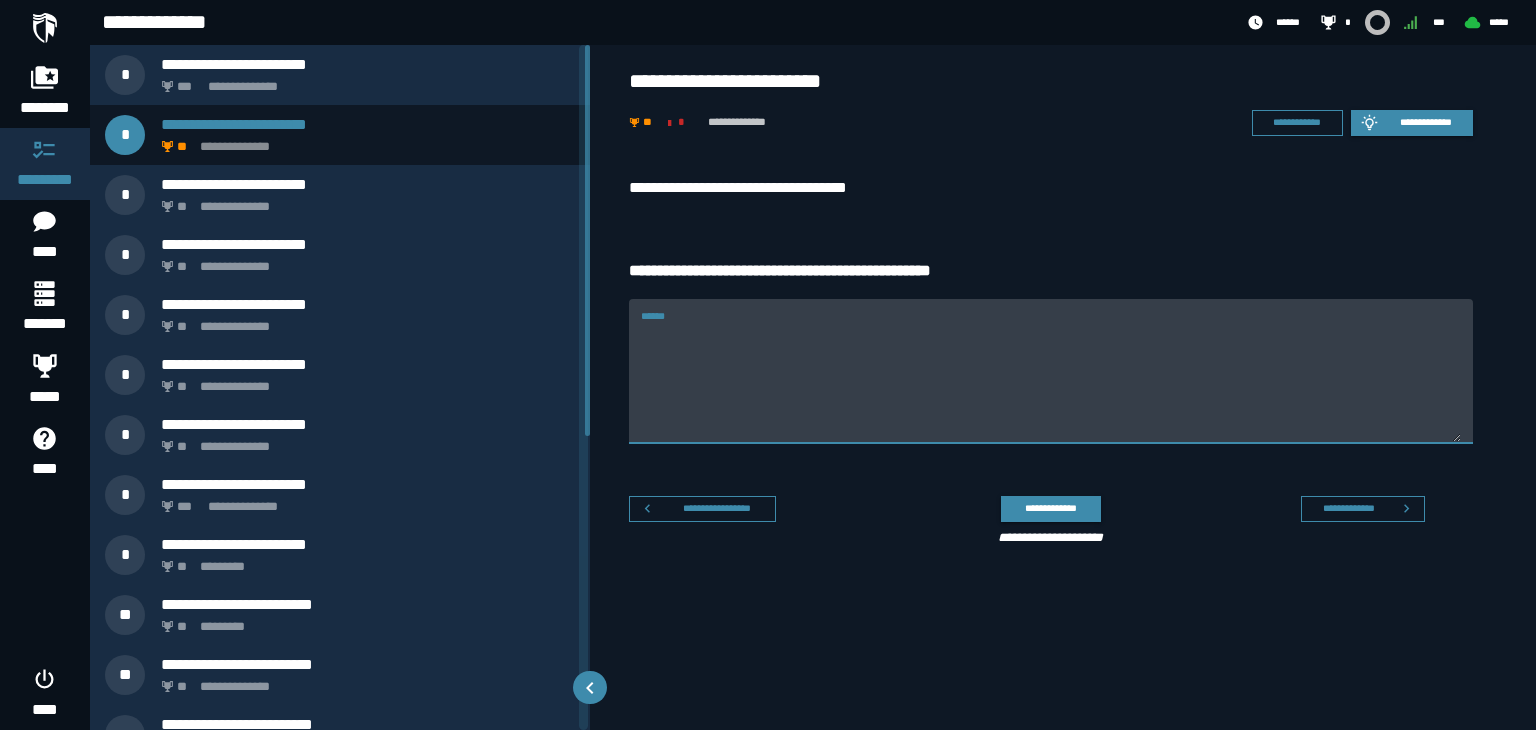 click on "******" at bounding box center (1051, 383) 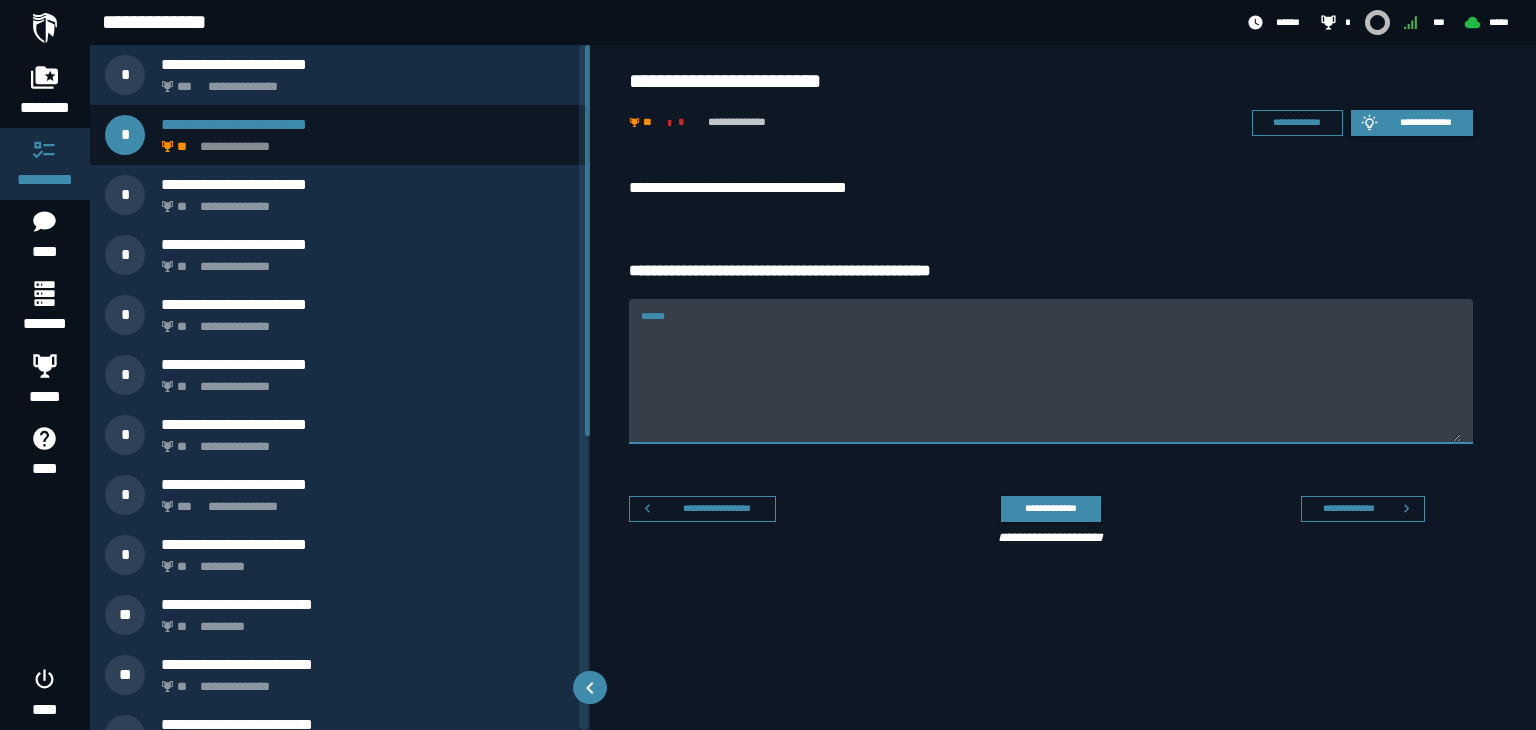paste on "**********" 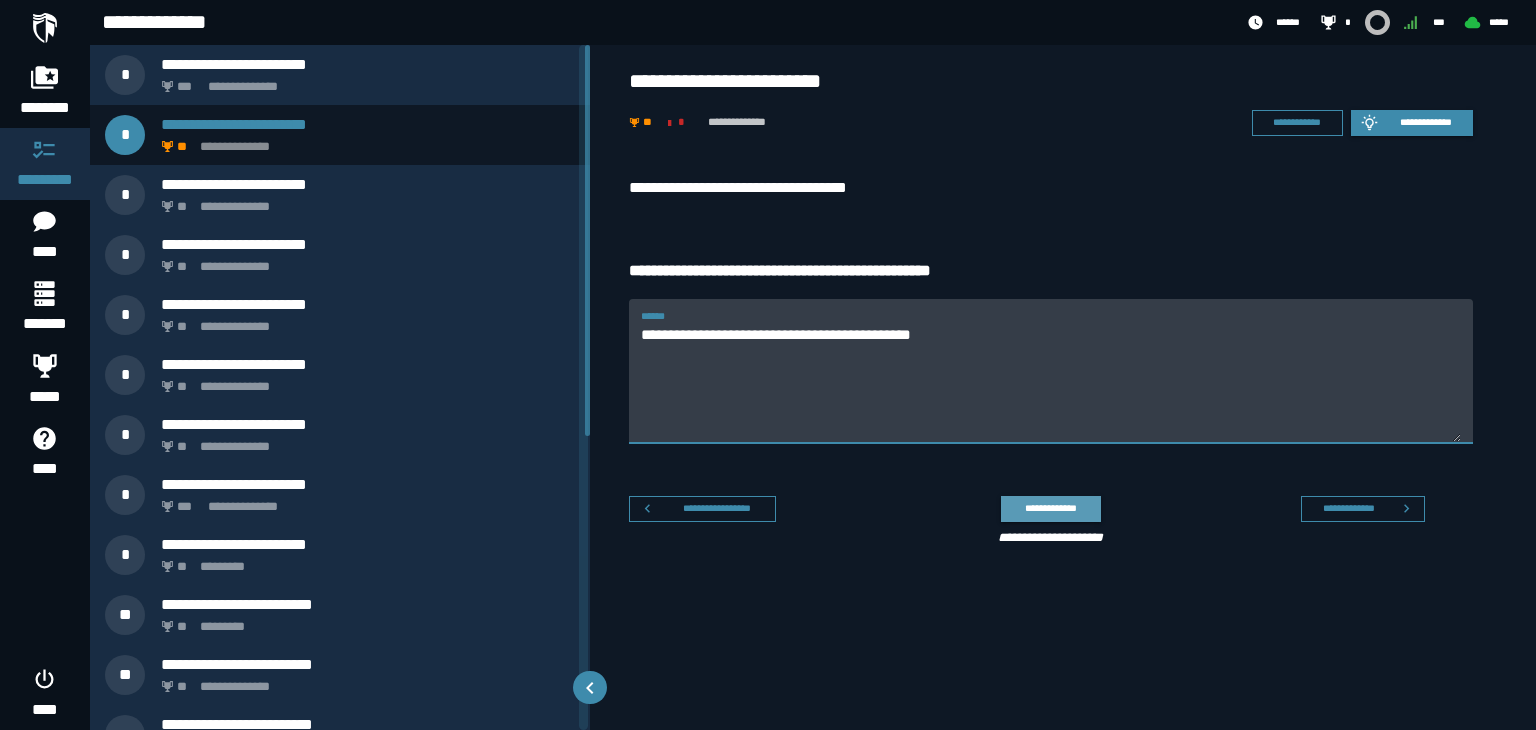 type on "**********" 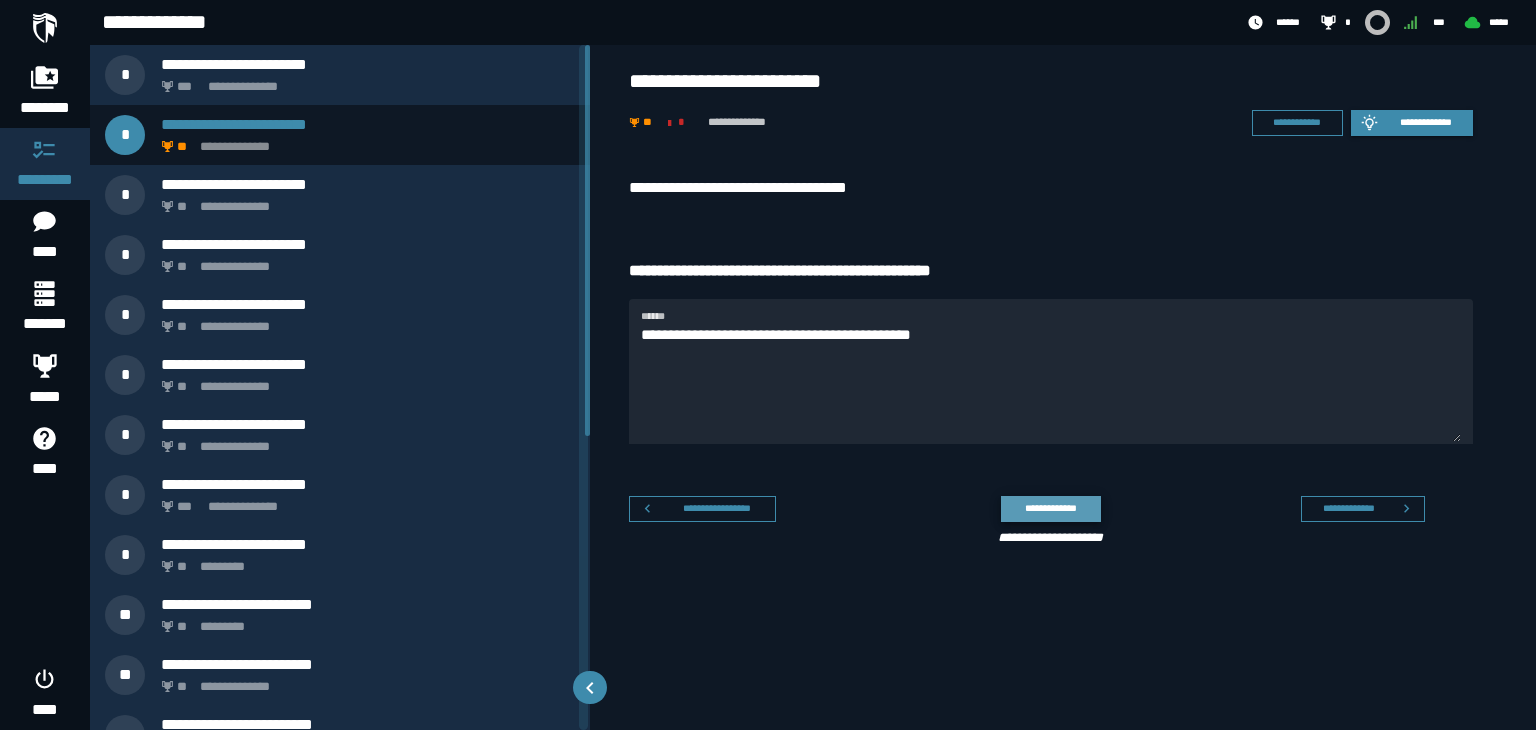 click on "**********" at bounding box center (1050, 508) 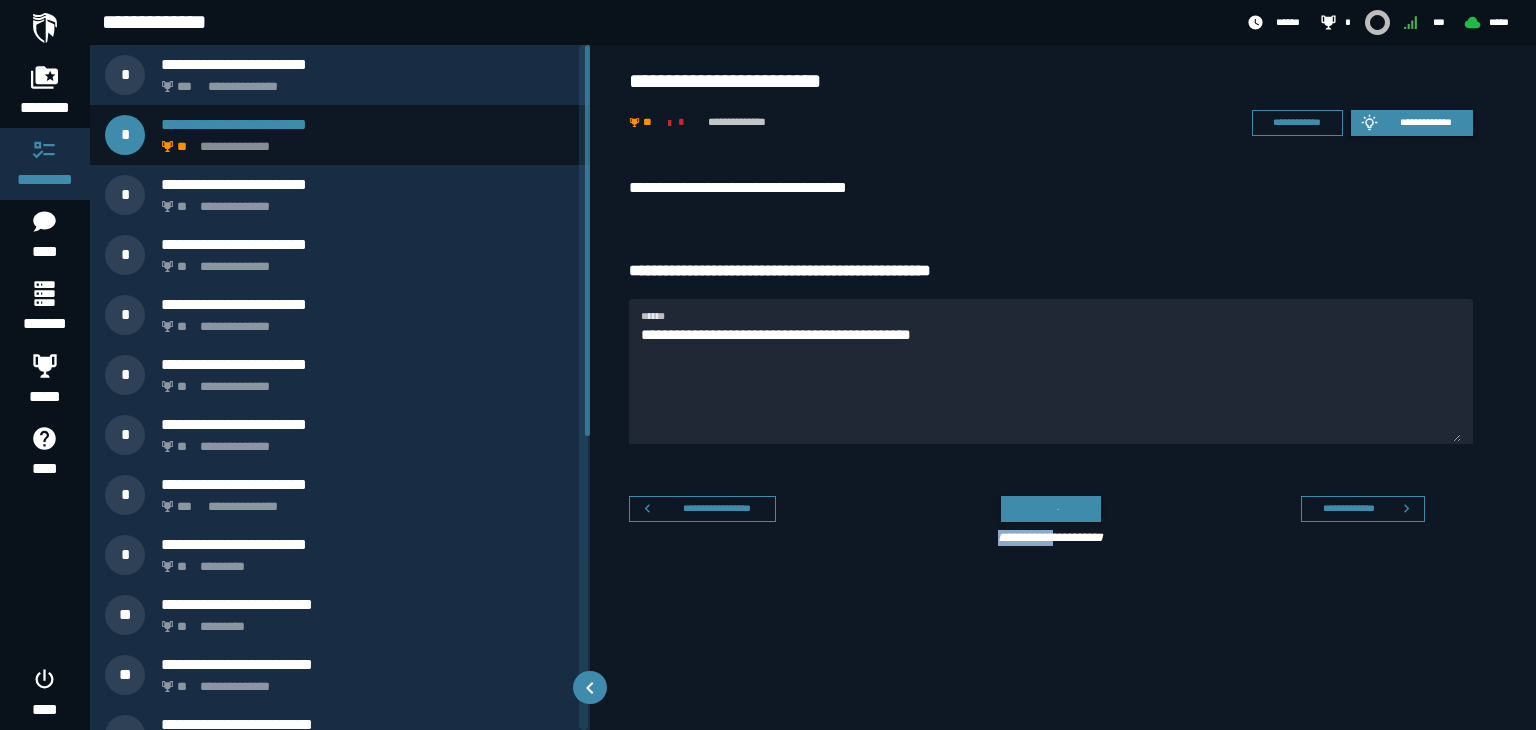 drag, startPoint x: 1058, startPoint y: 525, endPoint x: 747, endPoint y: 524, distance: 311.00162 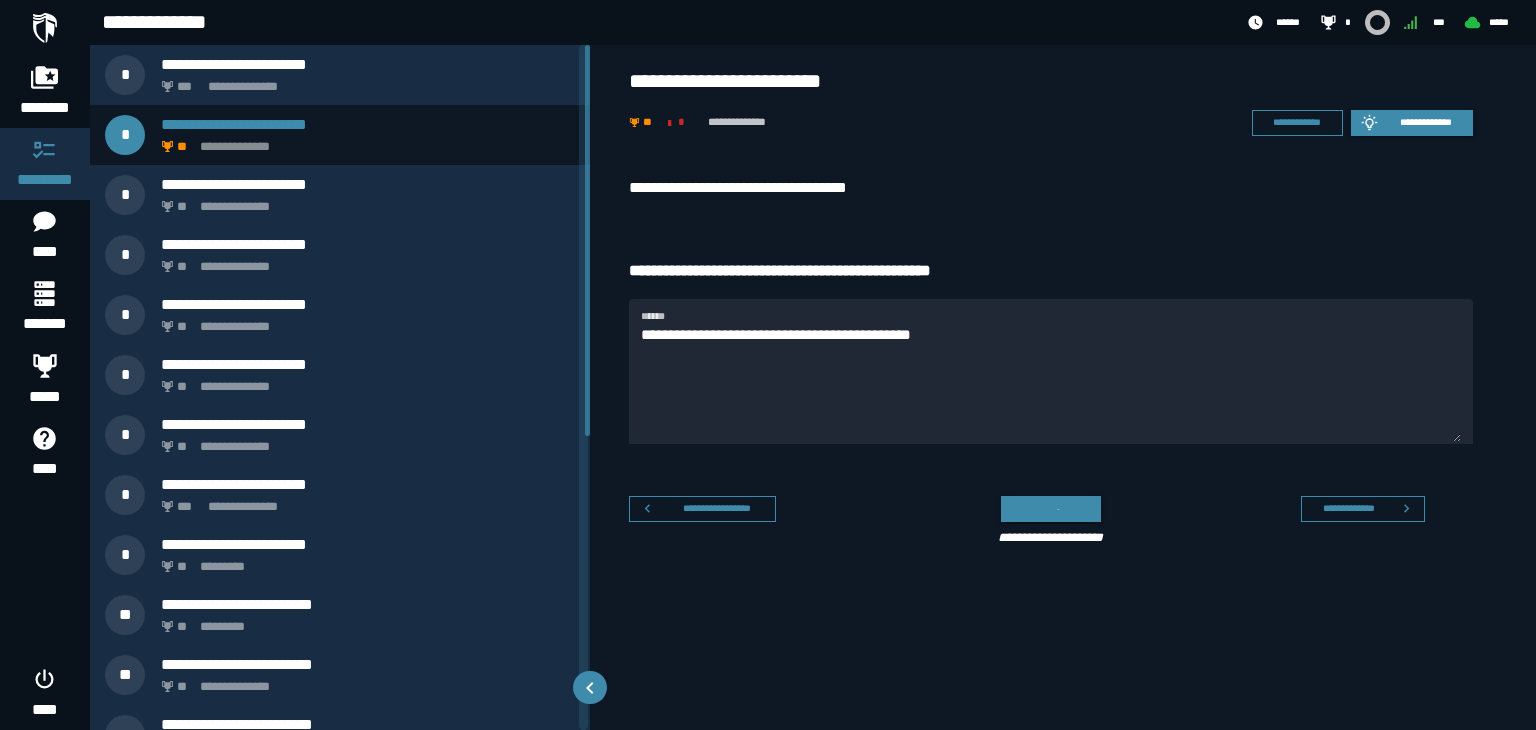drag, startPoint x: 747, startPoint y: 524, endPoint x: 759, endPoint y: 490, distance: 36.05551 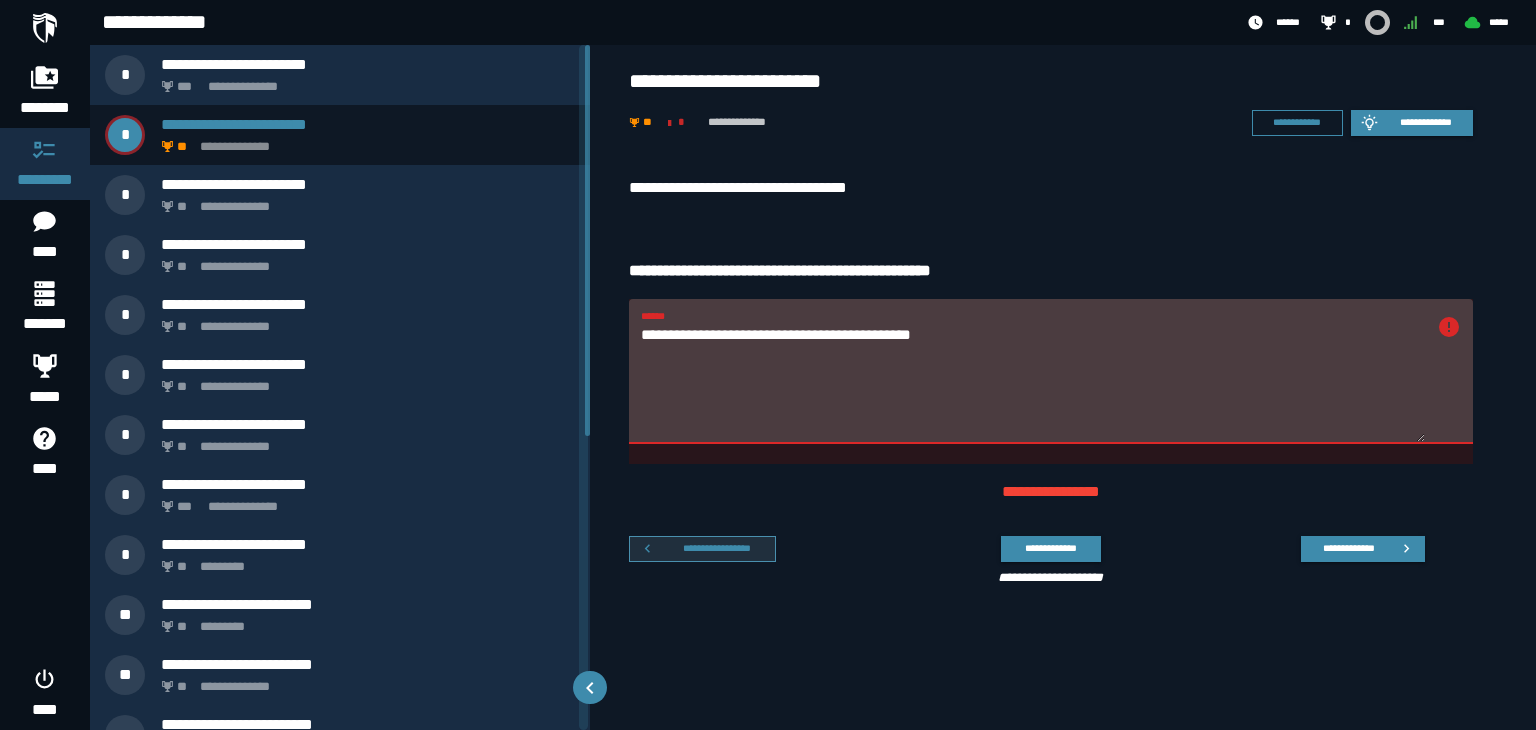 click on "**********" at bounding box center (1051, 492) 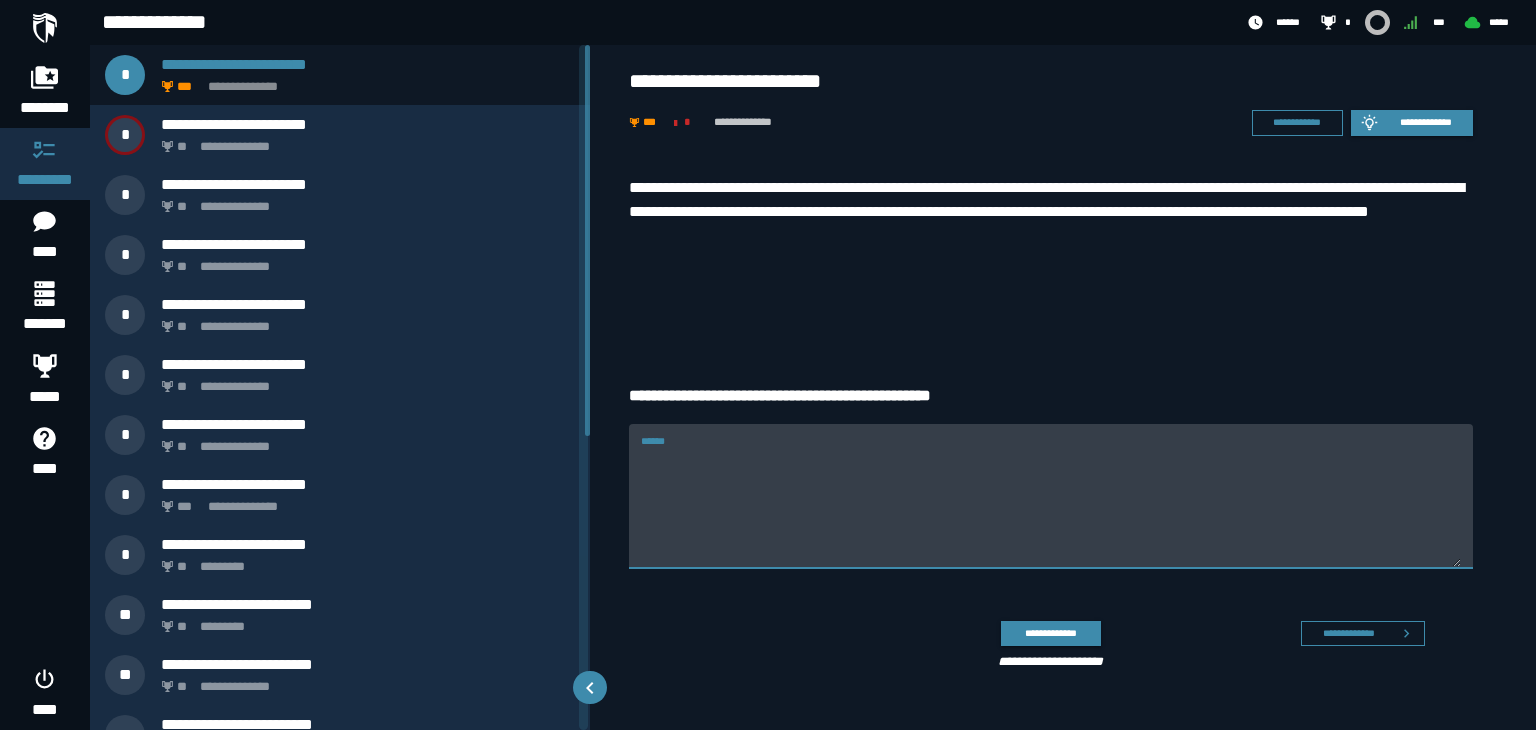 click on "******" at bounding box center [1051, 507] 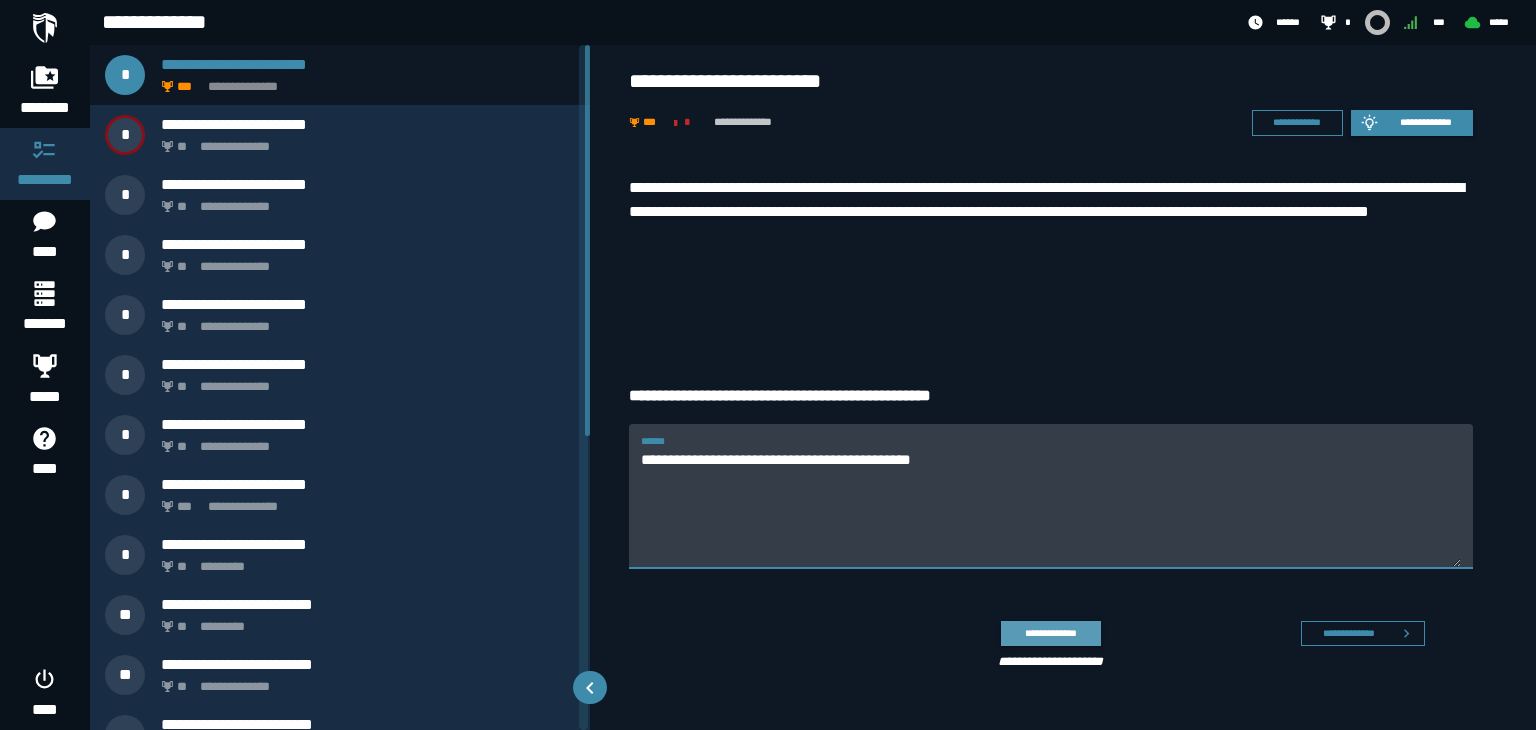 click on "**********" at bounding box center (1050, 633) 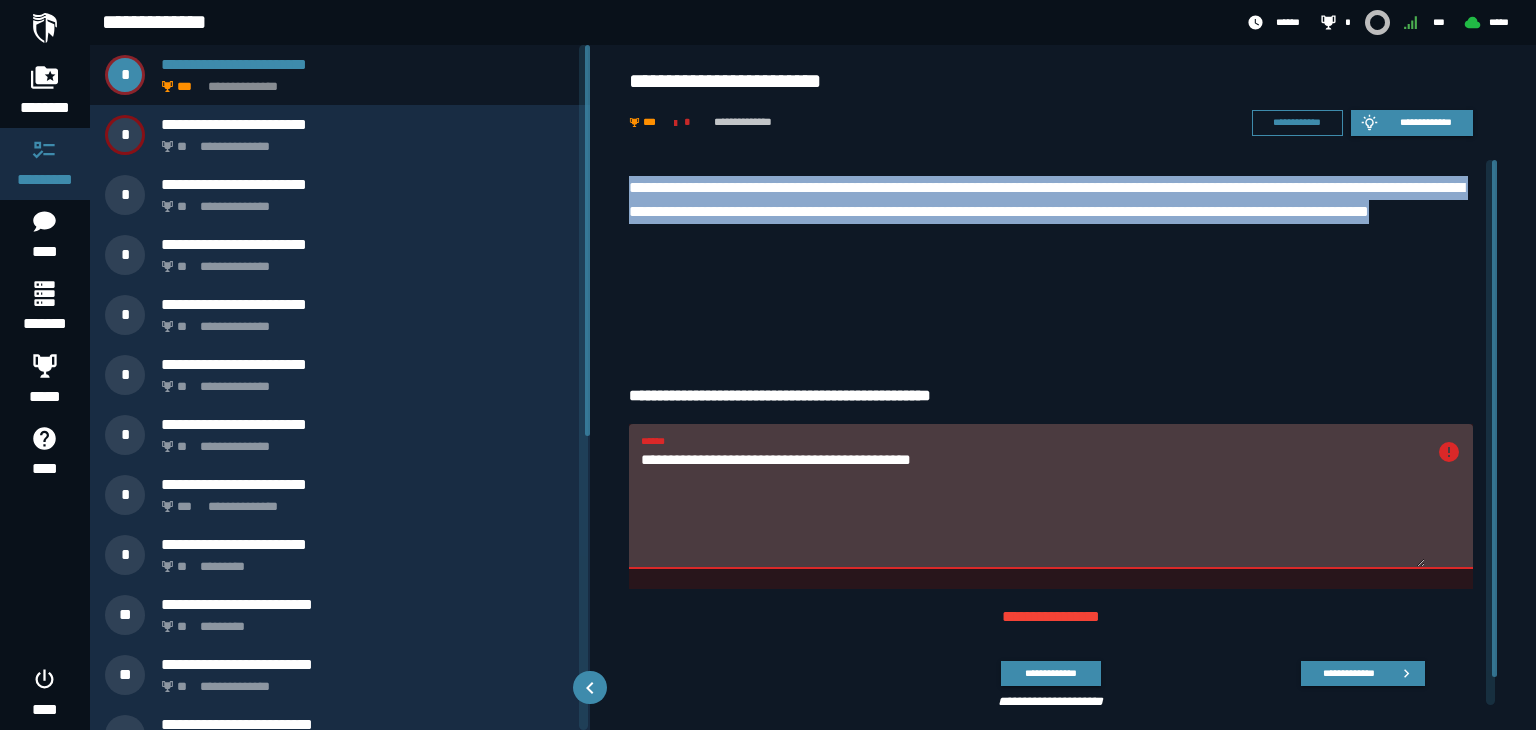 drag, startPoint x: 629, startPoint y: 173, endPoint x: 795, endPoint y: 266, distance: 190.27611 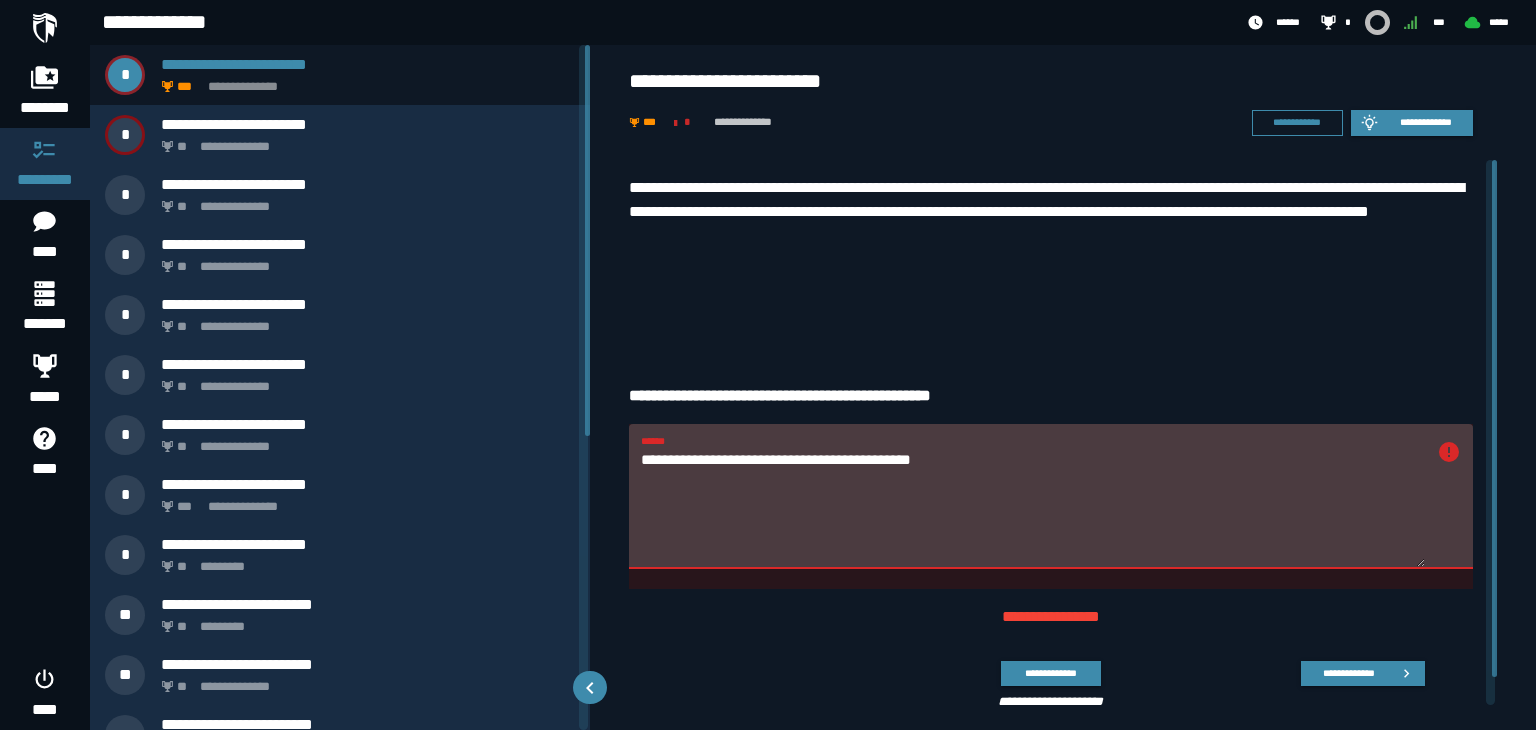 click on "**********" at bounding box center [1063, 387] 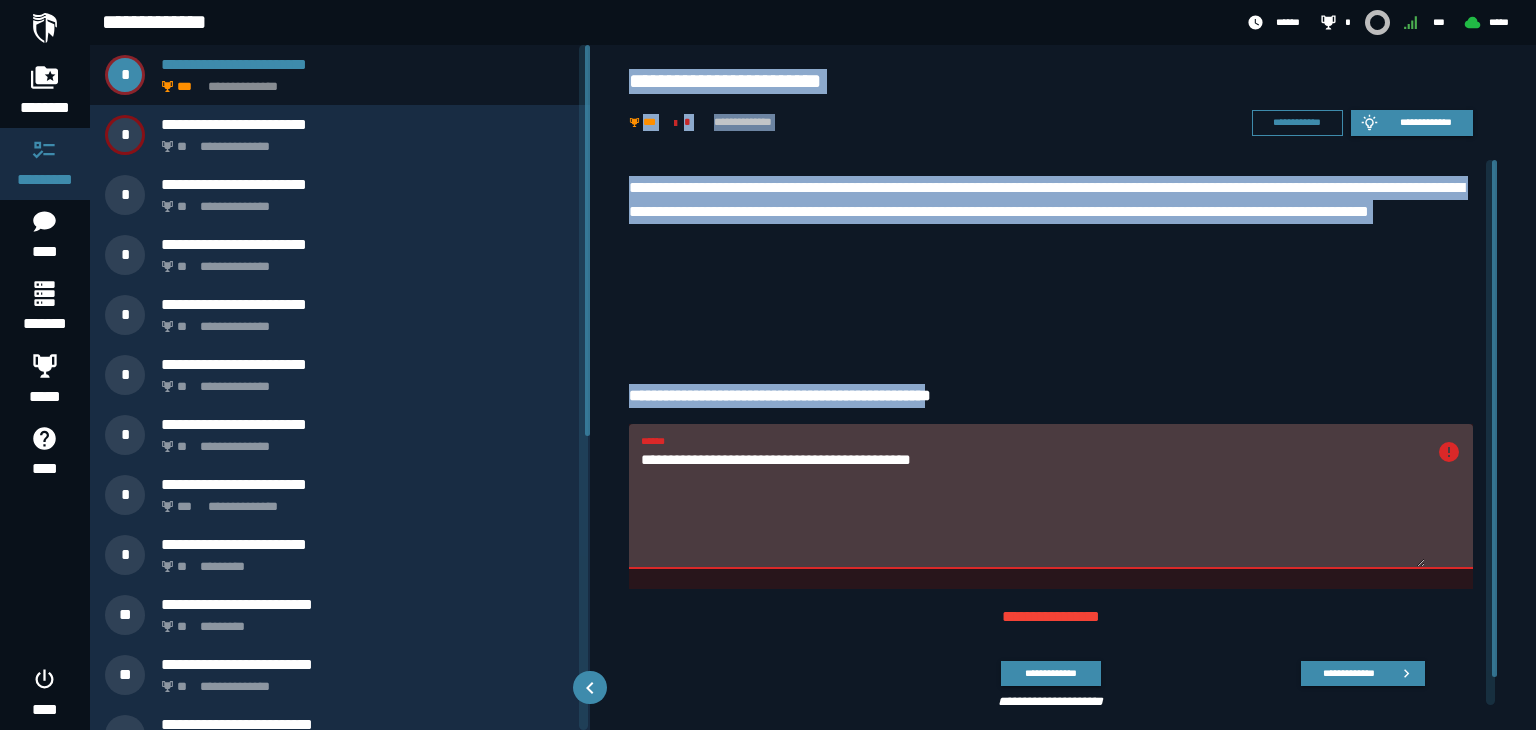 drag, startPoint x: 630, startPoint y: 75, endPoint x: 983, endPoint y: 377, distance: 464.5568 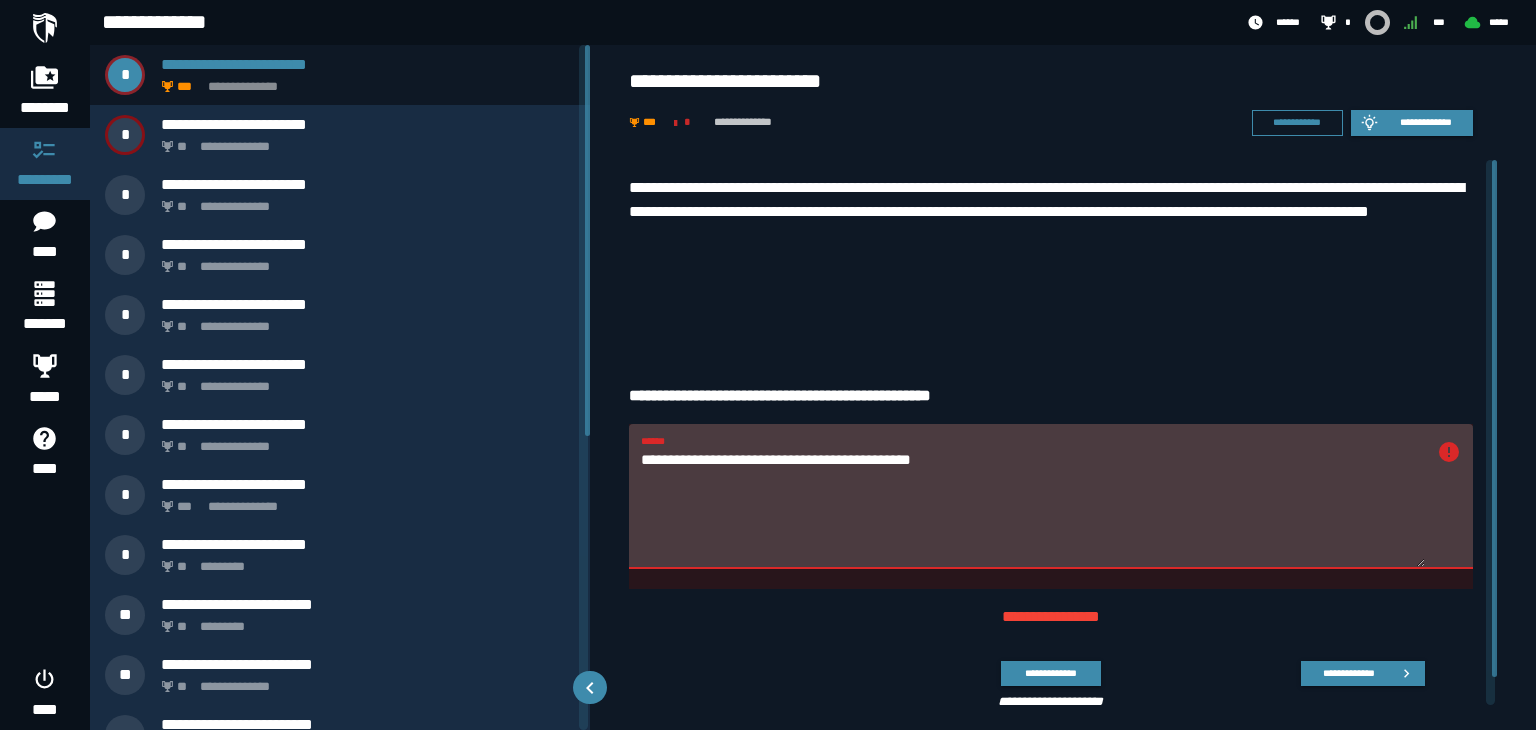 click on "**********" at bounding box center [1033, 507] 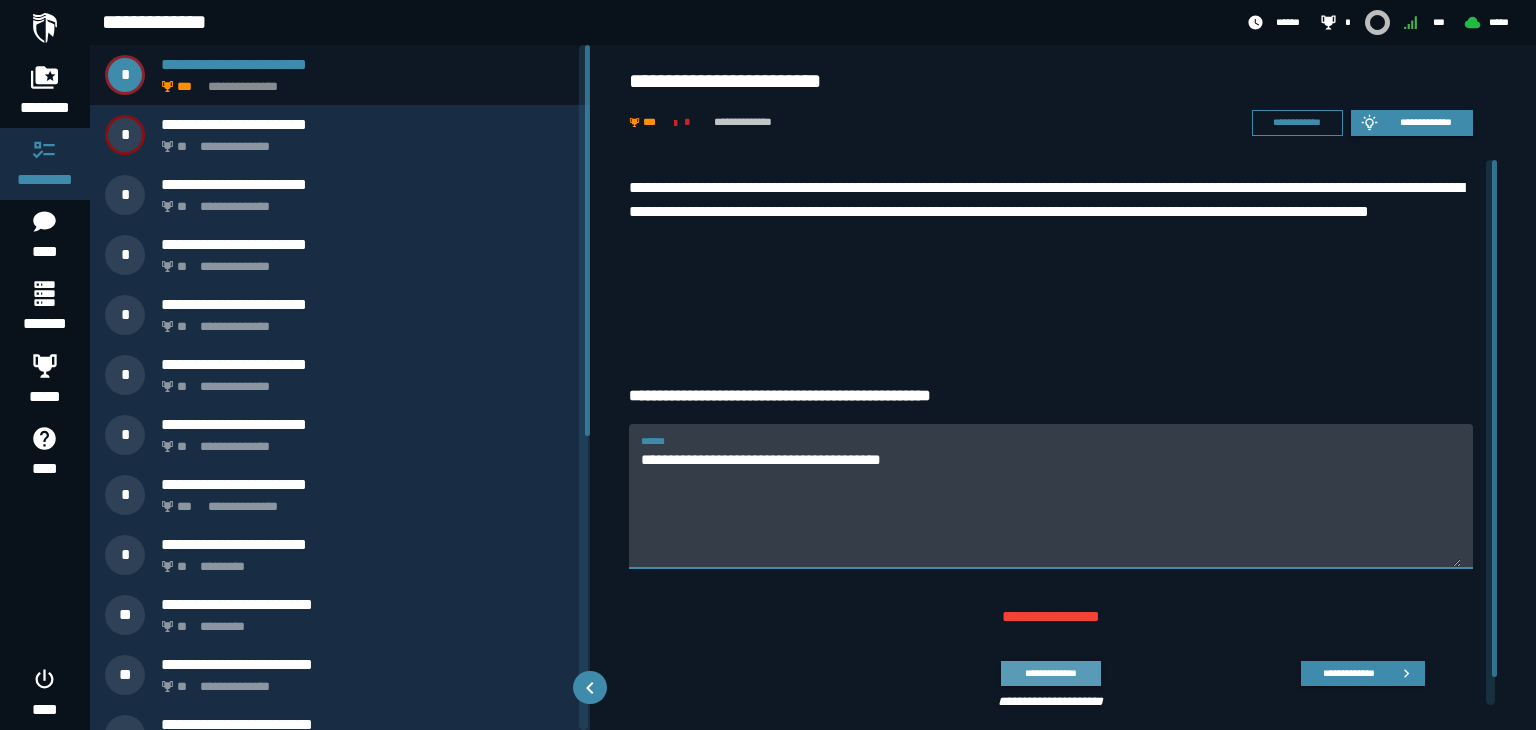click on "**********" at bounding box center [1050, 673] 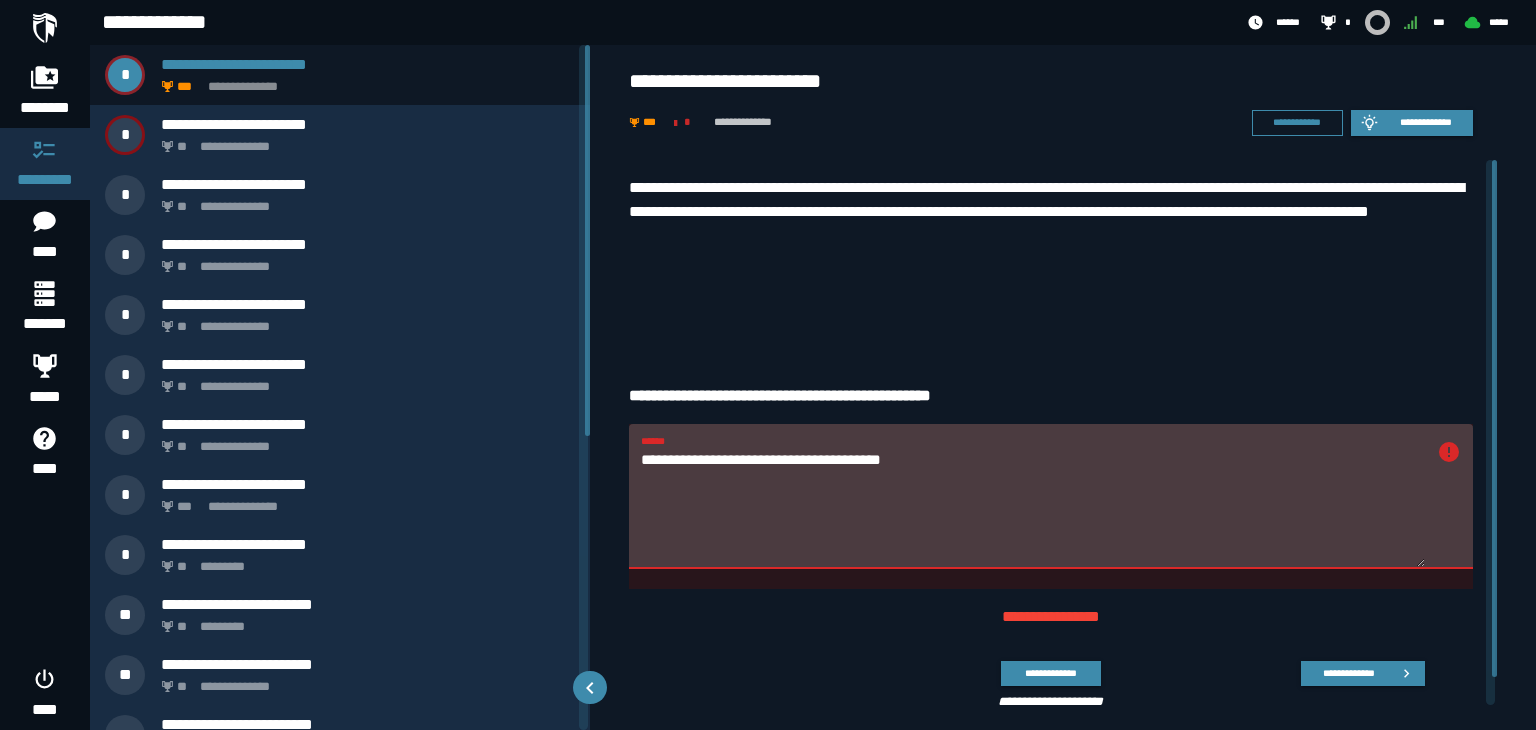 click on "**********" at bounding box center [1033, 507] 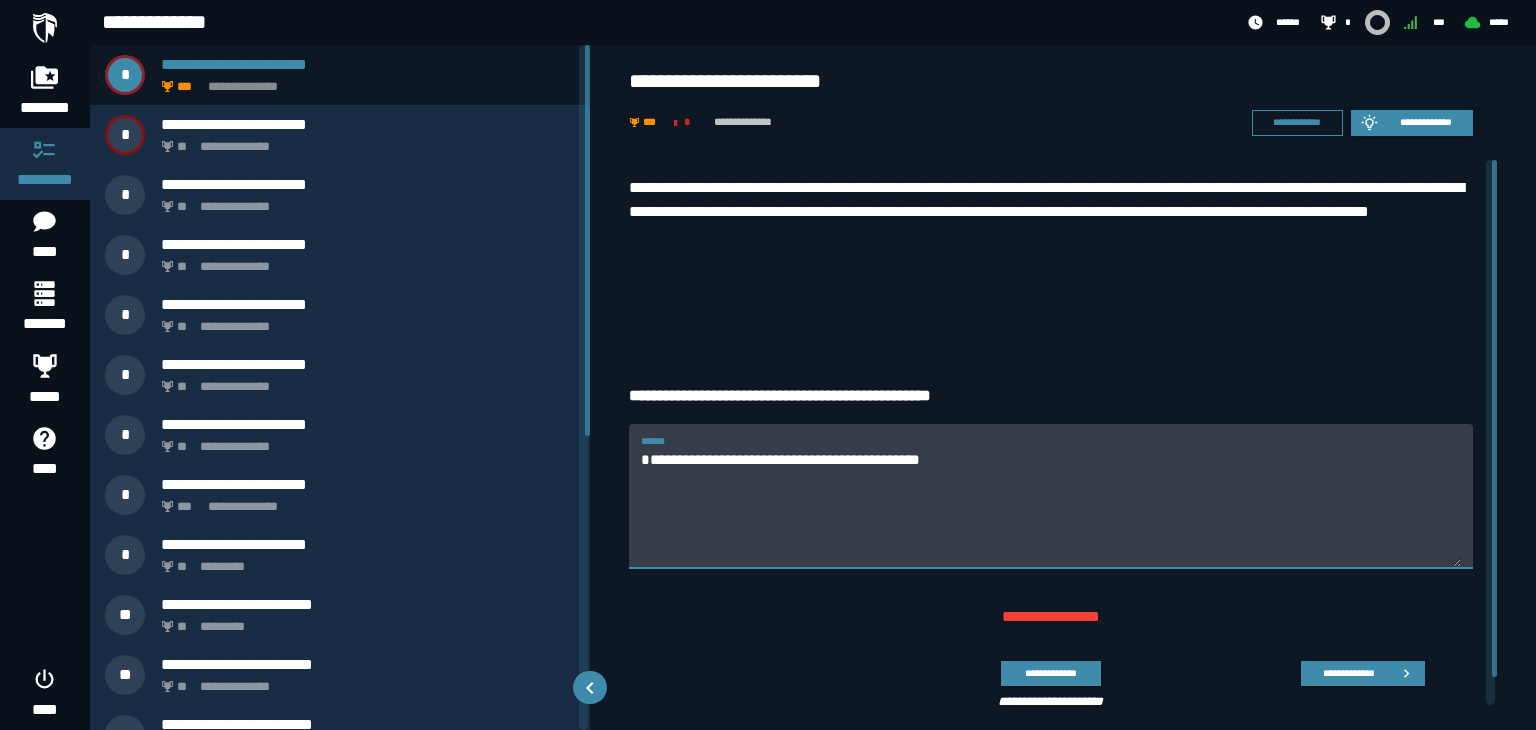 paste 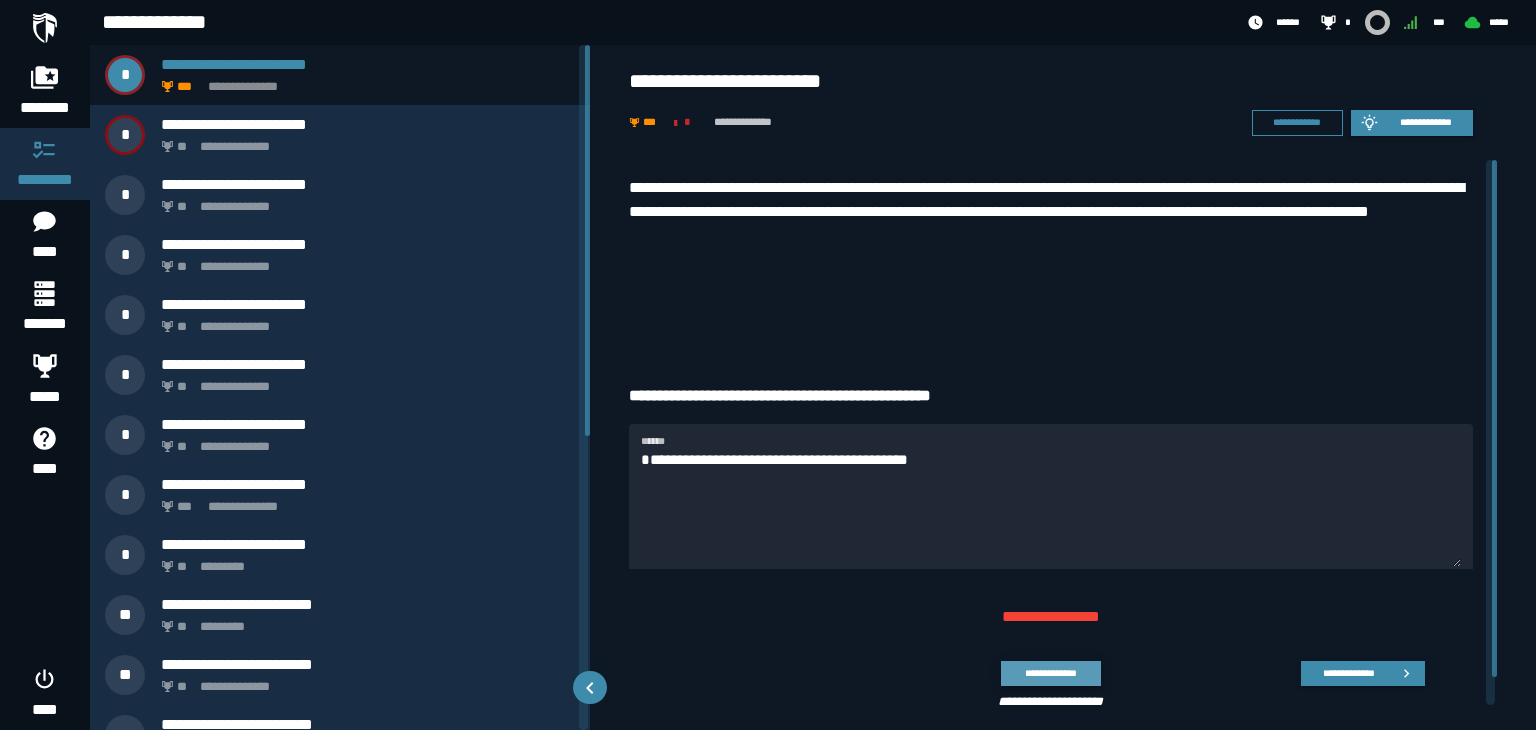 click on "**********" at bounding box center [1050, 673] 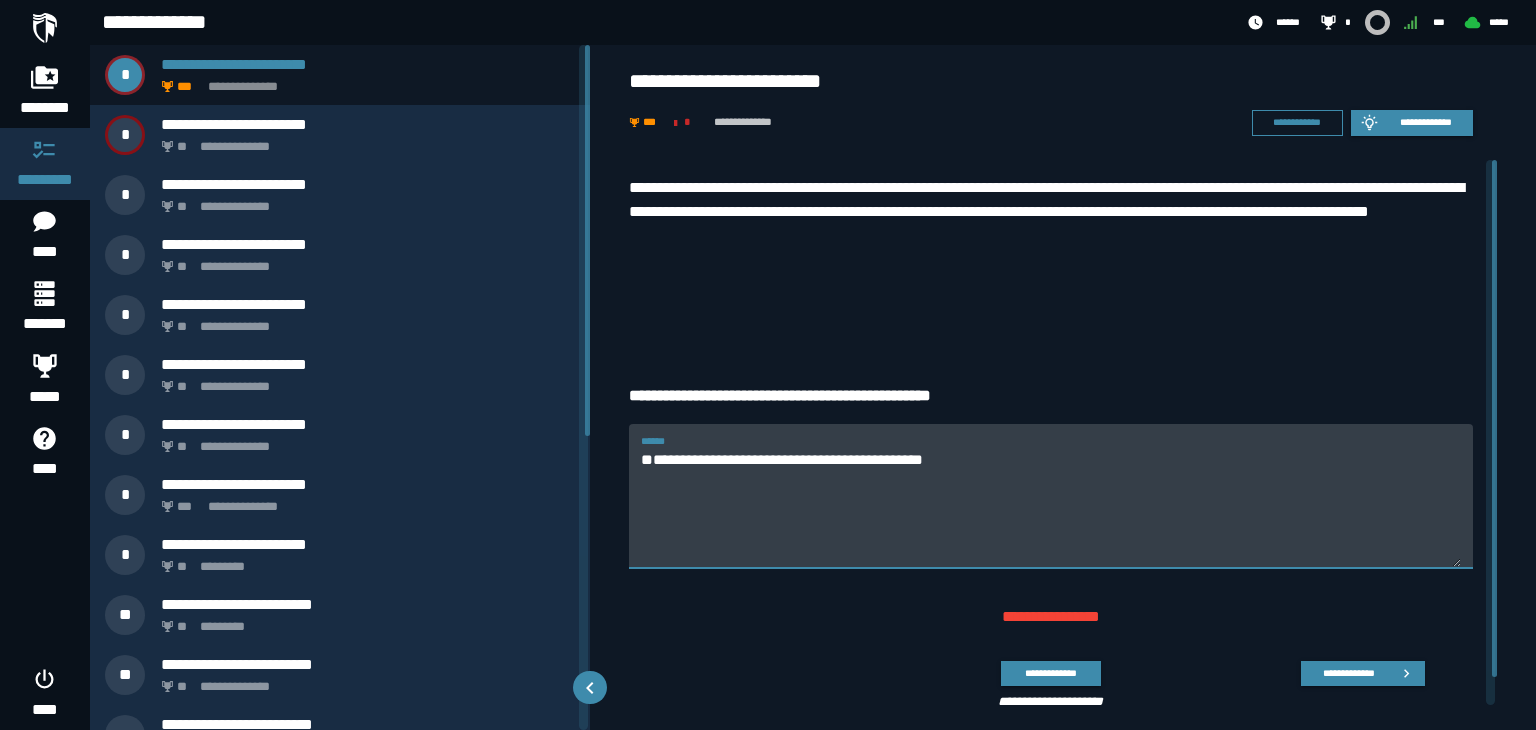 type on "**********" 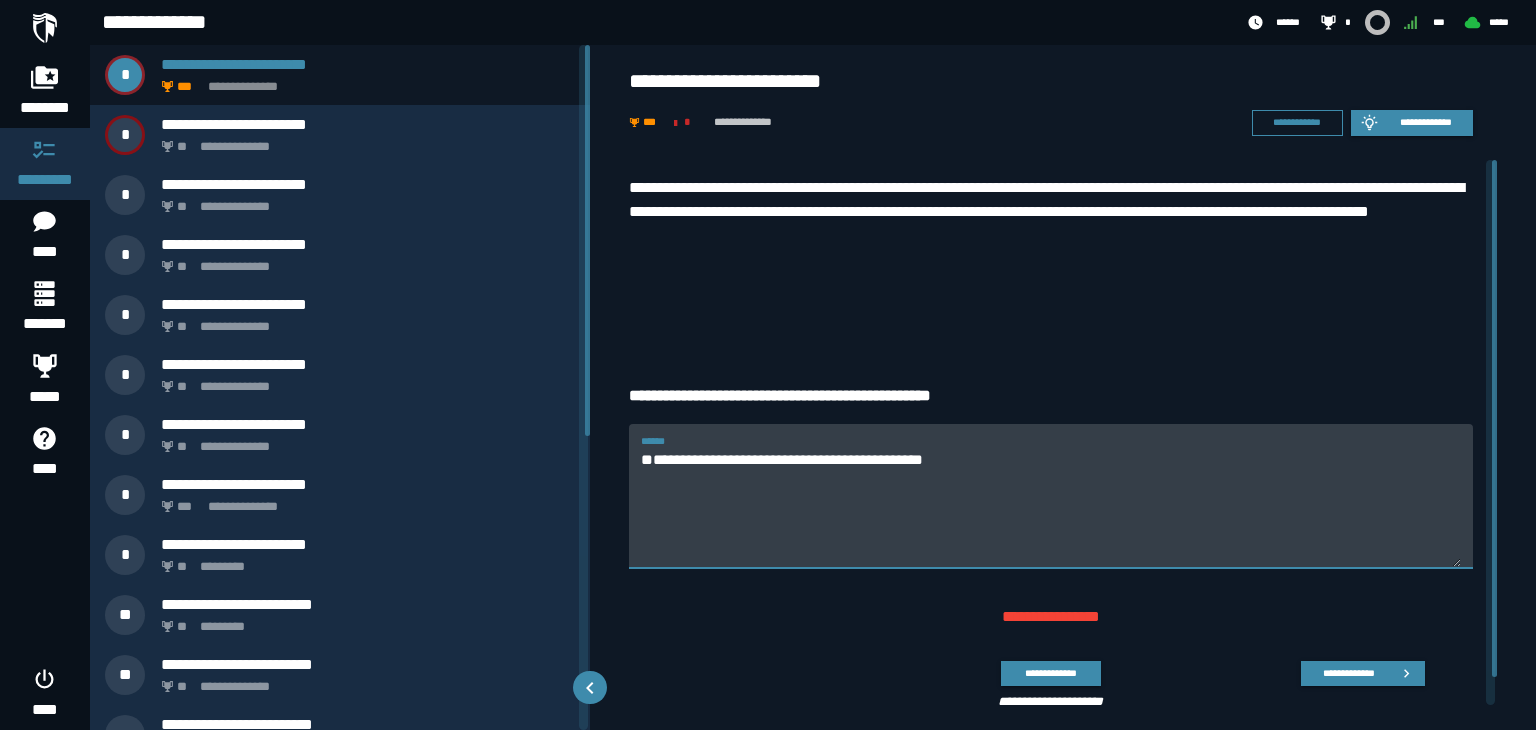 click on "**********" at bounding box center (1051, 507) 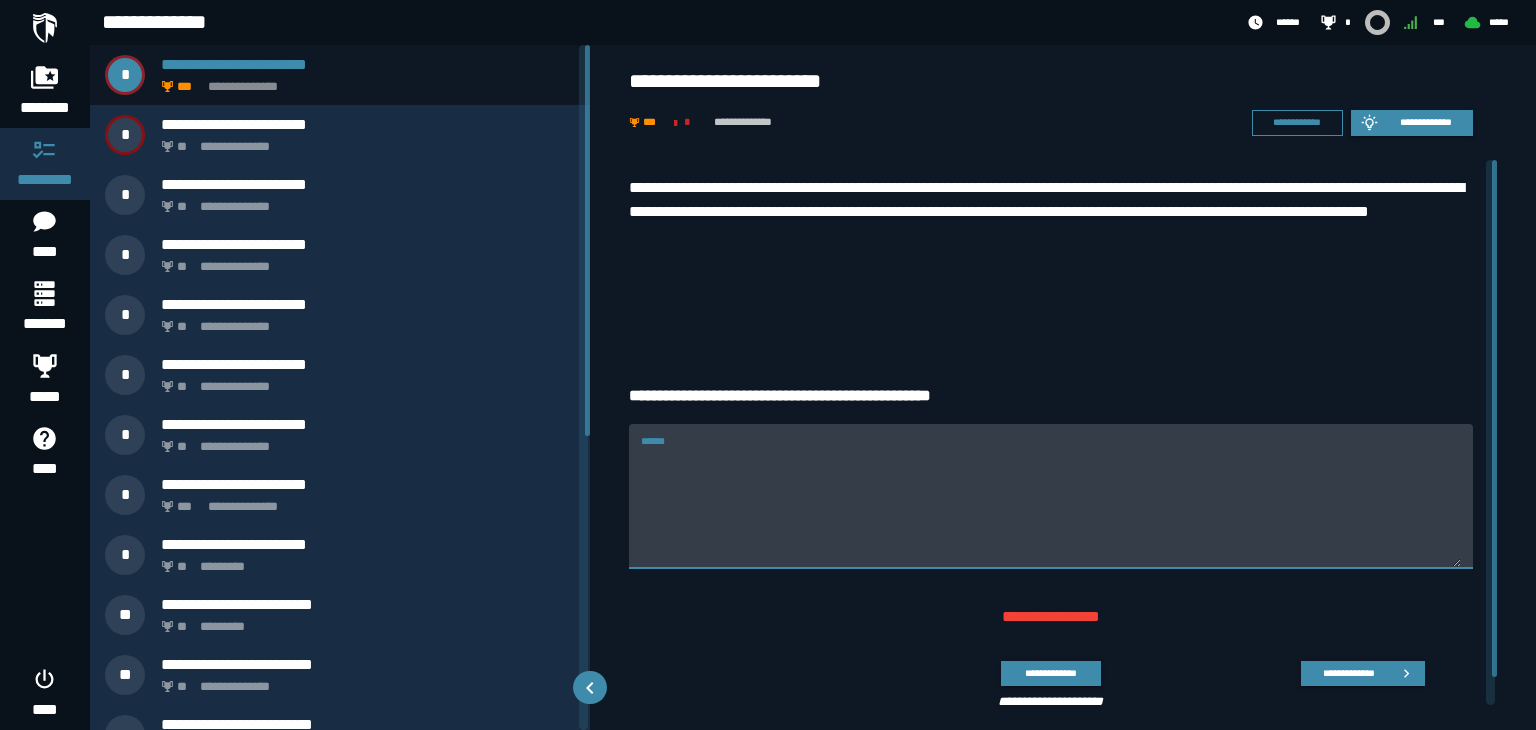 paste on "**********" 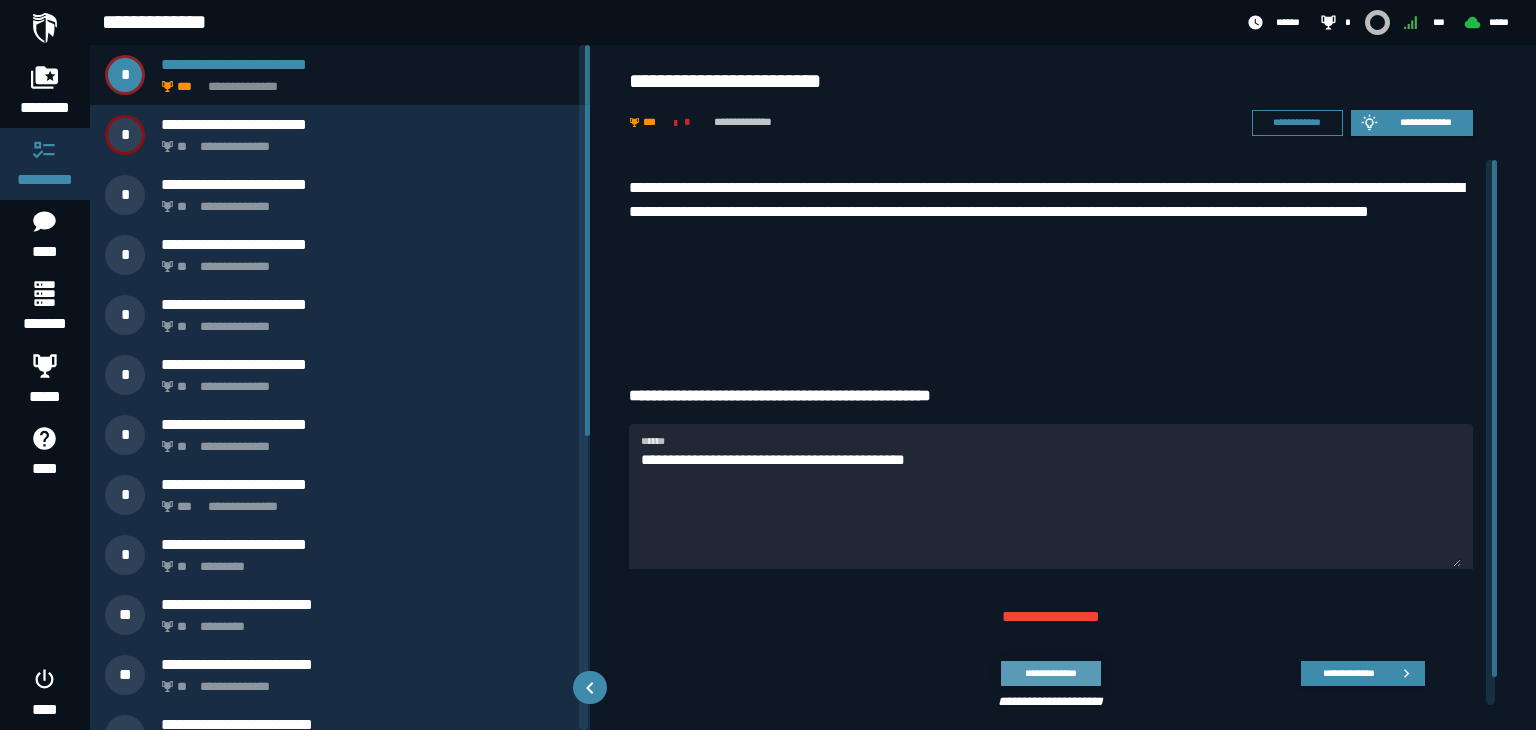 click on "**********" at bounding box center [1050, 673] 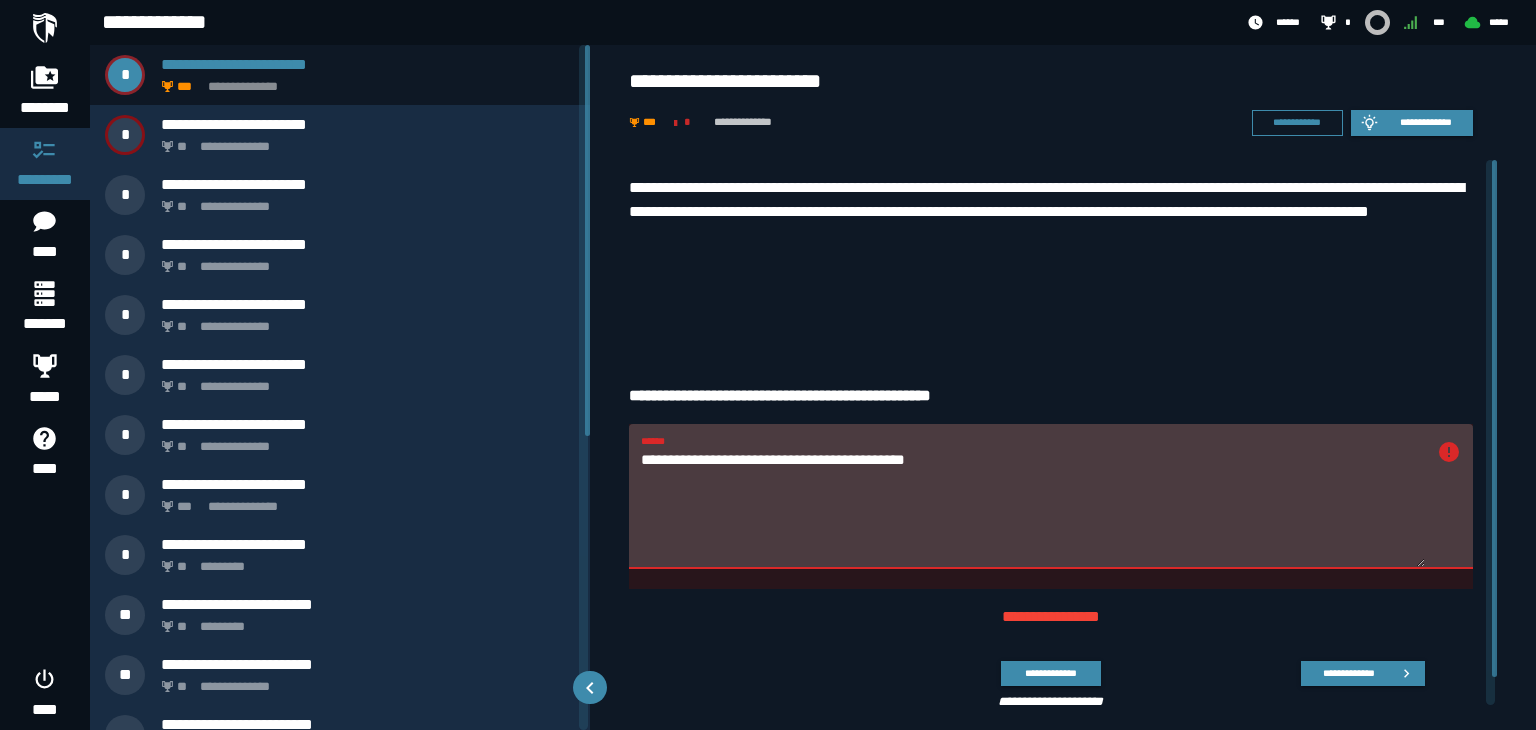 click on "**********" at bounding box center [1033, 507] 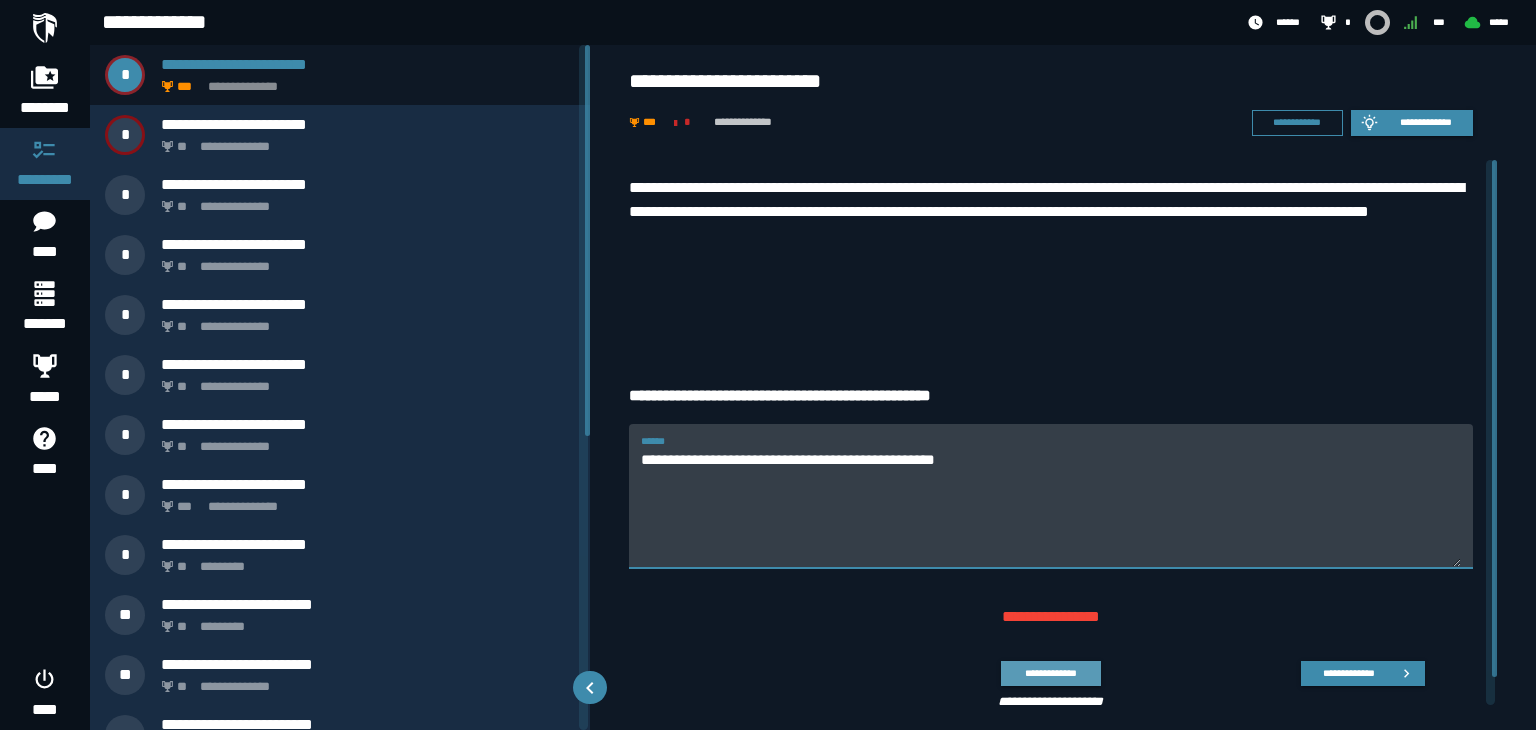type on "**********" 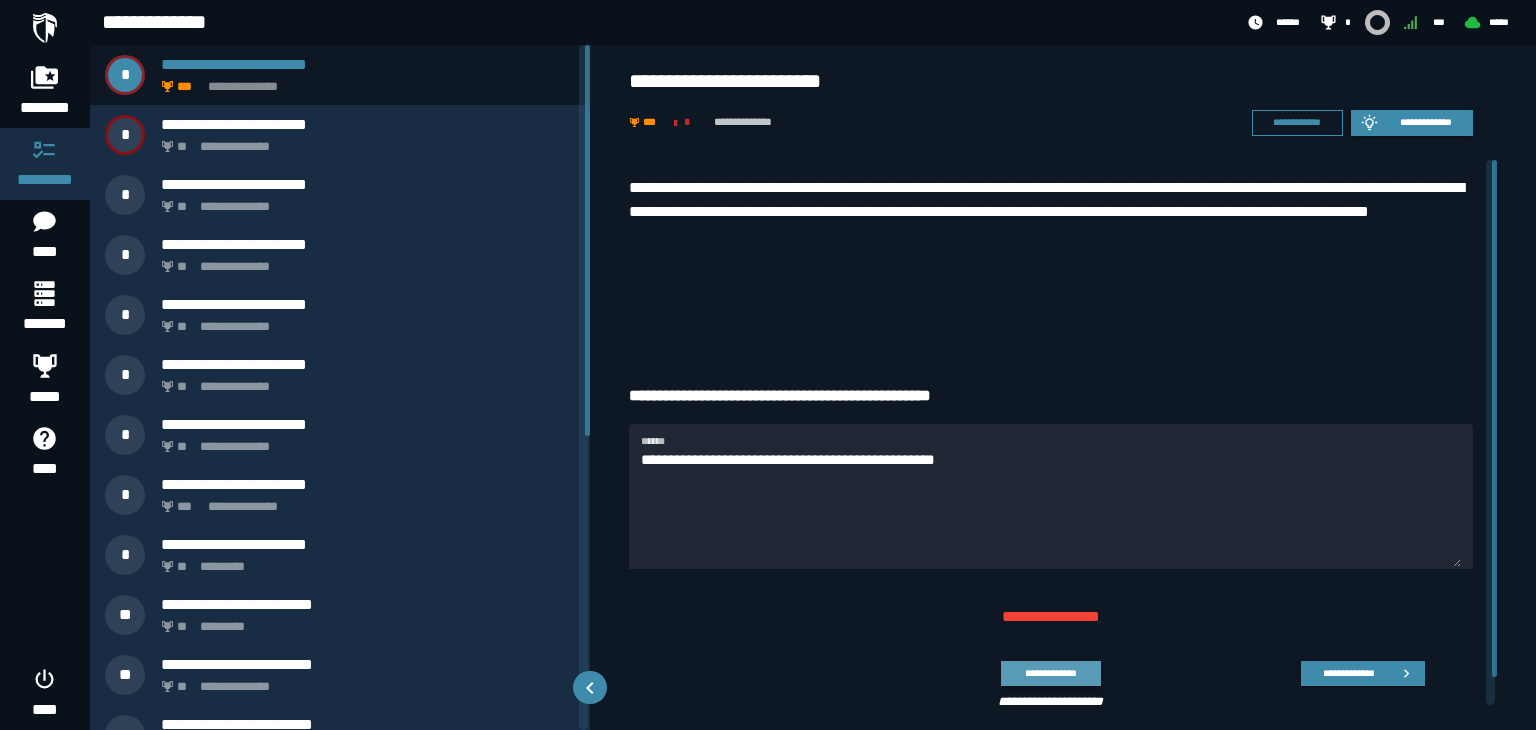 click on "**********" at bounding box center [1050, 673] 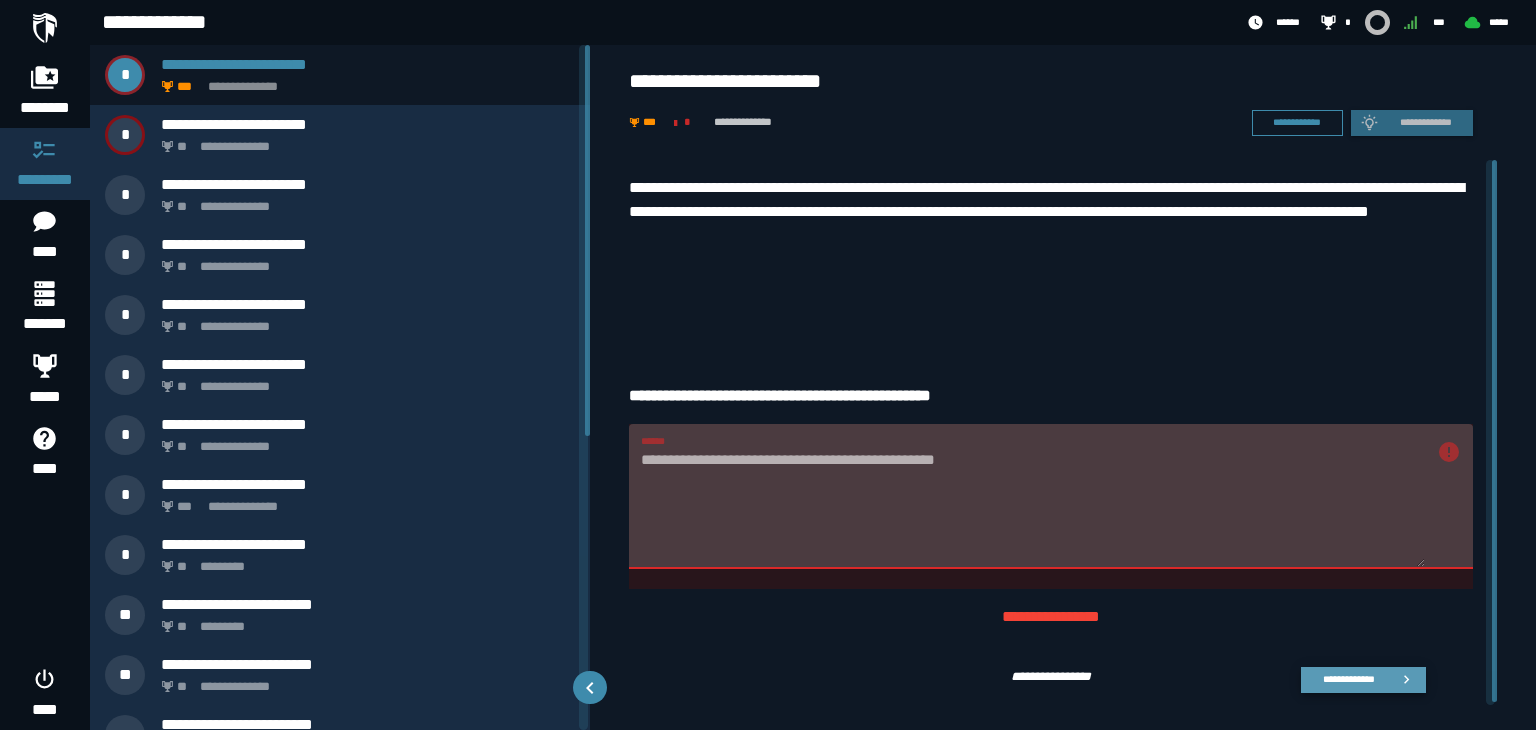 click on "**********" at bounding box center [1348, 679] 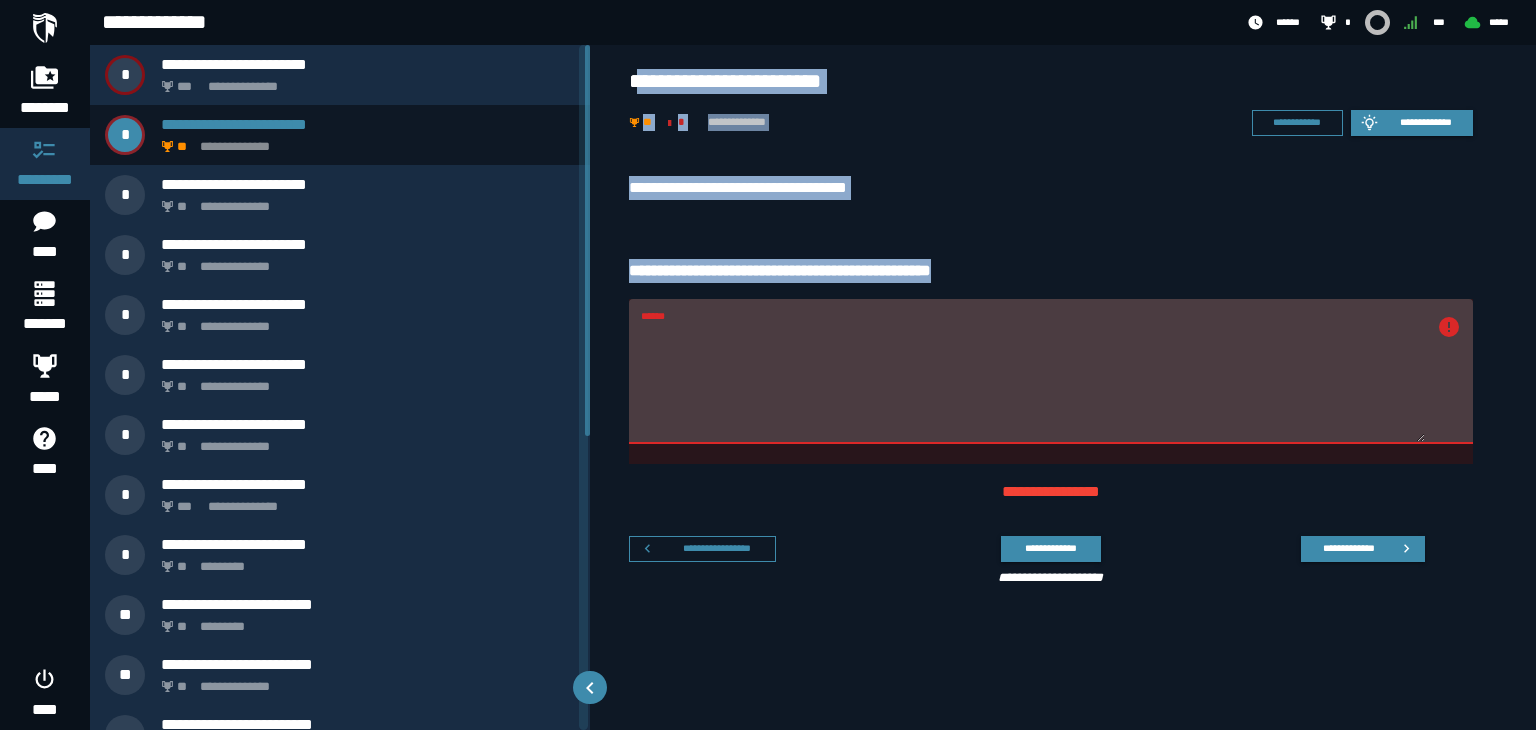 drag, startPoint x: 640, startPoint y: 71, endPoint x: 971, endPoint y: 338, distance: 425.26462 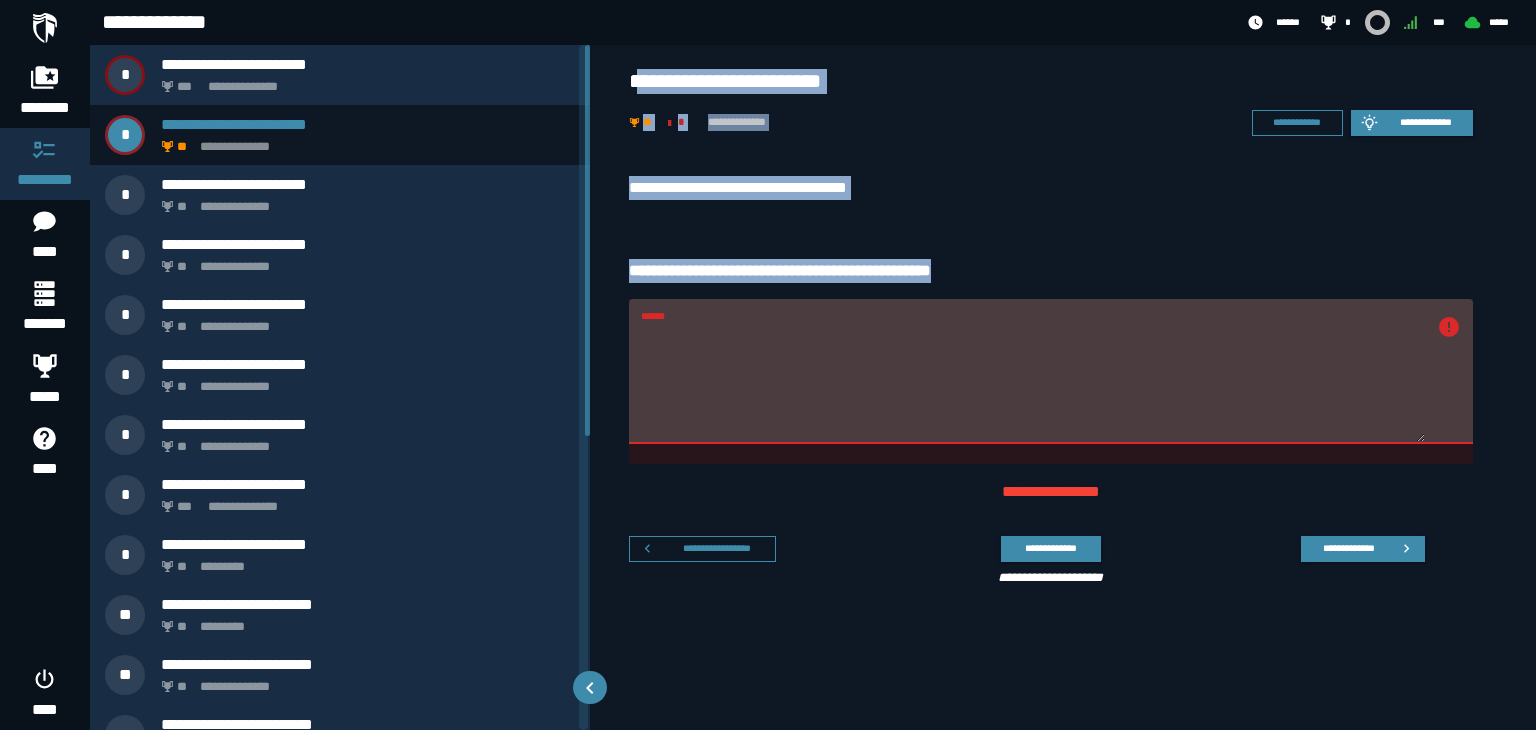 copy on "**********" 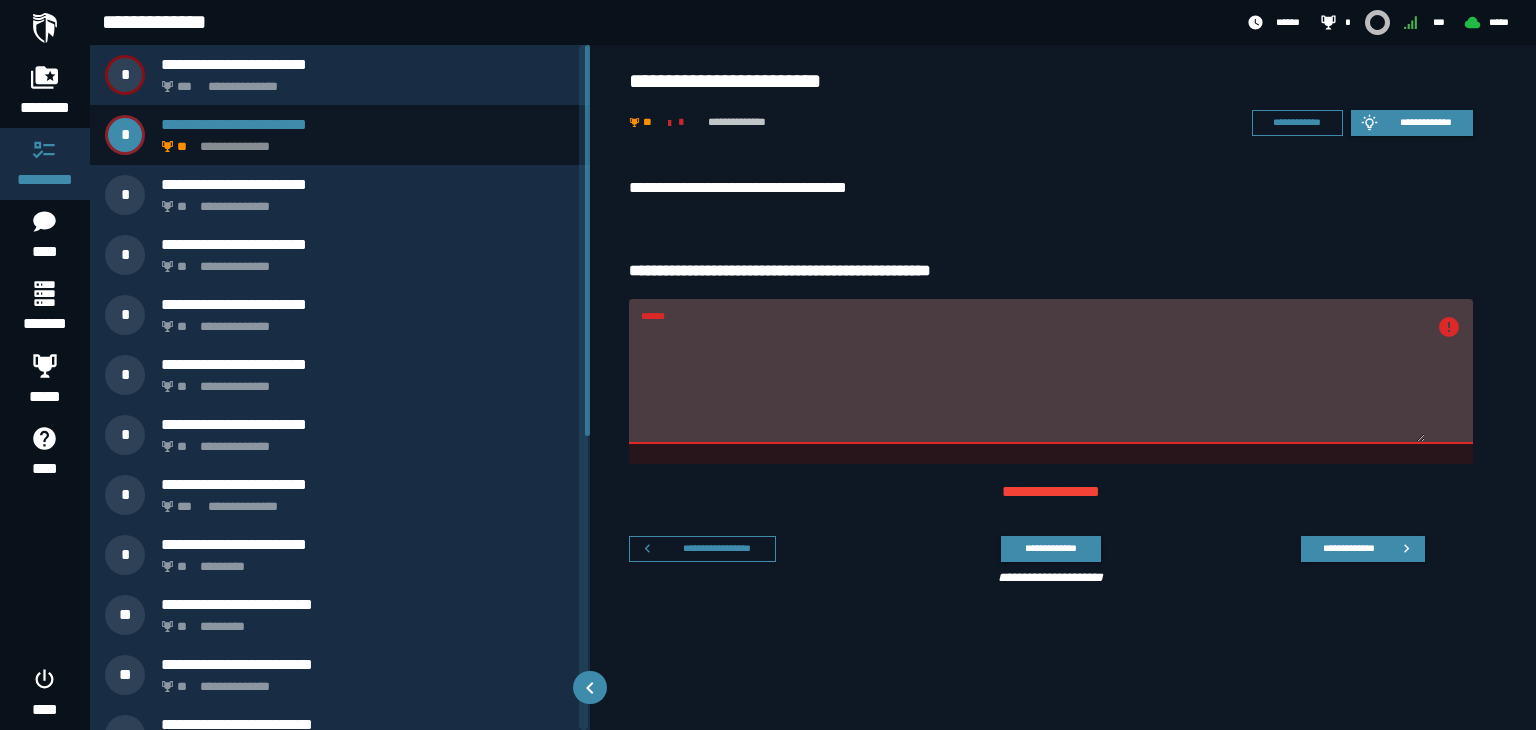 click on "******" at bounding box center (1033, 383) 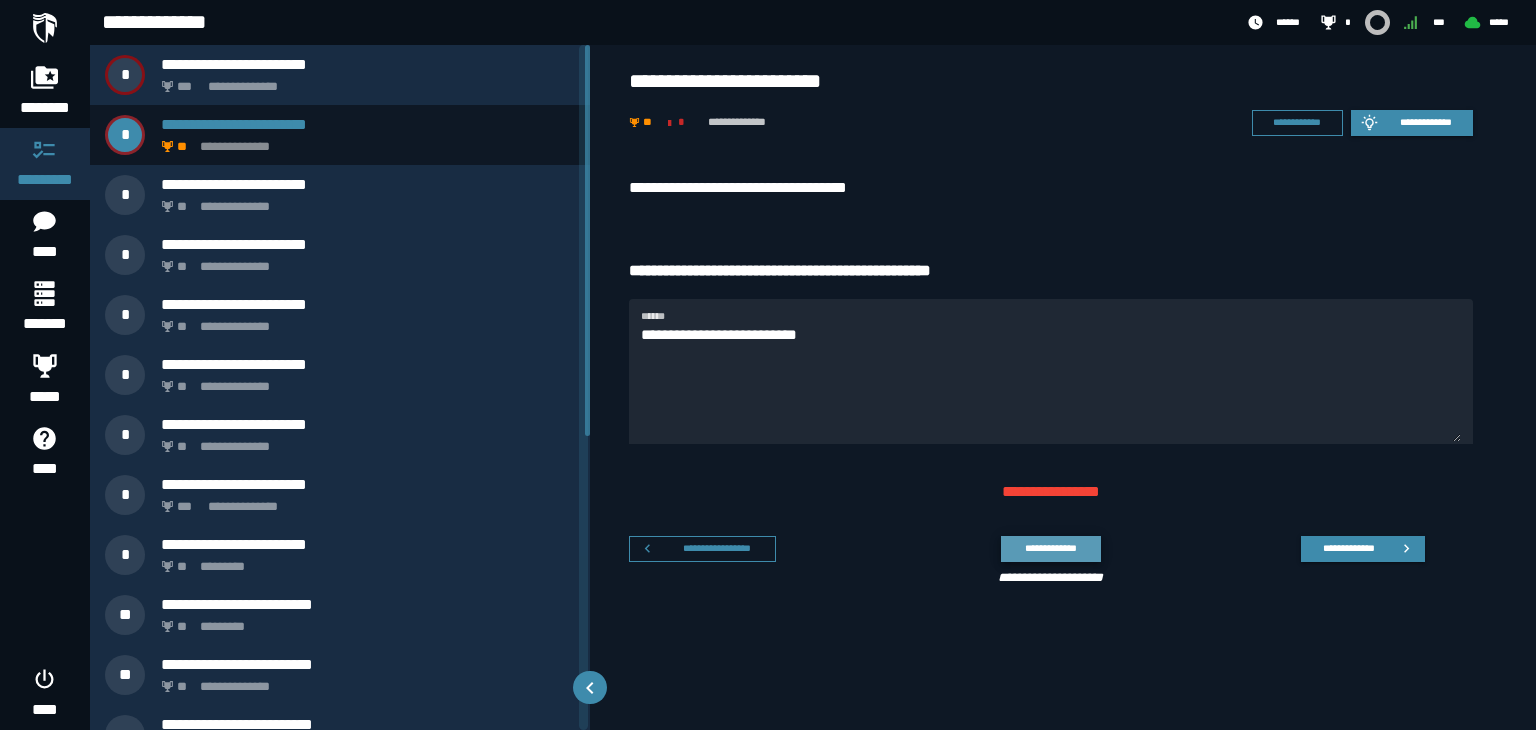 click on "**********" at bounding box center [1050, 548] 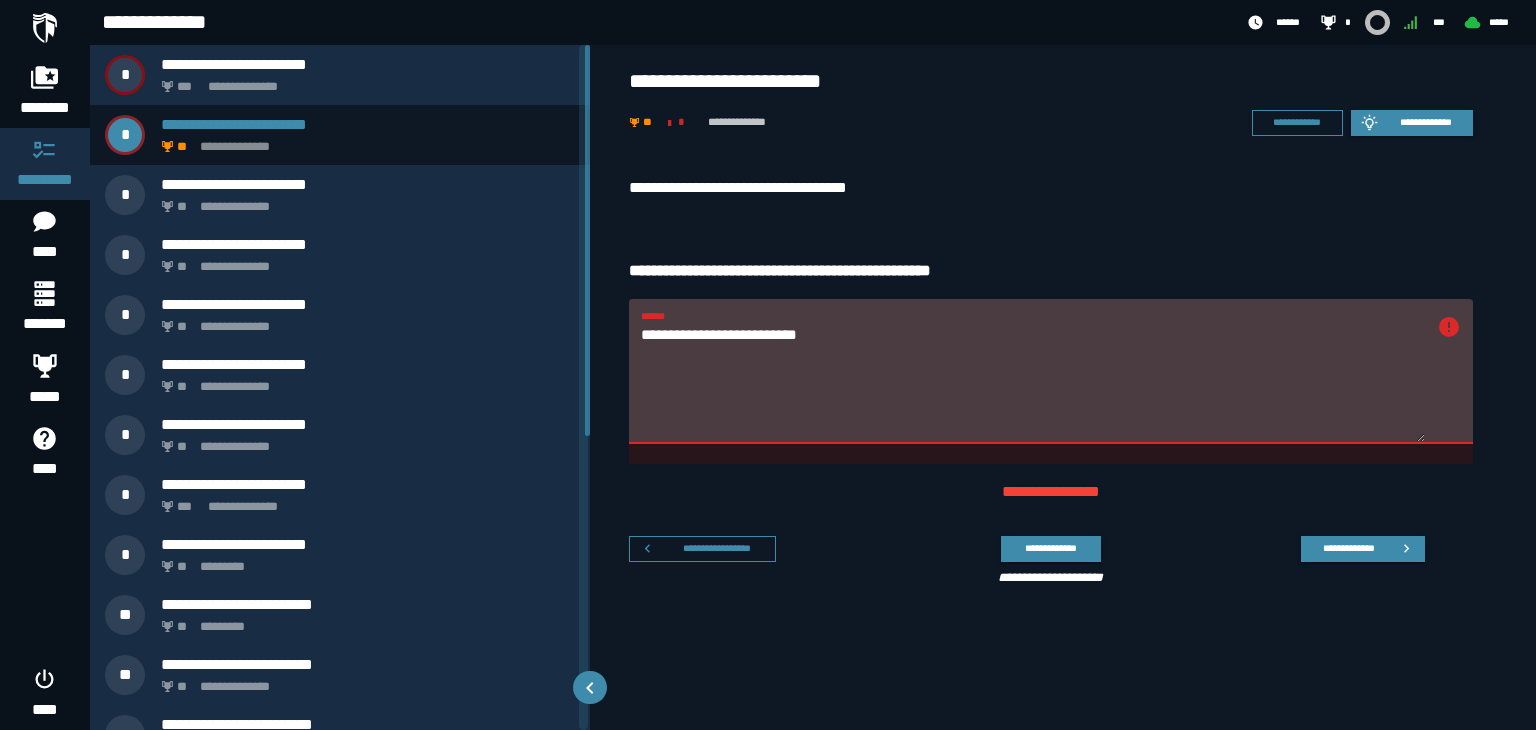 click on "**********" at bounding box center (1033, 383) 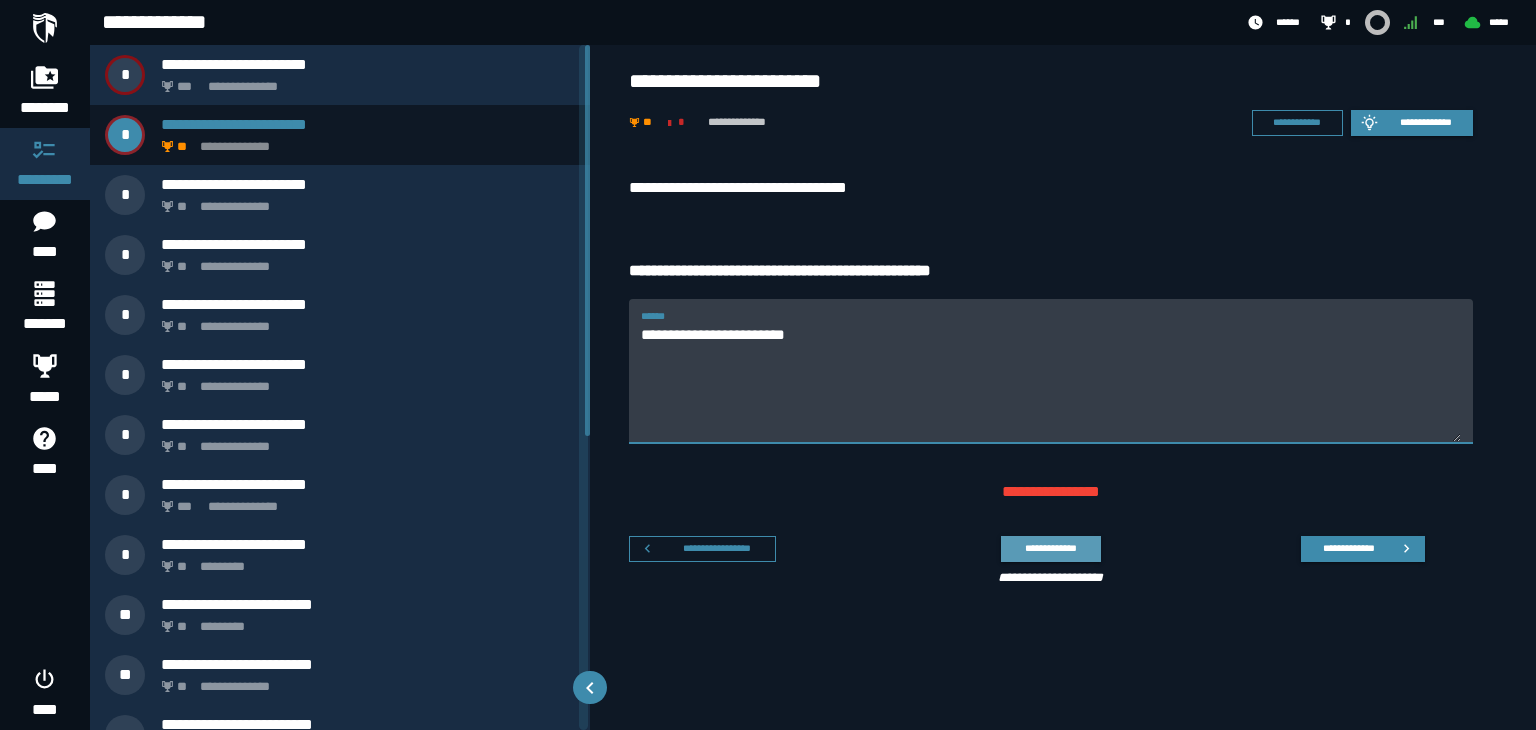 type on "**********" 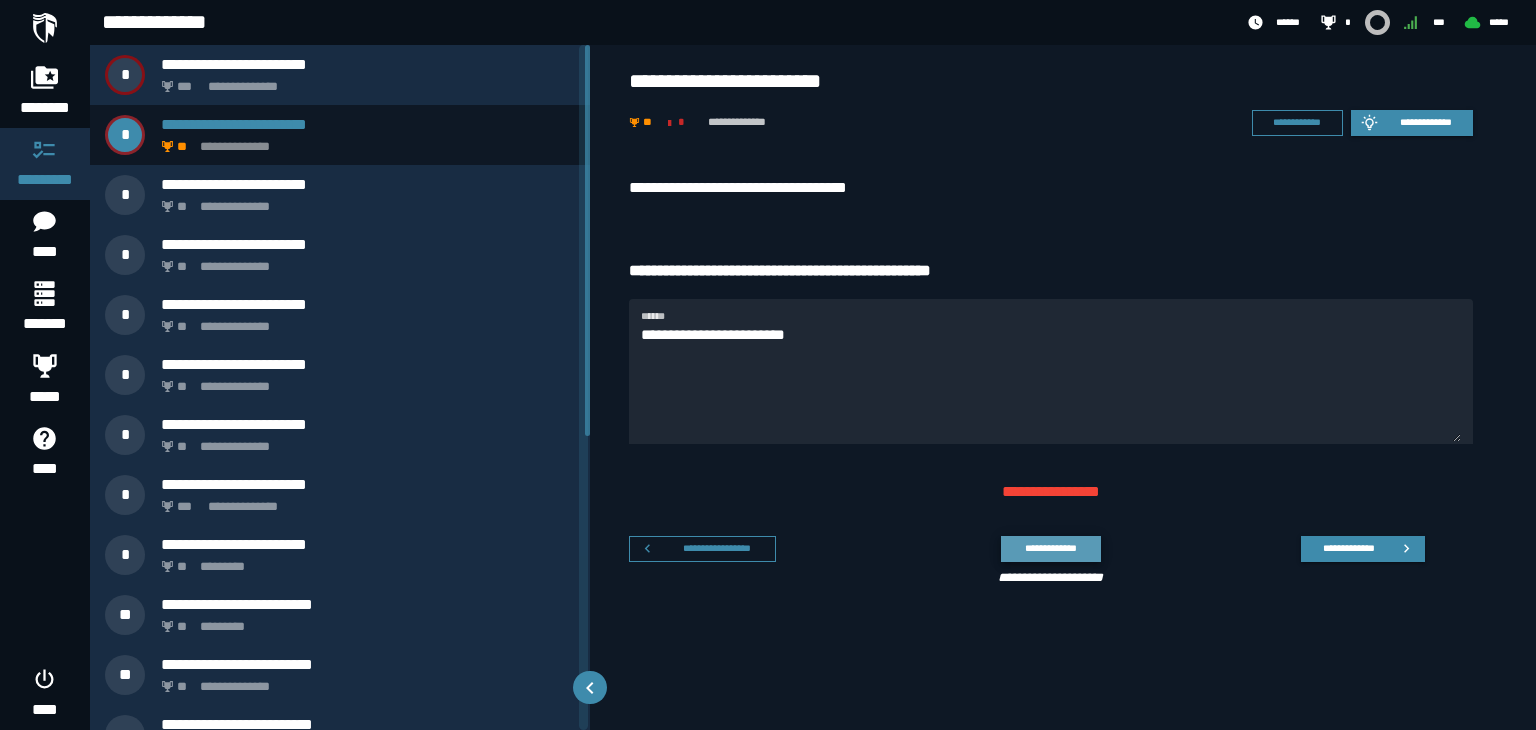click on "**********" at bounding box center (1050, 548) 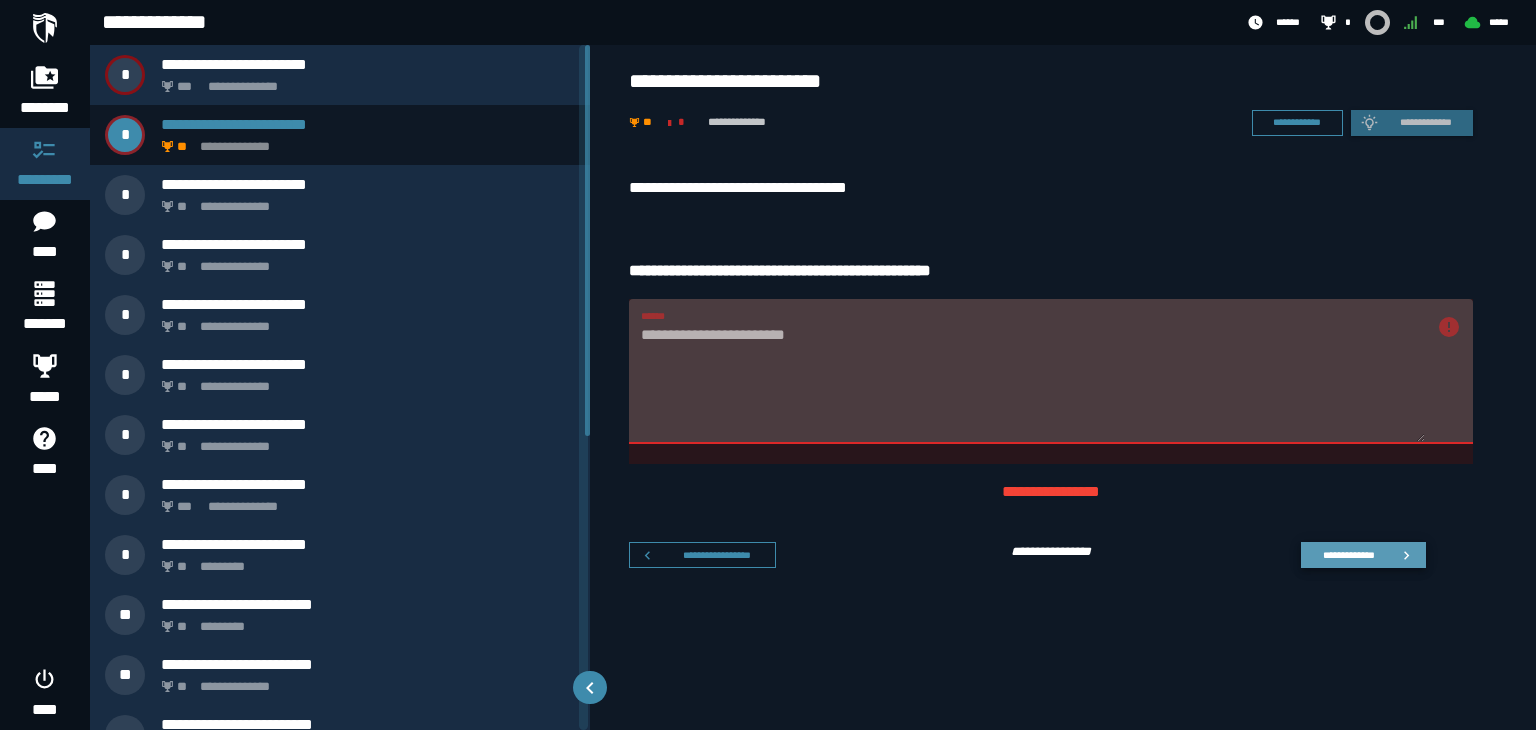 click on "**********" at bounding box center [1363, 555] 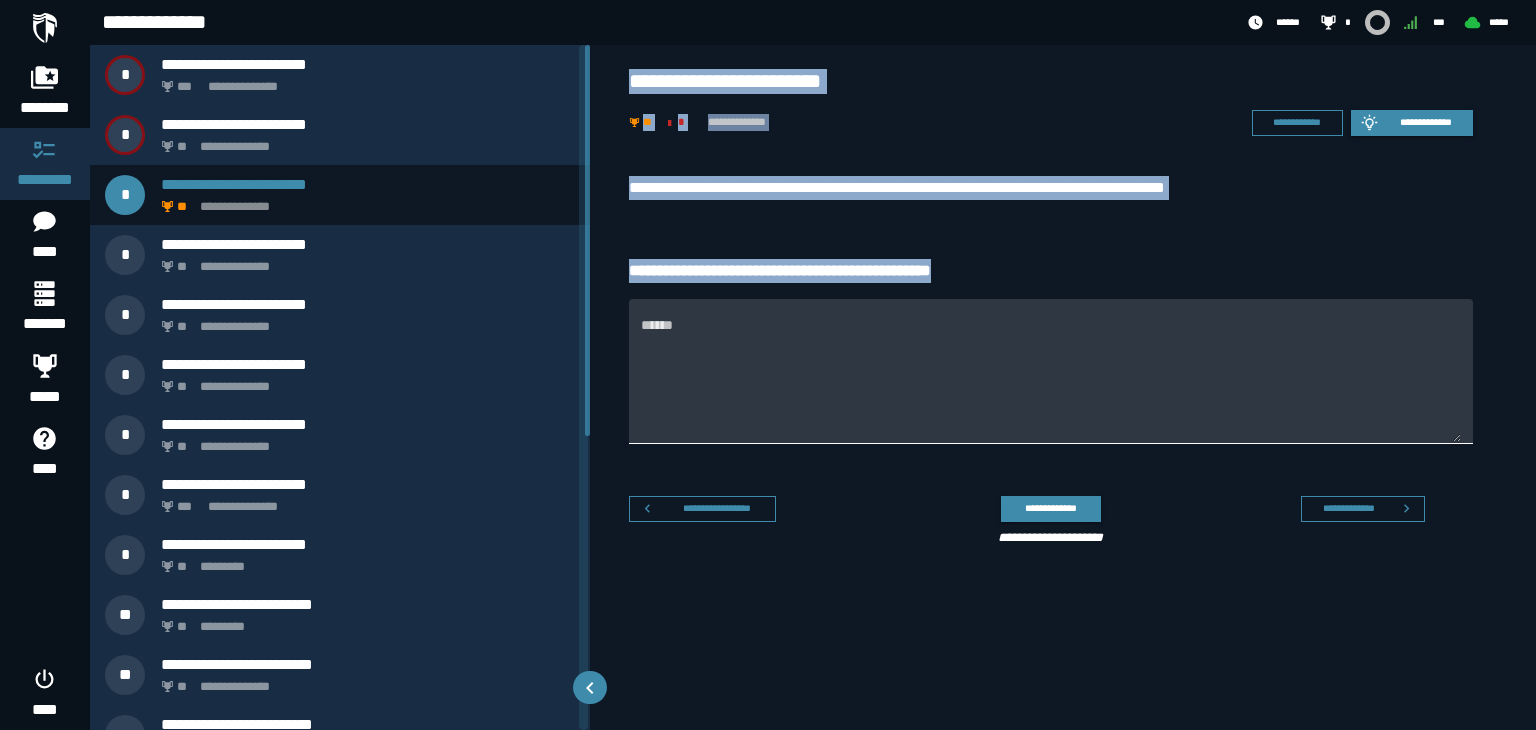 drag, startPoint x: 626, startPoint y: 89, endPoint x: 989, endPoint y: 359, distance: 452.4036 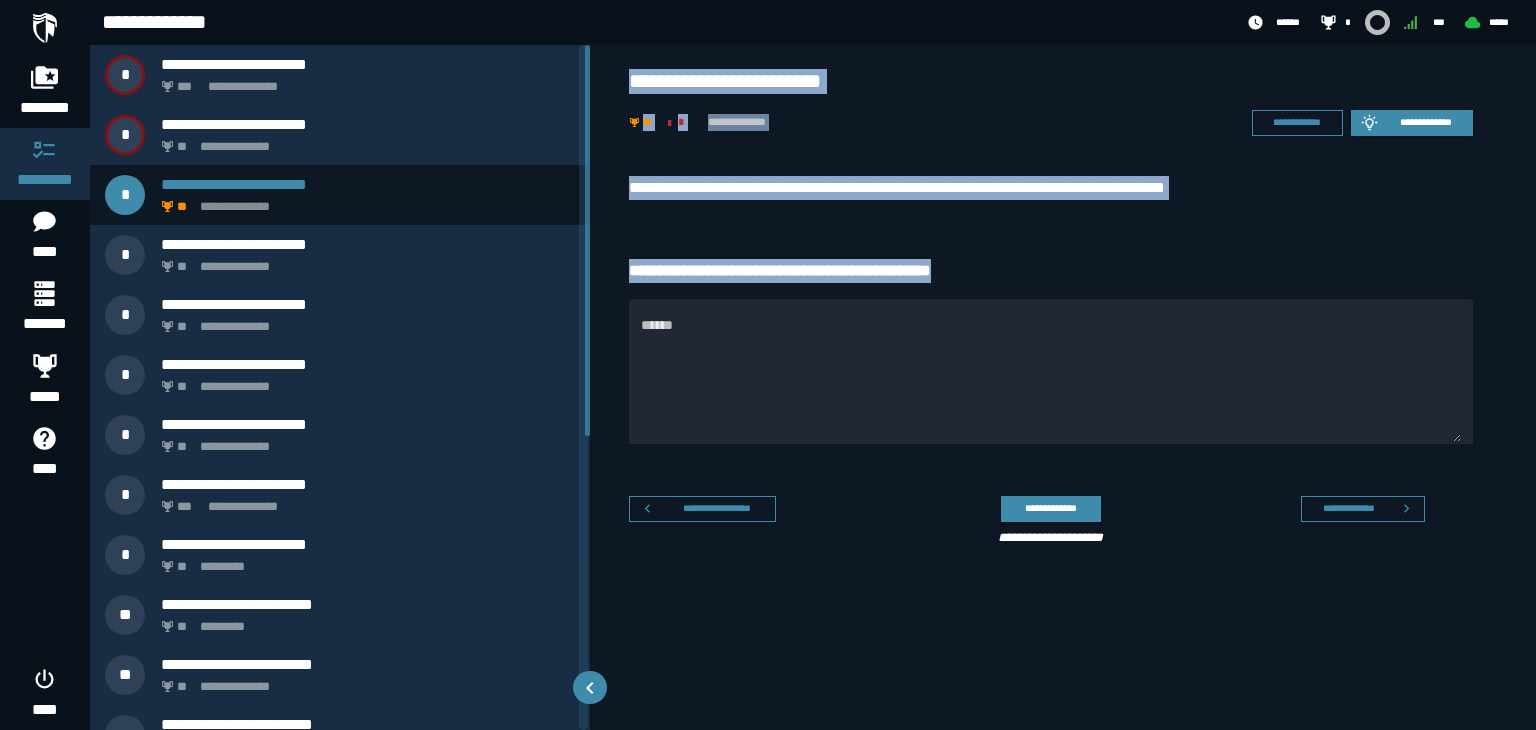copy on "**********" 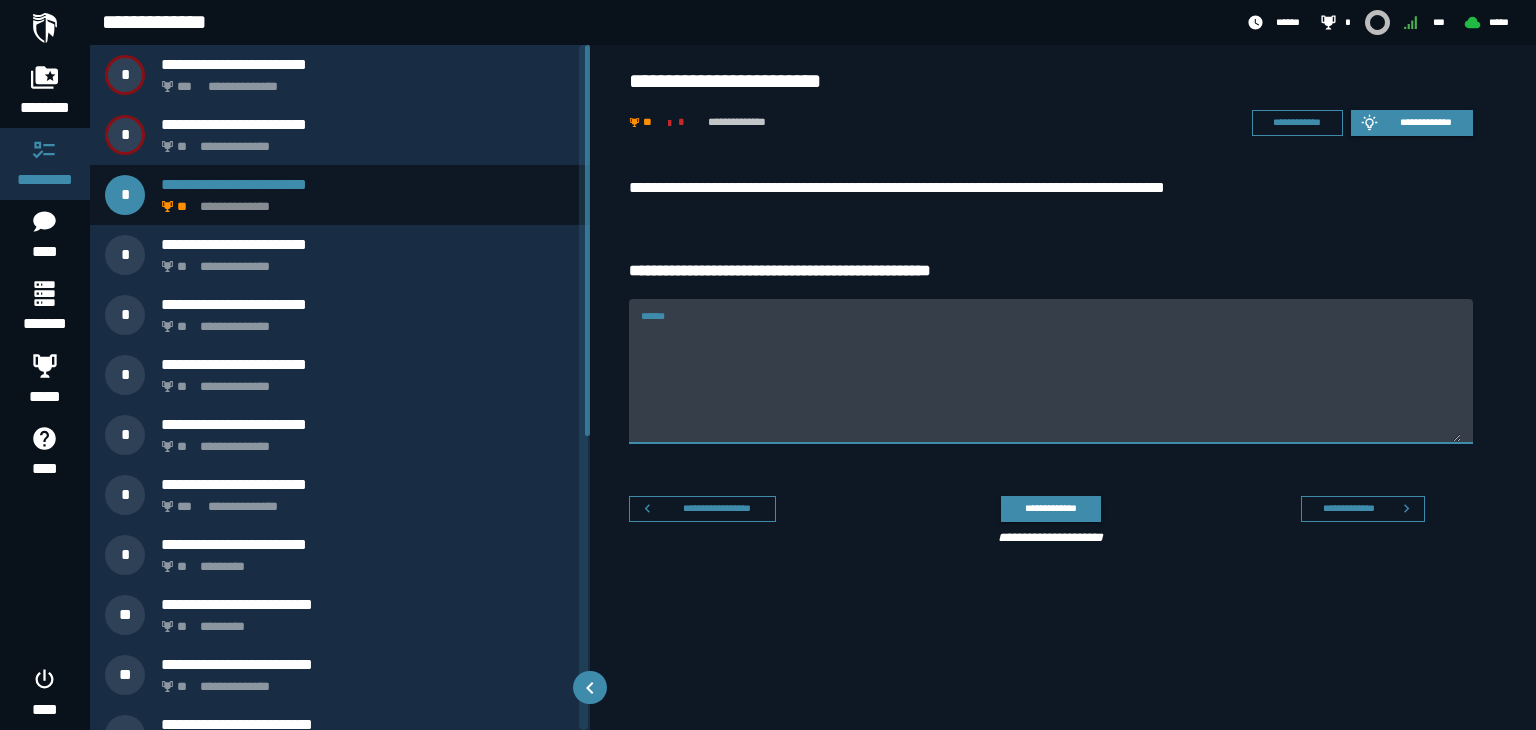 click on "******" at bounding box center (1051, 383) 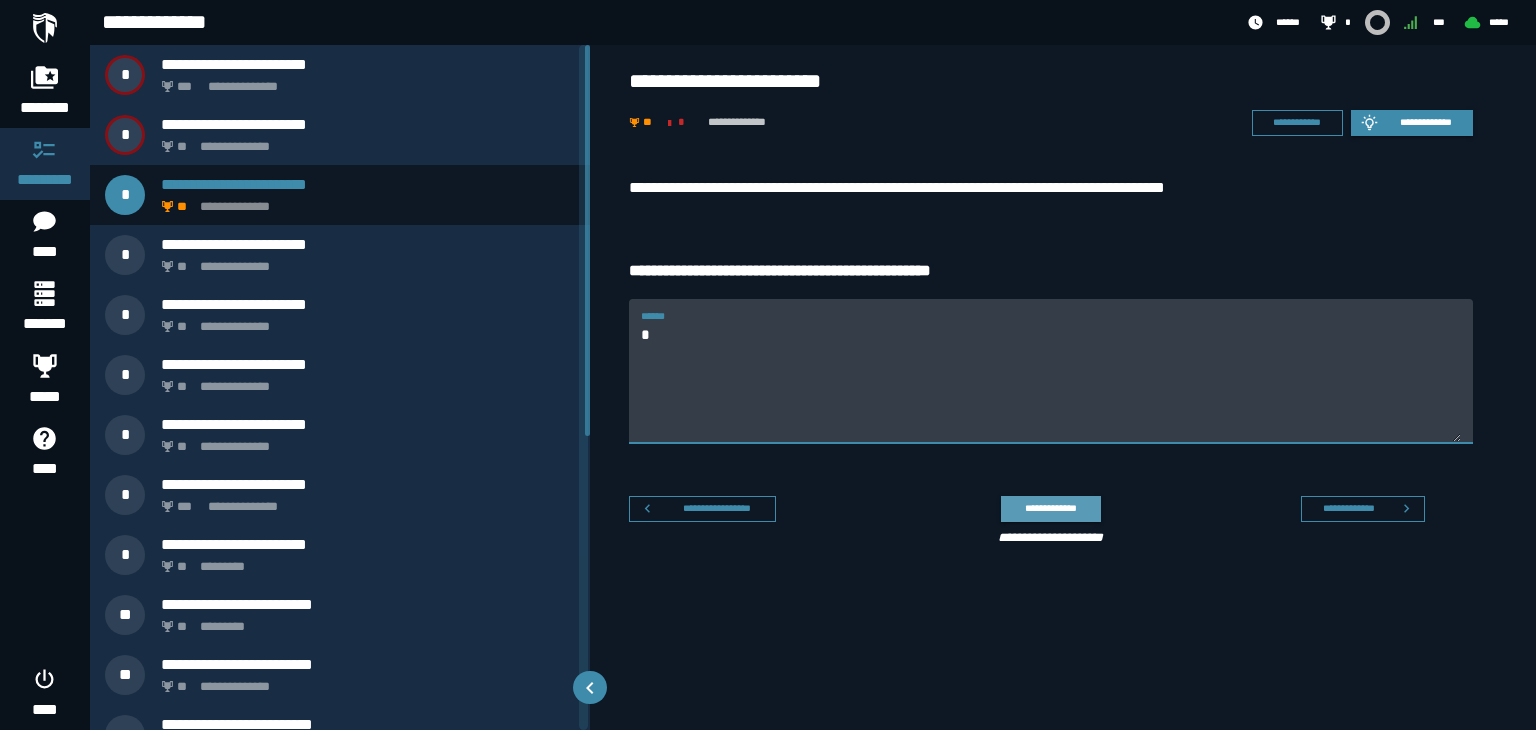 type on "*" 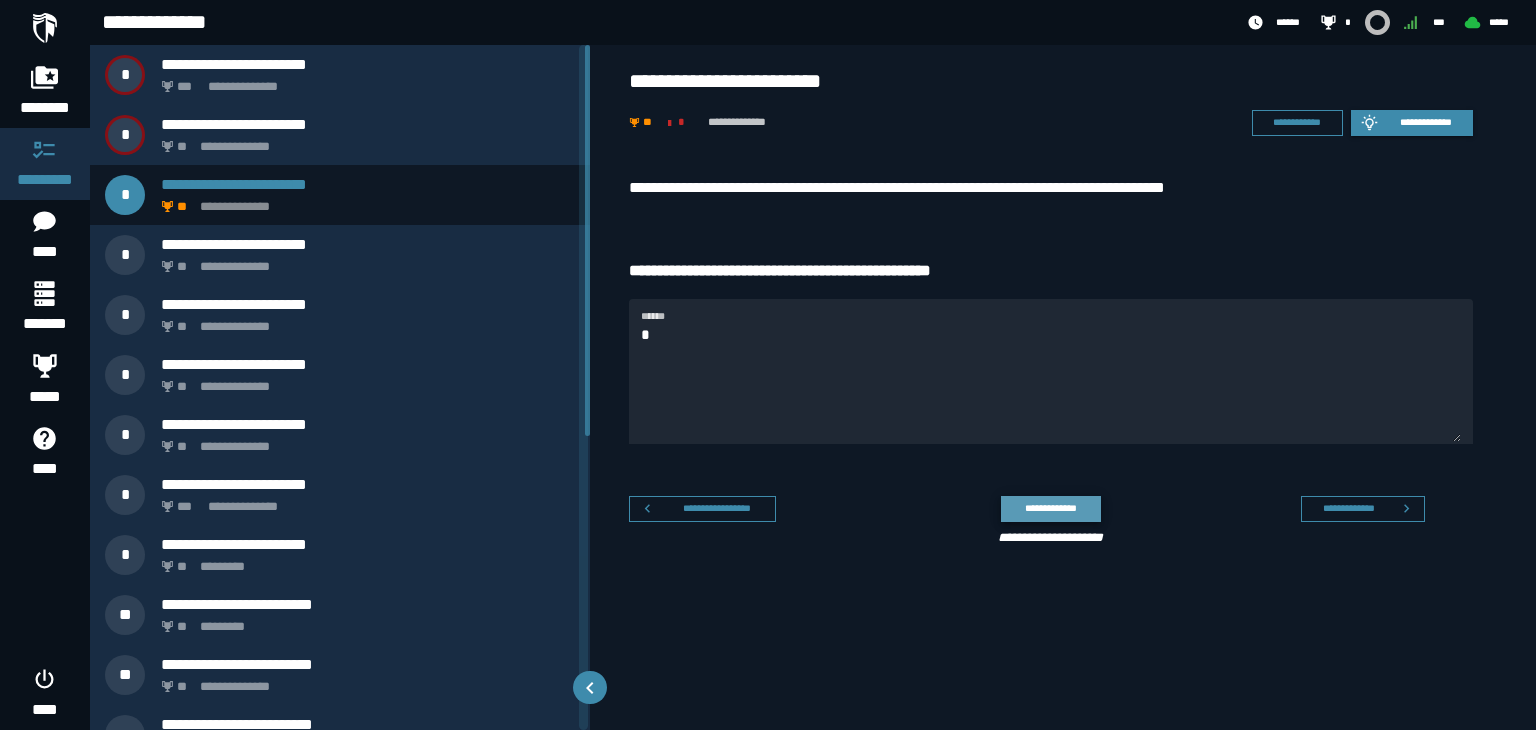 click on "**********" at bounding box center [1050, 508] 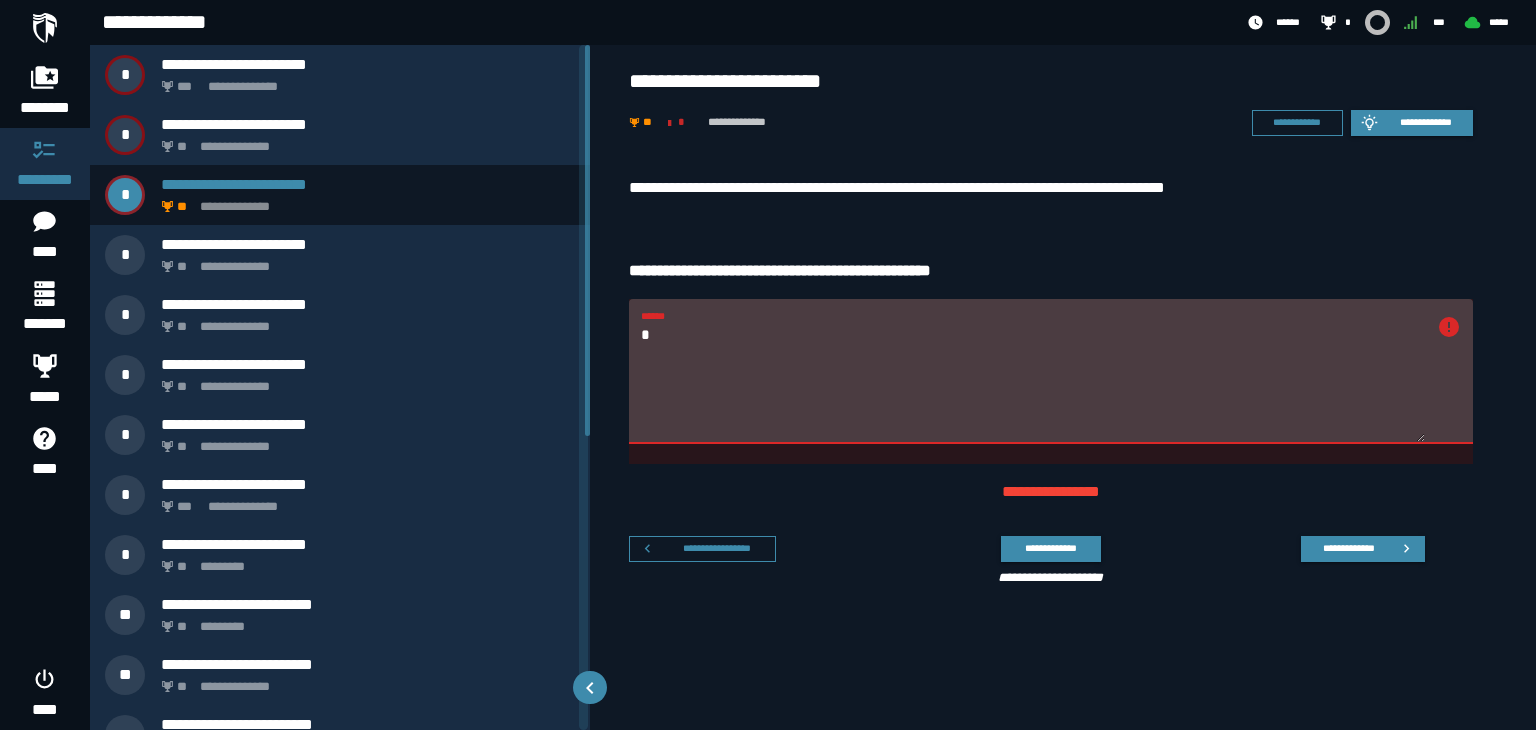 click on "*" at bounding box center [1033, 383] 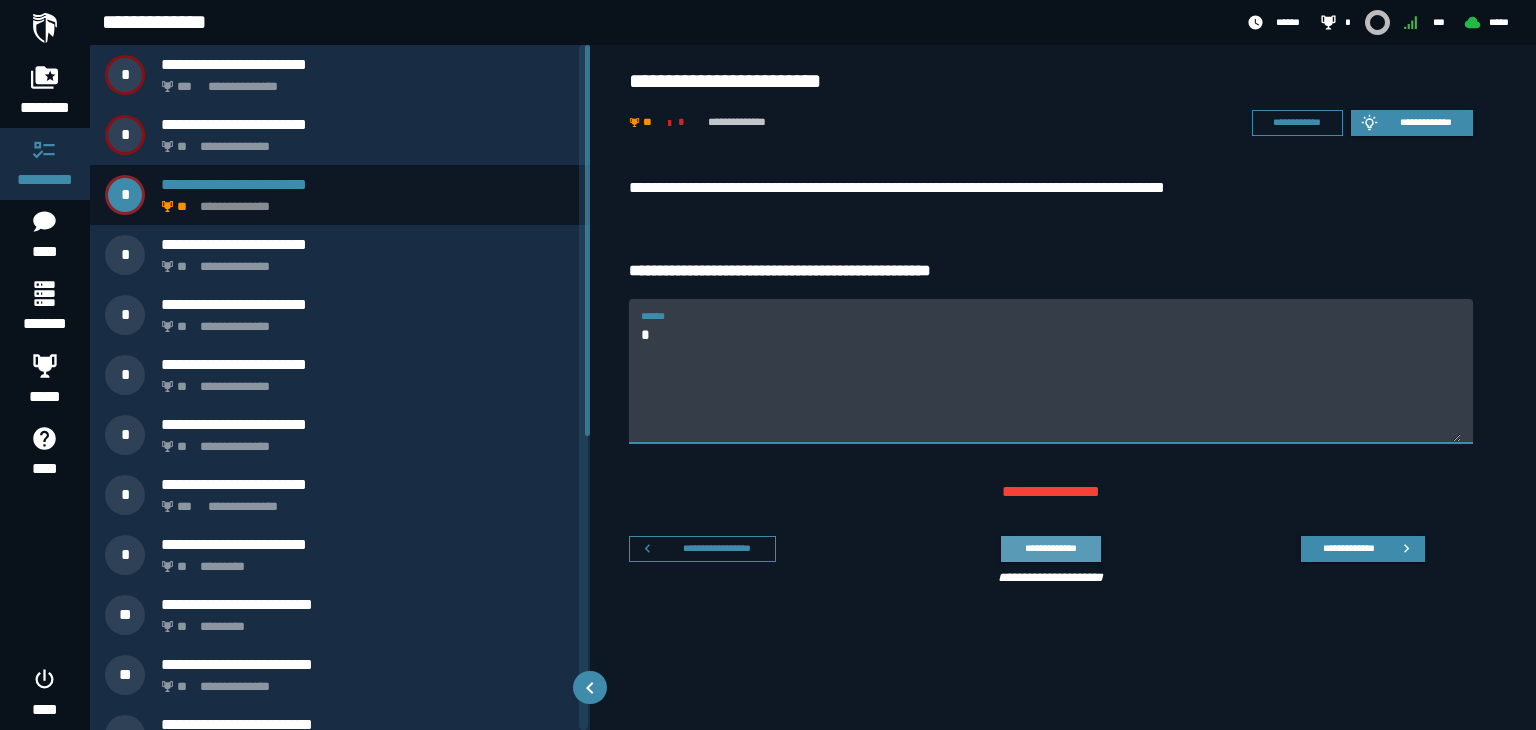 type on "*" 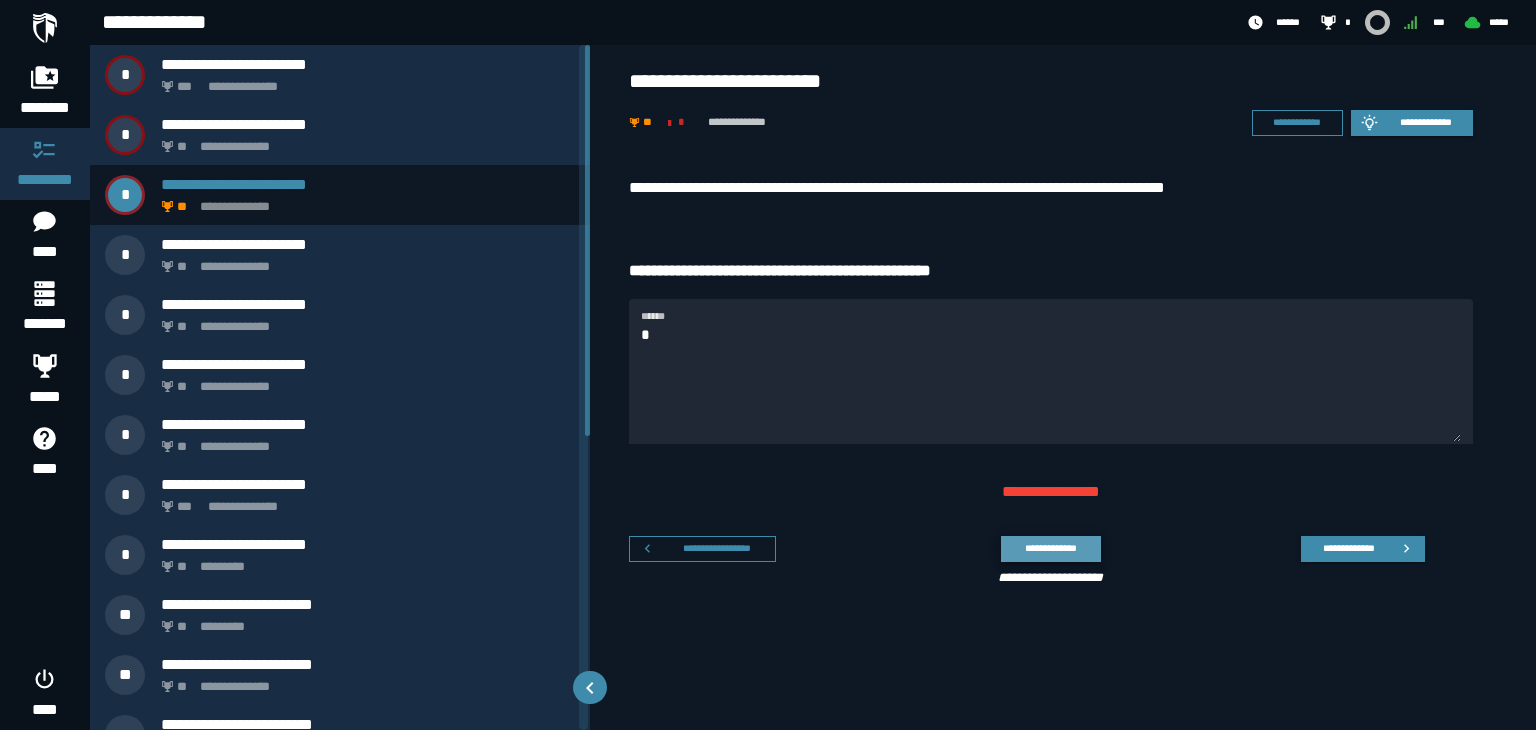 click on "**********" 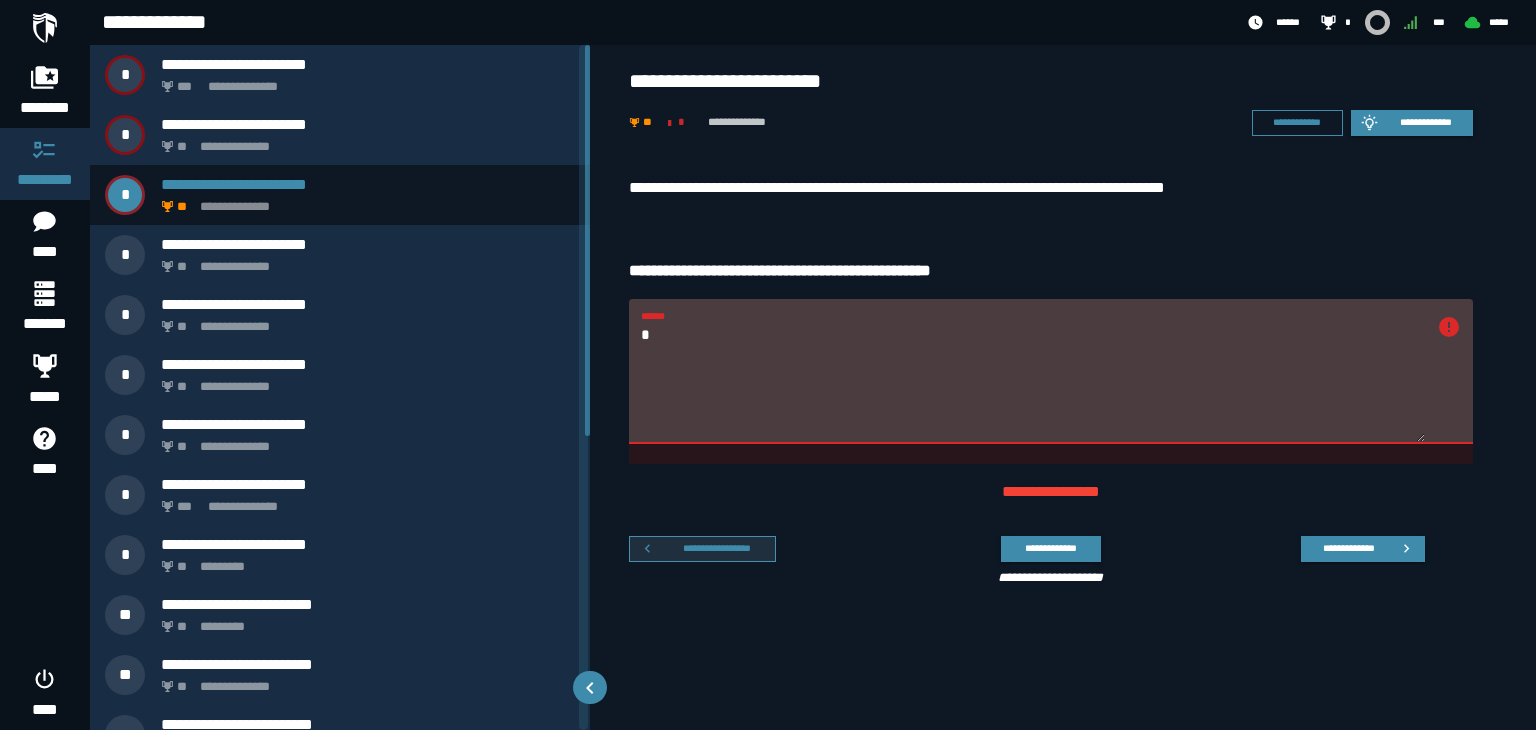 click on "**********" at bounding box center (717, 548) 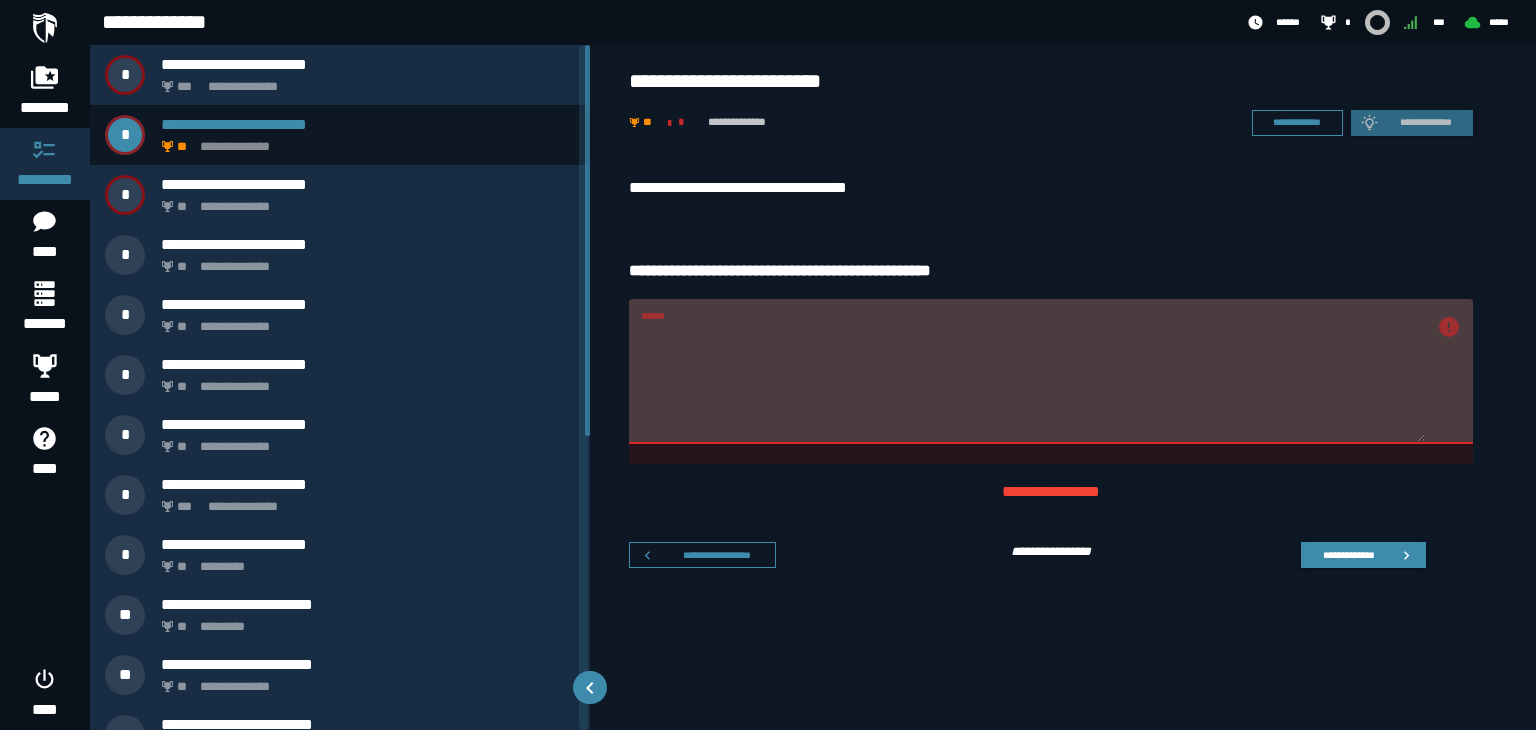 click on "**********" at bounding box center (702, 555) 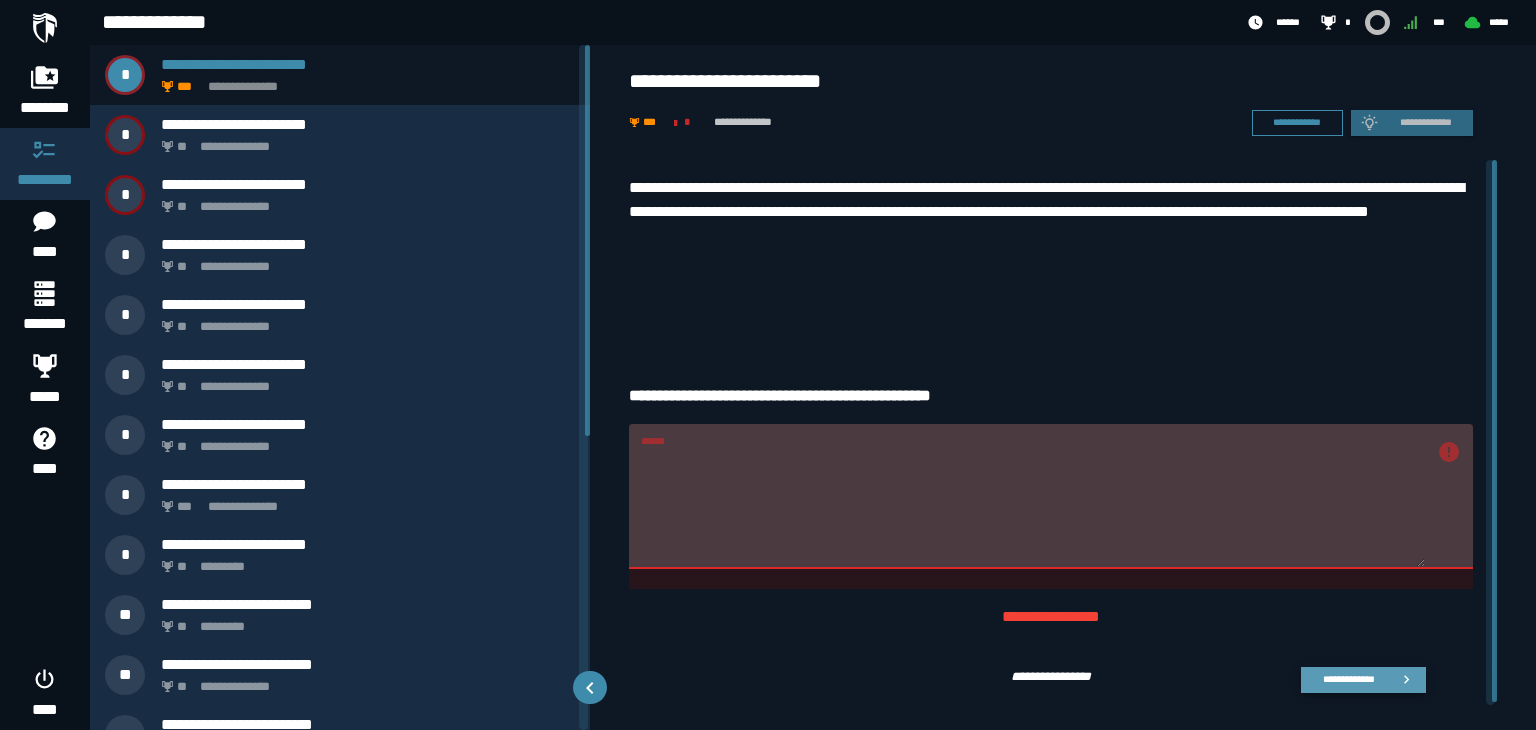 click on "**********" at bounding box center [1348, 679] 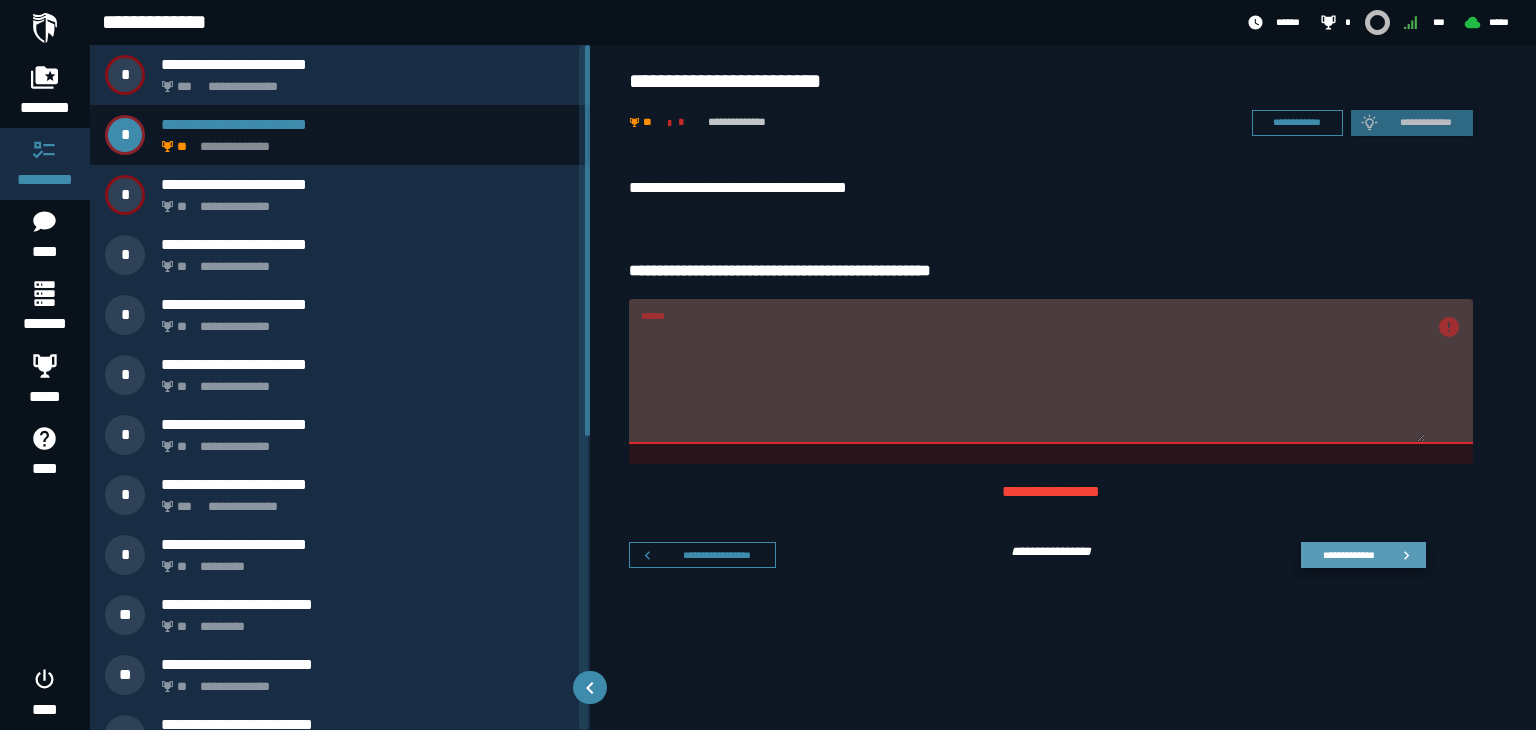 click on "**********" at bounding box center [1348, 554] 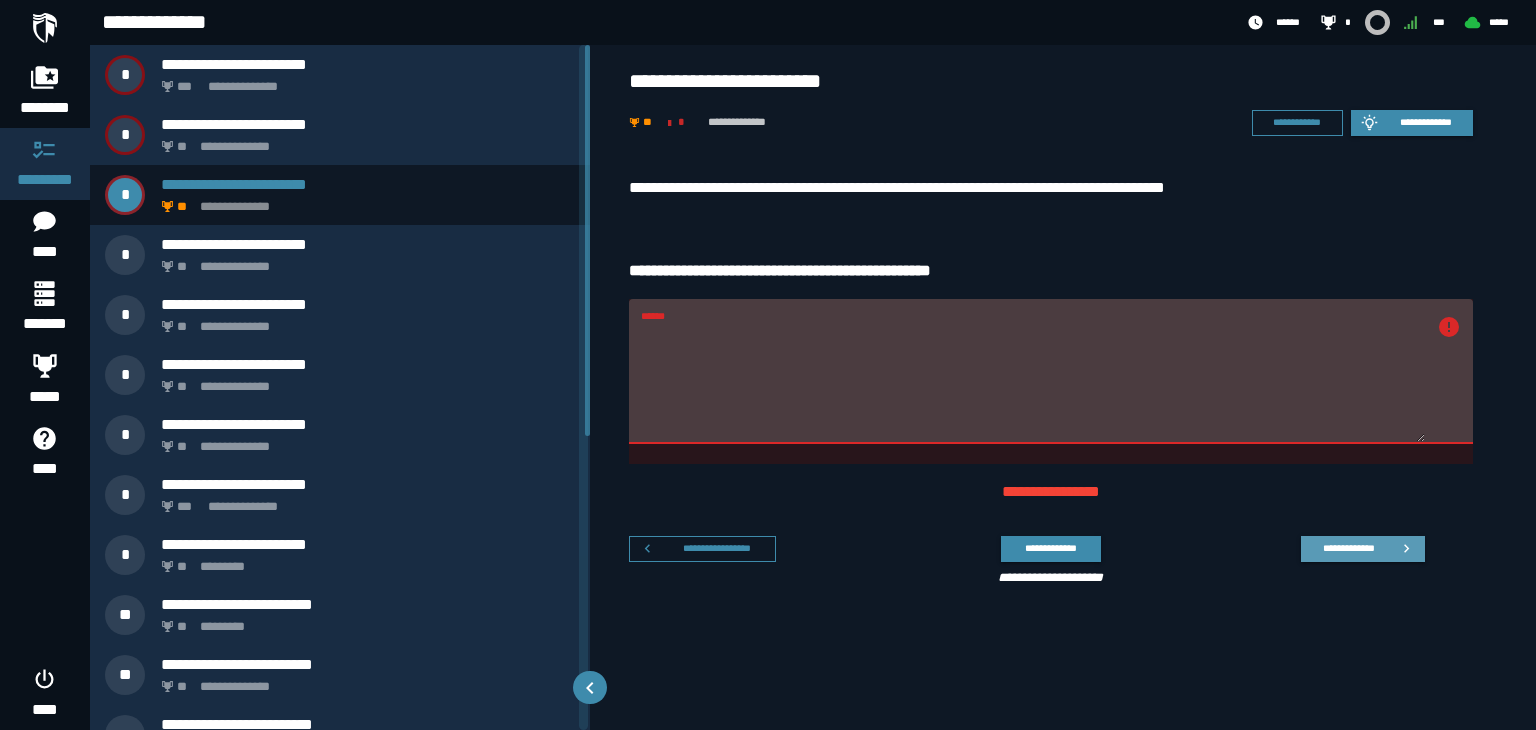 click on "**********" at bounding box center [1348, 548] 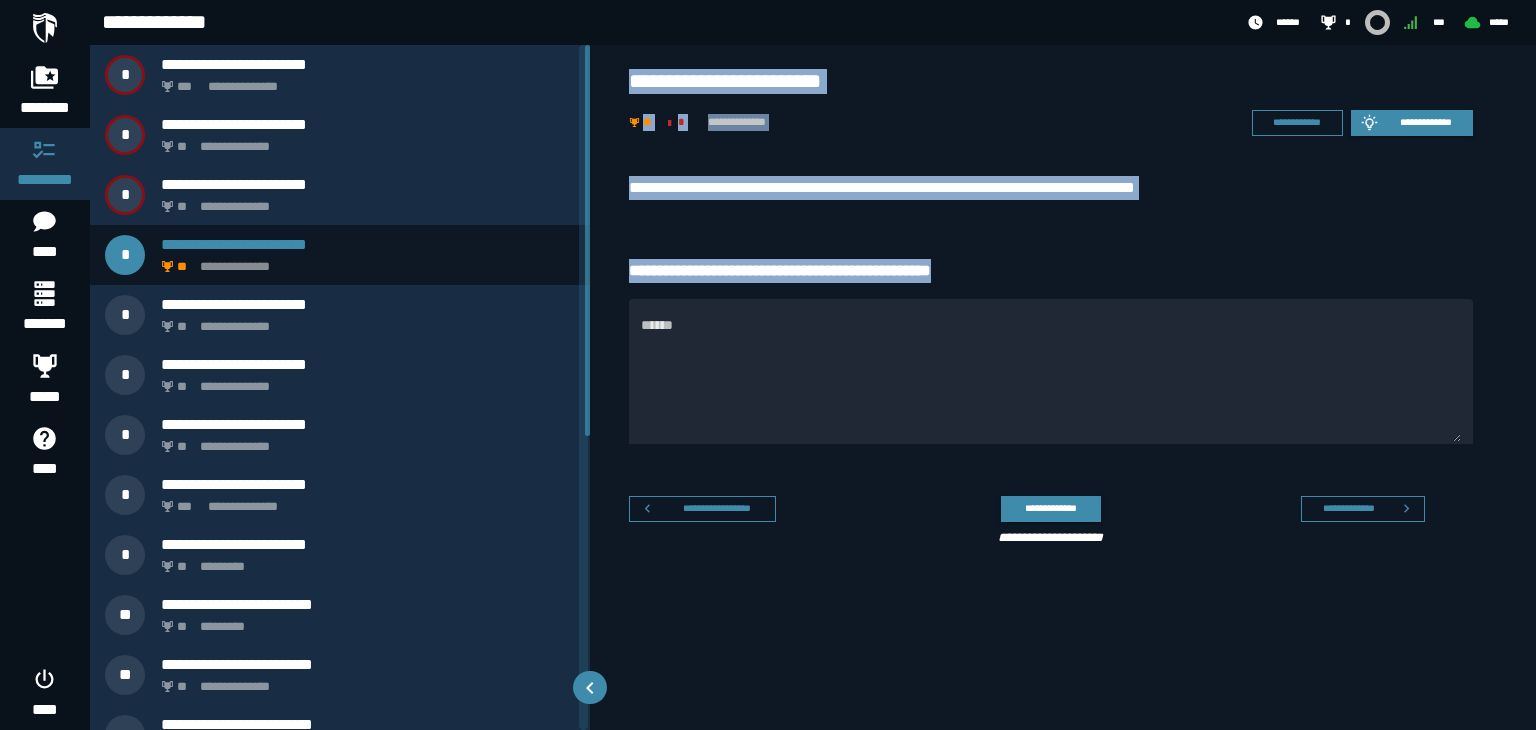 drag, startPoint x: 624, startPoint y: 73, endPoint x: 988, endPoint y: 245, distance: 402.5916 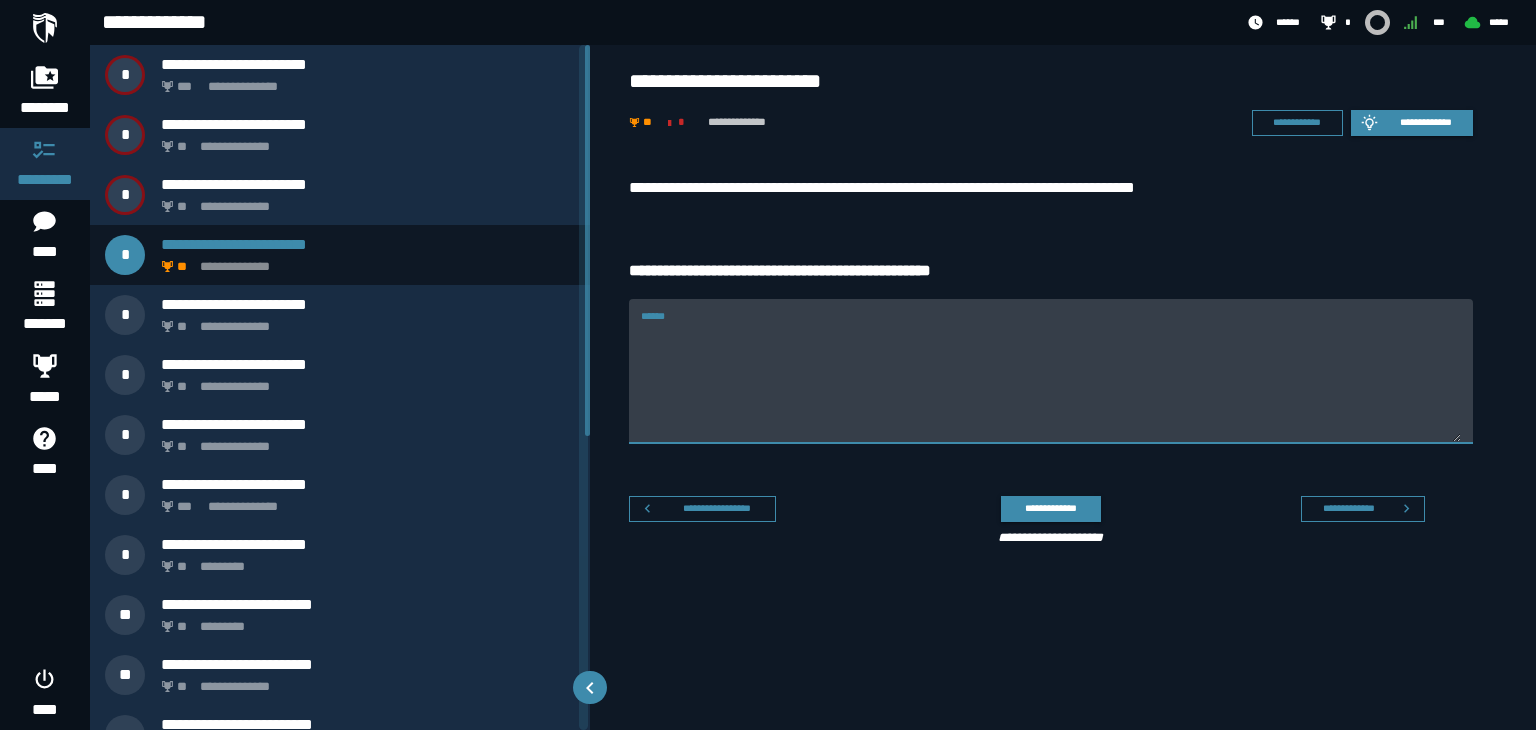 click on "******" at bounding box center (1051, 383) 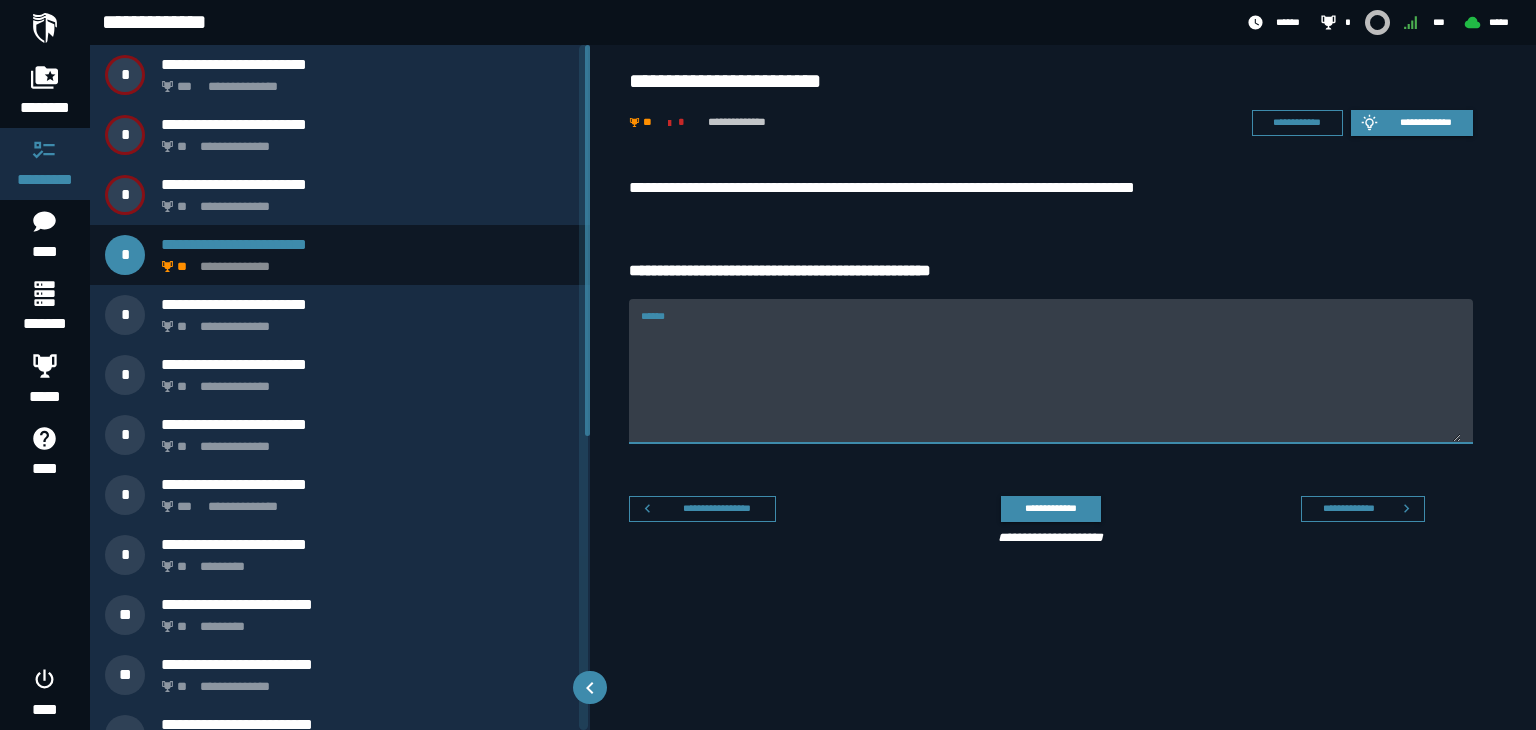 paste on "**********" 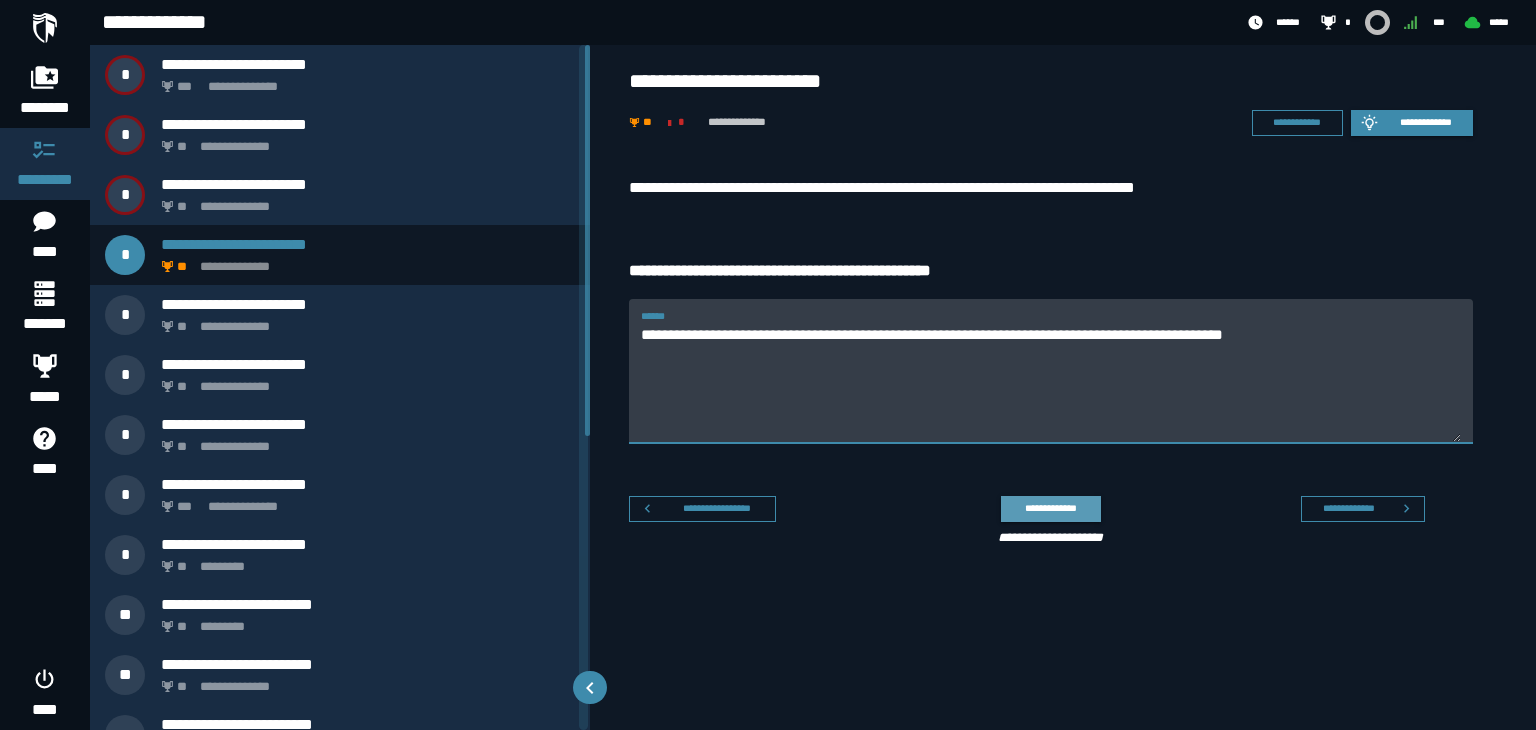 type on "**********" 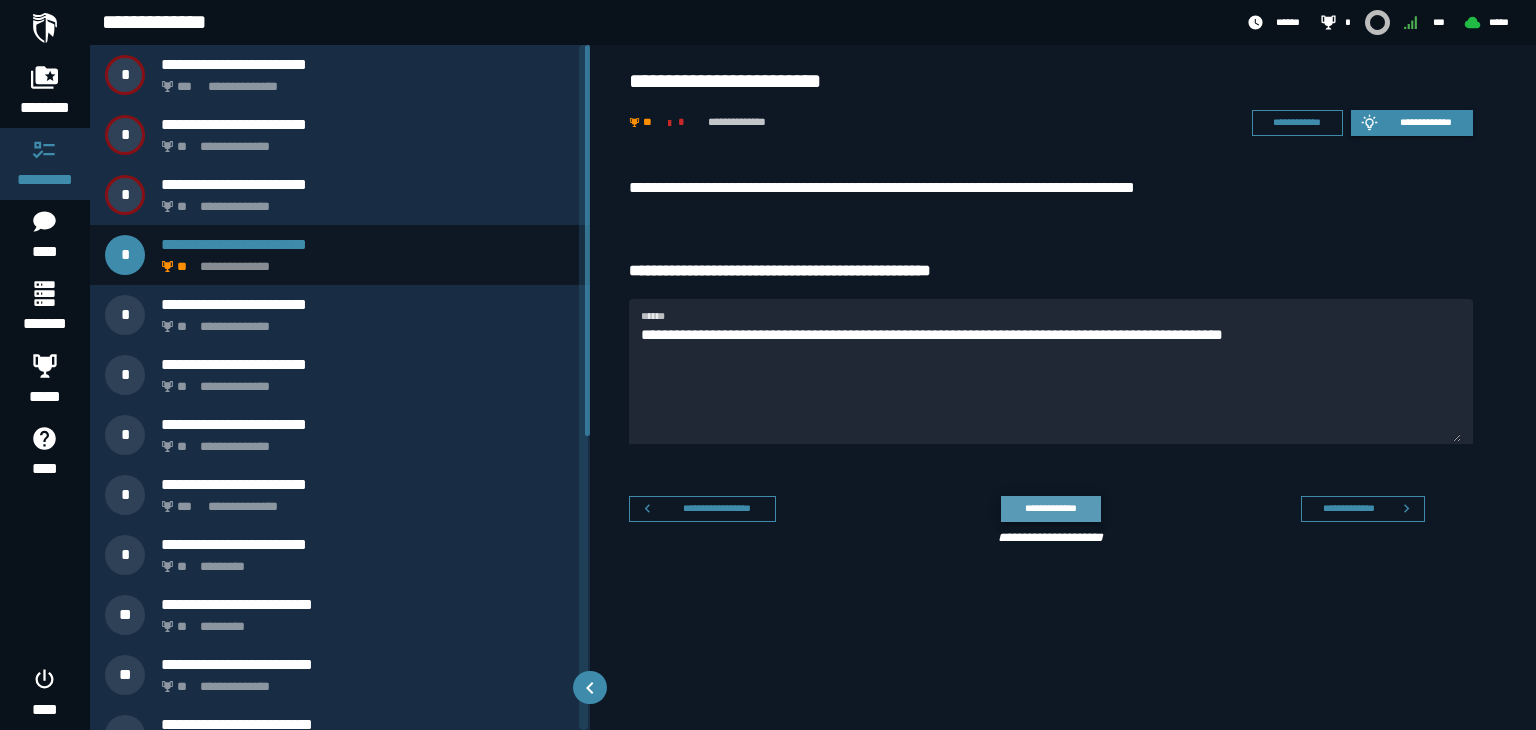 click on "**********" at bounding box center [1050, 508] 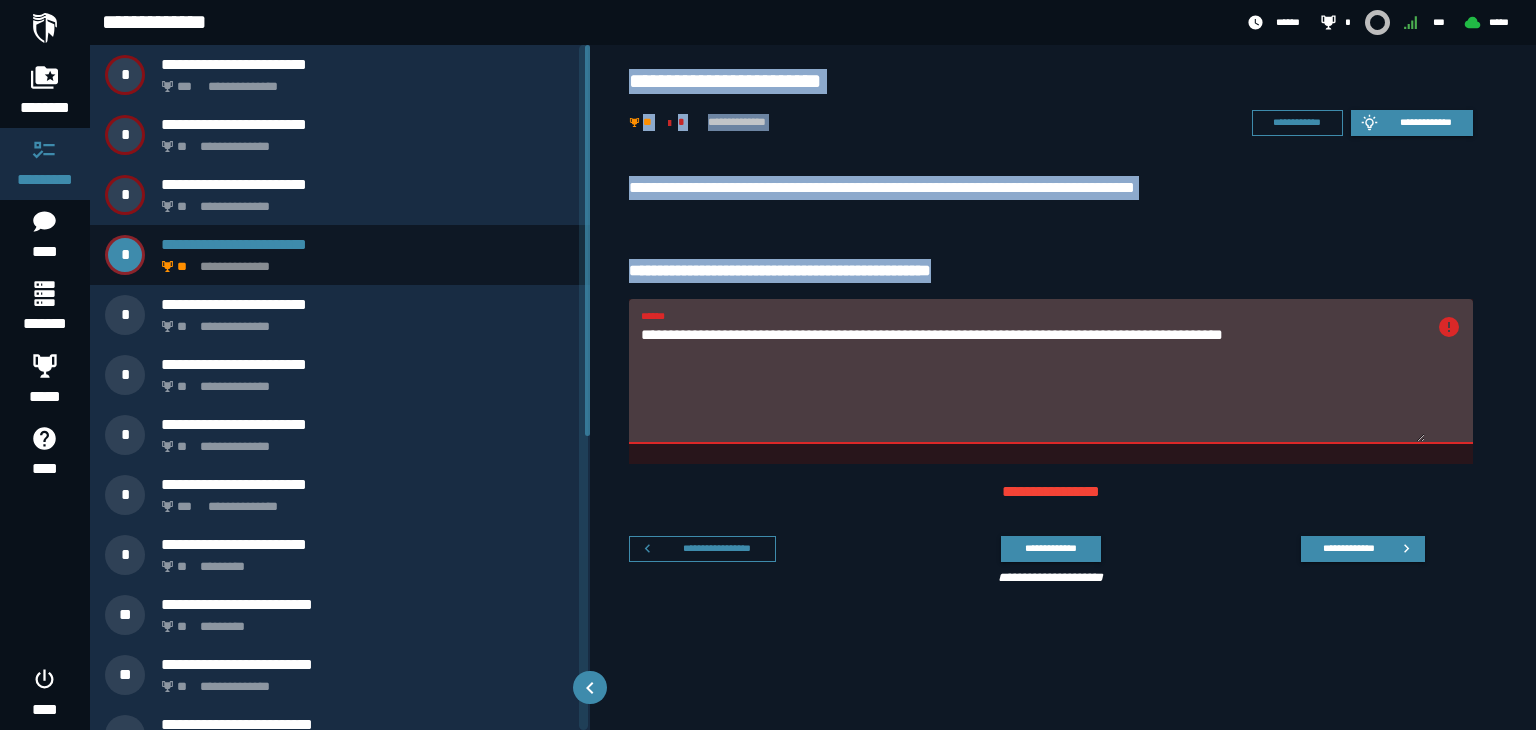 drag, startPoint x: 623, startPoint y: 57, endPoint x: 1016, endPoint y: 299, distance: 461.53333 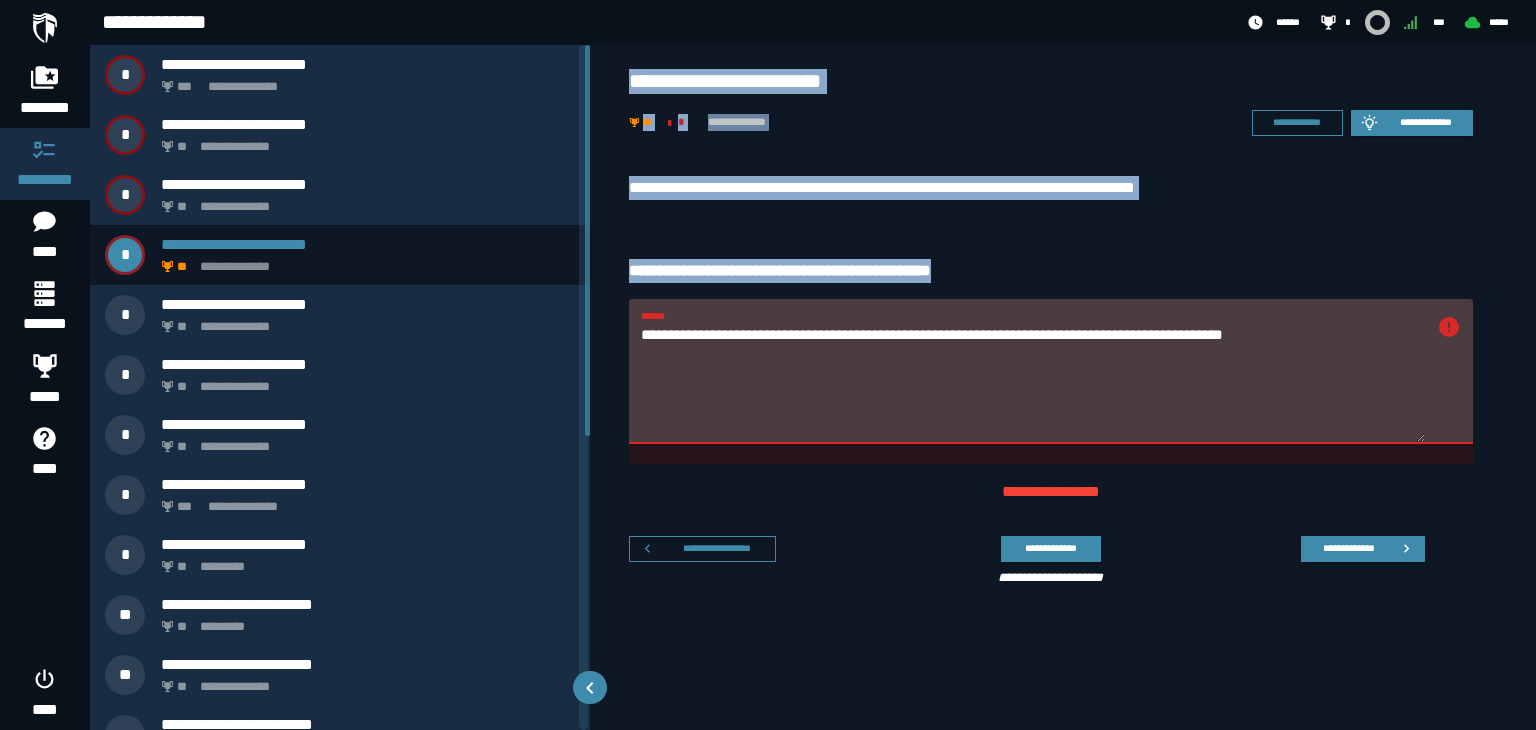 copy on "**********" 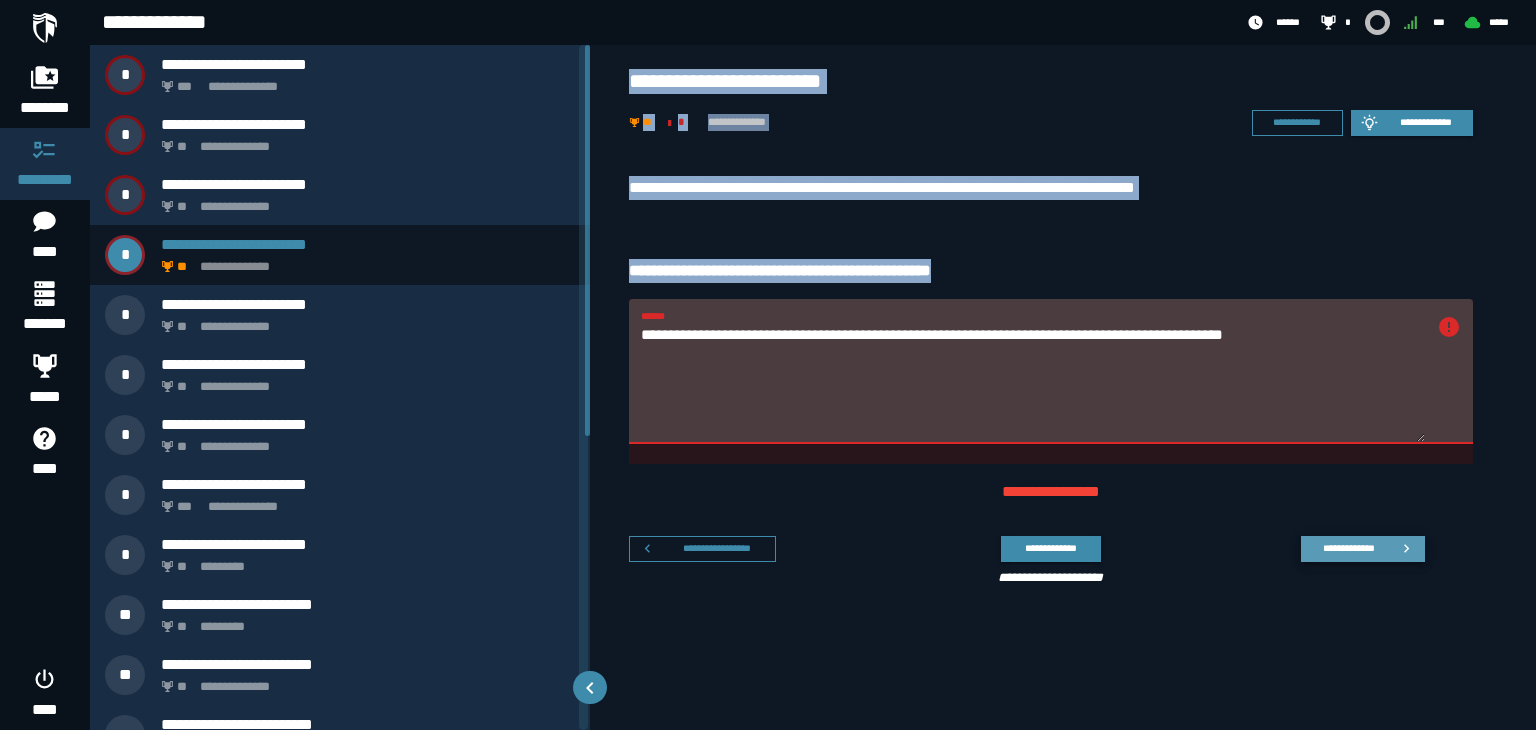 click on "**********" at bounding box center (1348, 548) 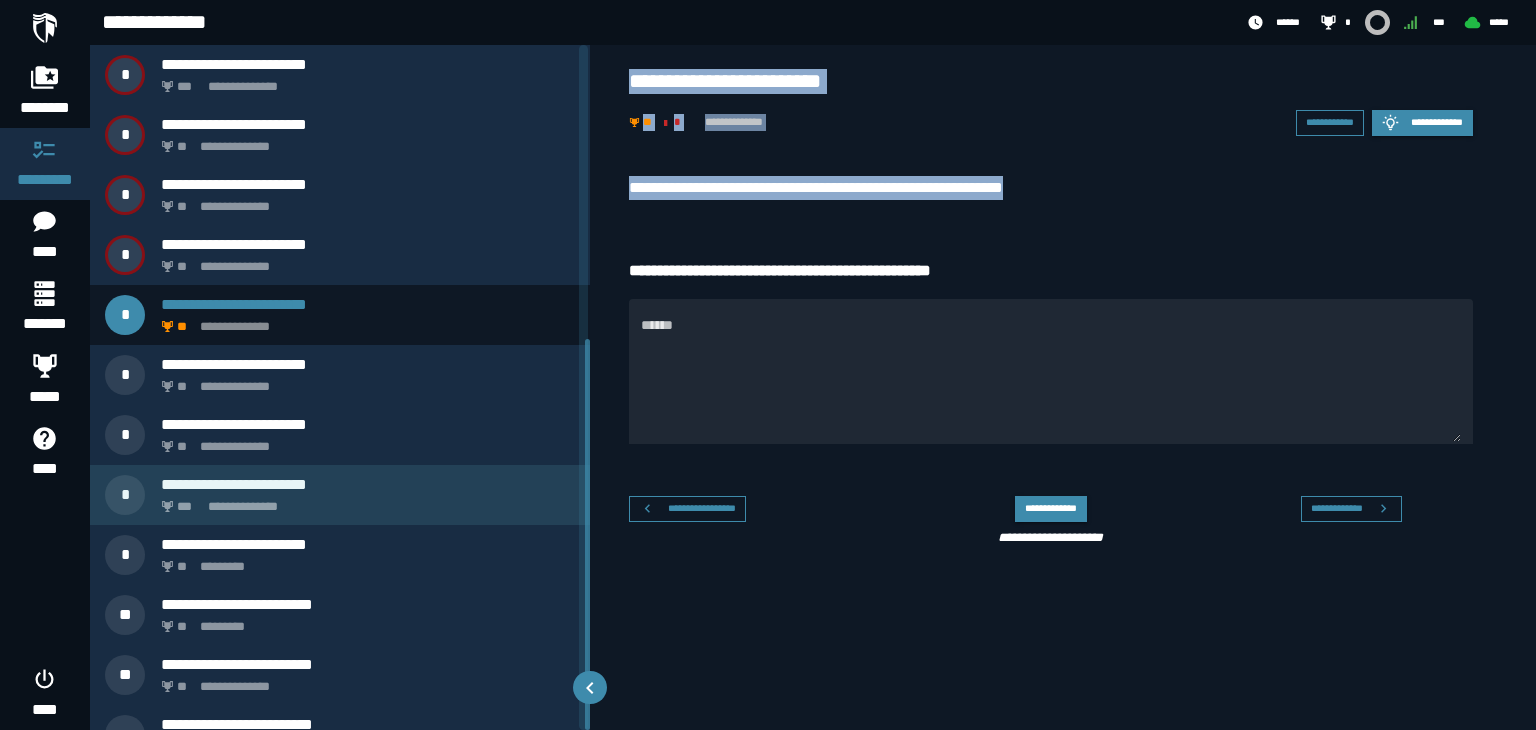 scroll, scrollTop: 515, scrollLeft: 0, axis: vertical 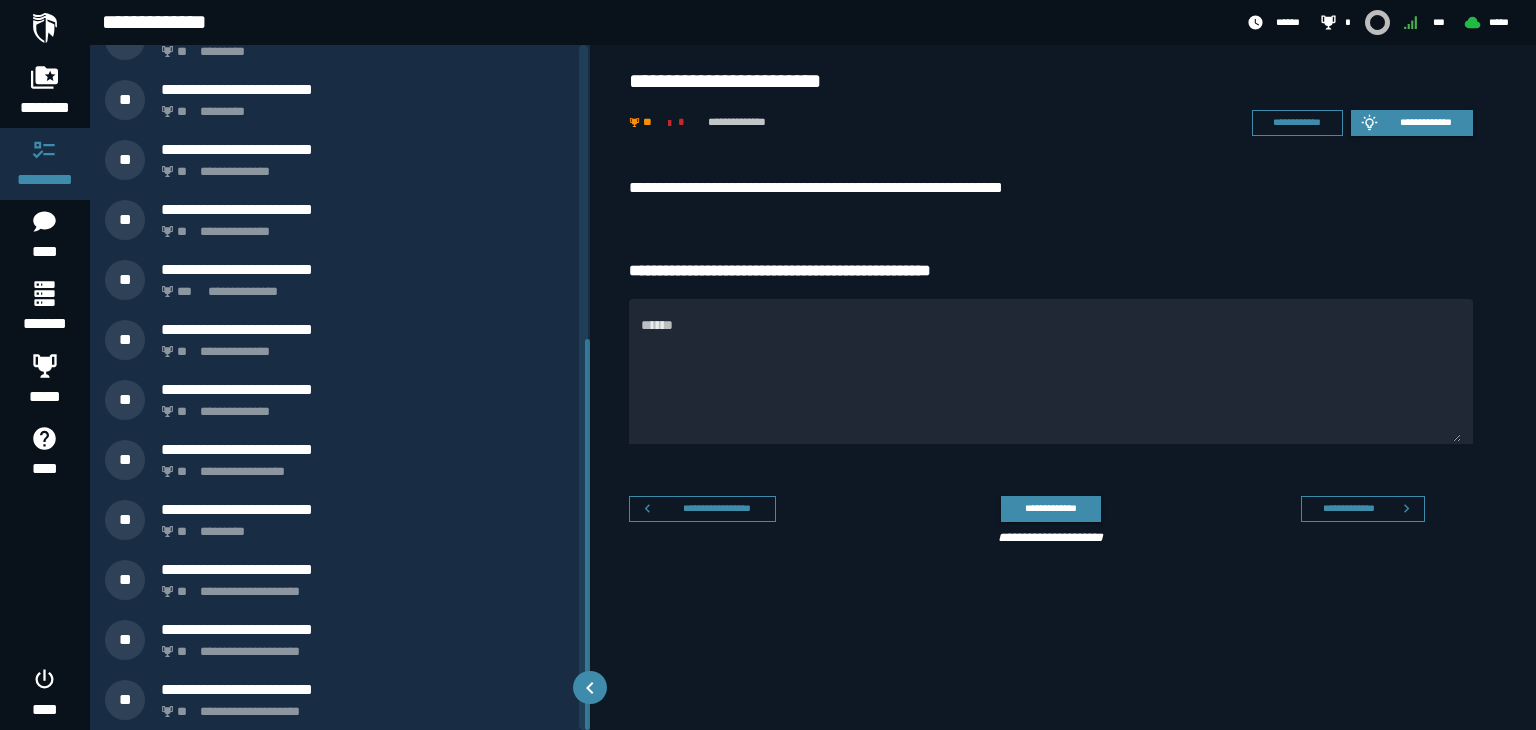 click on "**********" at bounding box center [1043, 517] 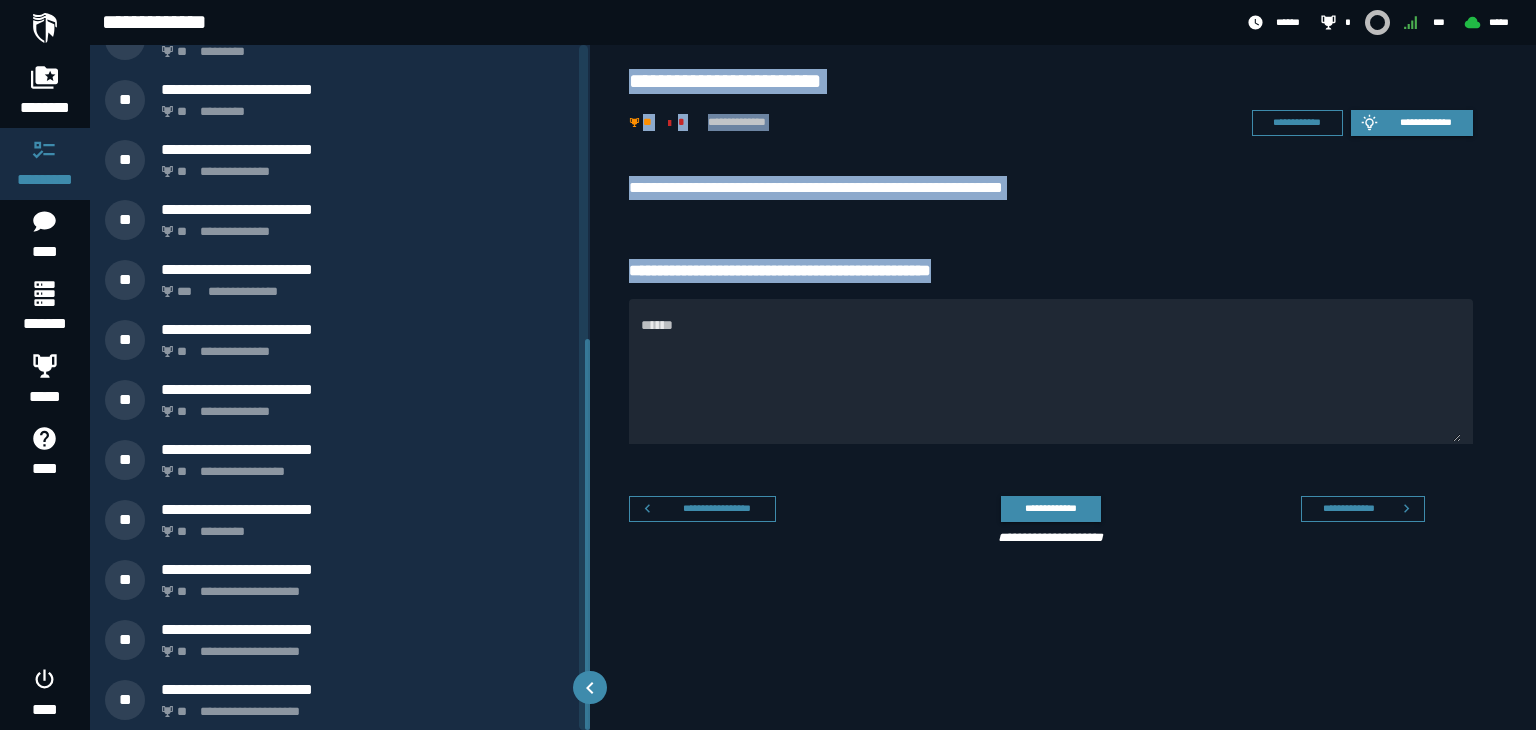 drag, startPoint x: 612, startPoint y: 72, endPoint x: 1004, endPoint y: 261, distance: 435.18387 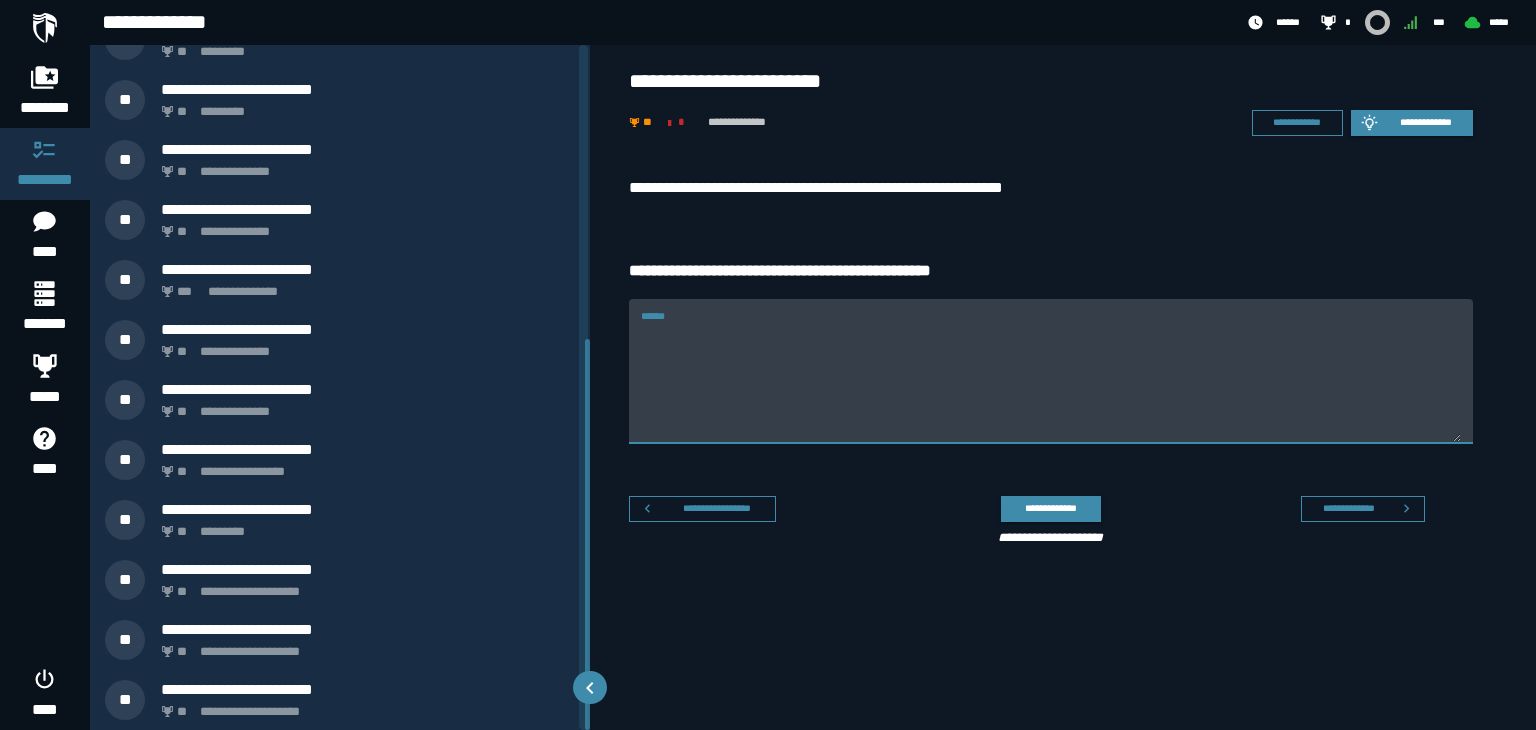 click on "******" at bounding box center (1051, 383) 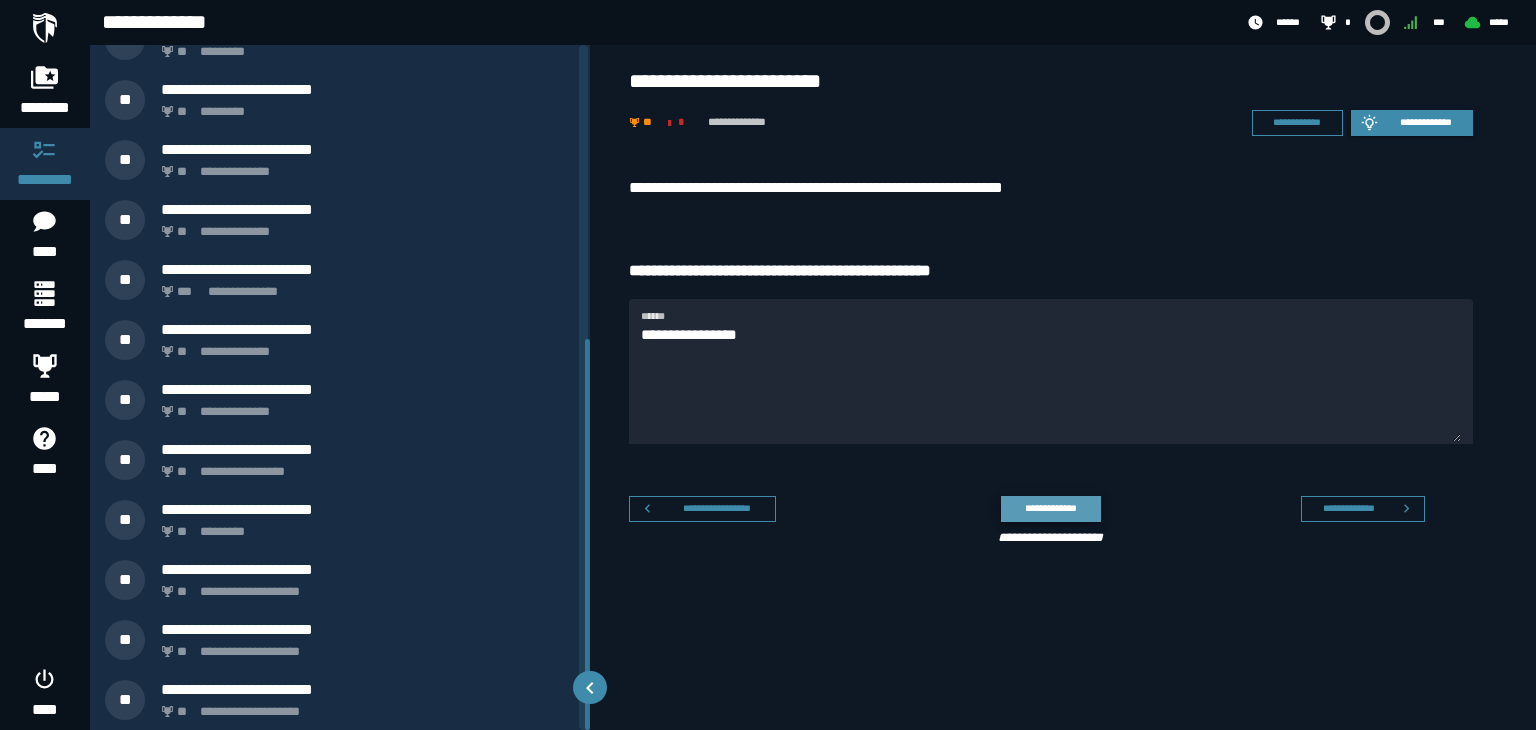 click on "**********" at bounding box center (1050, 508) 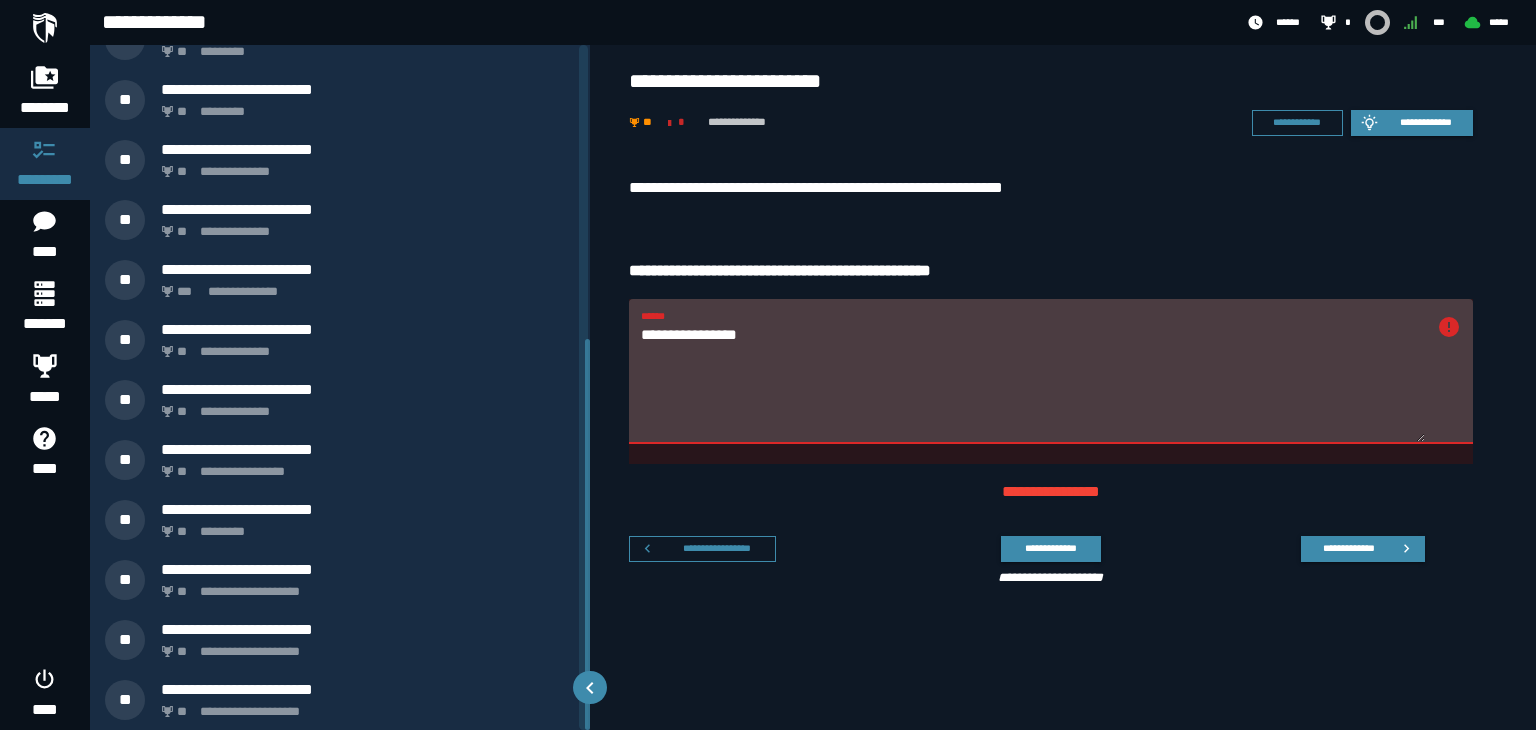click on "**********" at bounding box center [1033, 383] 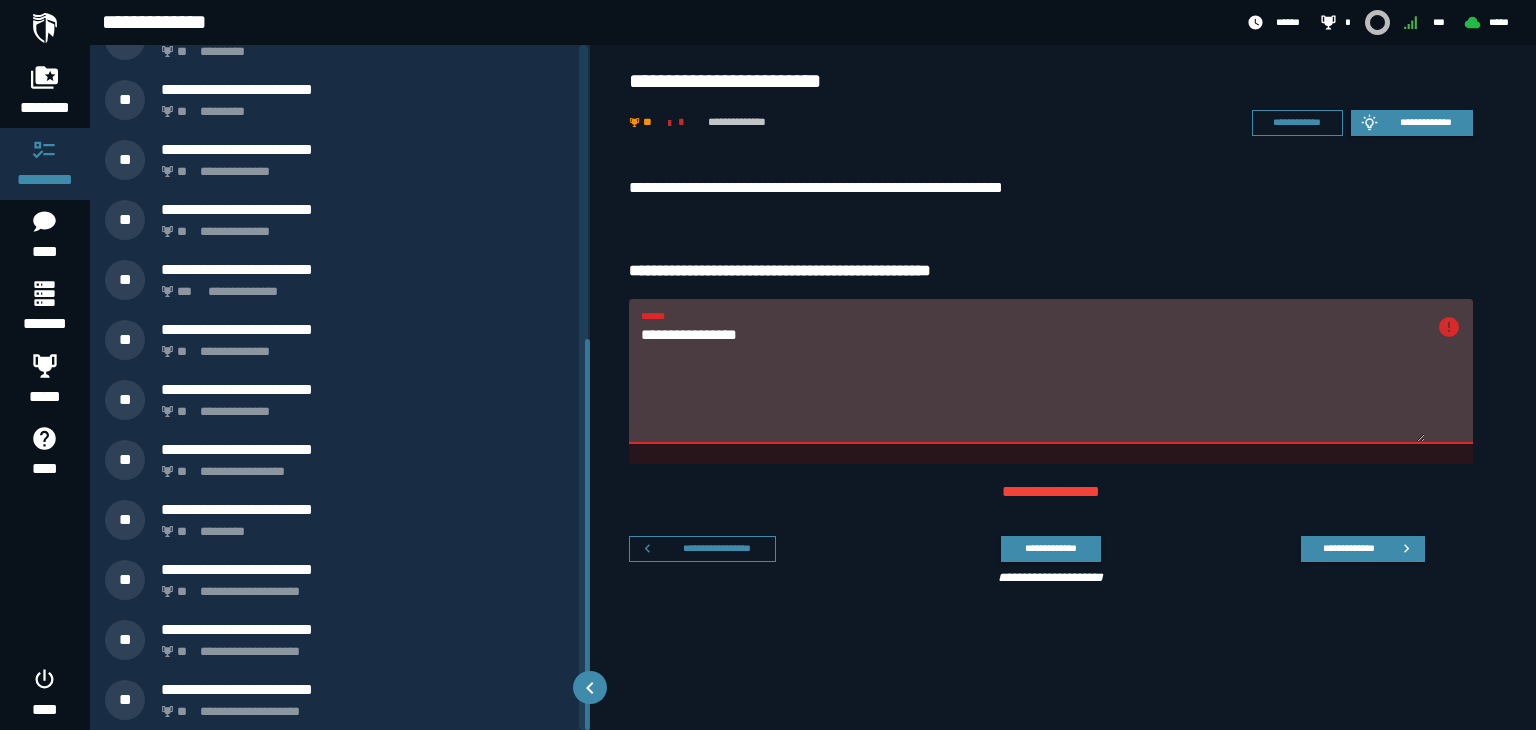paste 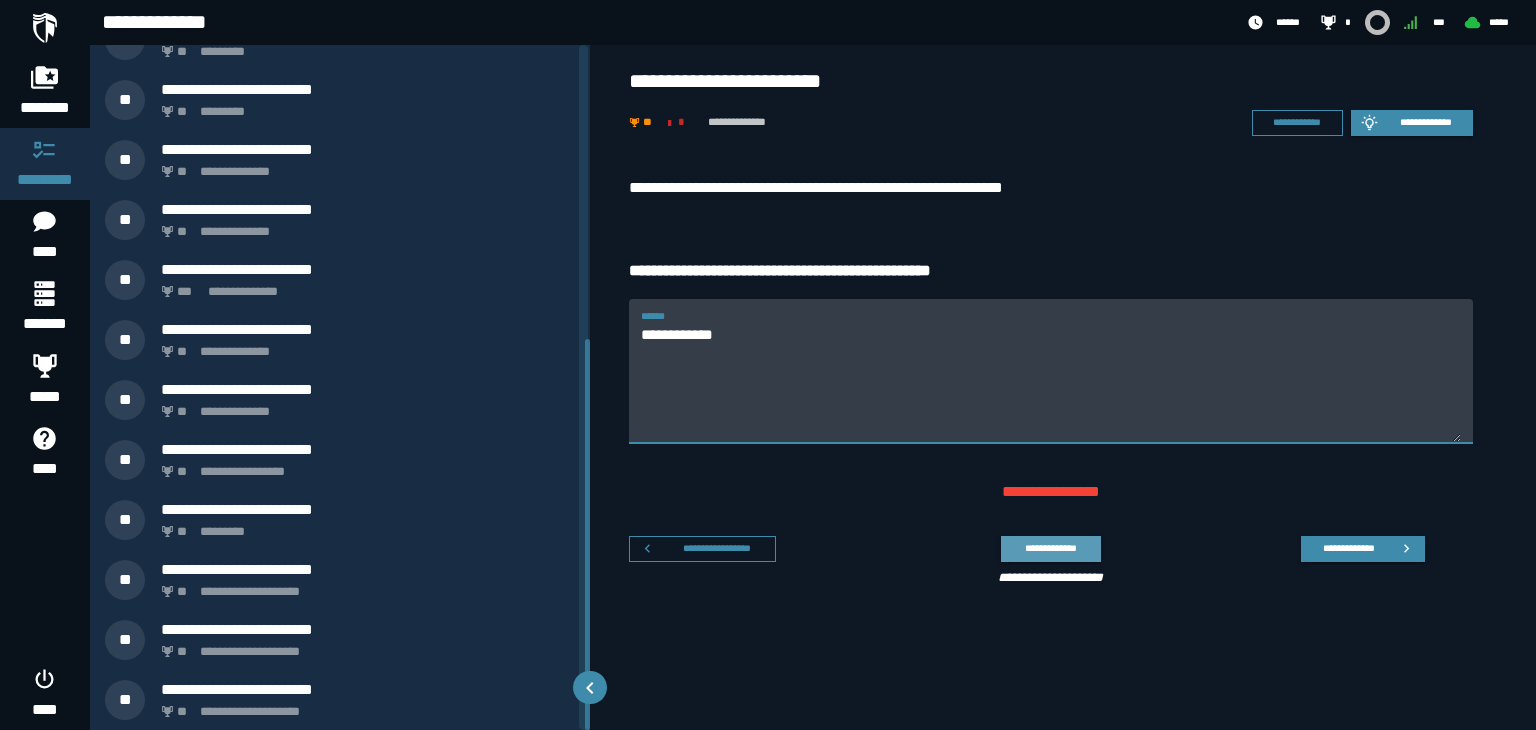 type on "**********" 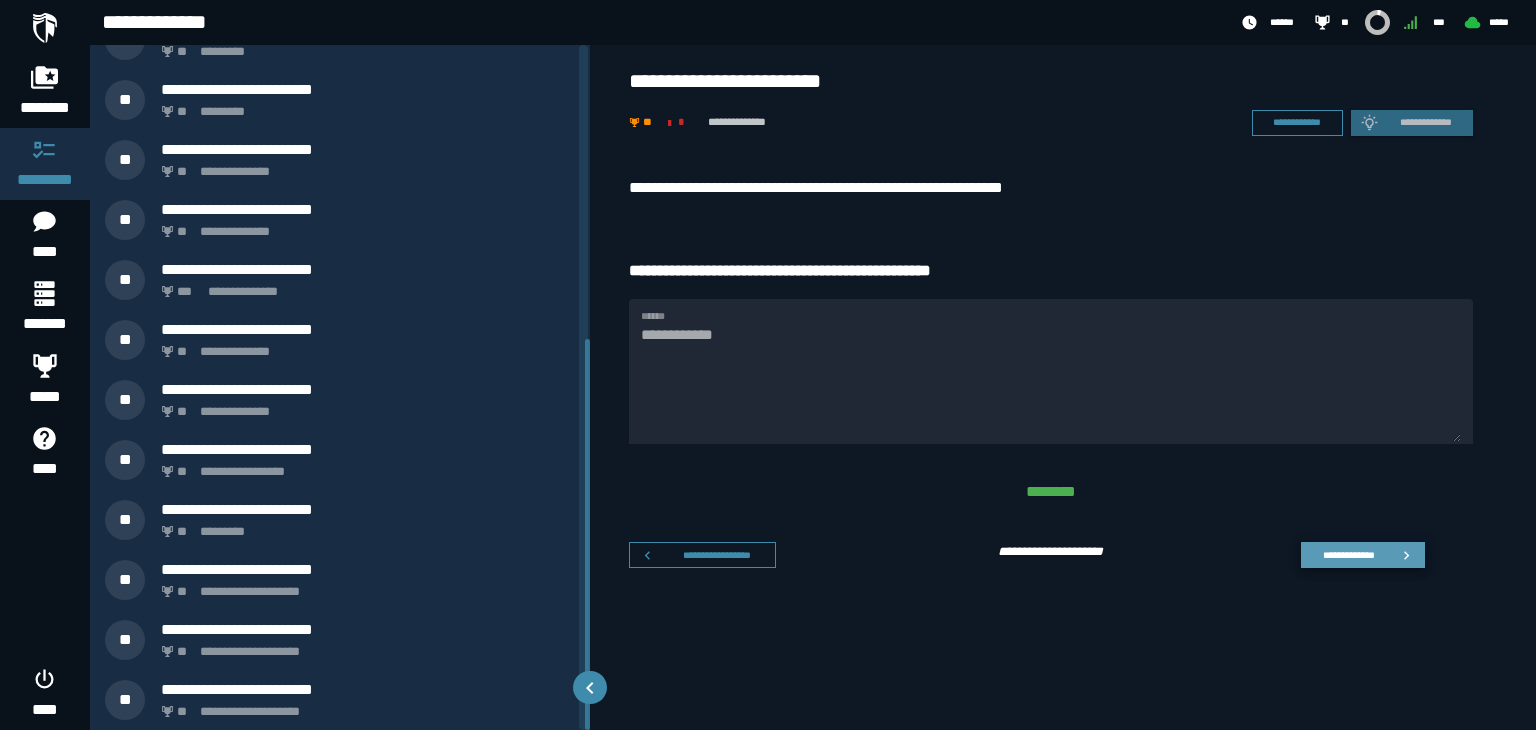 click on "**********" at bounding box center (1348, 554) 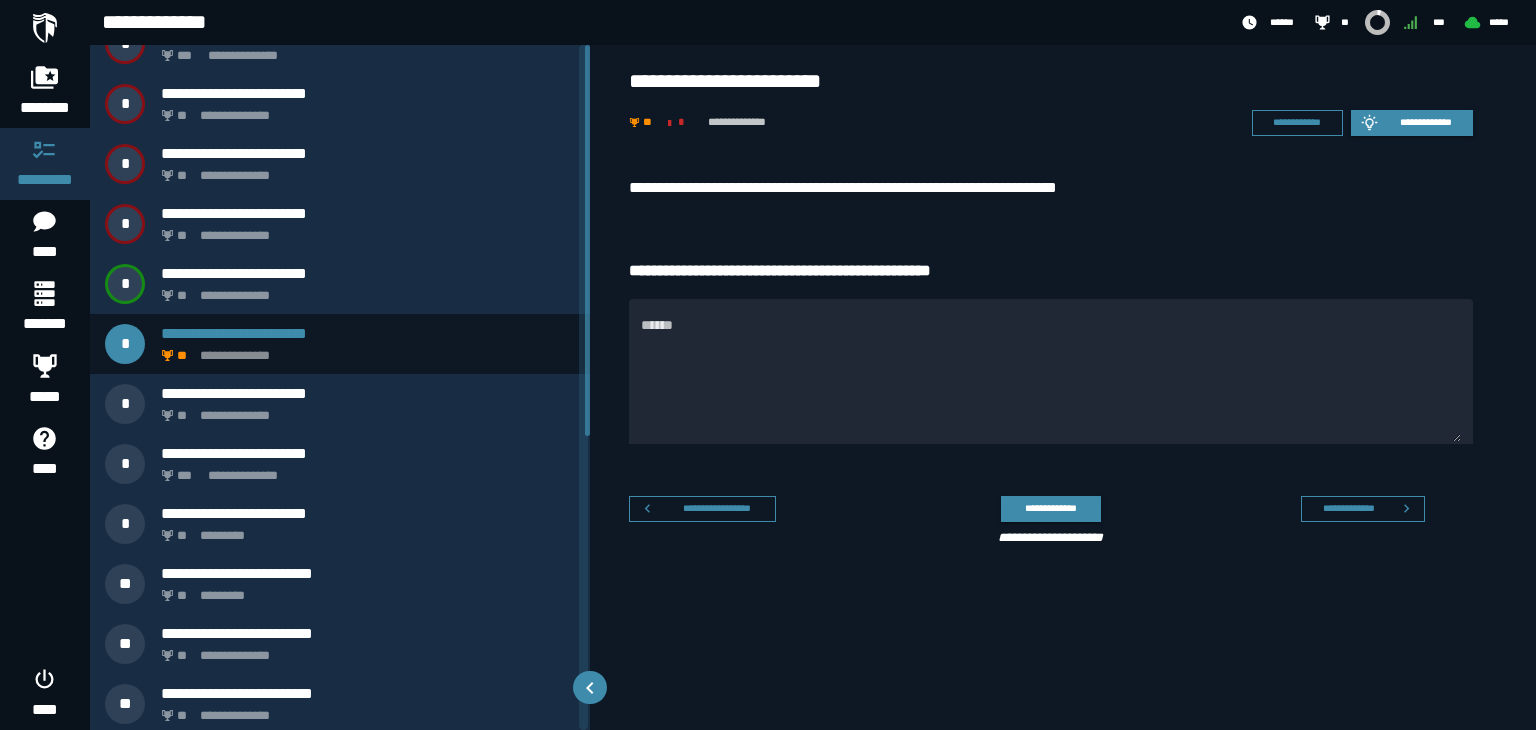 scroll, scrollTop: 0, scrollLeft: 0, axis: both 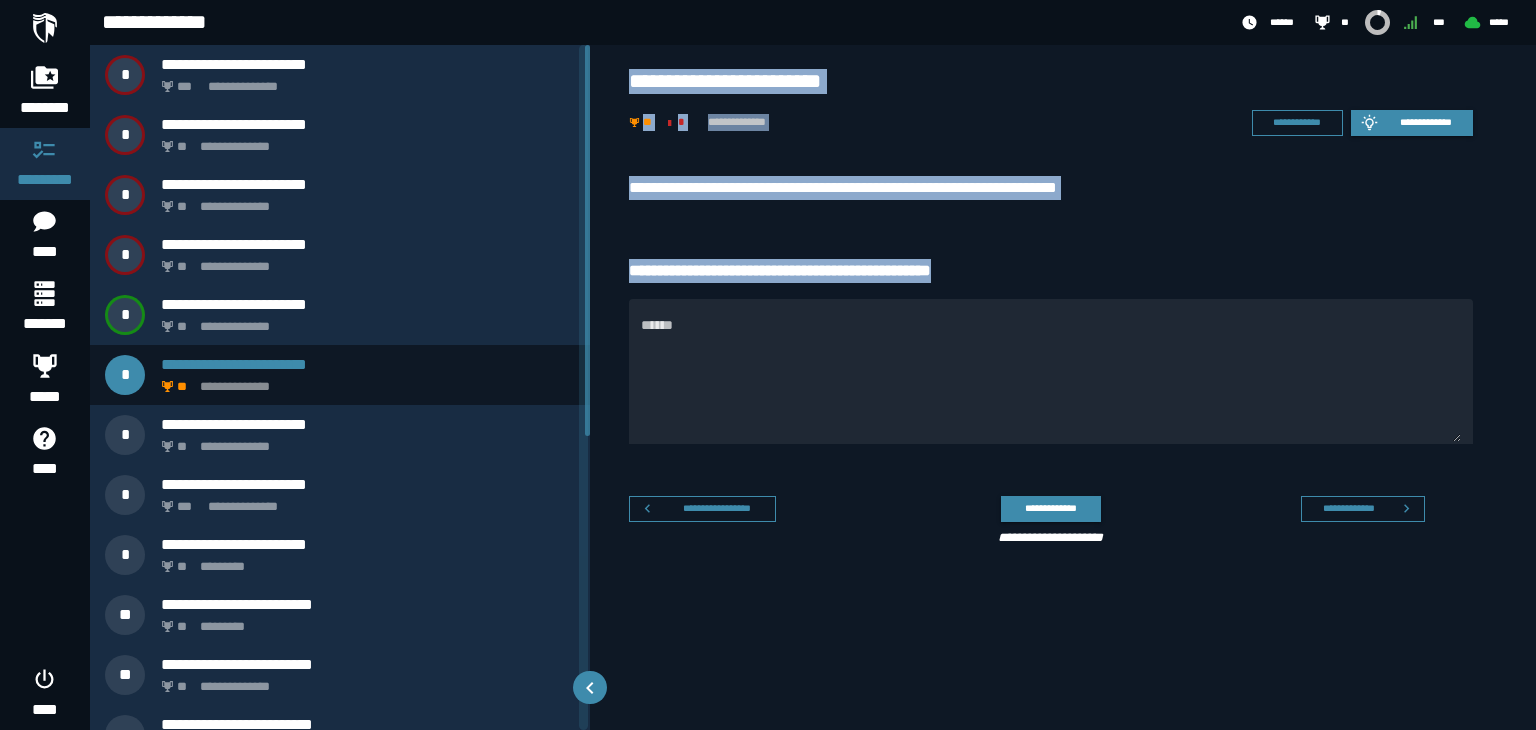 drag, startPoint x: 628, startPoint y: 81, endPoint x: 1016, endPoint y: 268, distance: 430.7122 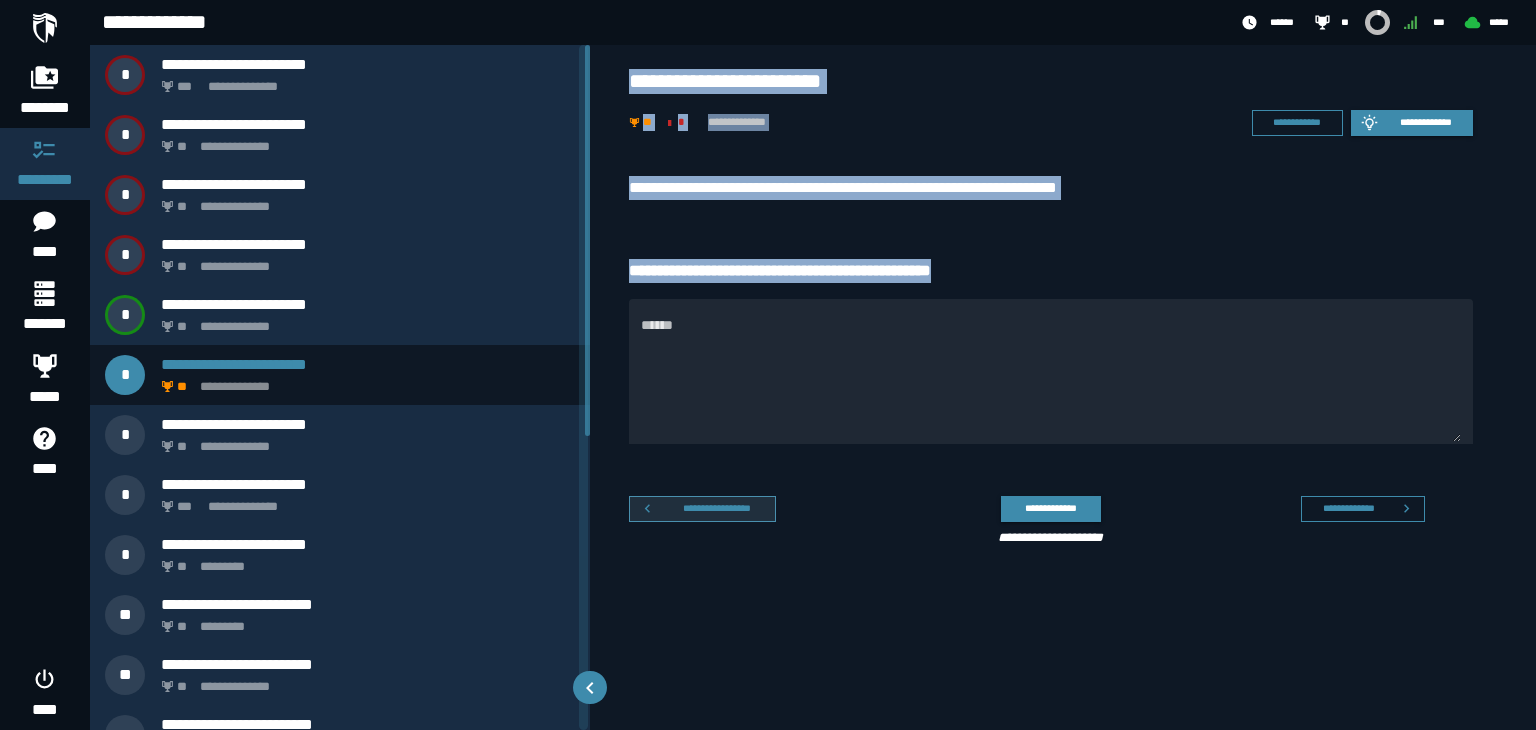 click on "**********" at bounding box center [702, 509] 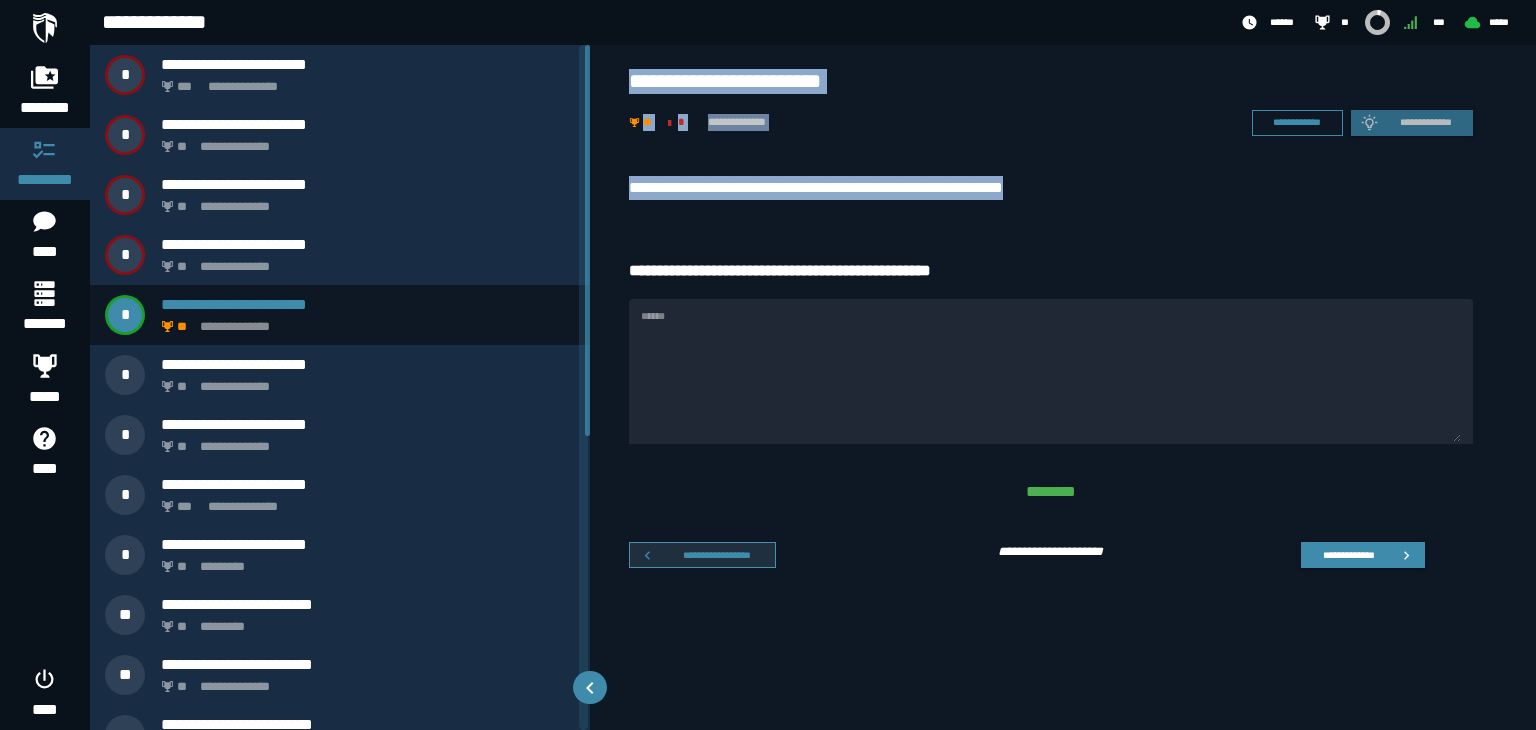 click on "**********" at bounding box center (702, 555) 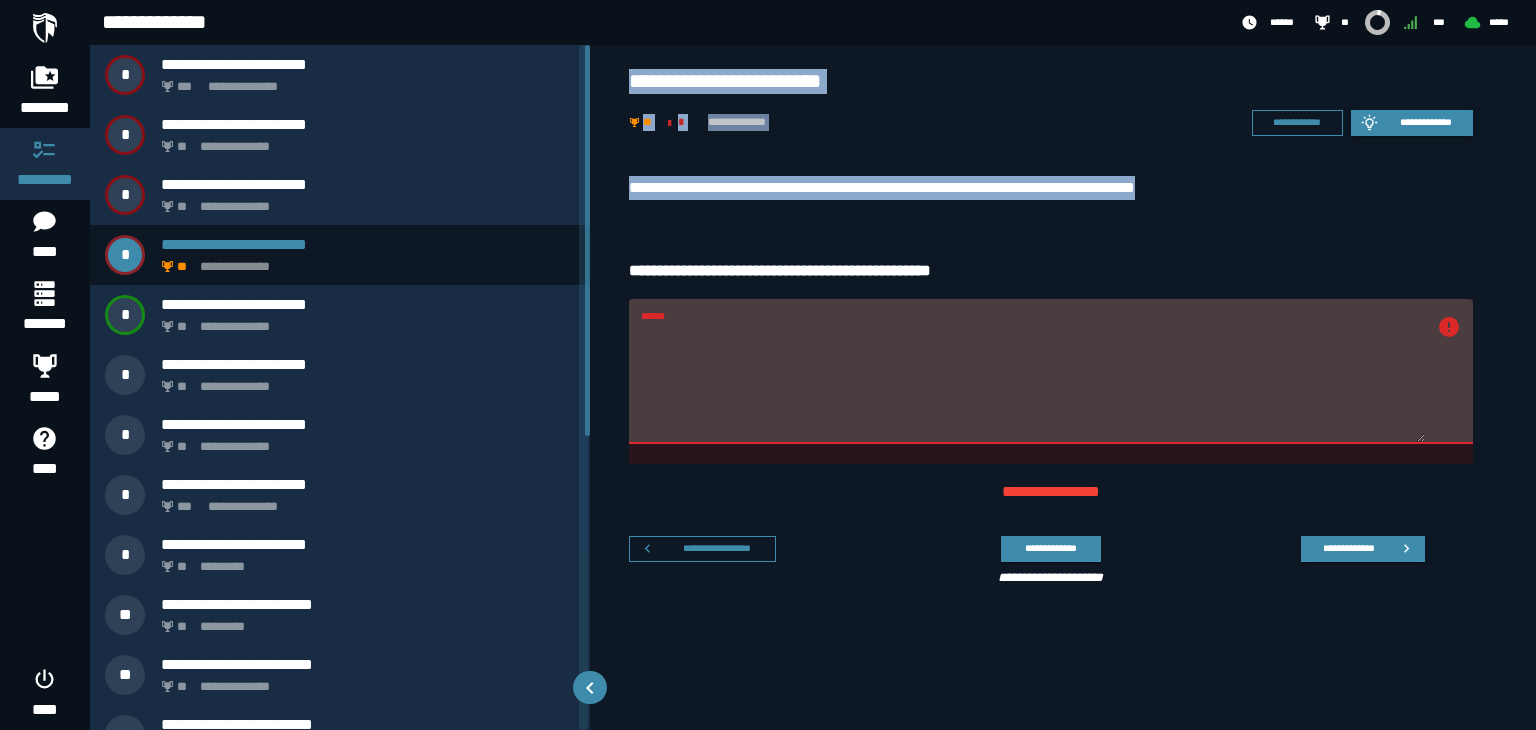 click on "**********" at bounding box center (1063, 387) 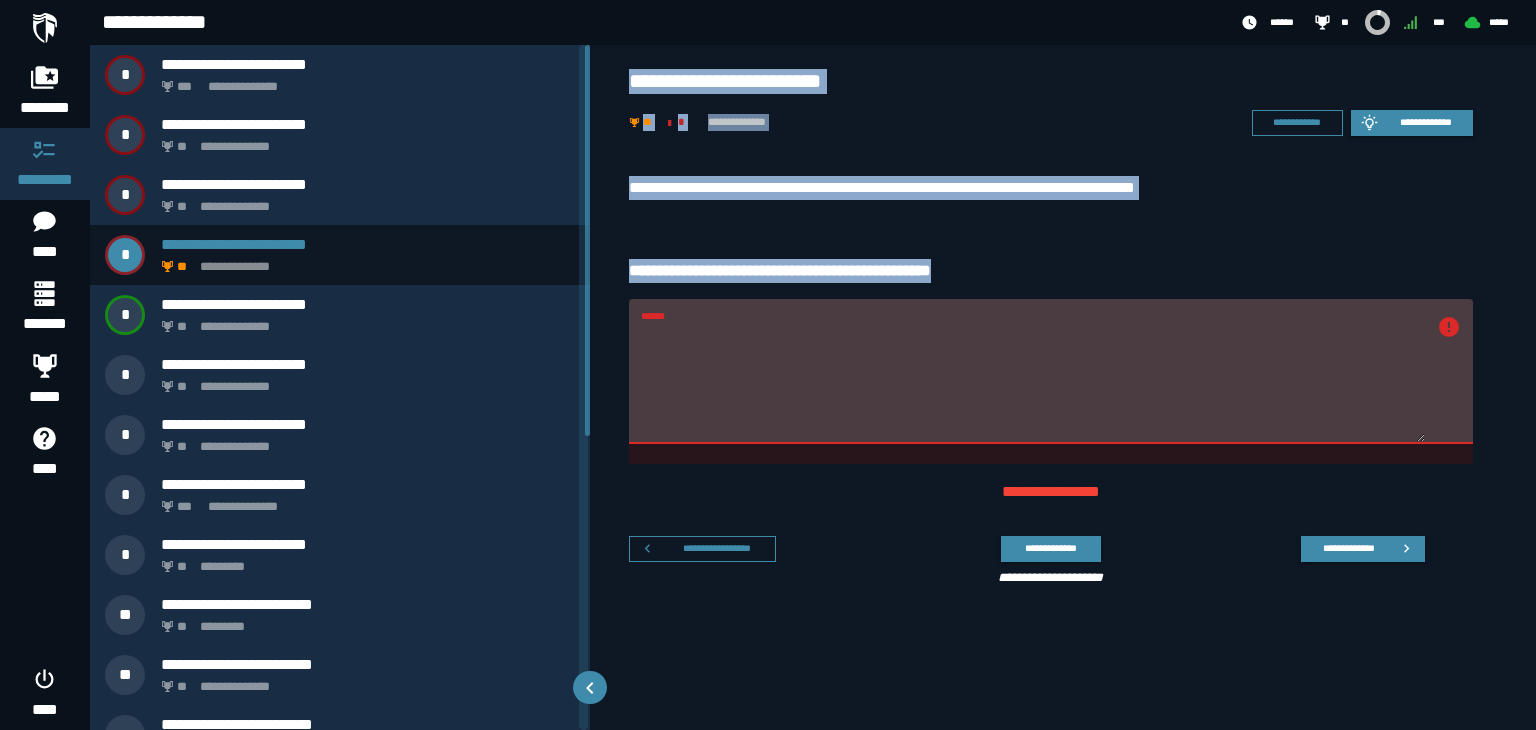 drag, startPoint x: 622, startPoint y: 73, endPoint x: 1041, endPoint y: 329, distance: 491.0163 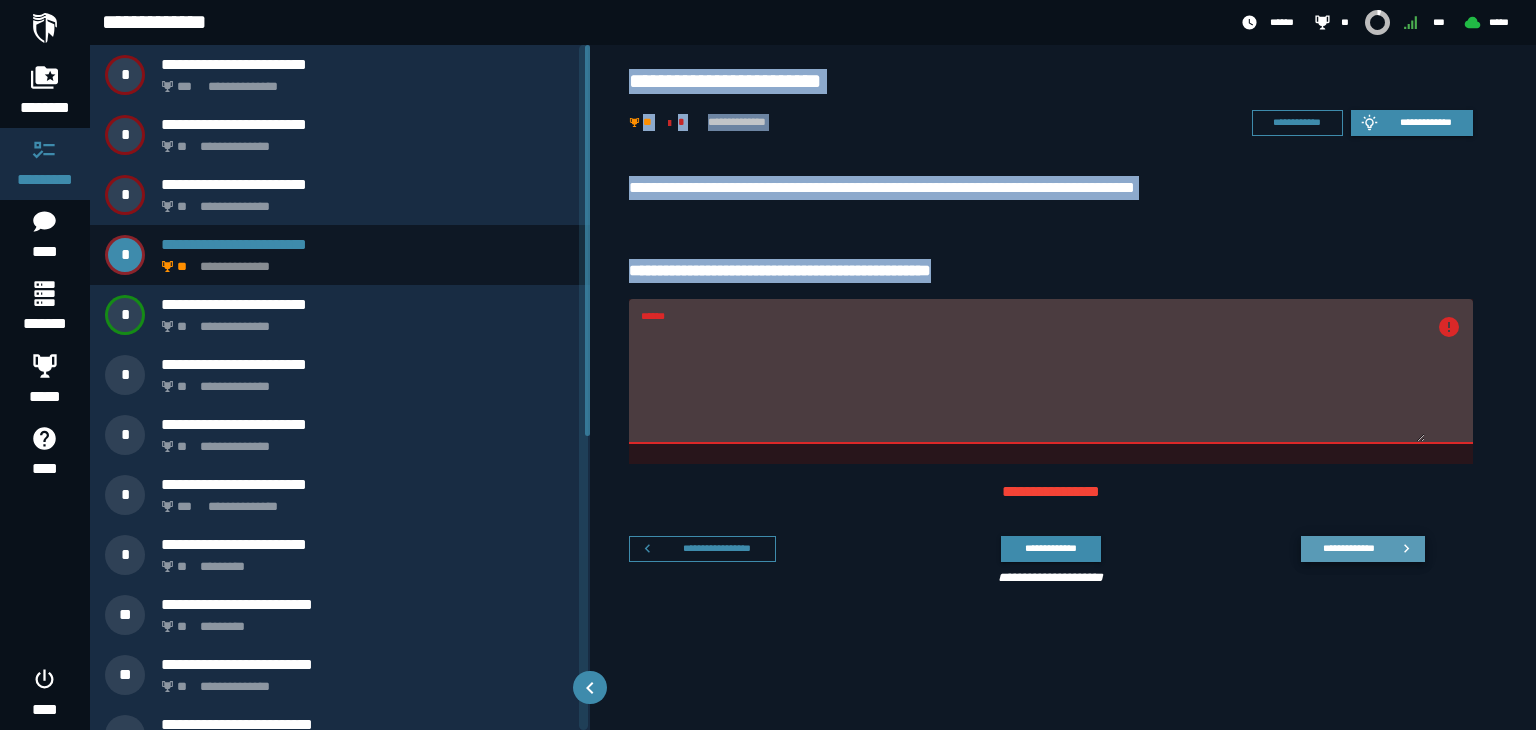click on "**********" at bounding box center [1348, 548] 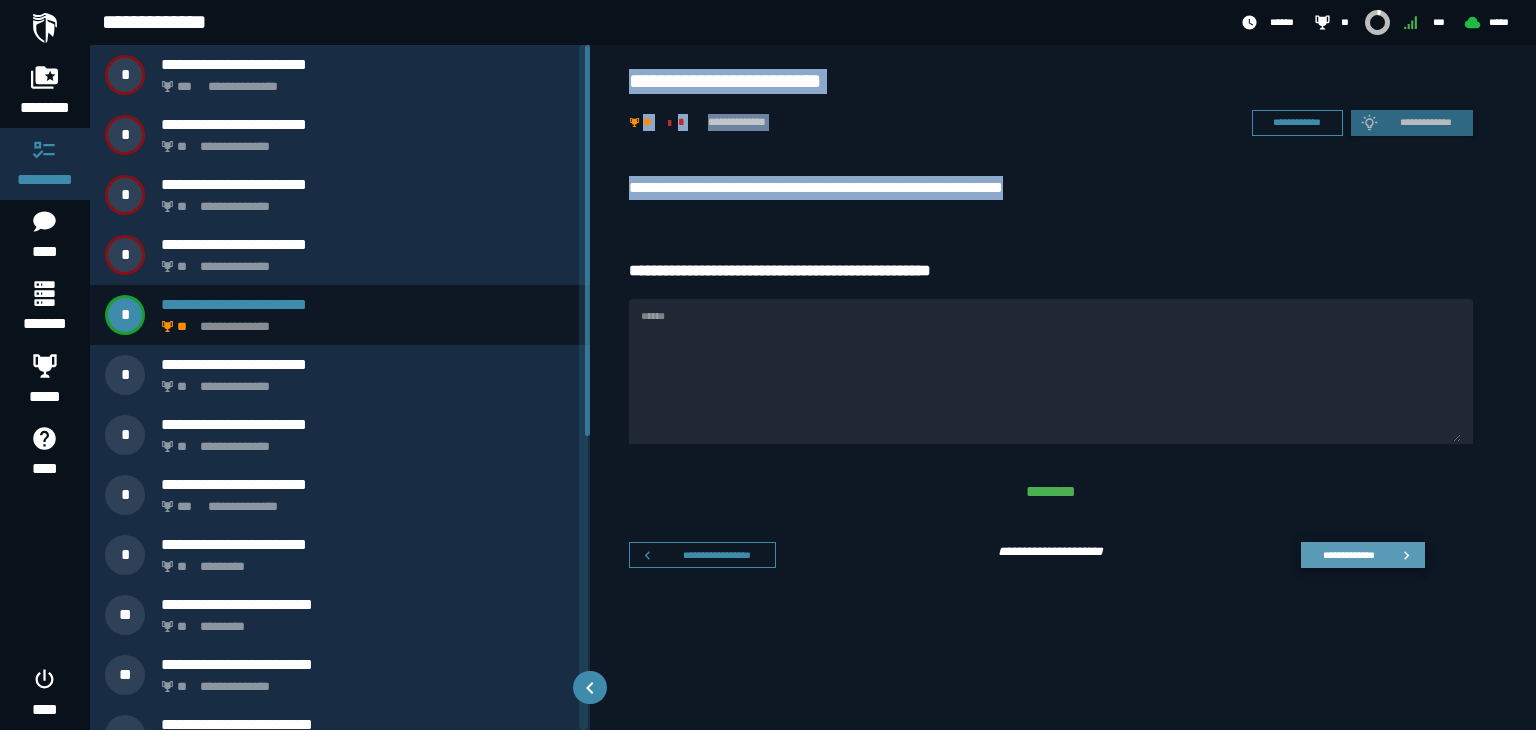 click on "**********" at bounding box center (1348, 554) 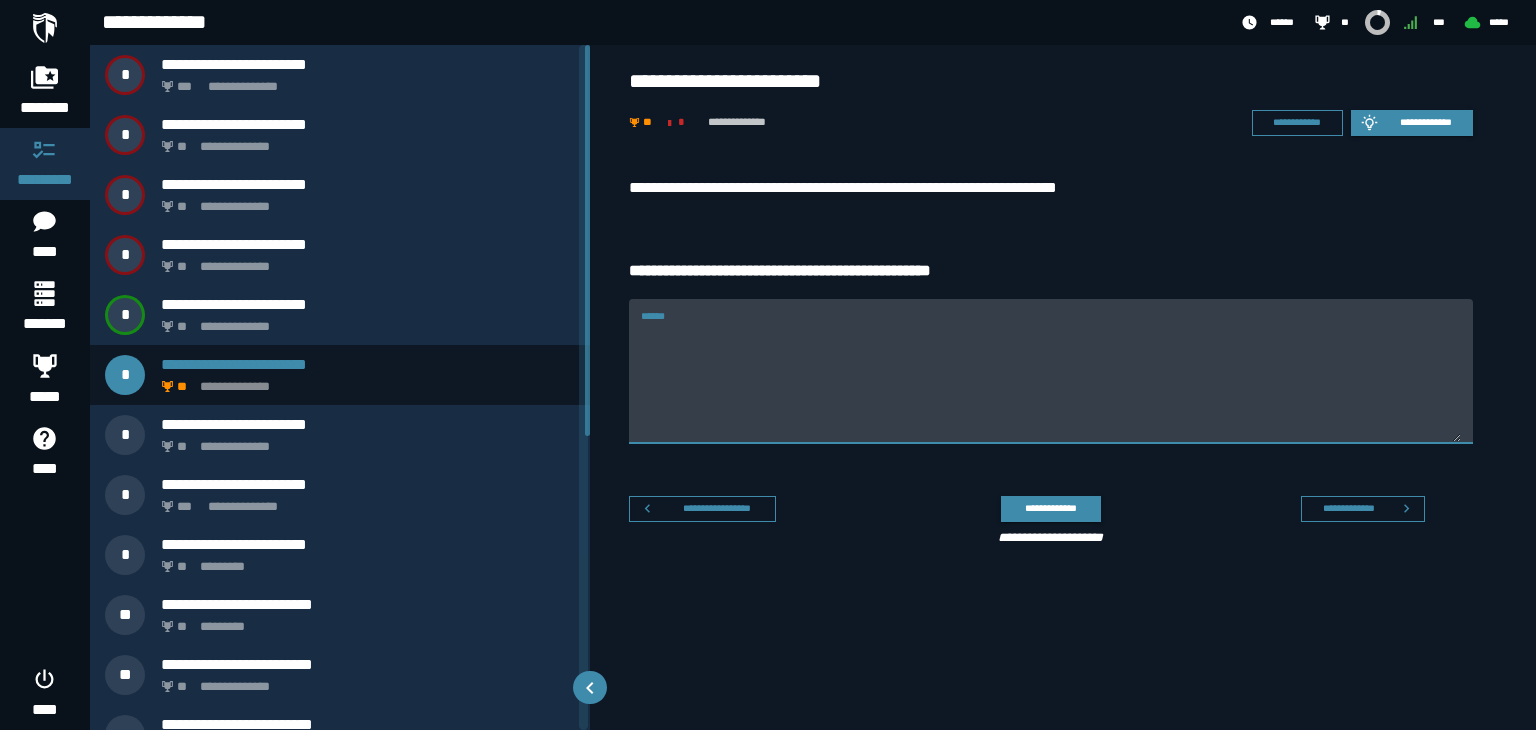 click on "******" at bounding box center [1051, 383] 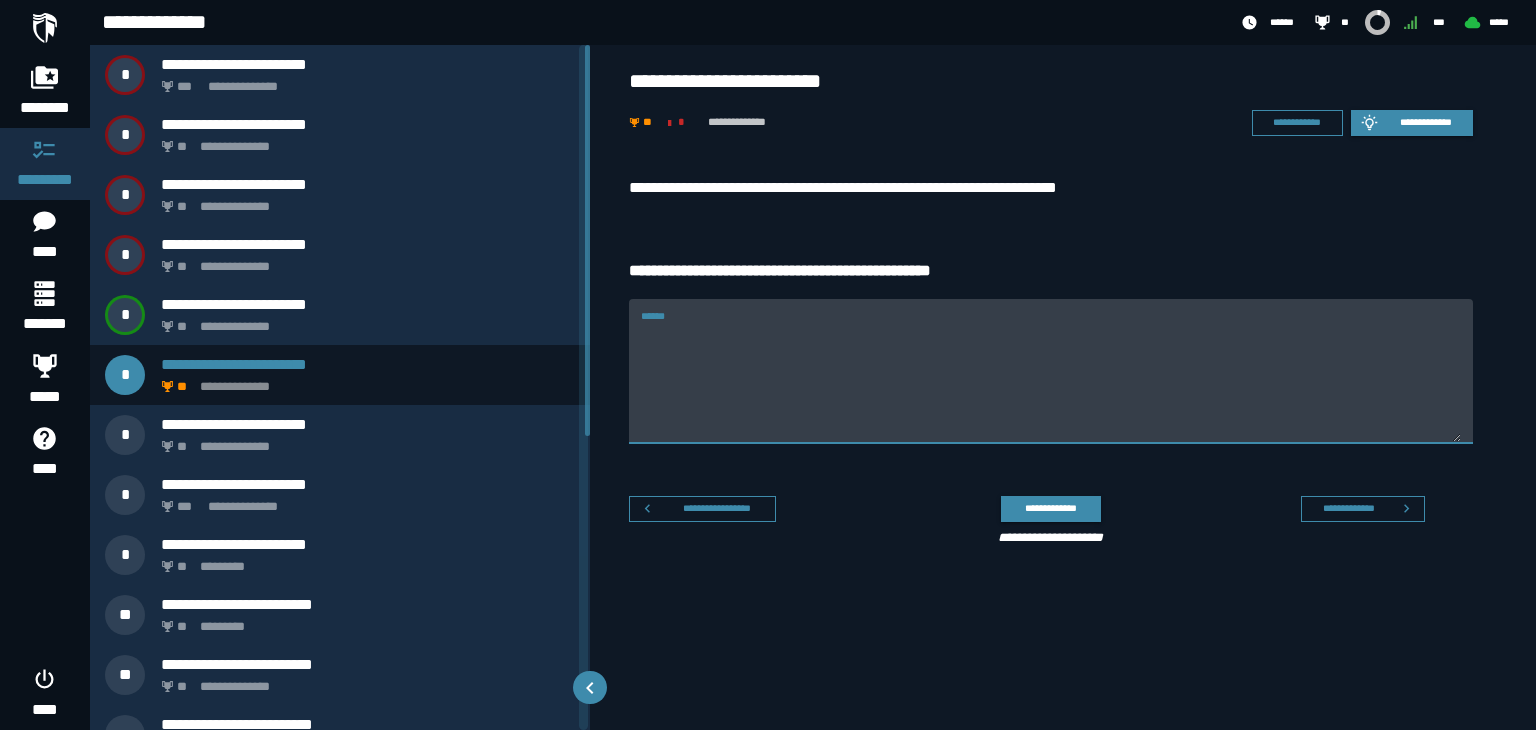 paste on "********" 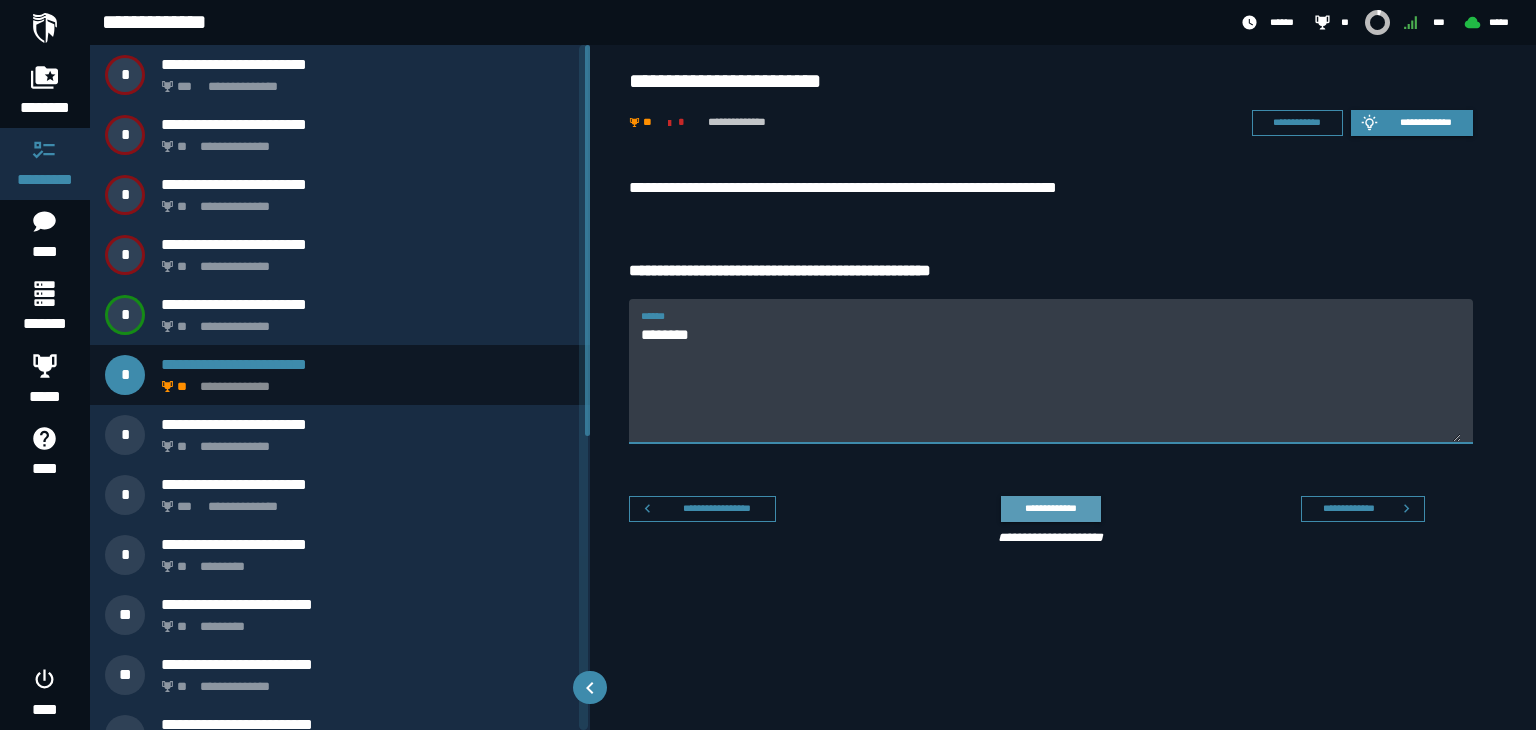 type on "********" 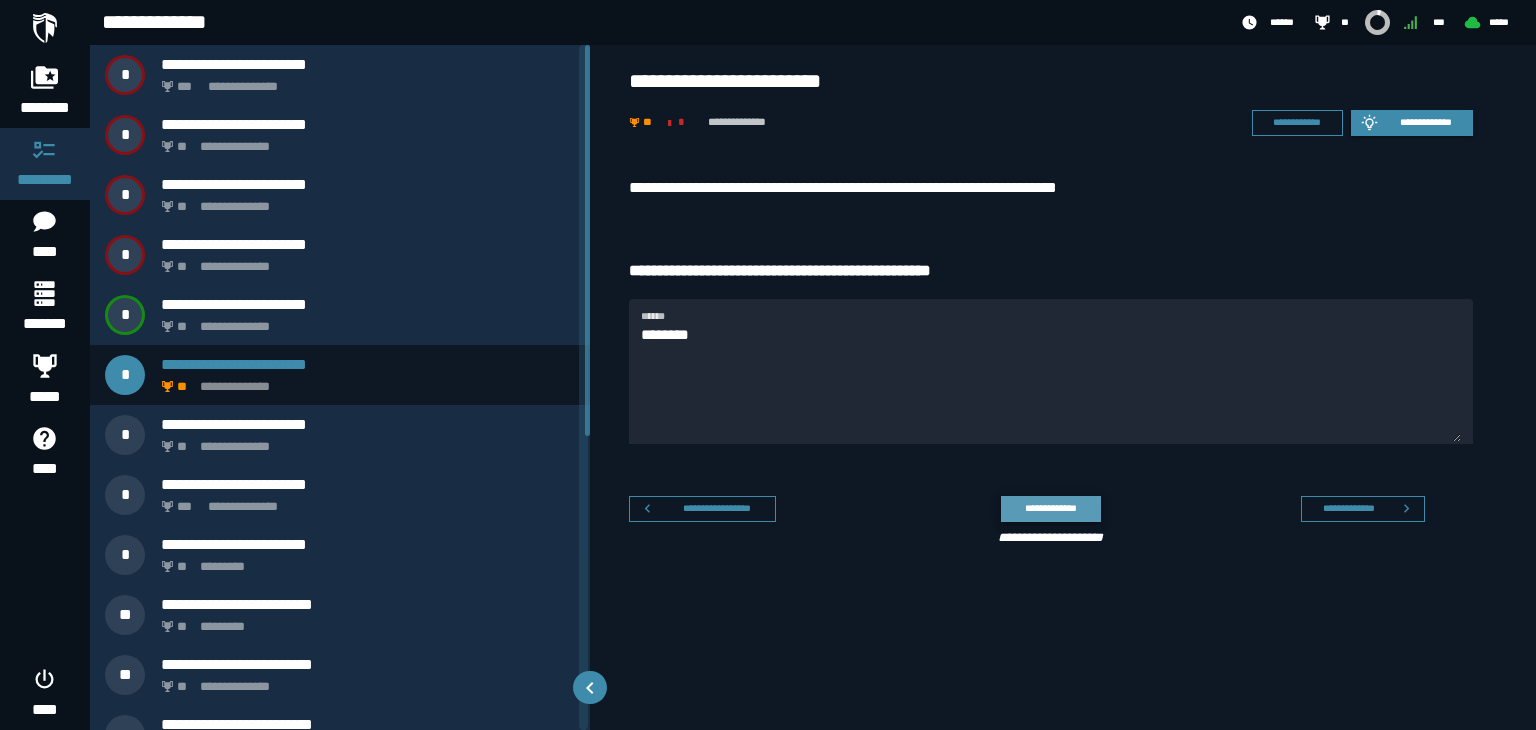 click on "**********" at bounding box center (1050, 508) 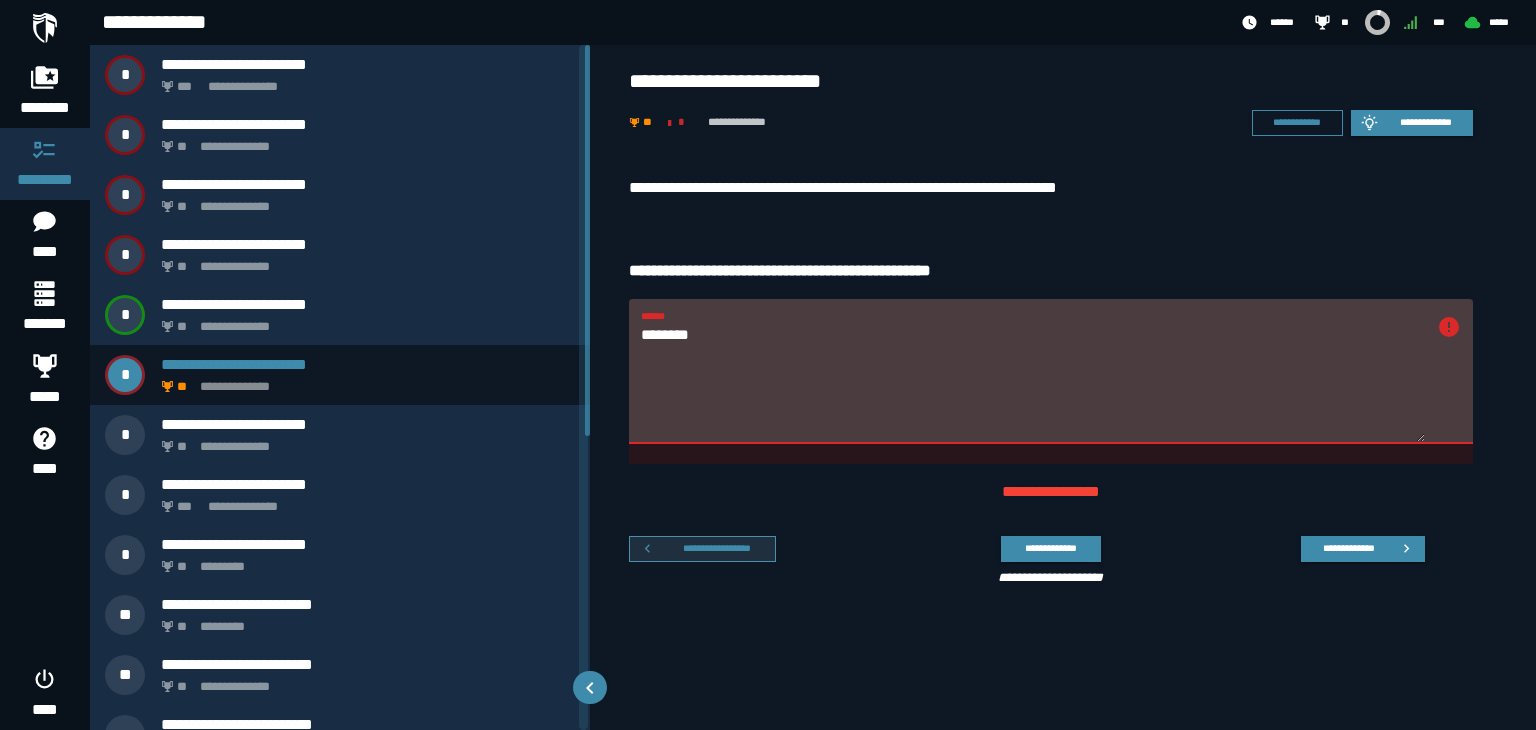click on "**********" at bounding box center (717, 548) 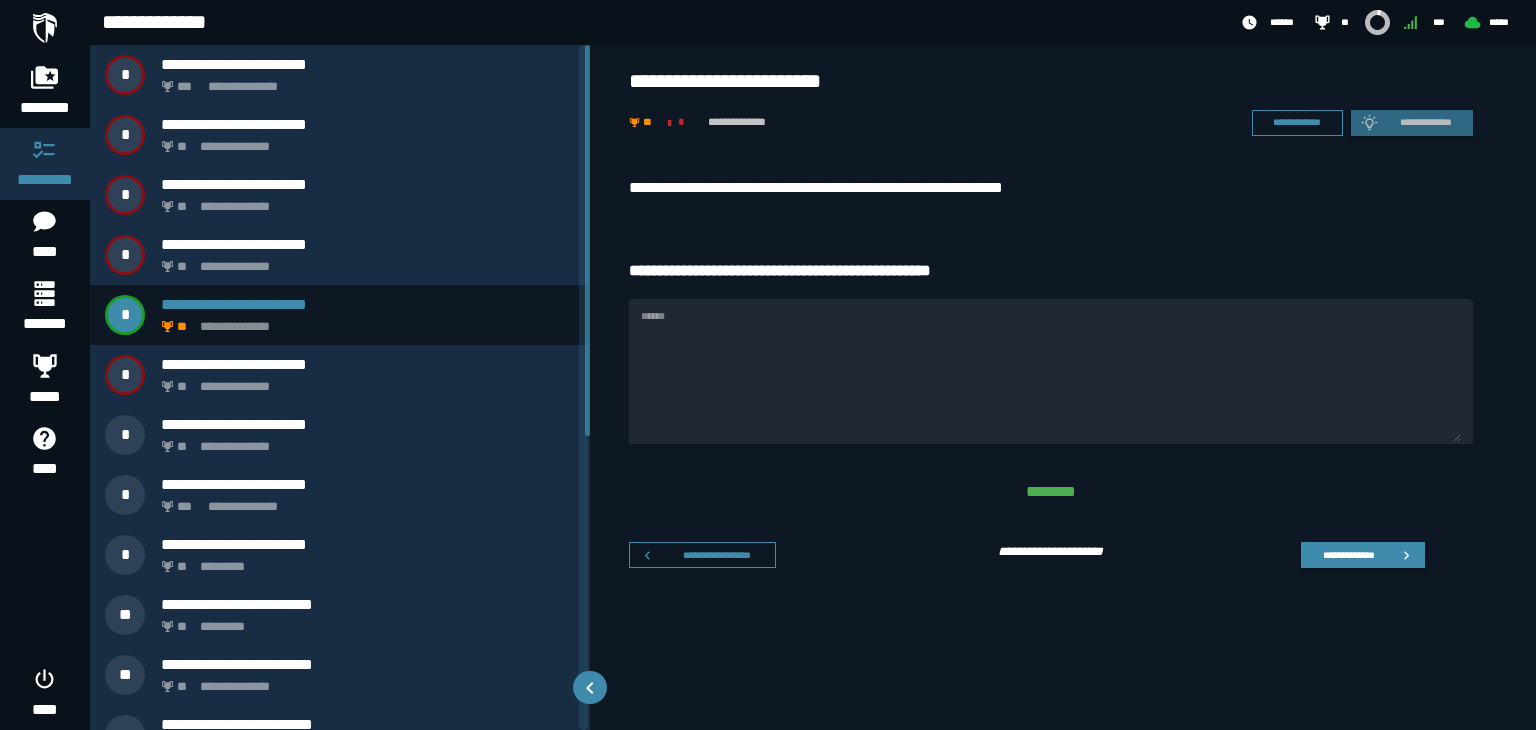click on "**********" at bounding box center [717, 554] 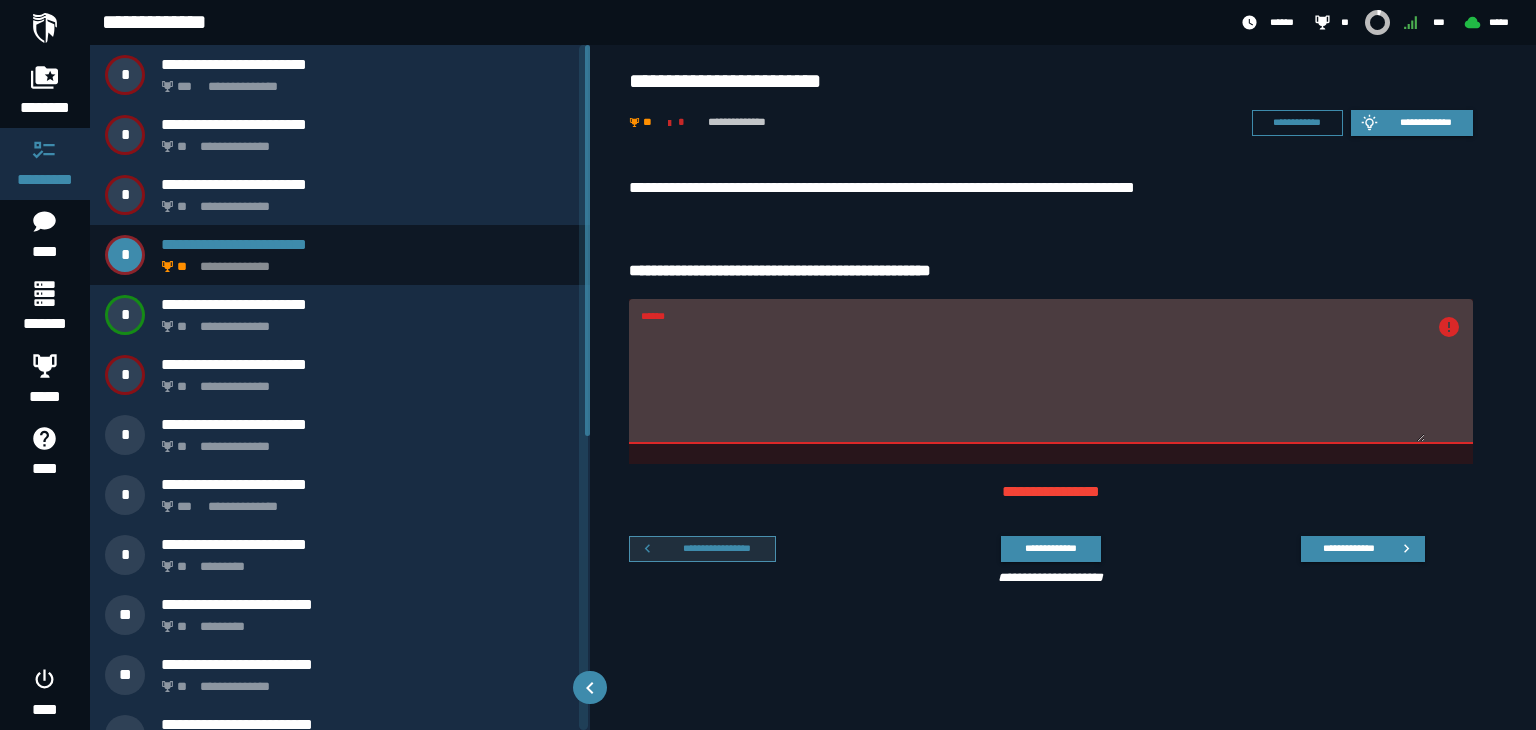 click on "**********" at bounding box center (717, 548) 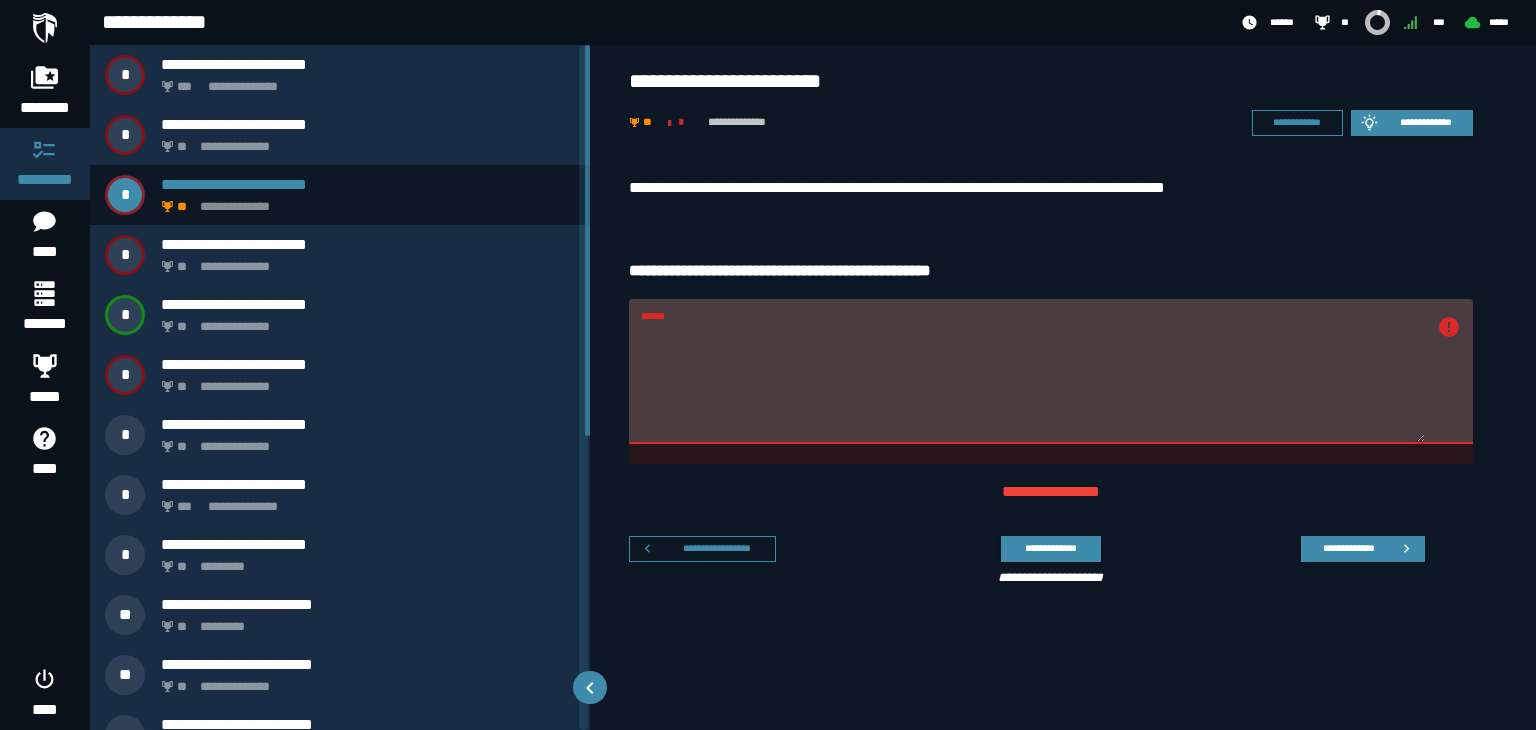 click on "**********" at bounding box center (717, 548) 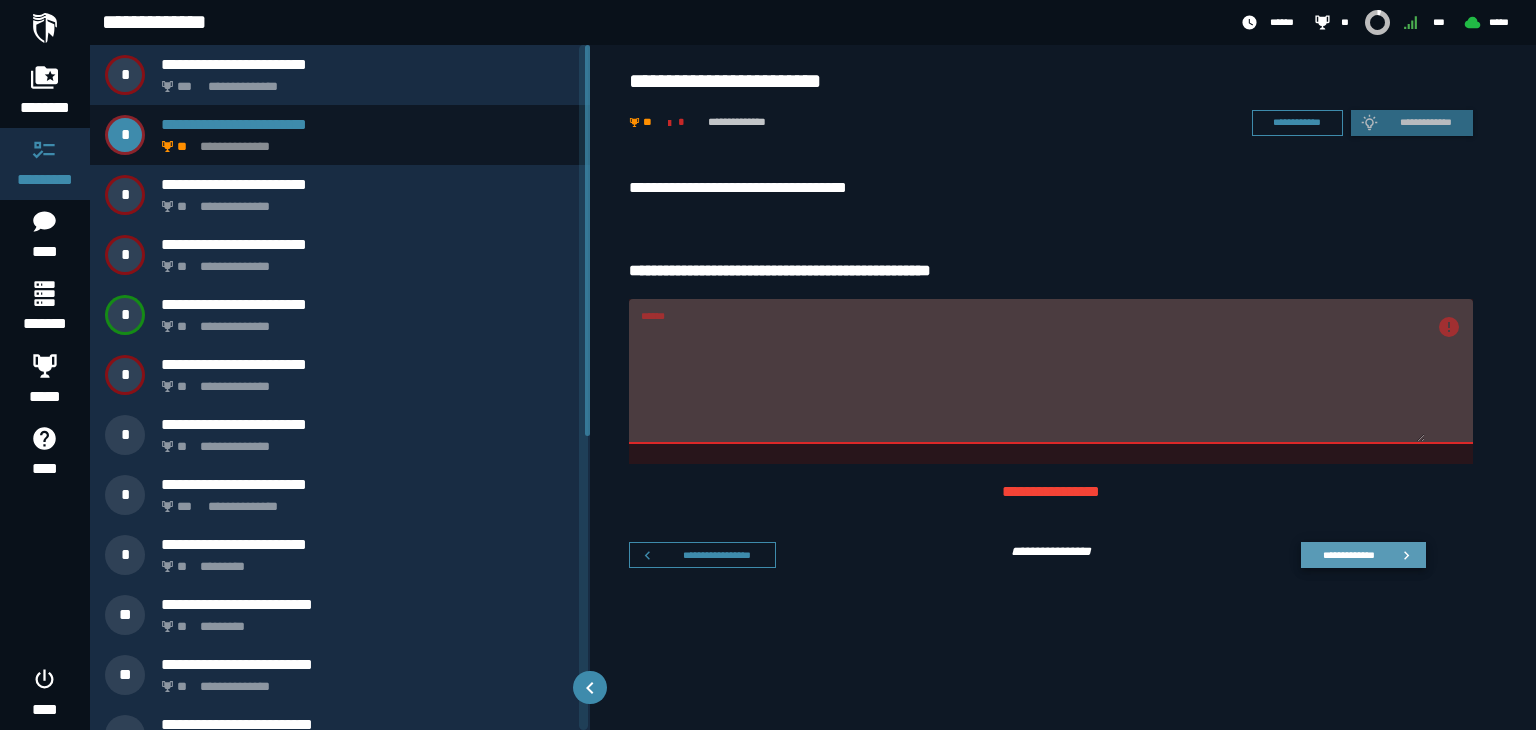 click on "**********" at bounding box center (1348, 554) 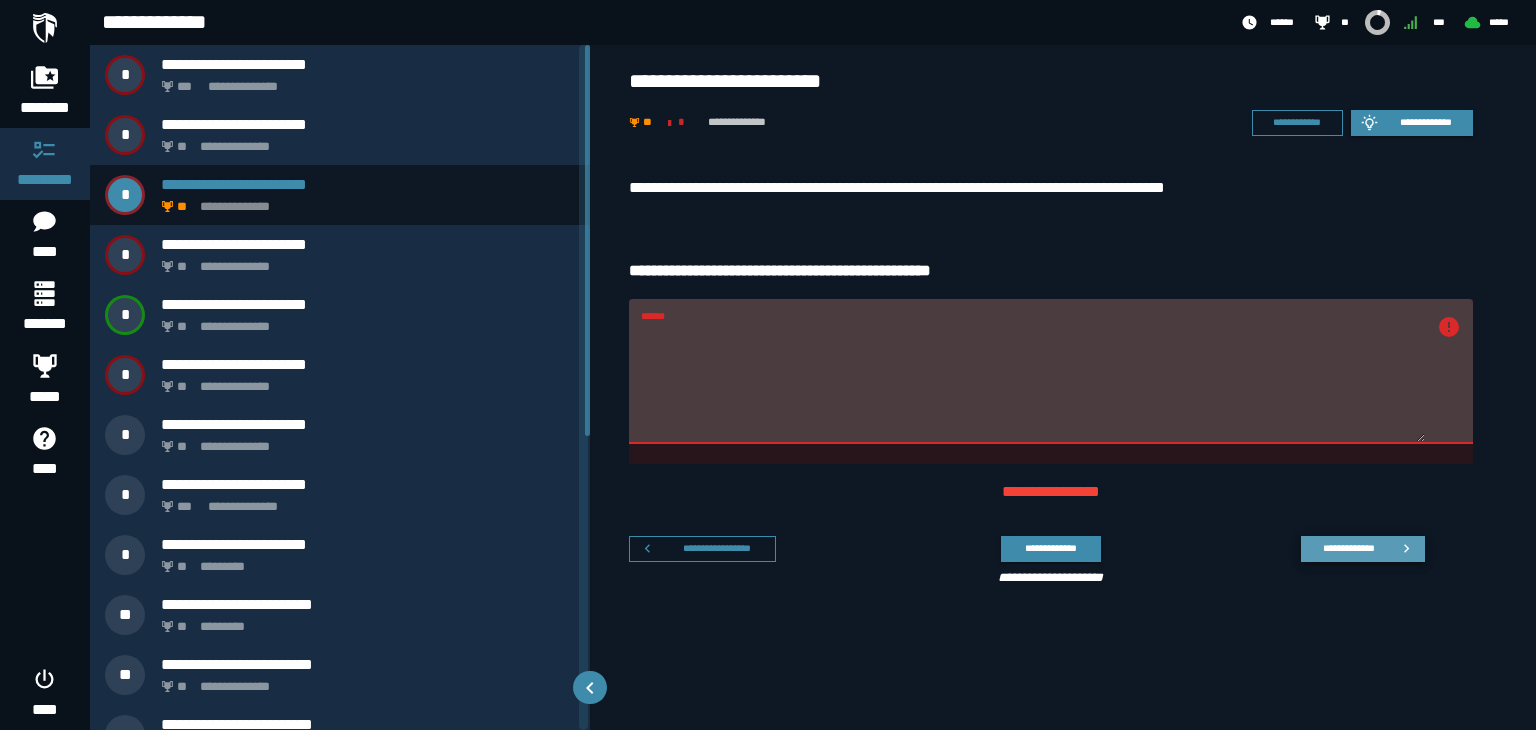click on "**********" at bounding box center (1348, 548) 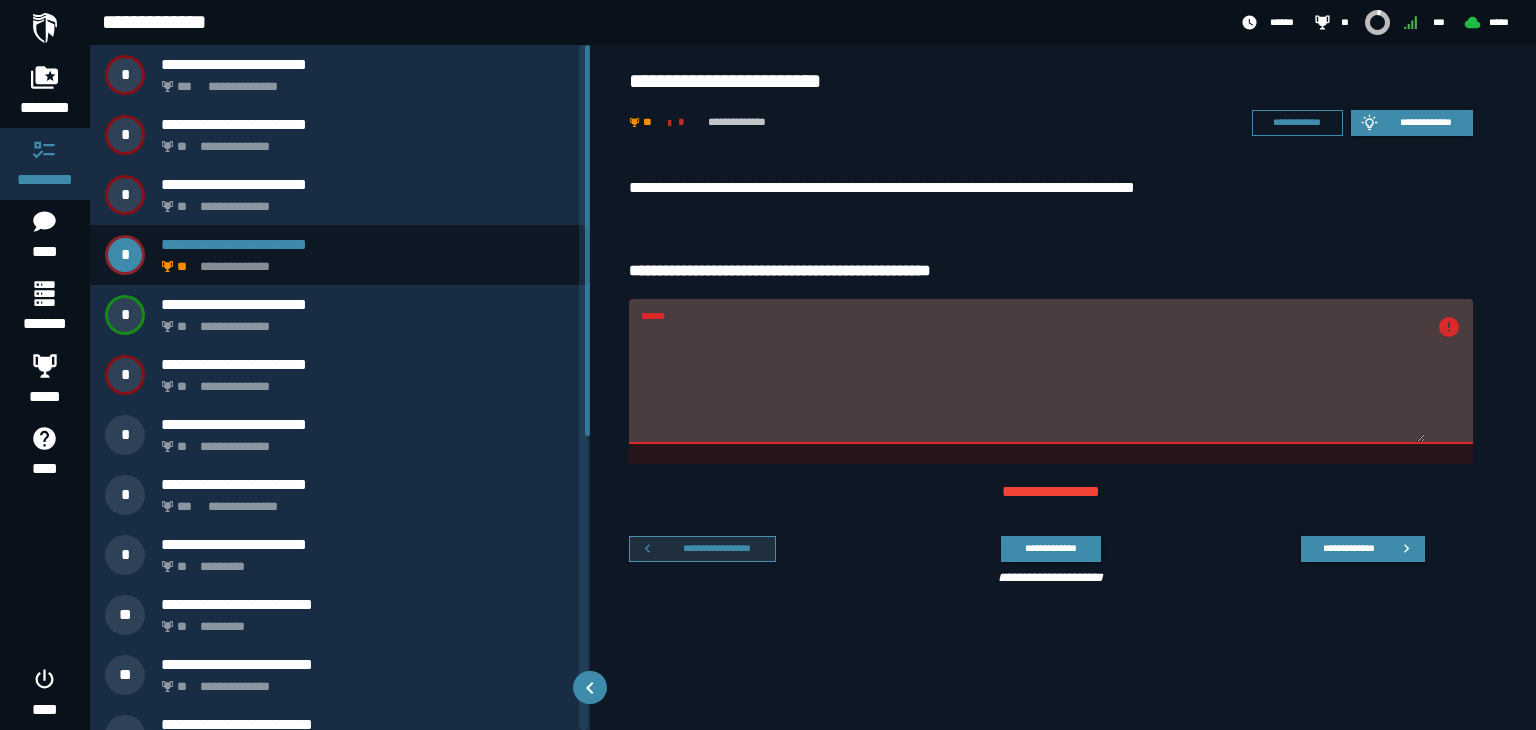 click on "**********" at bounding box center (702, 549) 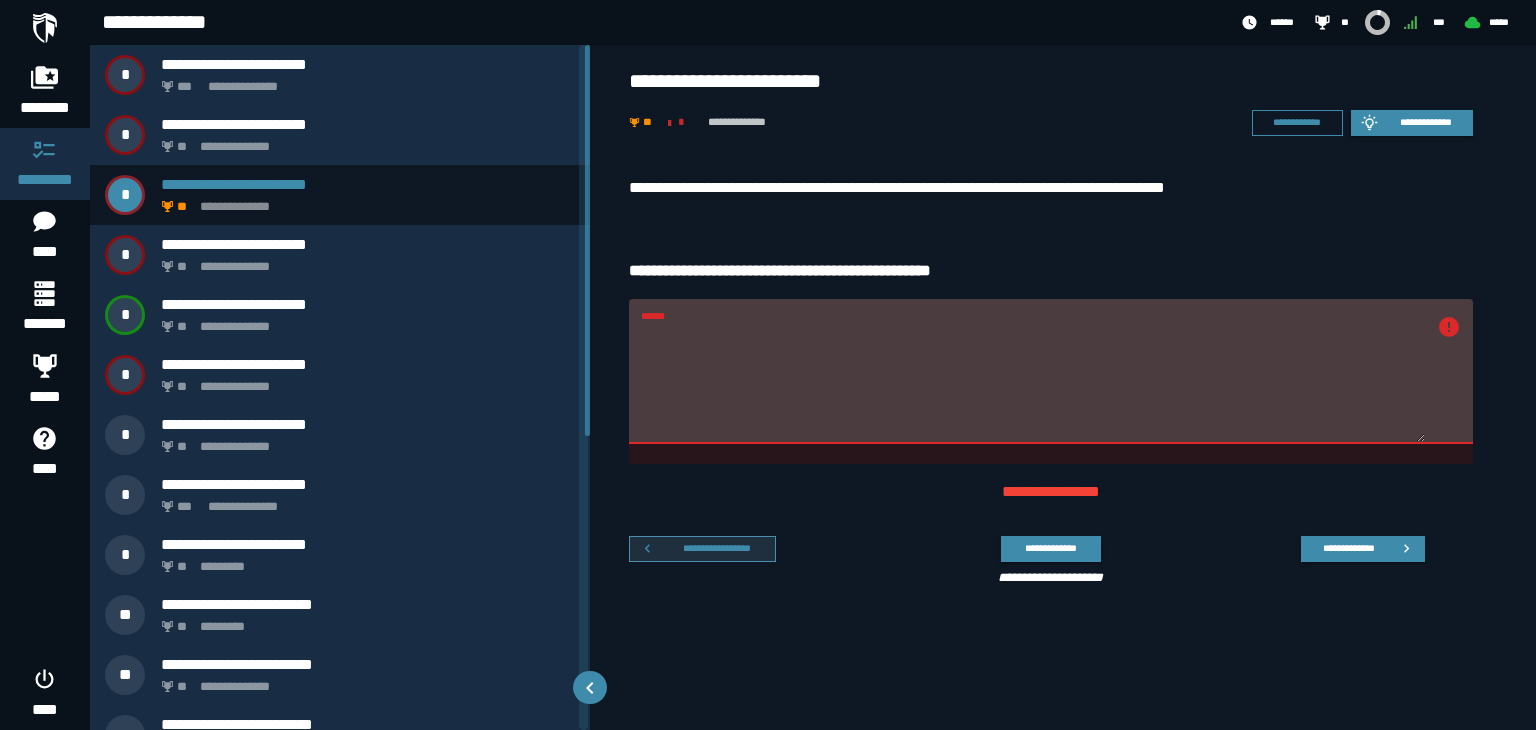click on "**********" at bounding box center [717, 548] 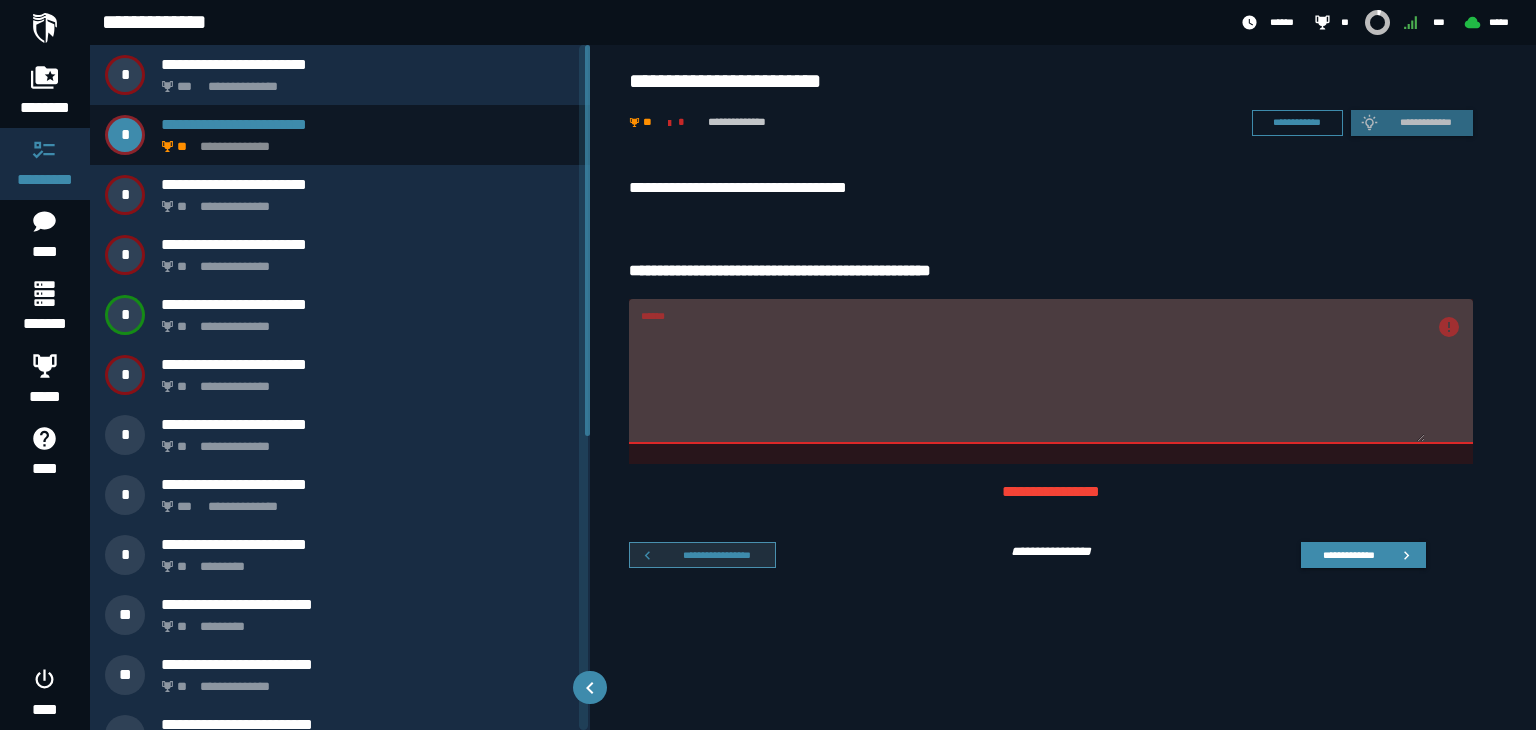 click on "**********" at bounding box center [702, 555] 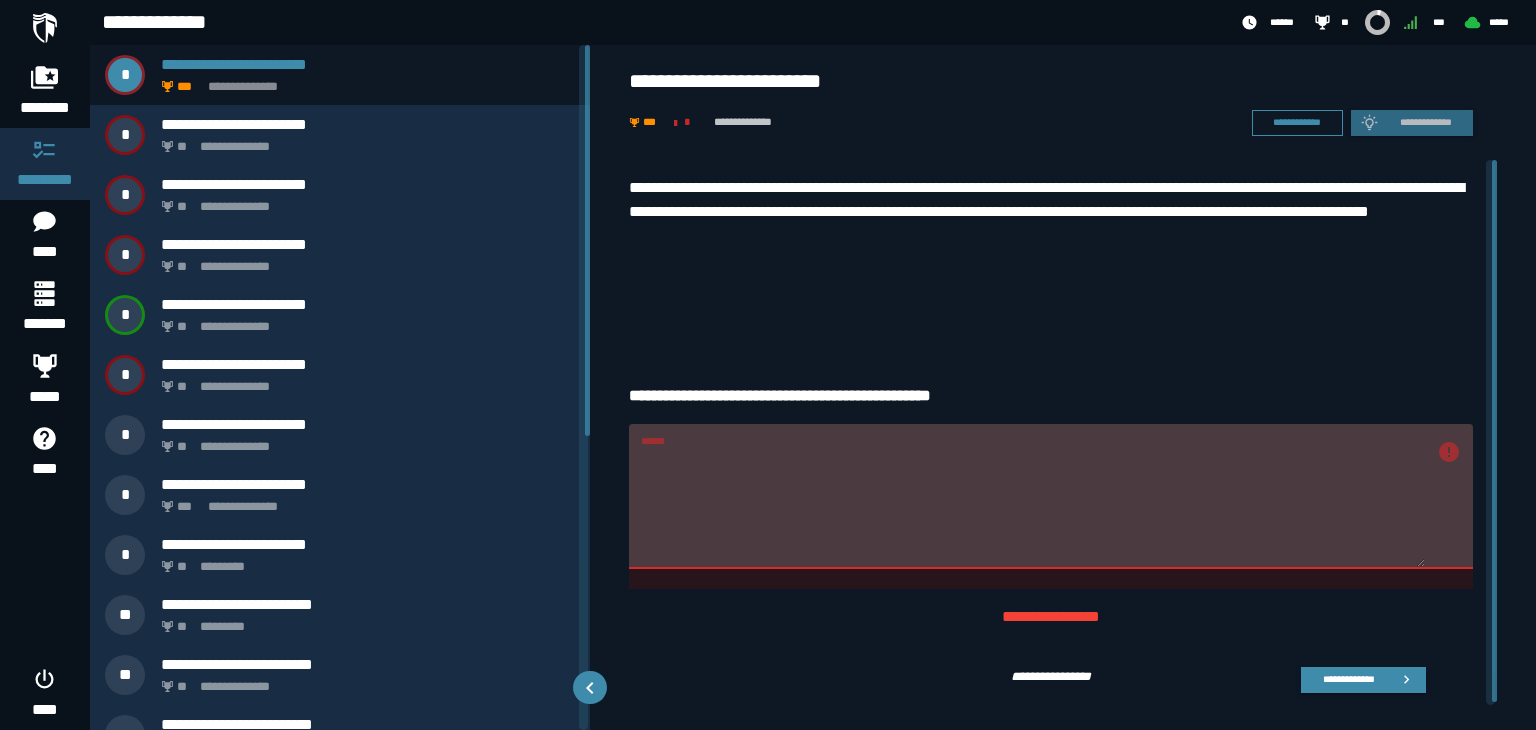 scroll, scrollTop: 2, scrollLeft: 0, axis: vertical 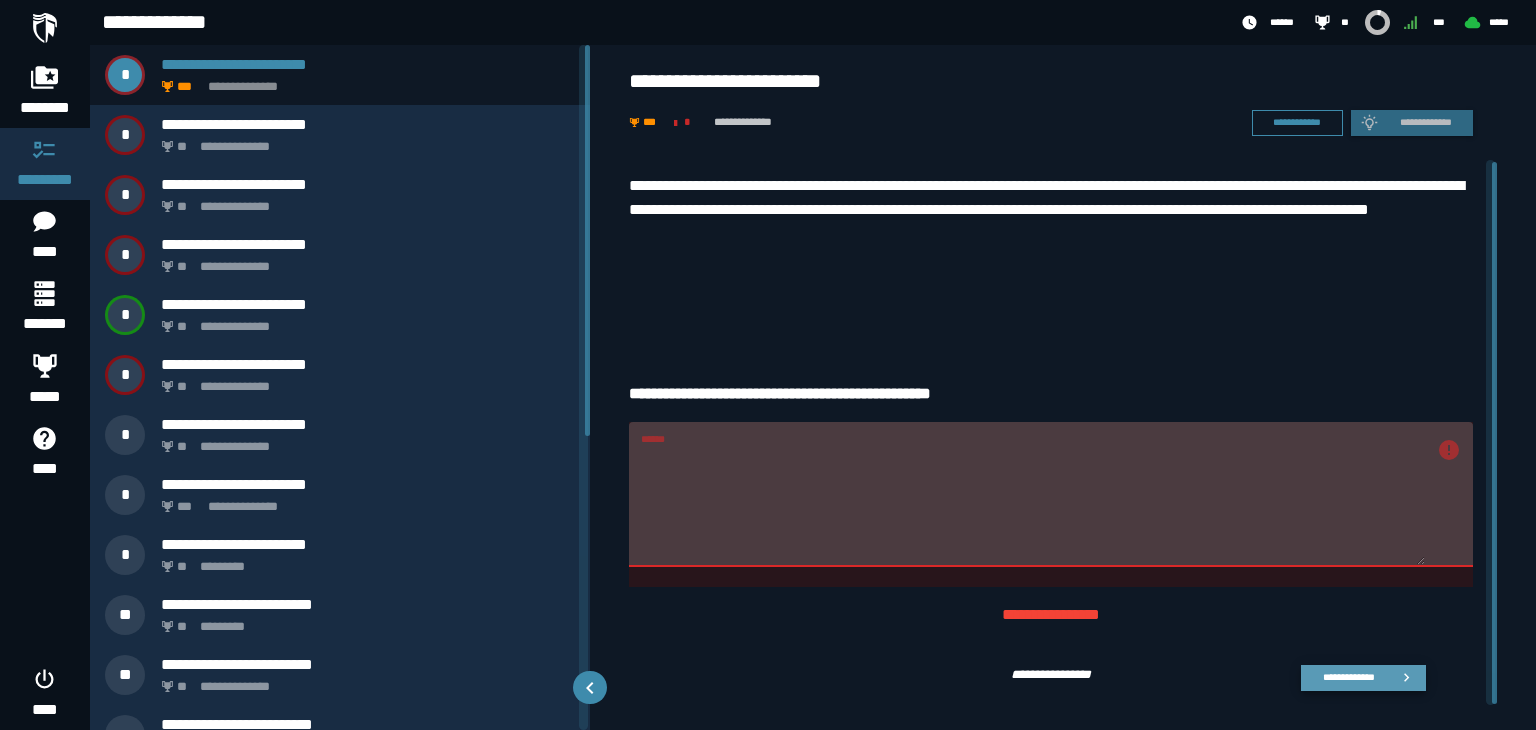 click on "**********" at bounding box center (1348, 677) 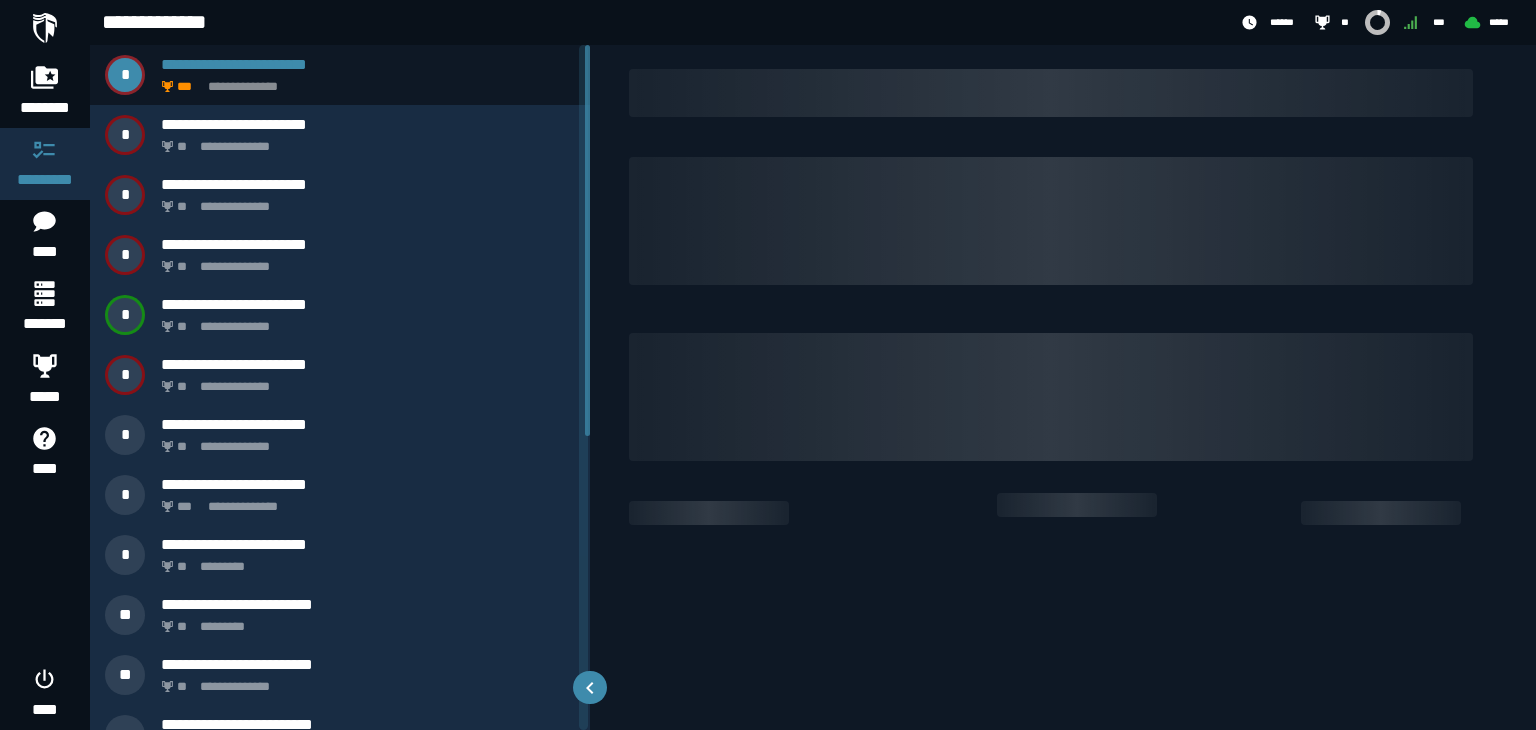scroll, scrollTop: 0, scrollLeft: 0, axis: both 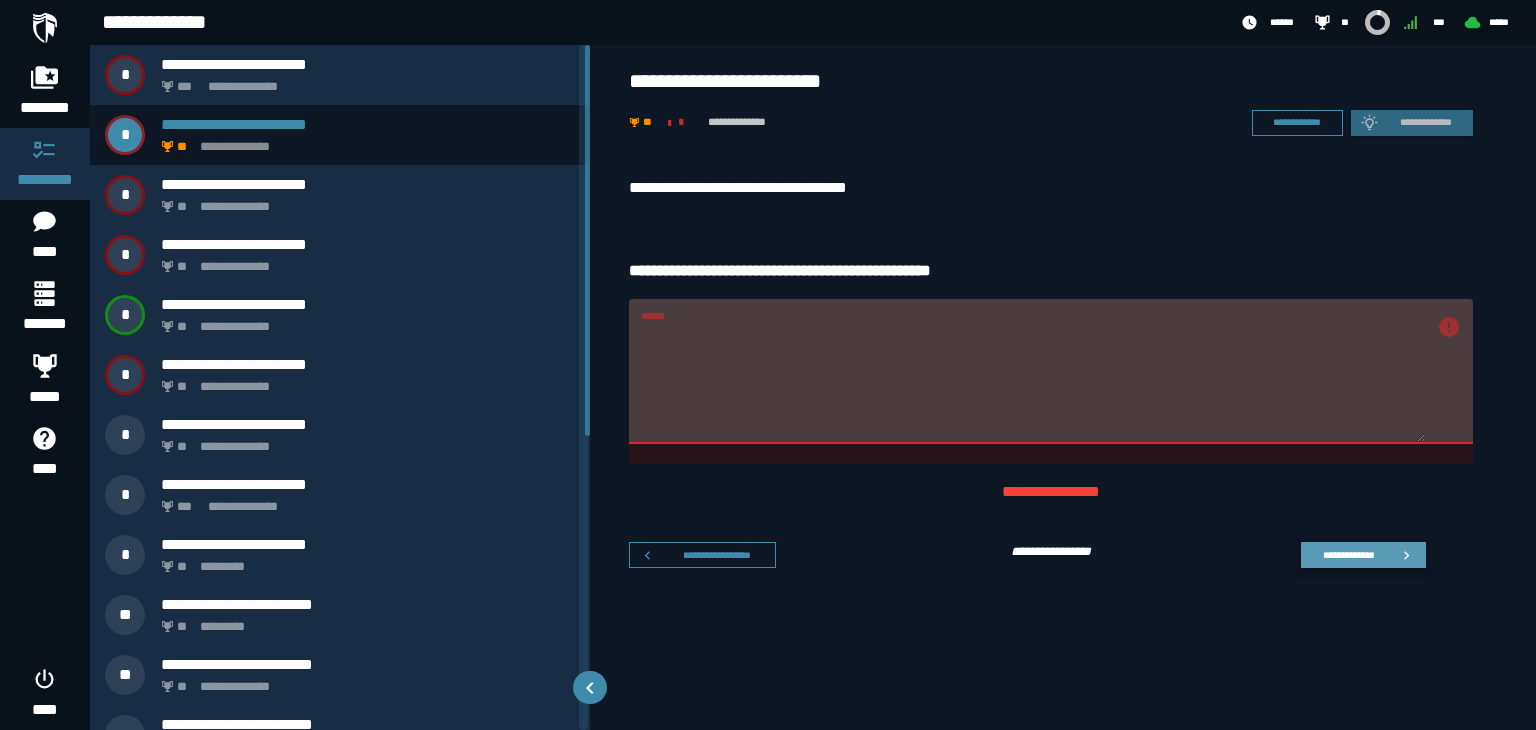 click on "**********" at bounding box center (1348, 554) 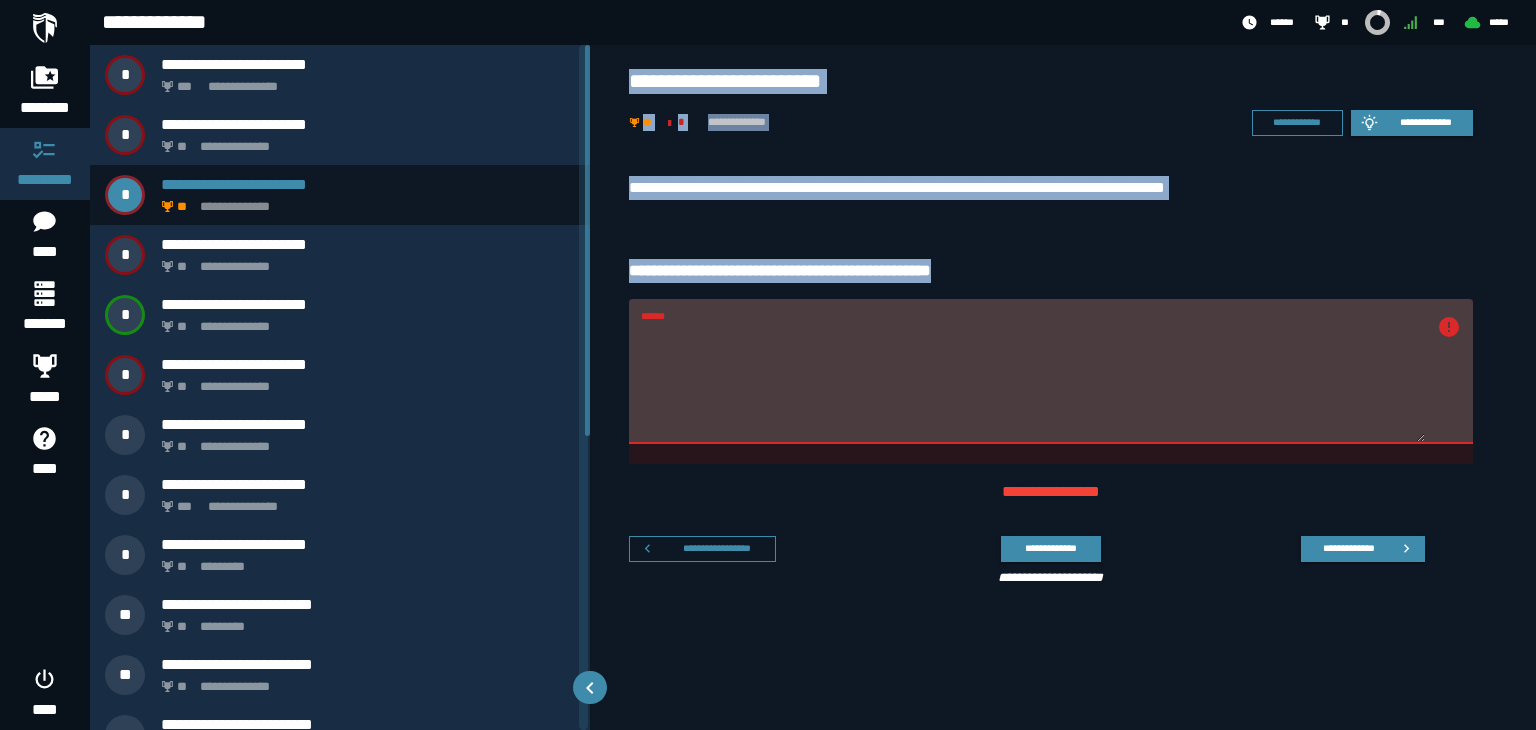 drag, startPoint x: 624, startPoint y: 69, endPoint x: 1020, endPoint y: 285, distance: 451.0787 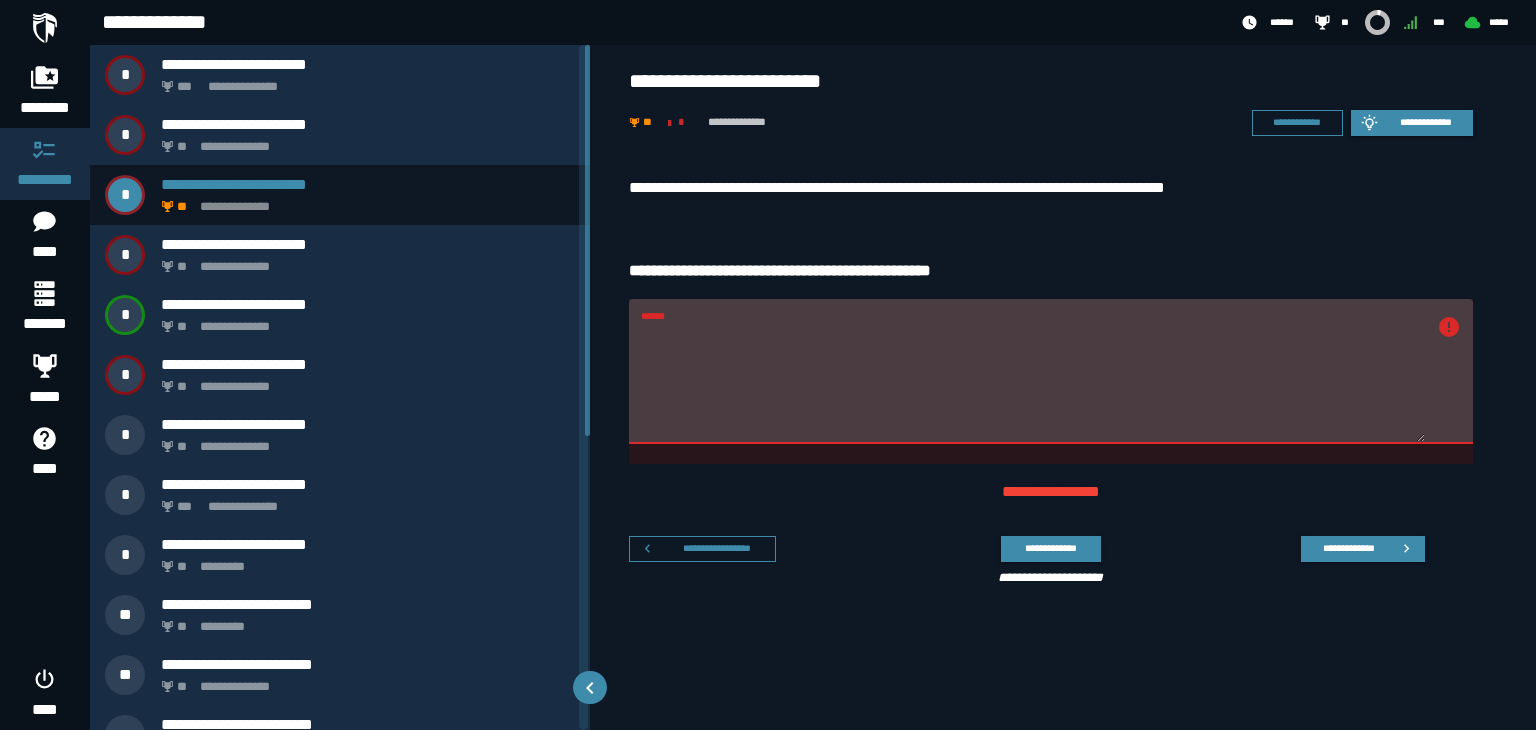 click on "******" at bounding box center (1033, 383) 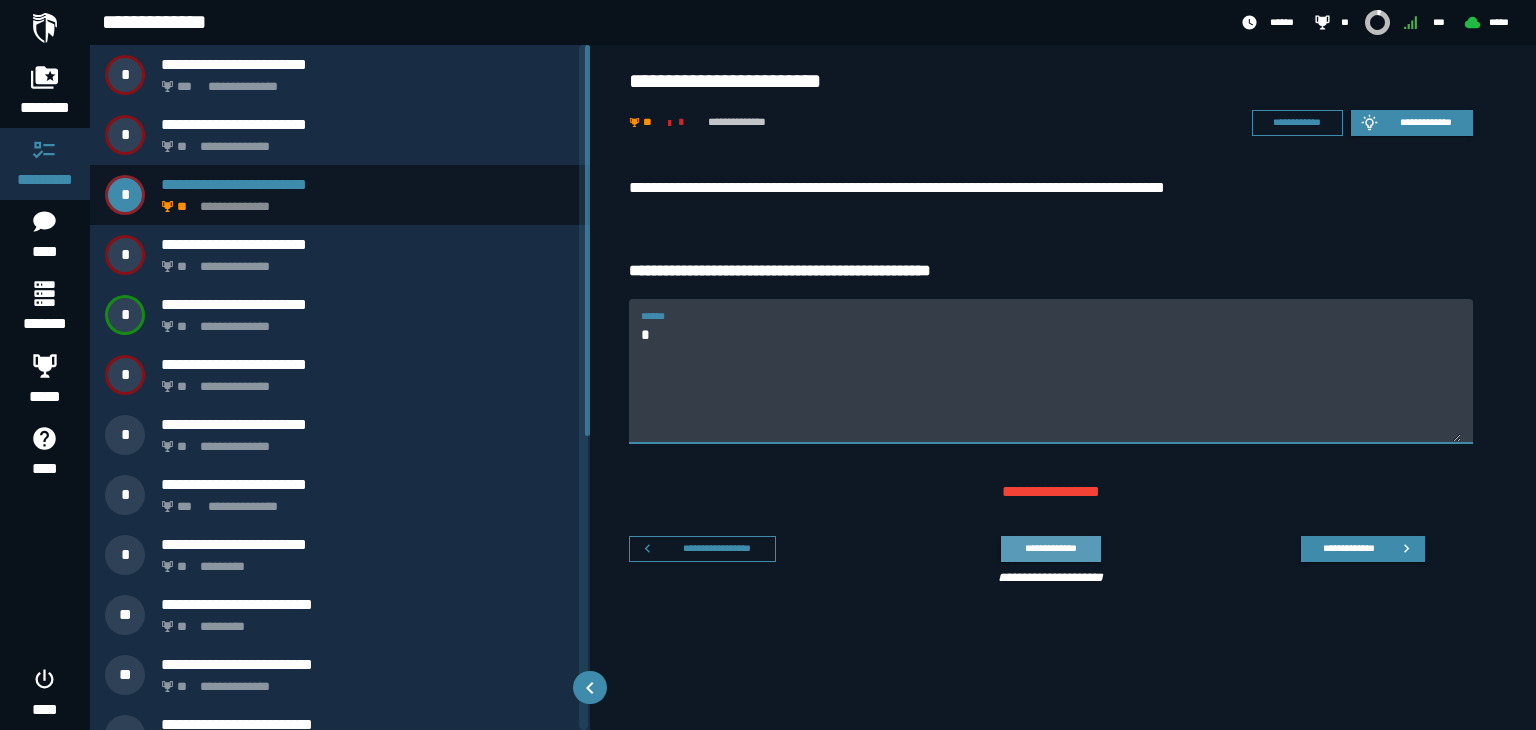 type on "*" 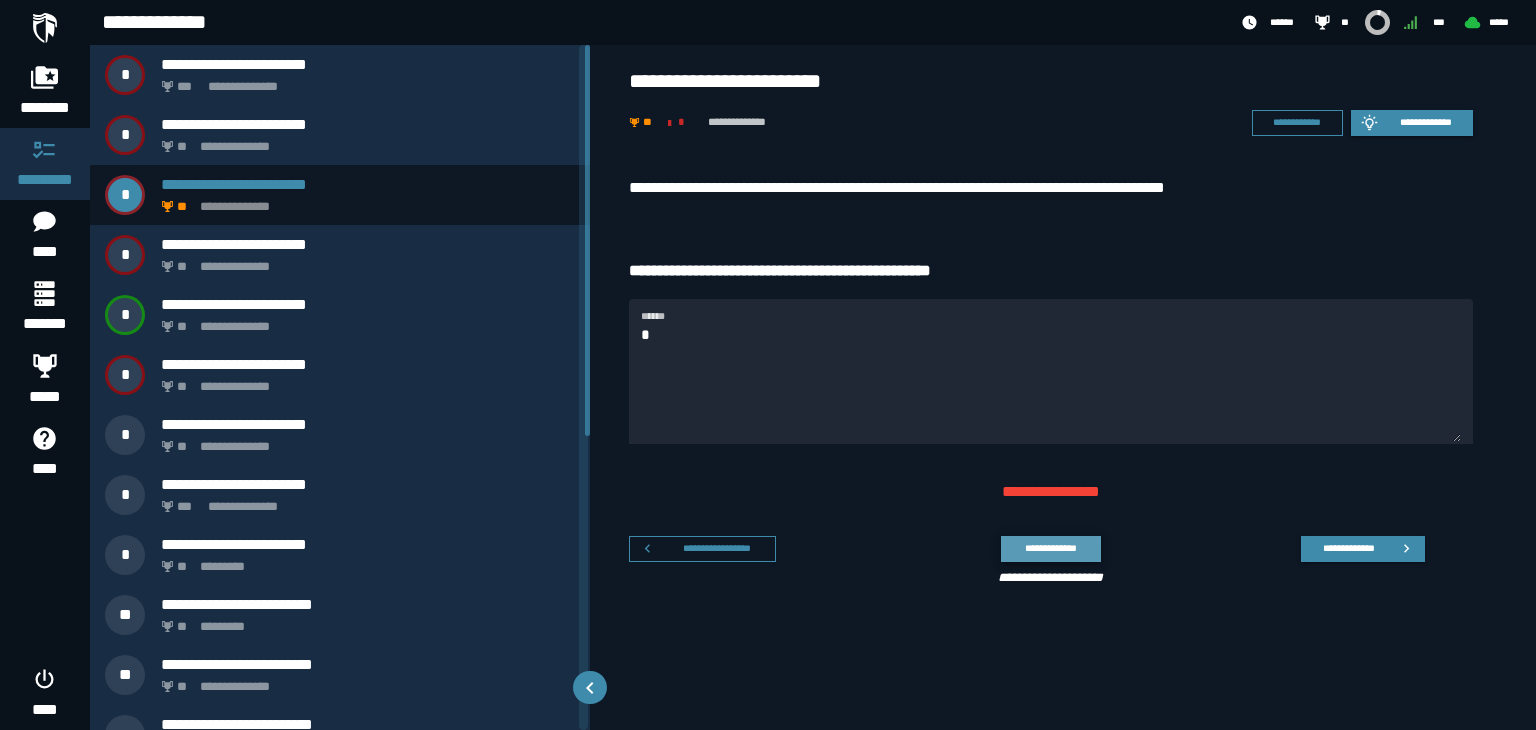 click on "**********" at bounding box center (1050, 548) 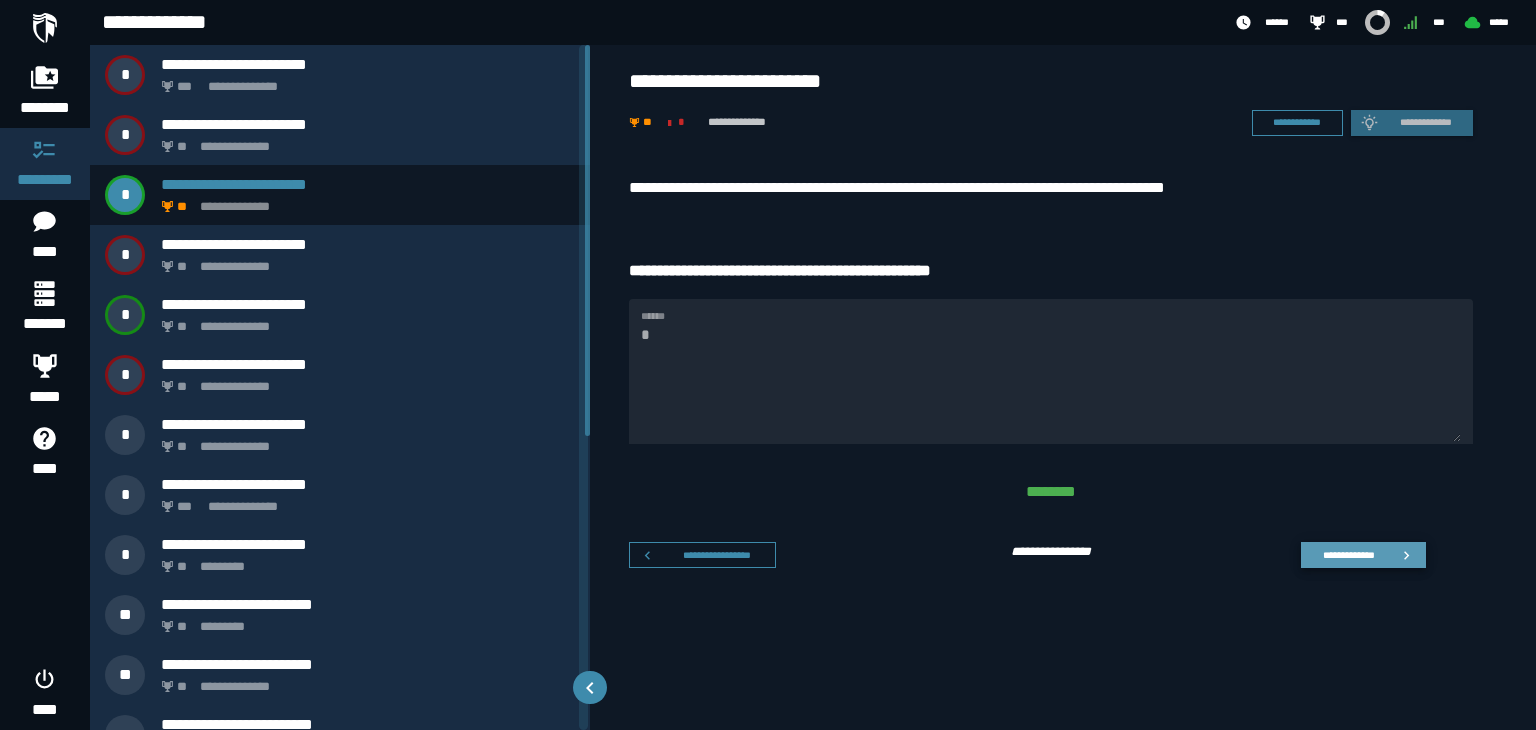 click 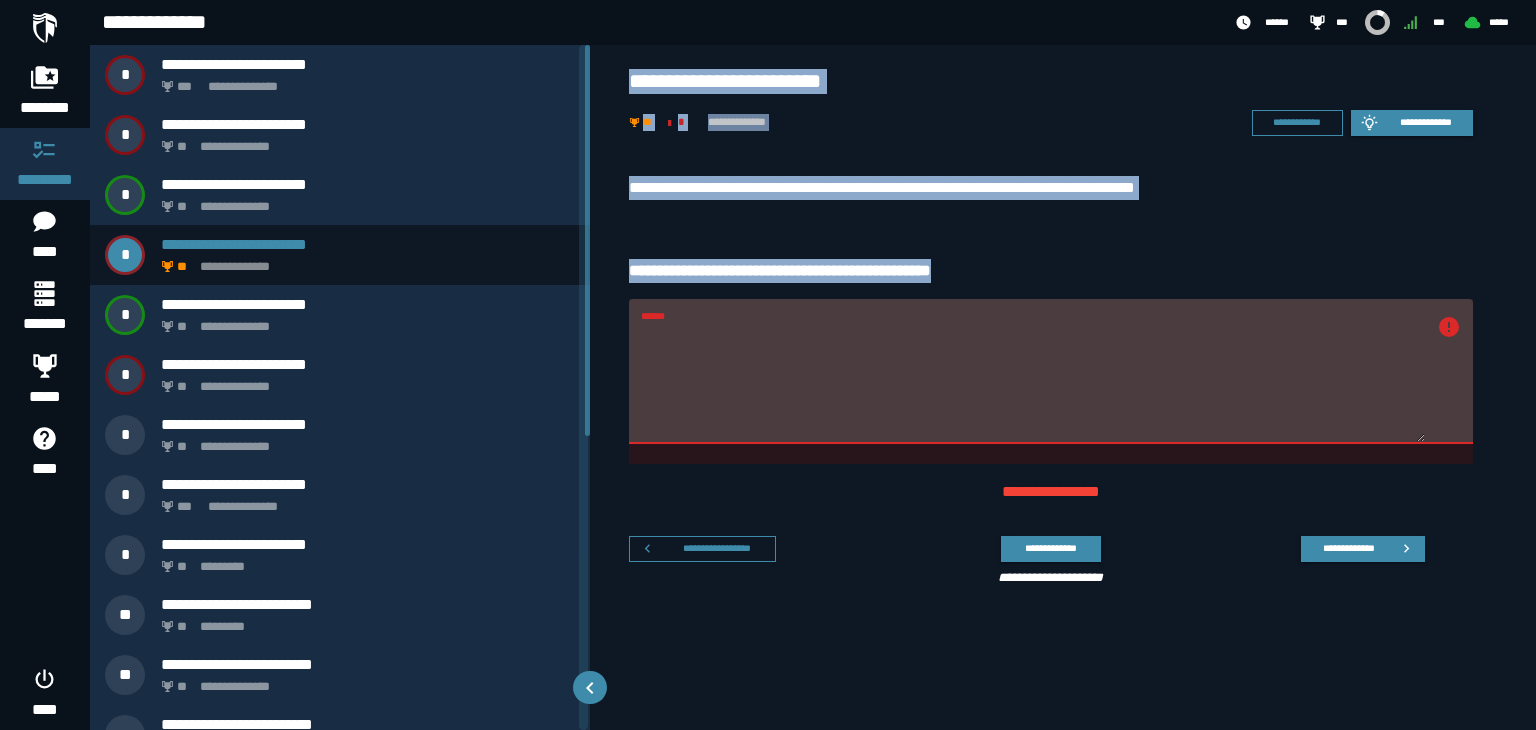 drag, startPoint x: 623, startPoint y: 73, endPoint x: 1002, endPoint y: 267, distance: 425.76636 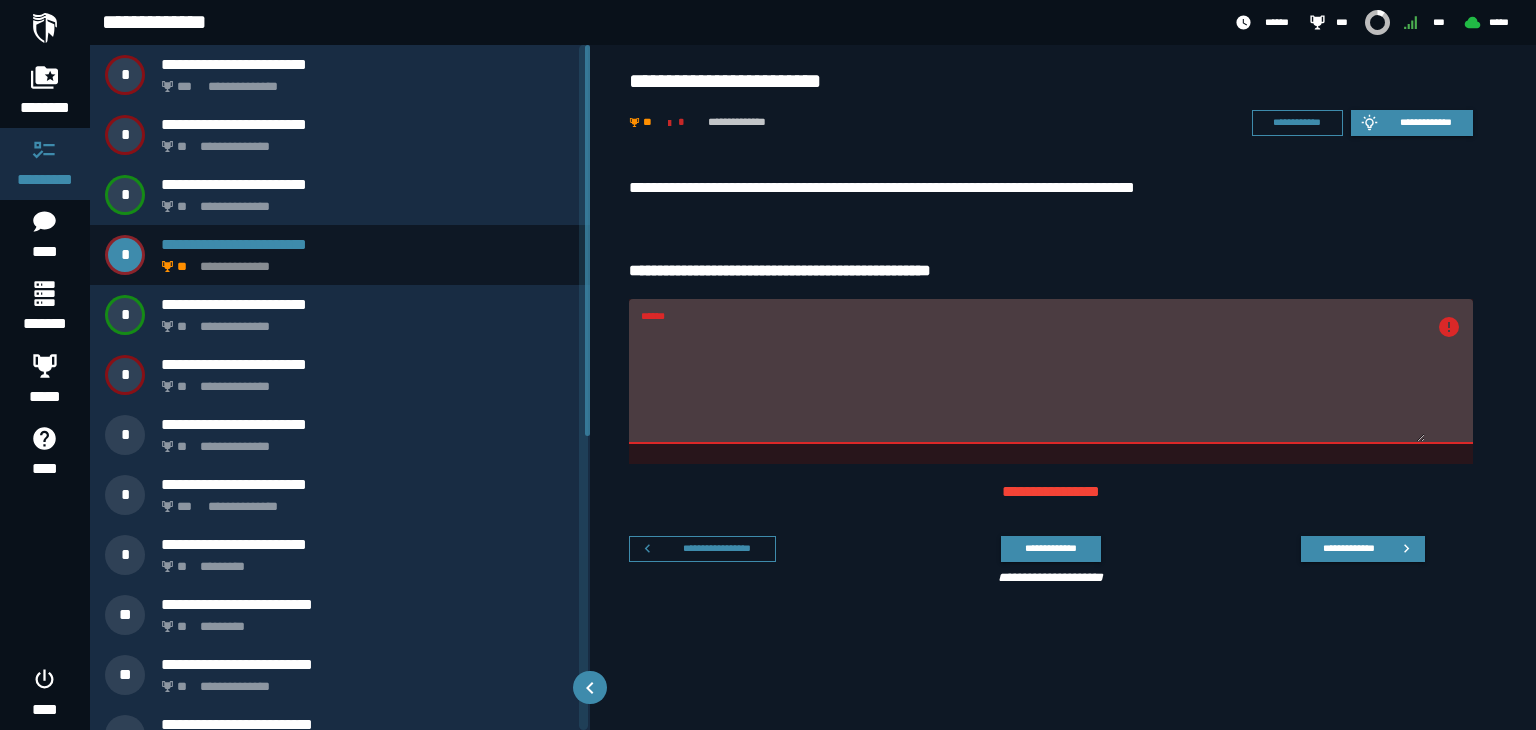 click on "******" at bounding box center (1033, 383) 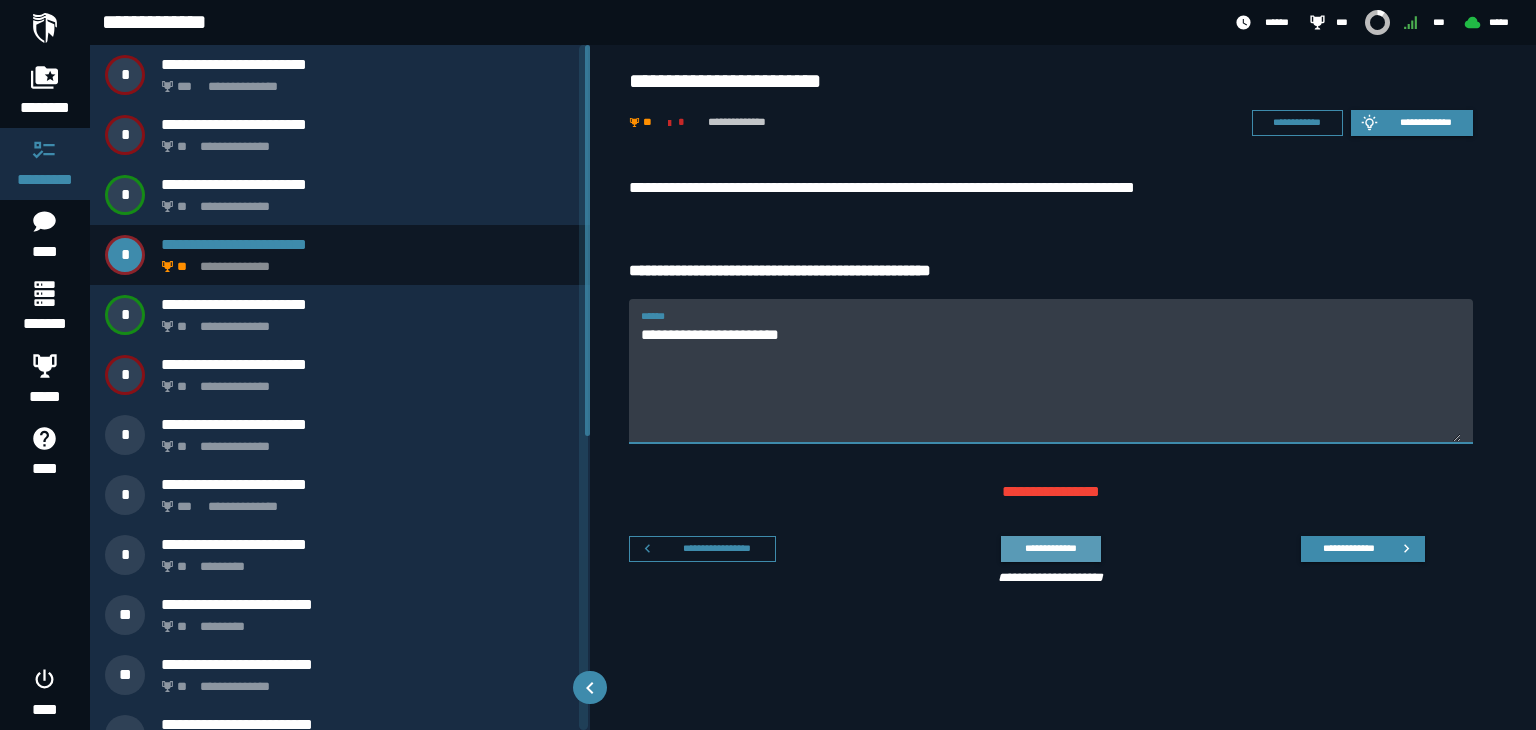 type on "**********" 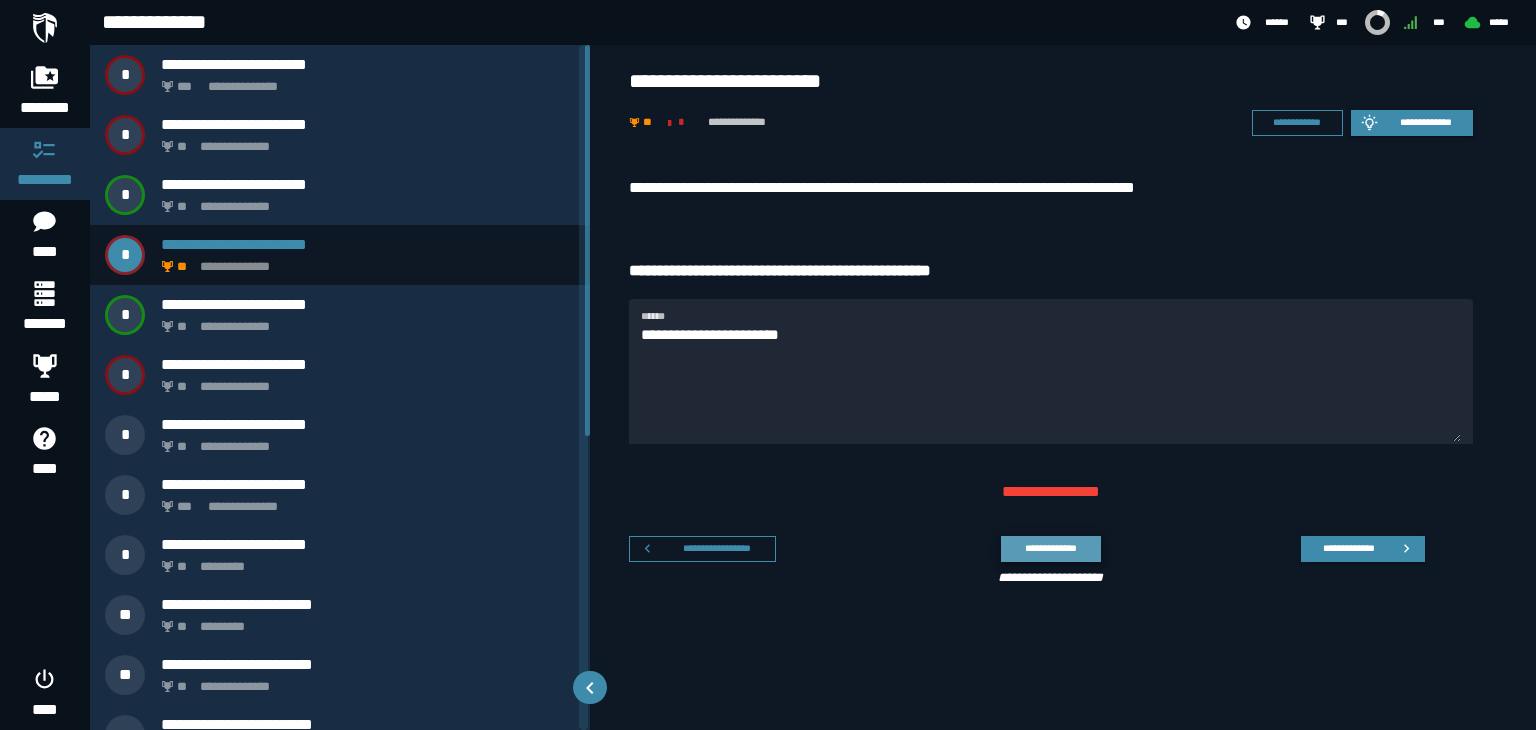 click on "**********" at bounding box center (1050, 548) 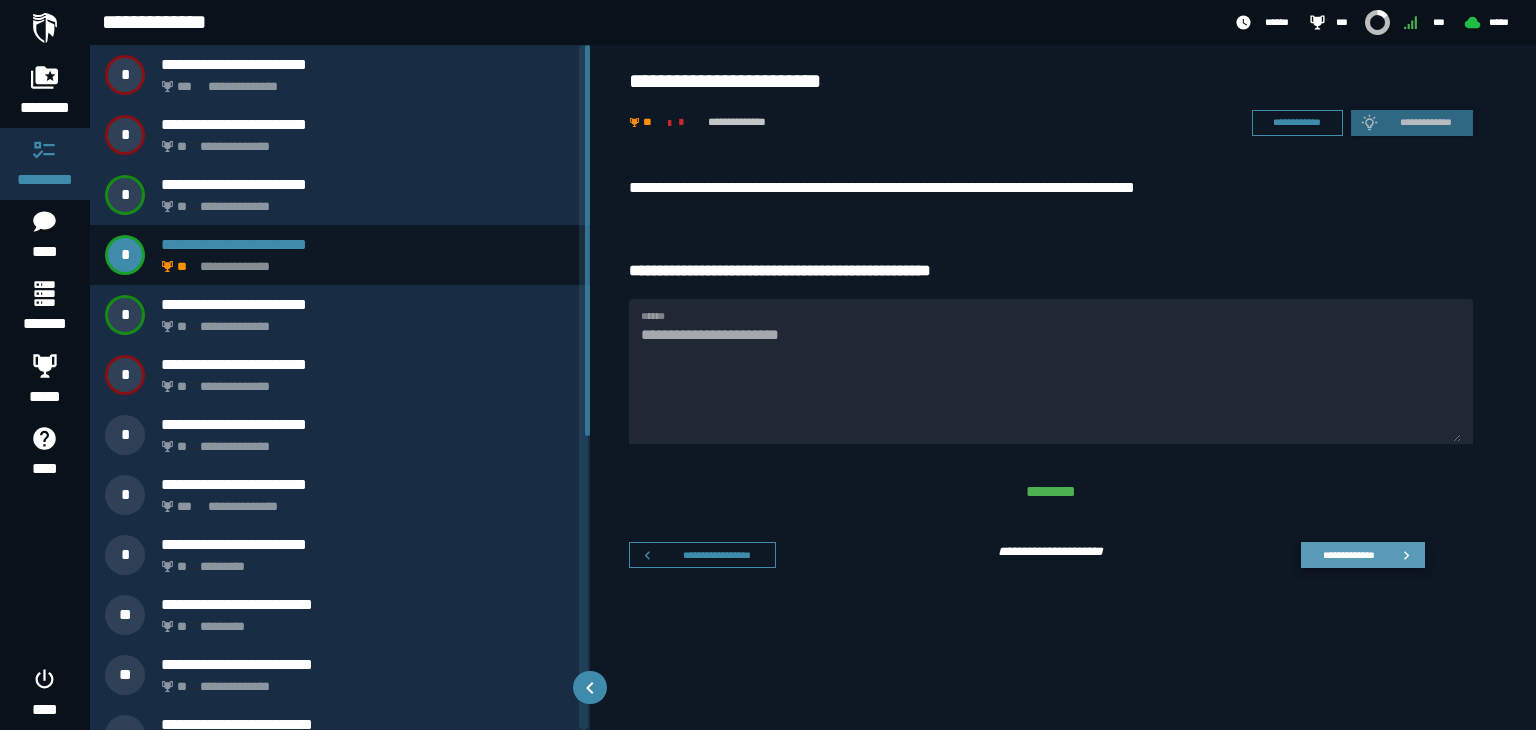 click on "**********" at bounding box center [1348, 554] 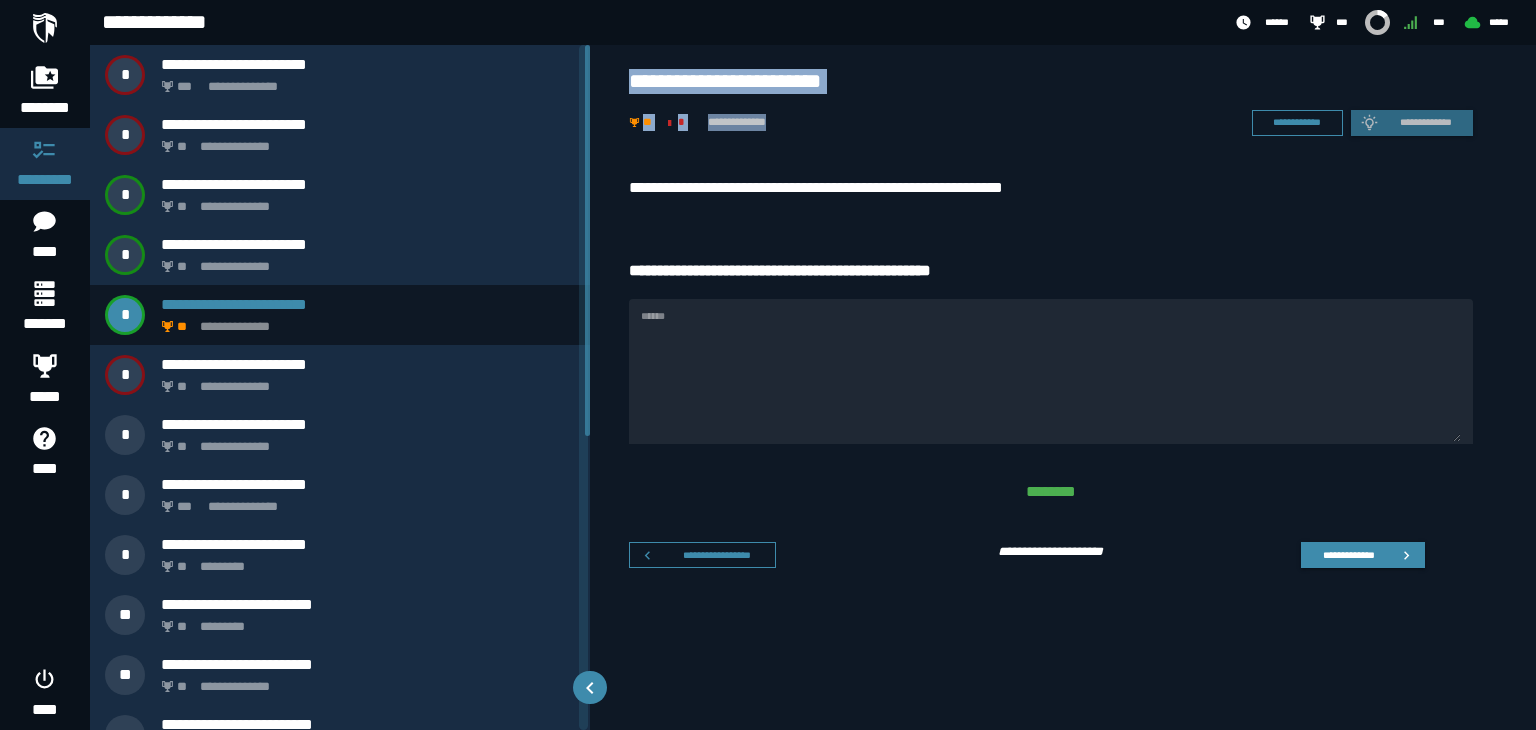 drag, startPoint x: 628, startPoint y: 77, endPoint x: 806, endPoint y: 149, distance: 192.01042 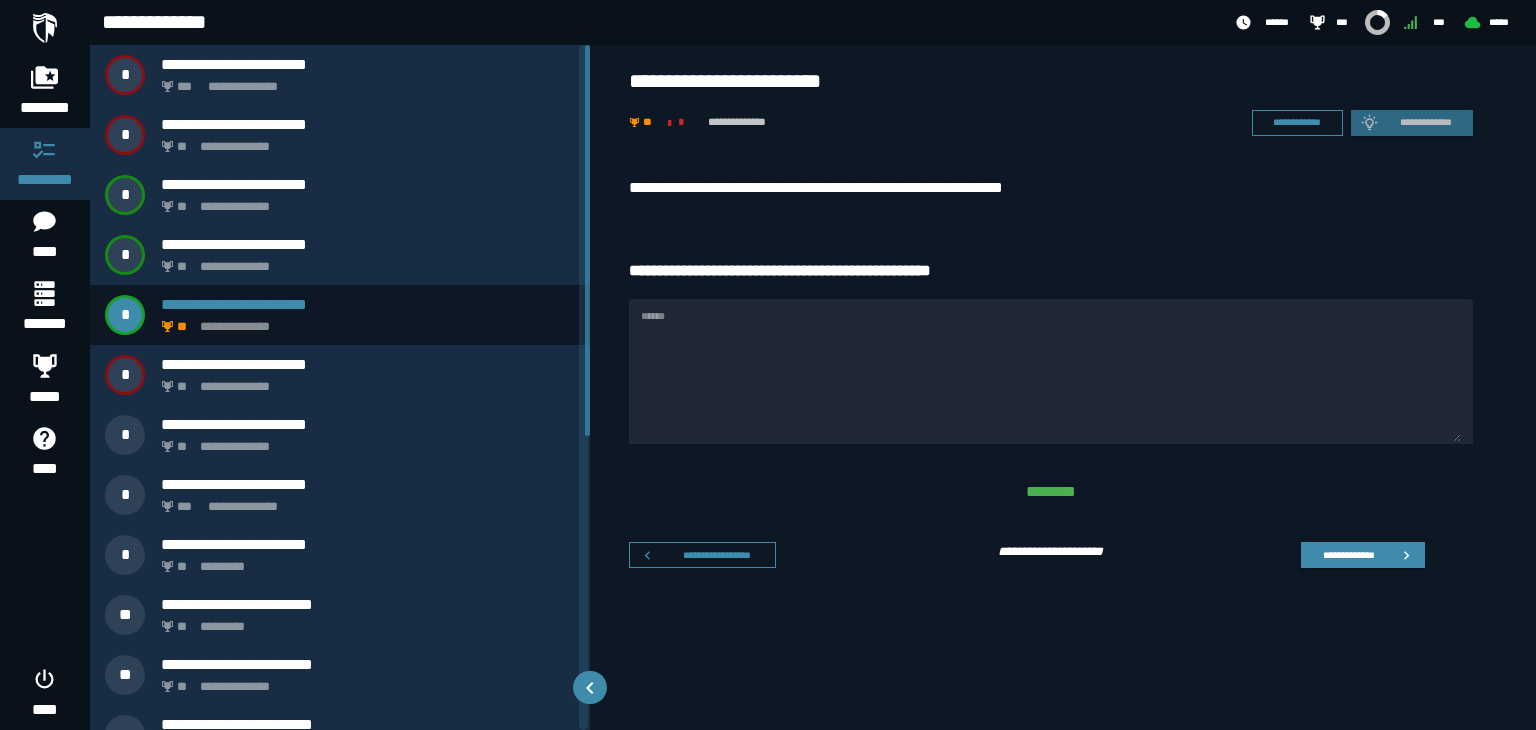 click on "**********" at bounding box center (1051, 193) 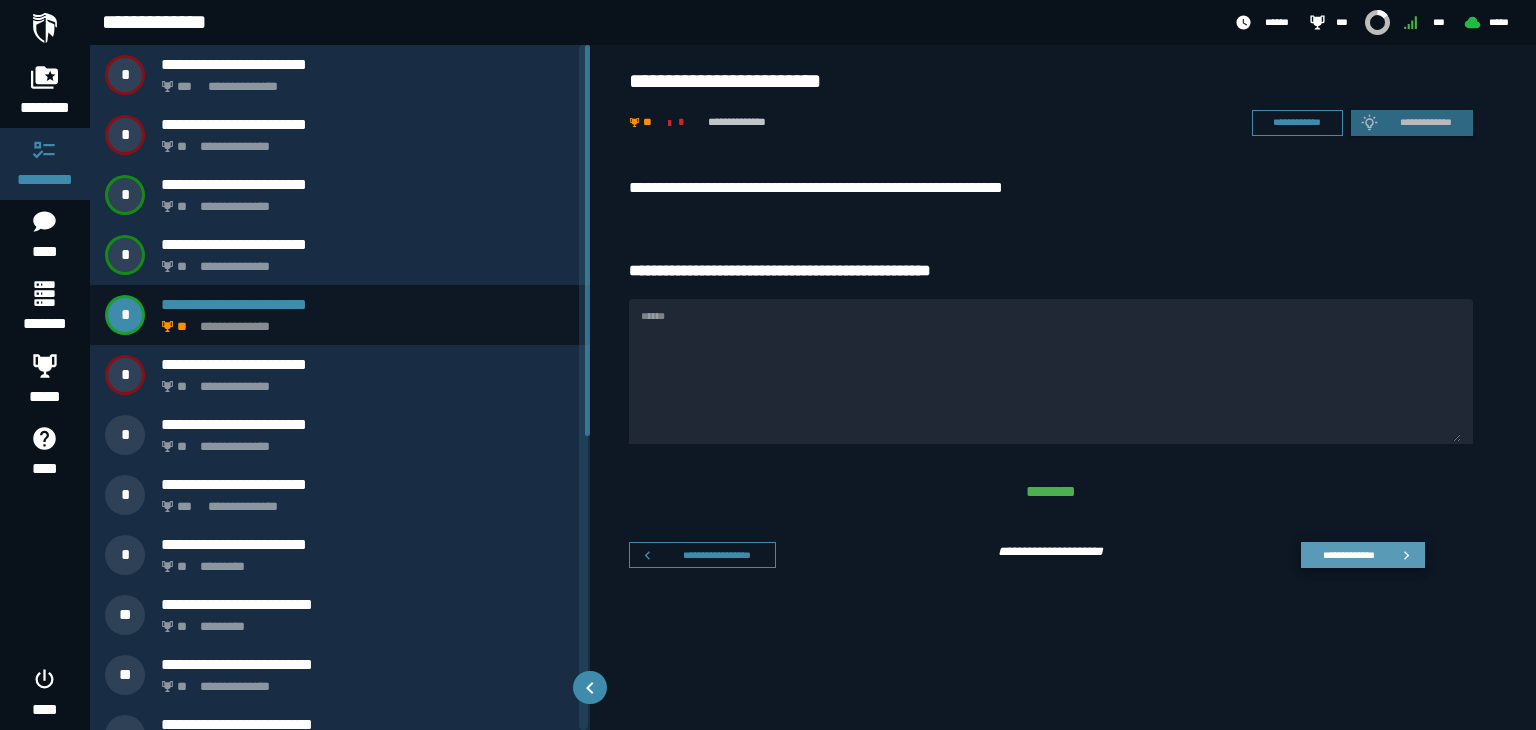click on "**********" at bounding box center [1348, 554] 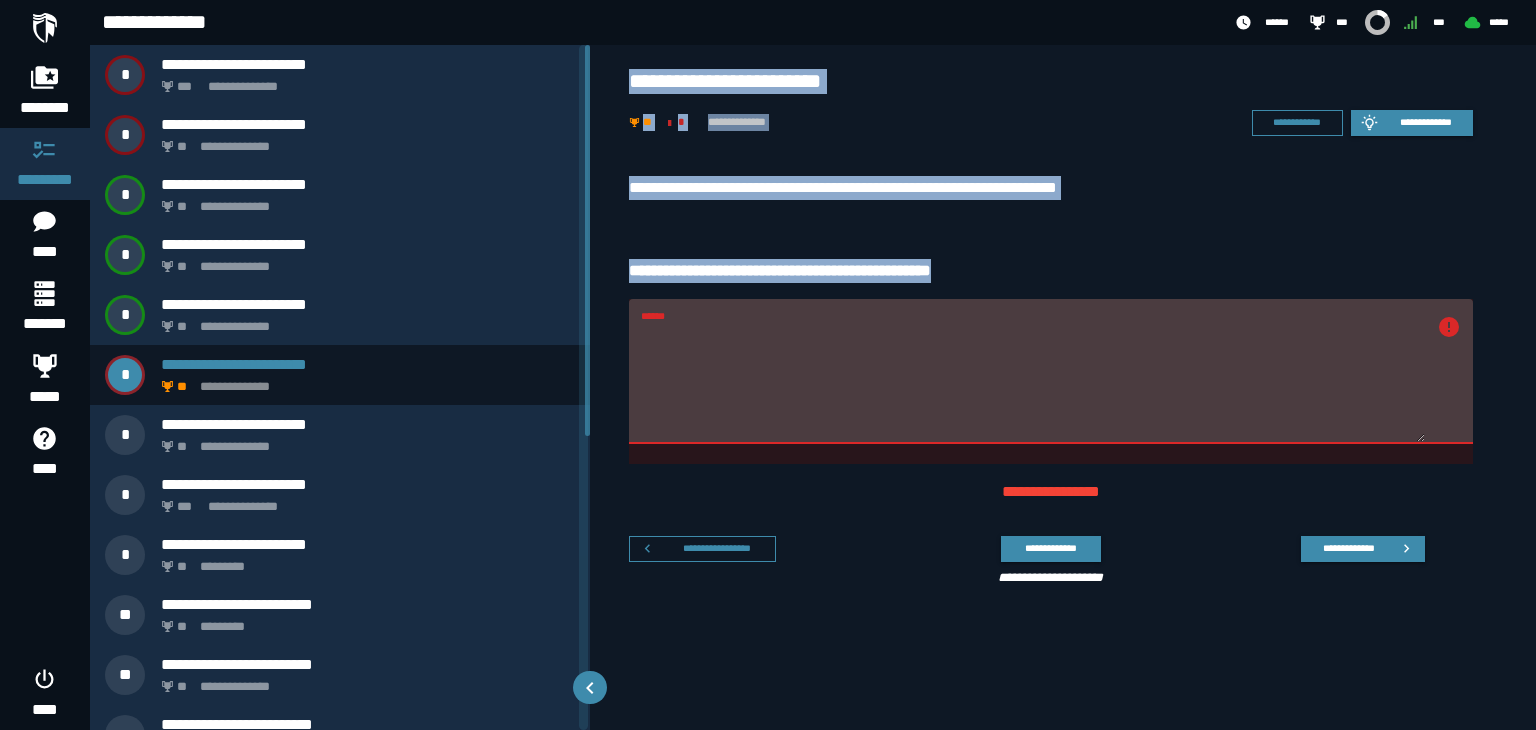 drag, startPoint x: 631, startPoint y: 79, endPoint x: 994, endPoint y: 279, distance: 414.45023 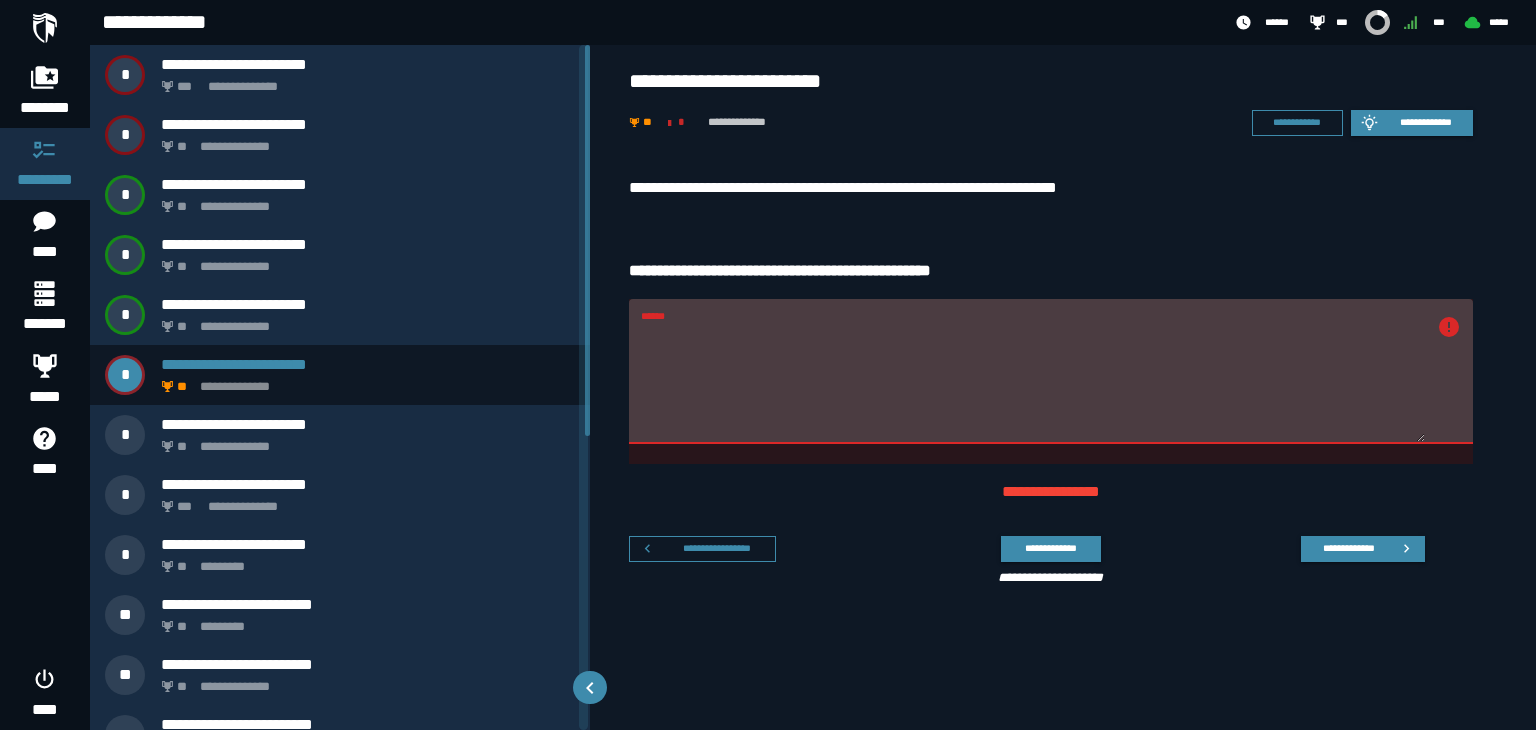 click on "******" at bounding box center [1033, 383] 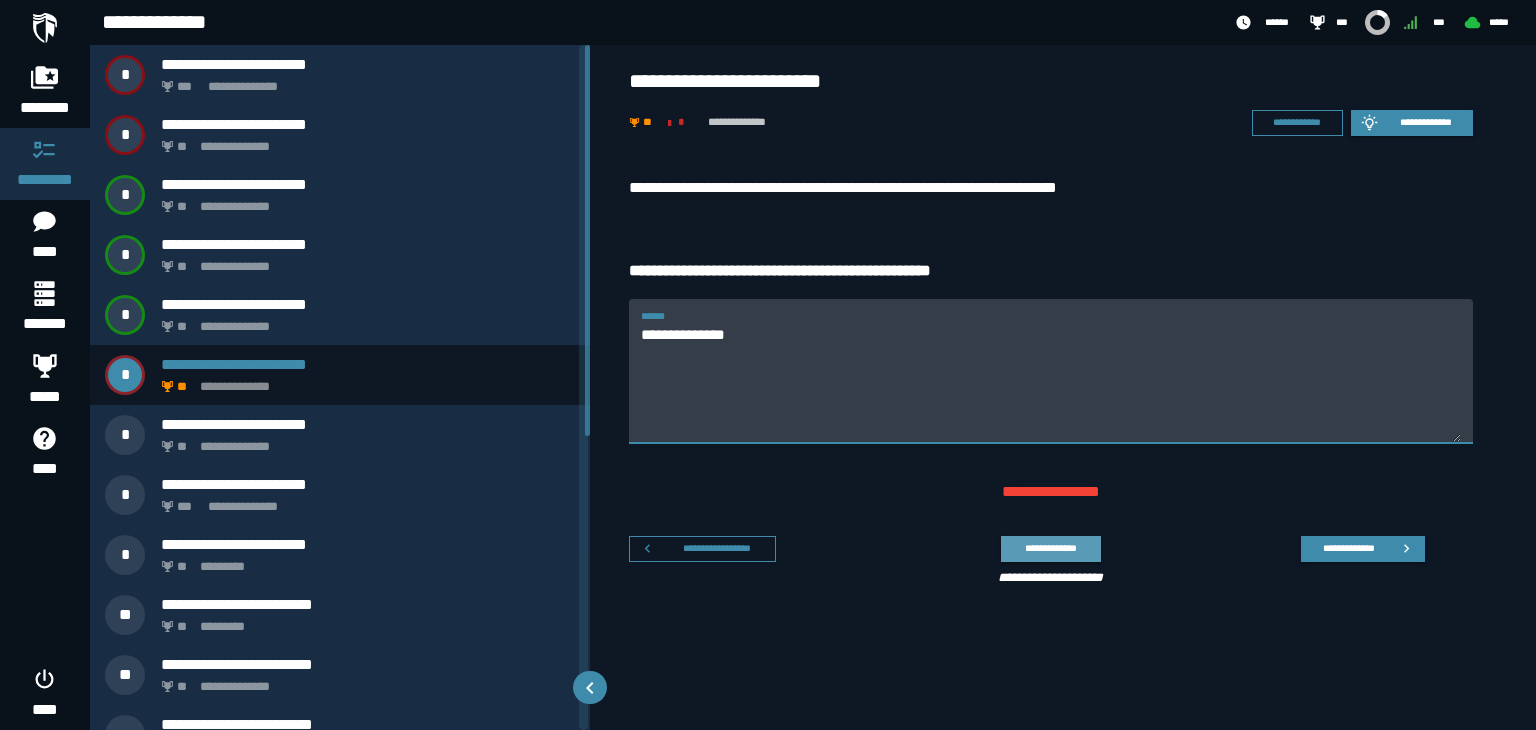 type on "**********" 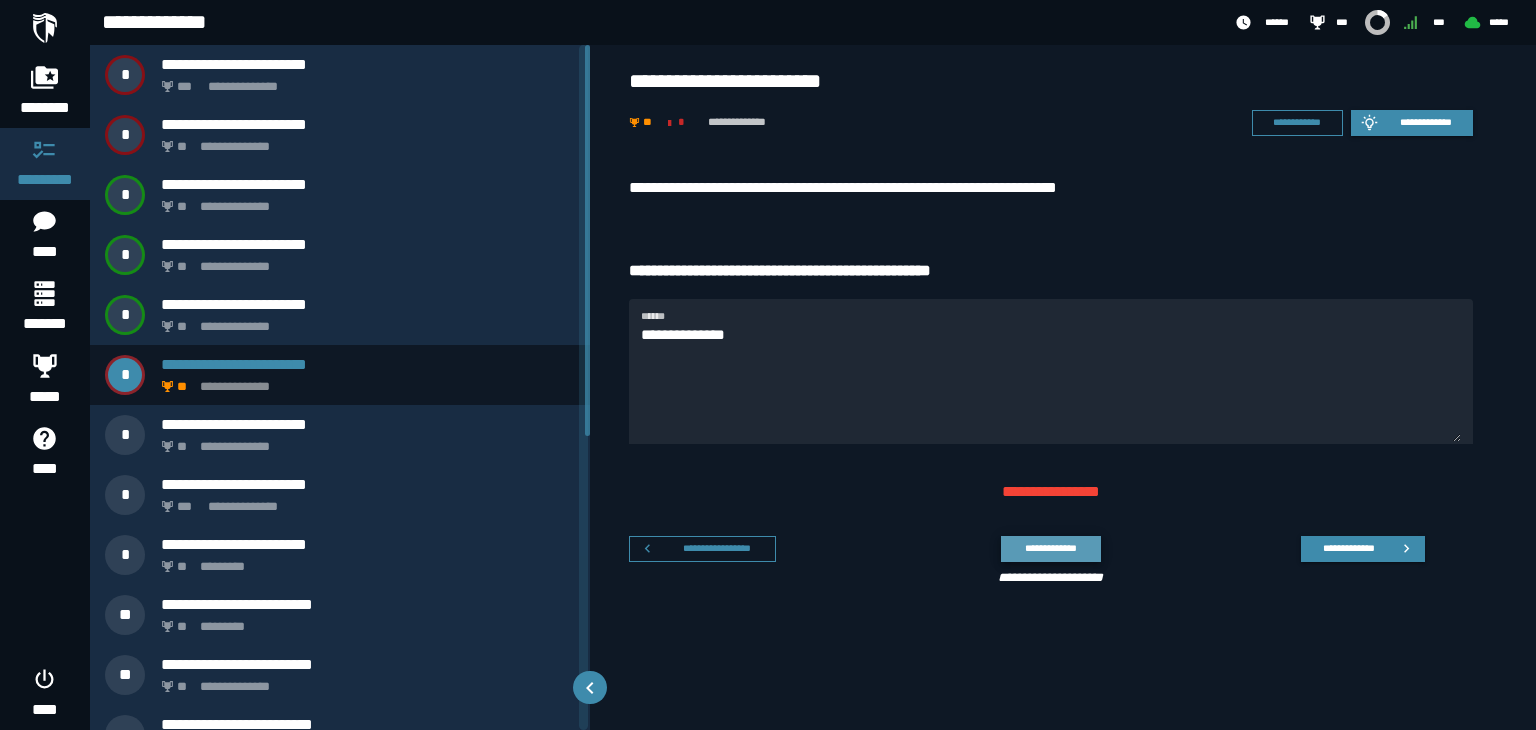 click on "**********" at bounding box center [1050, 548] 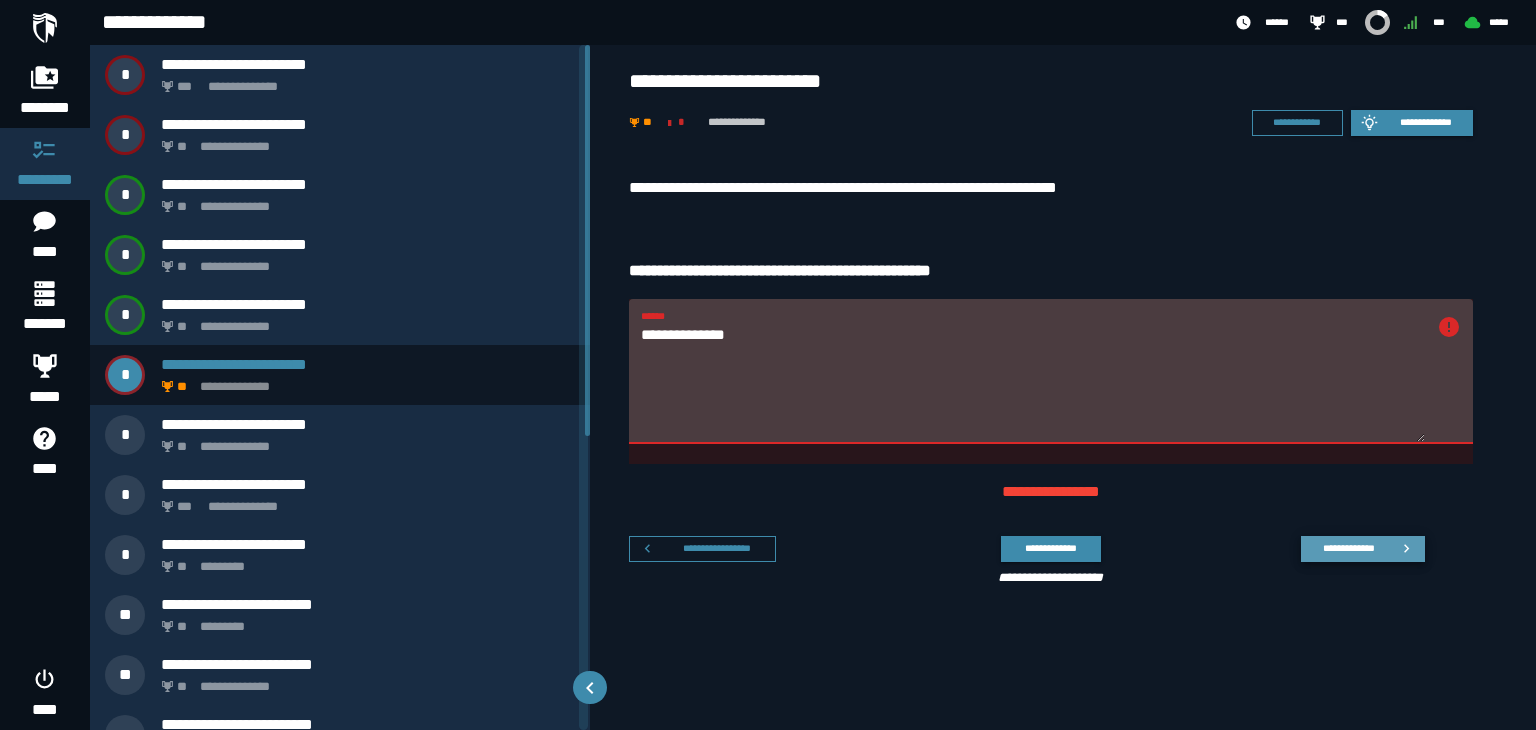 click on "**********" at bounding box center (1348, 548) 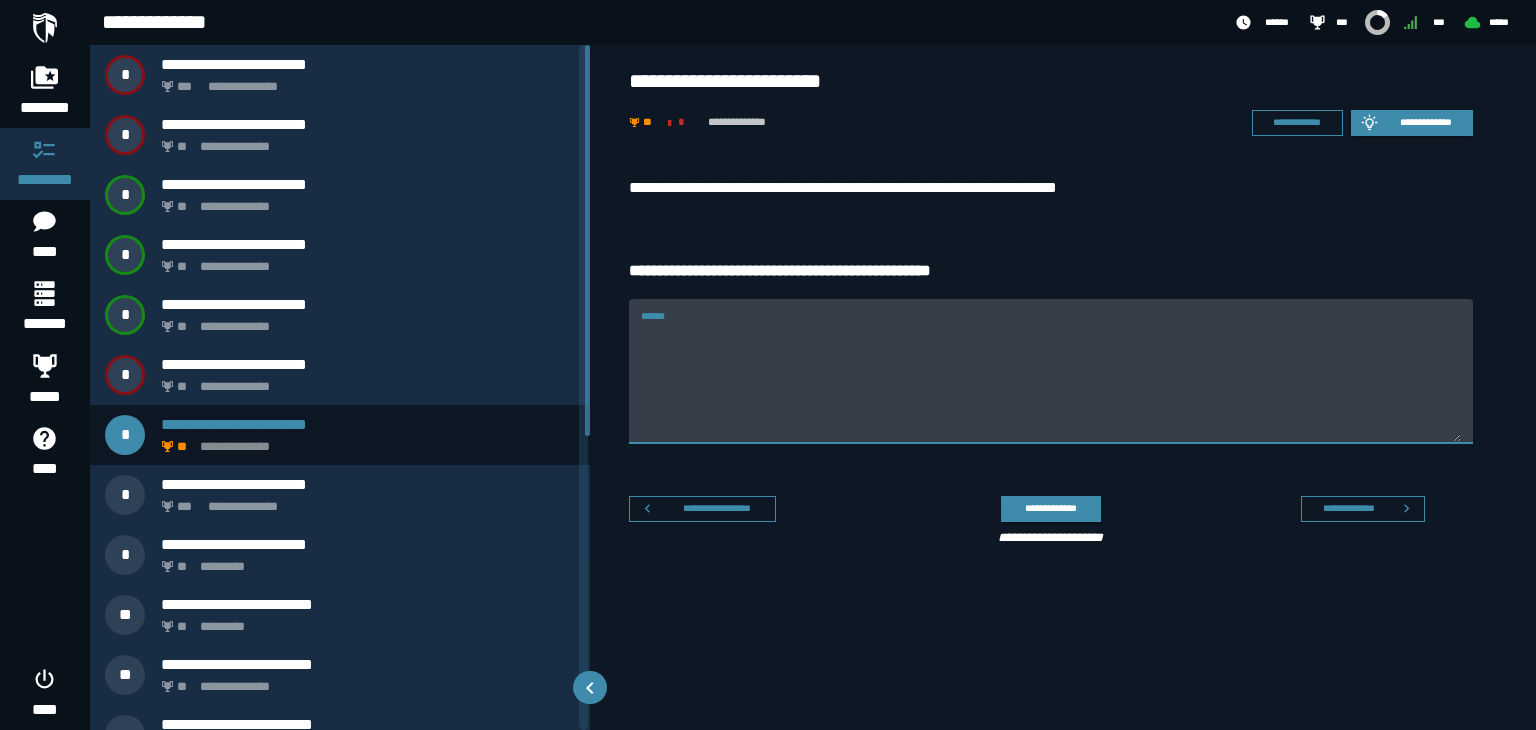 click on "******" at bounding box center [1051, 383] 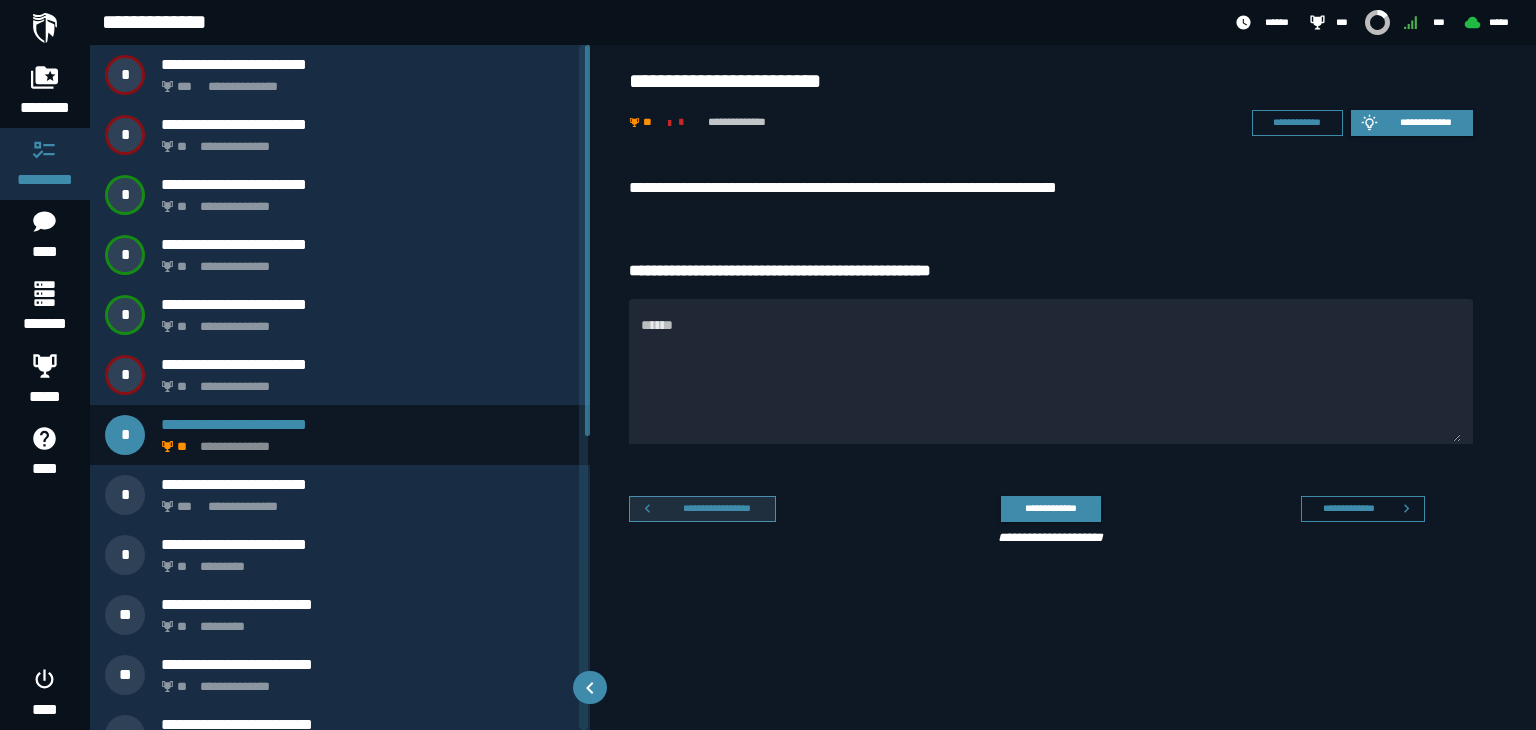click on "**********" at bounding box center [717, 508] 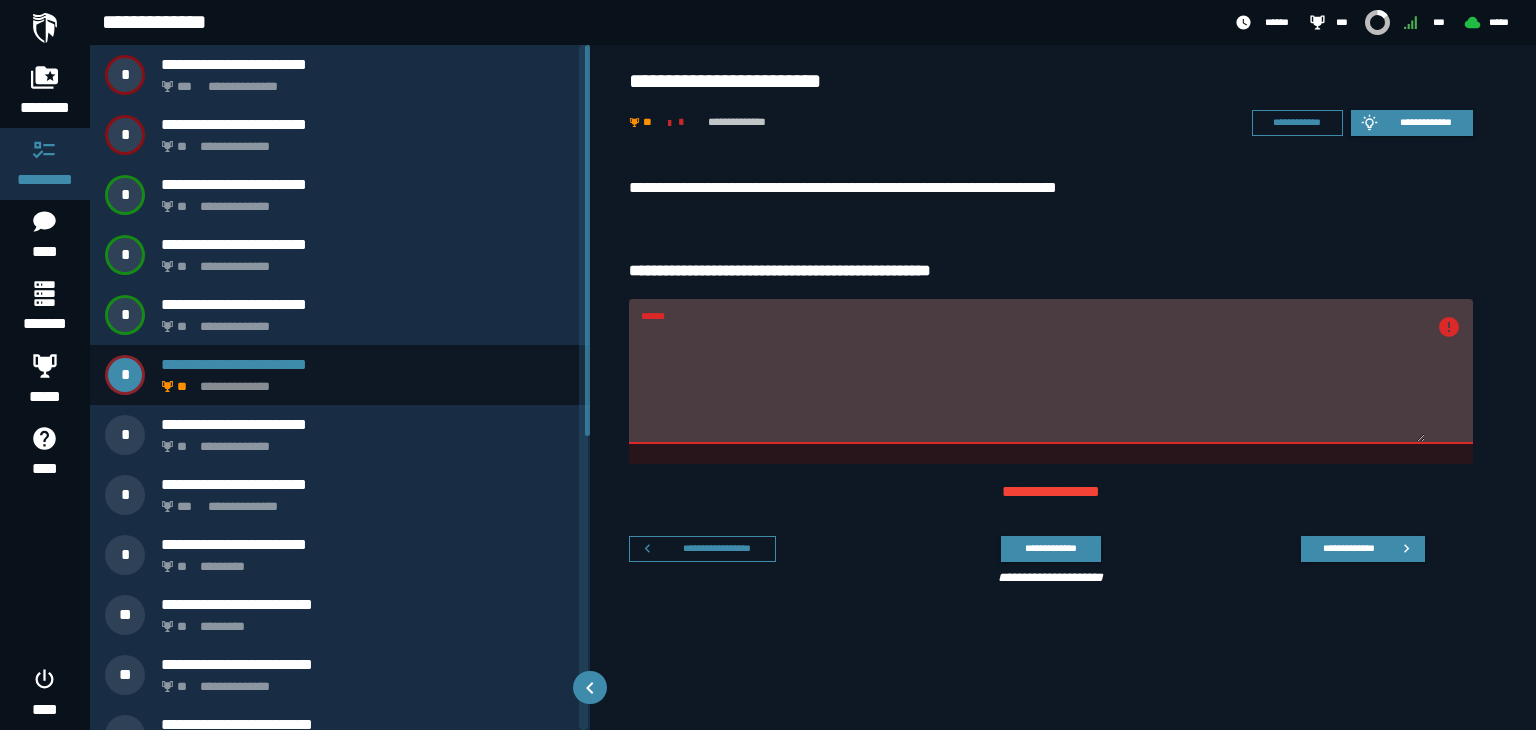 click on "******" at bounding box center [1033, 383] 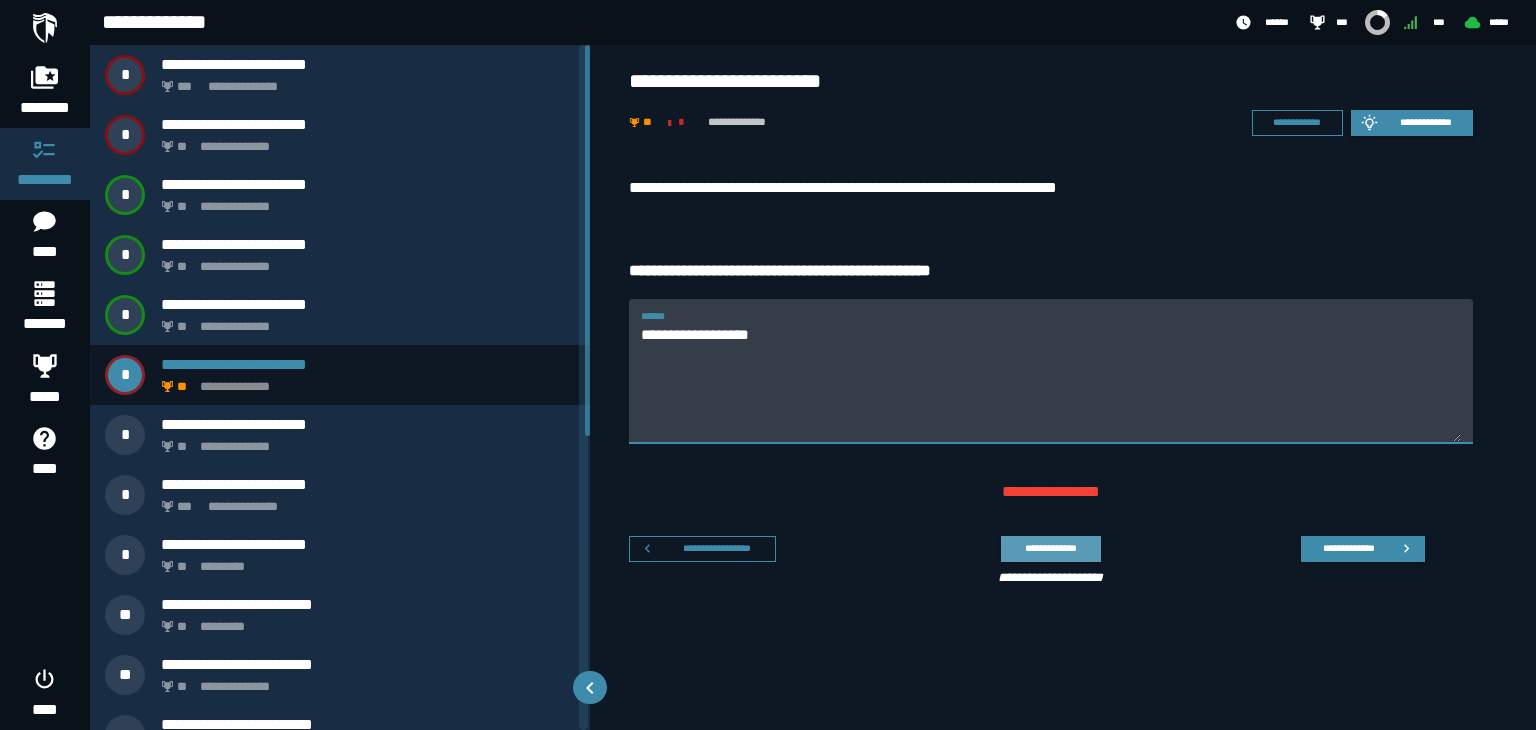 type on "**********" 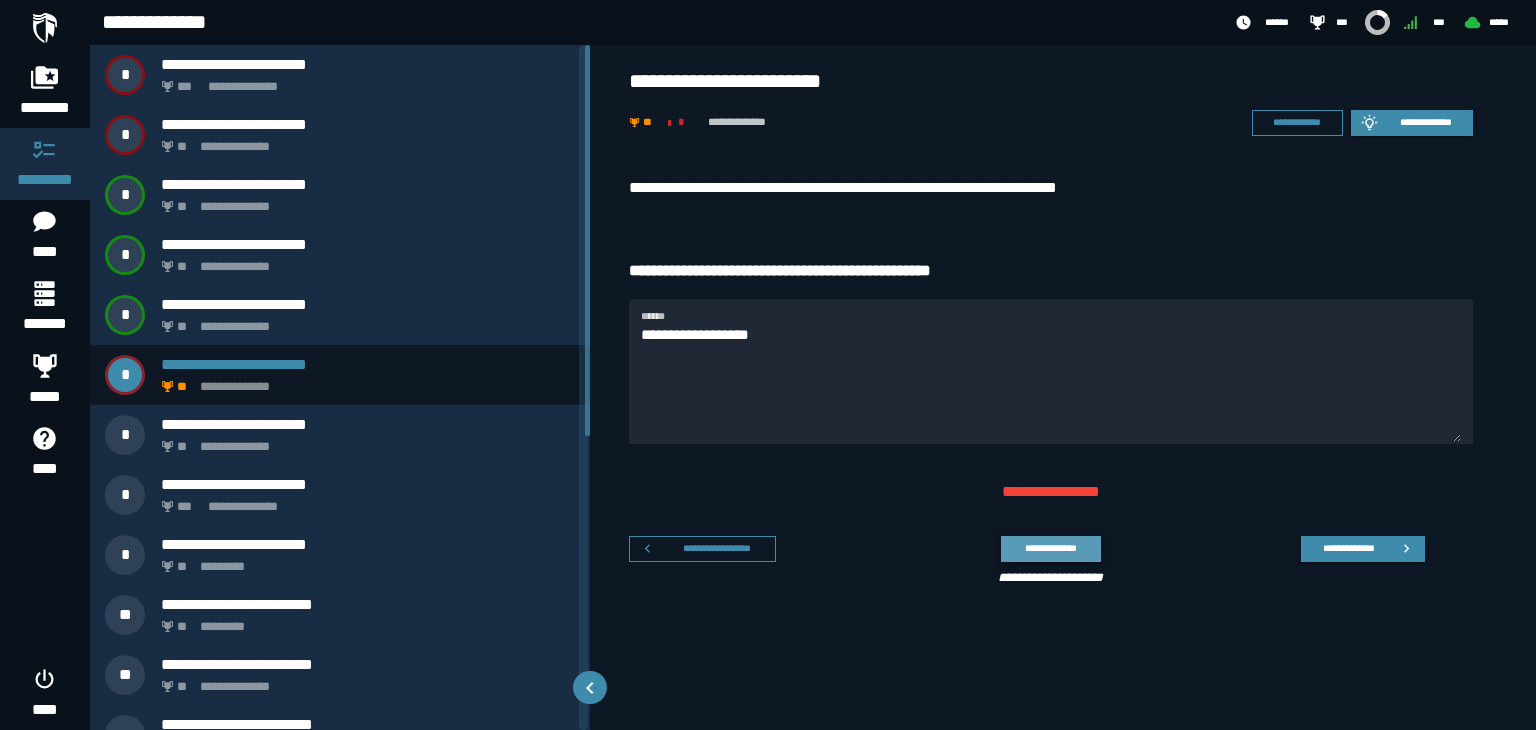 click on "**********" at bounding box center [1050, 548] 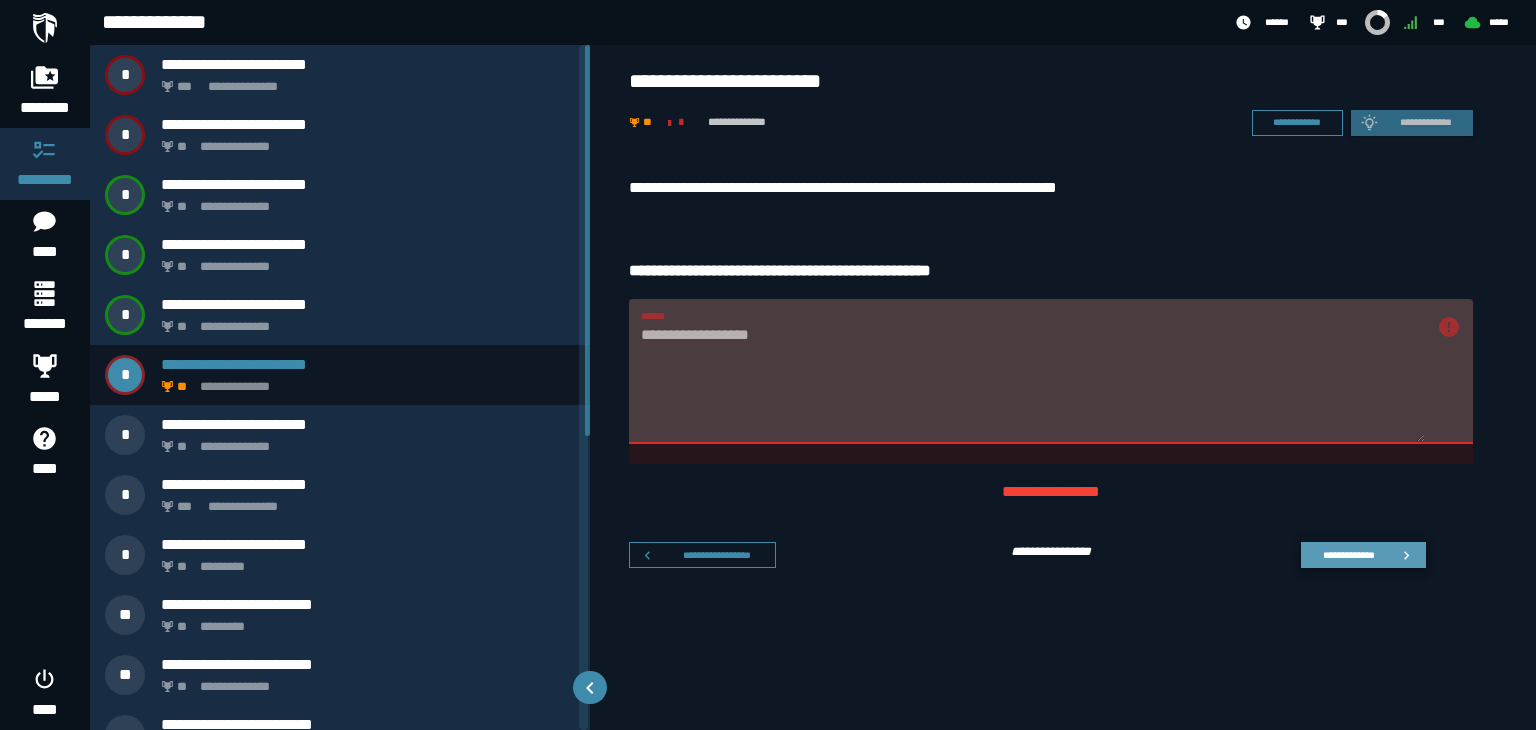 click on "**********" at bounding box center (1348, 554) 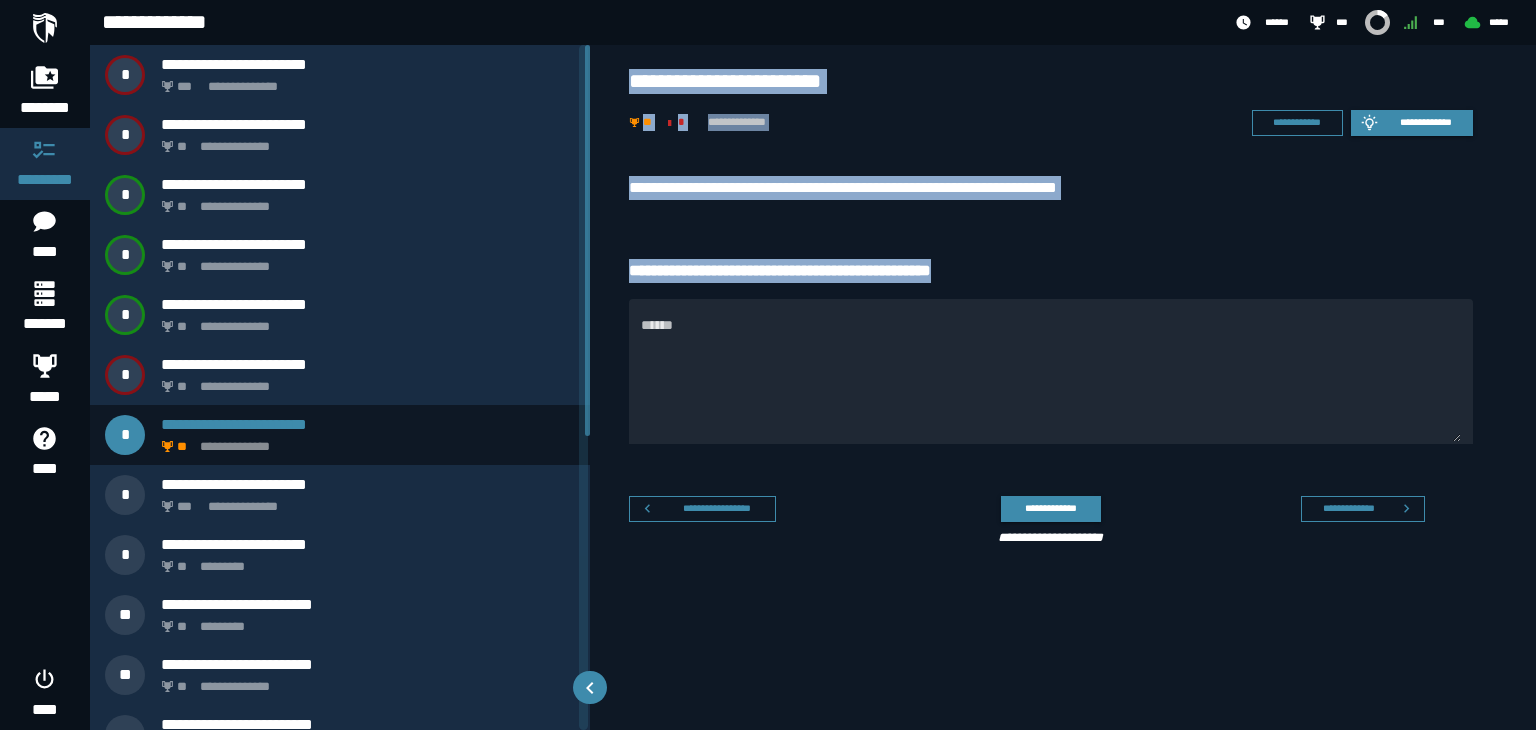 drag, startPoint x: 625, startPoint y: 81, endPoint x: 1059, endPoint y: 274, distance: 474.97894 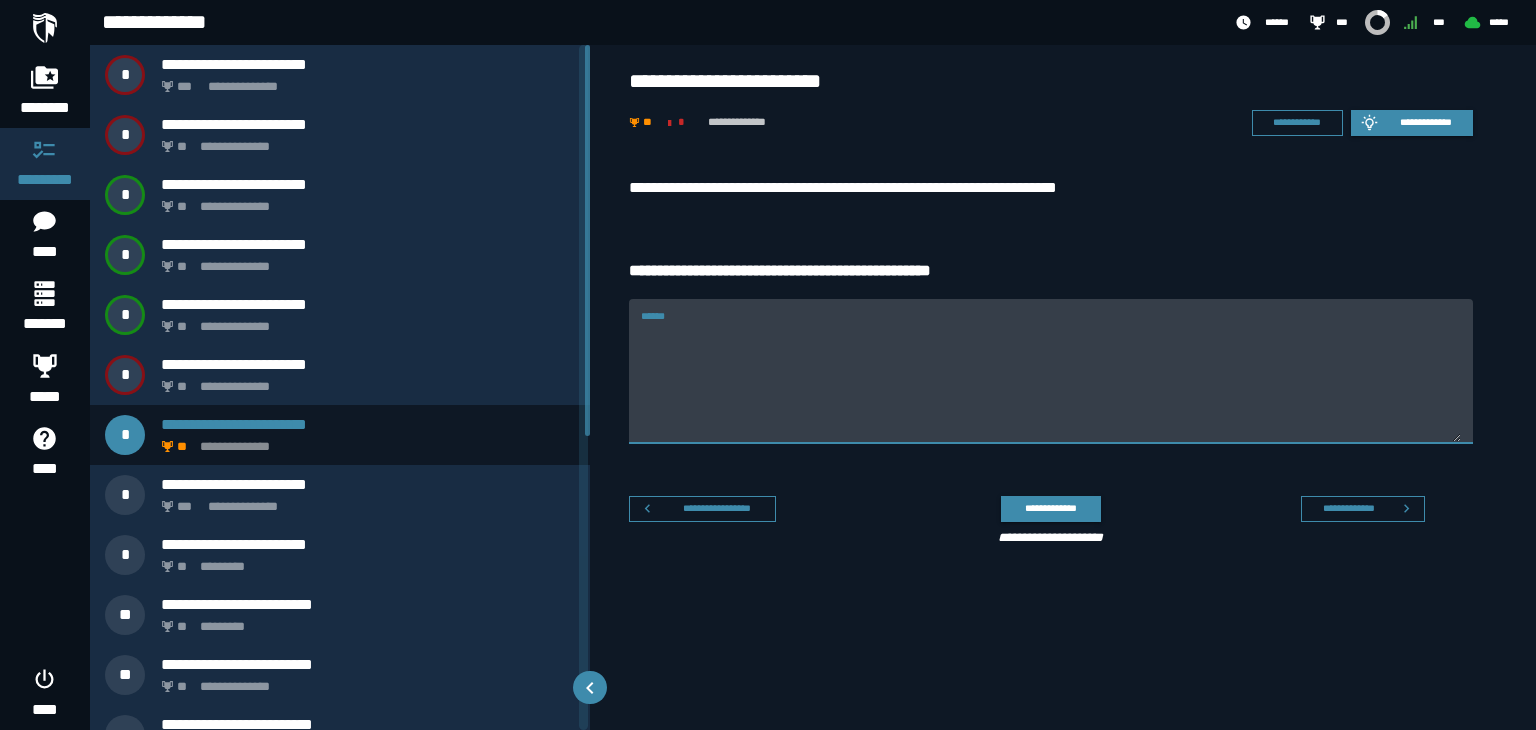 click on "******" at bounding box center [1051, 383] 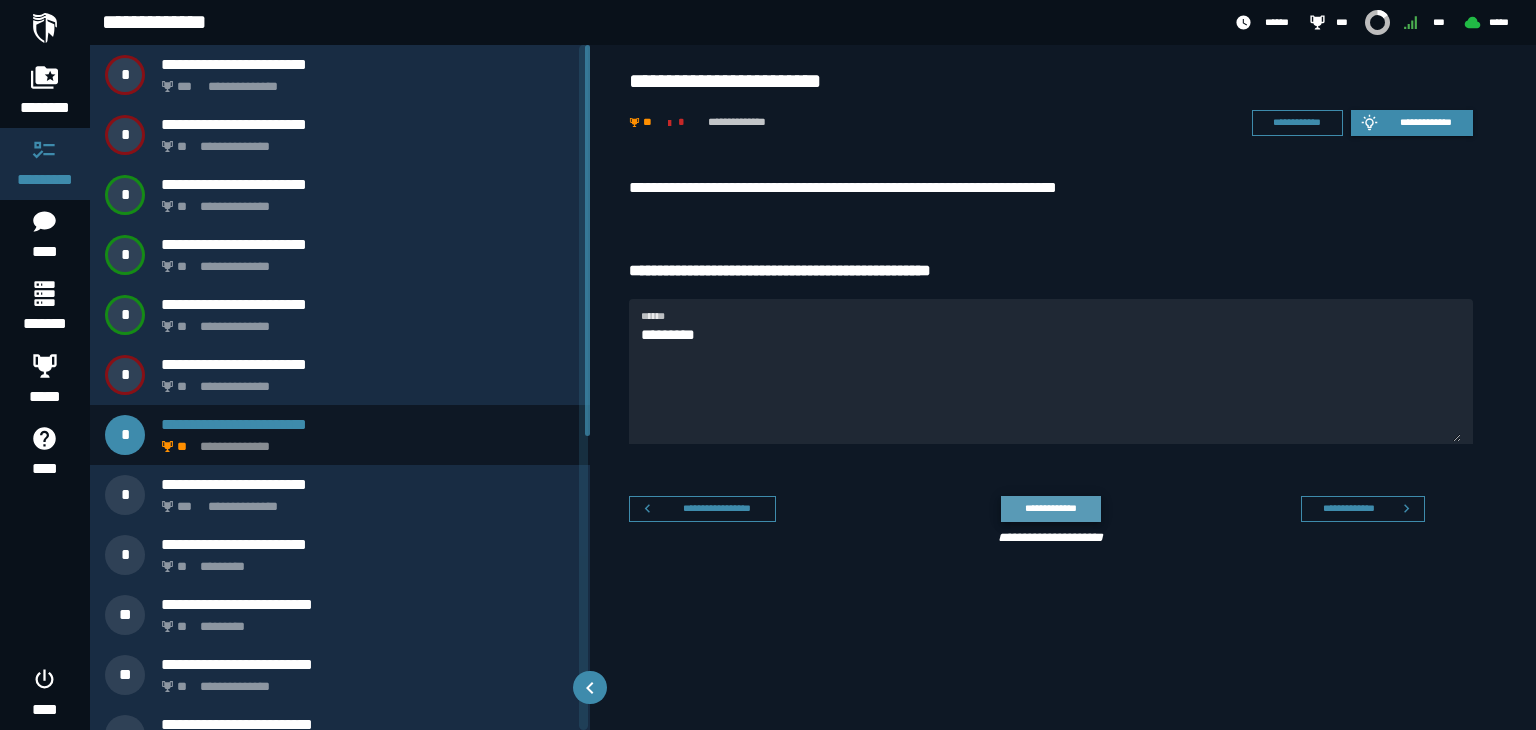 click on "**********" at bounding box center [1050, 508] 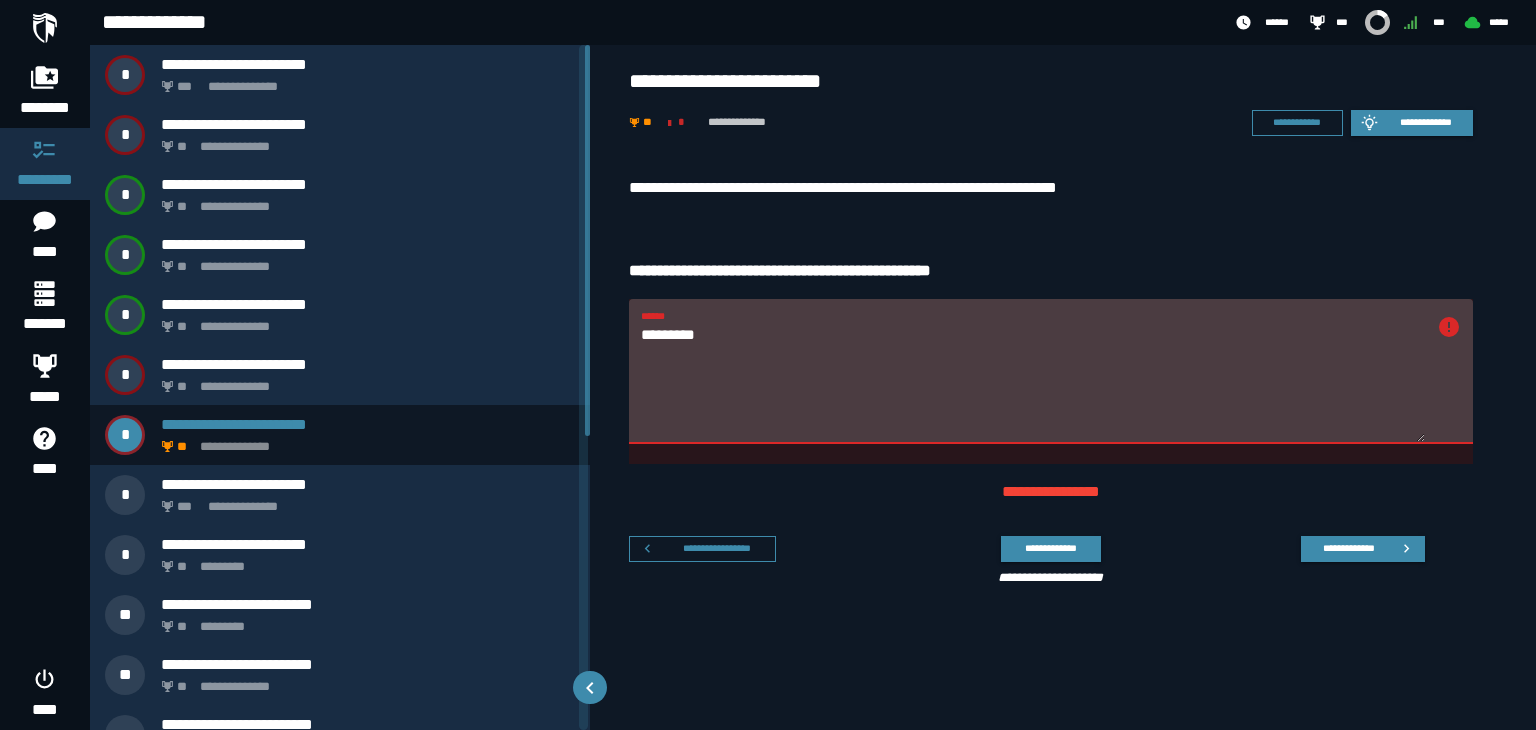 click on "*********" at bounding box center [1033, 383] 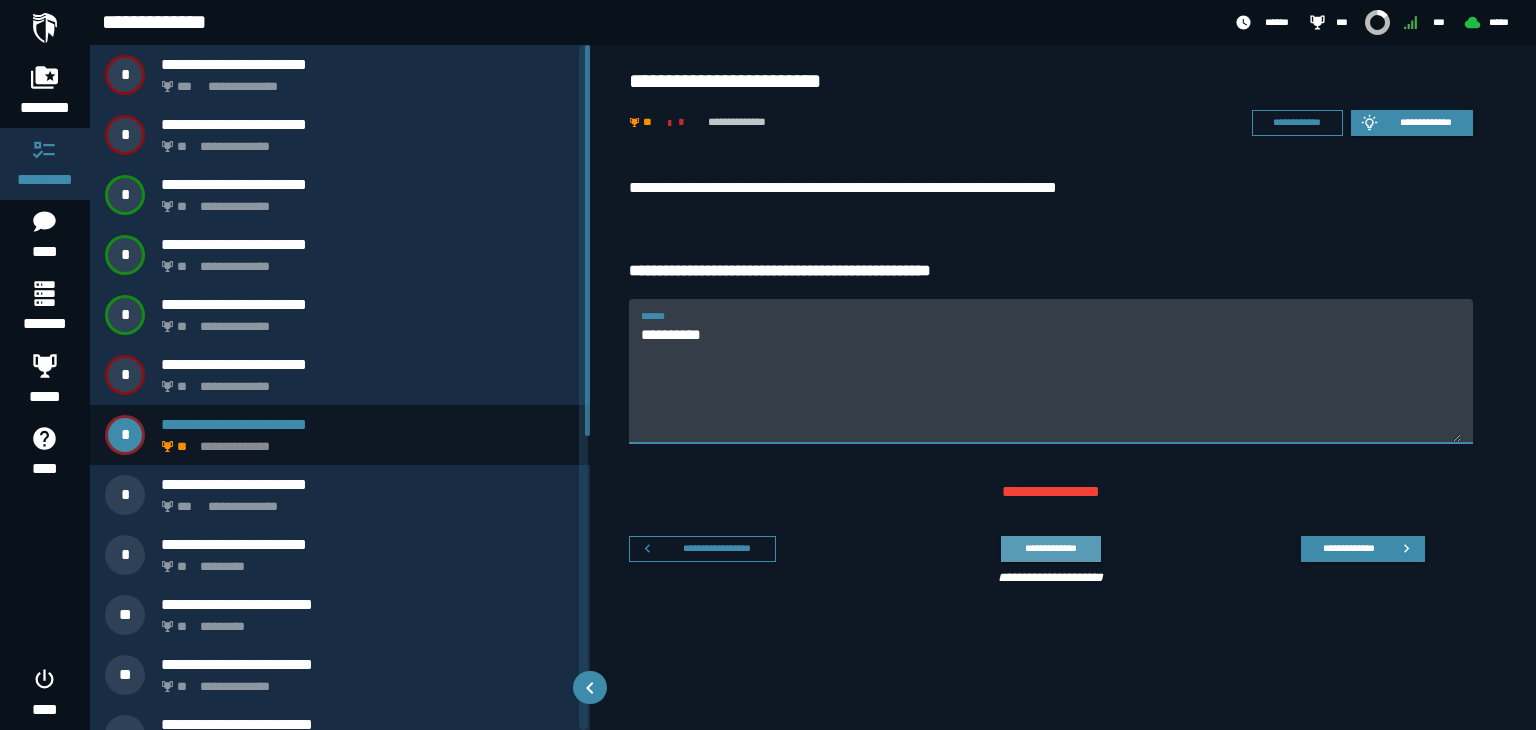 type on "*********" 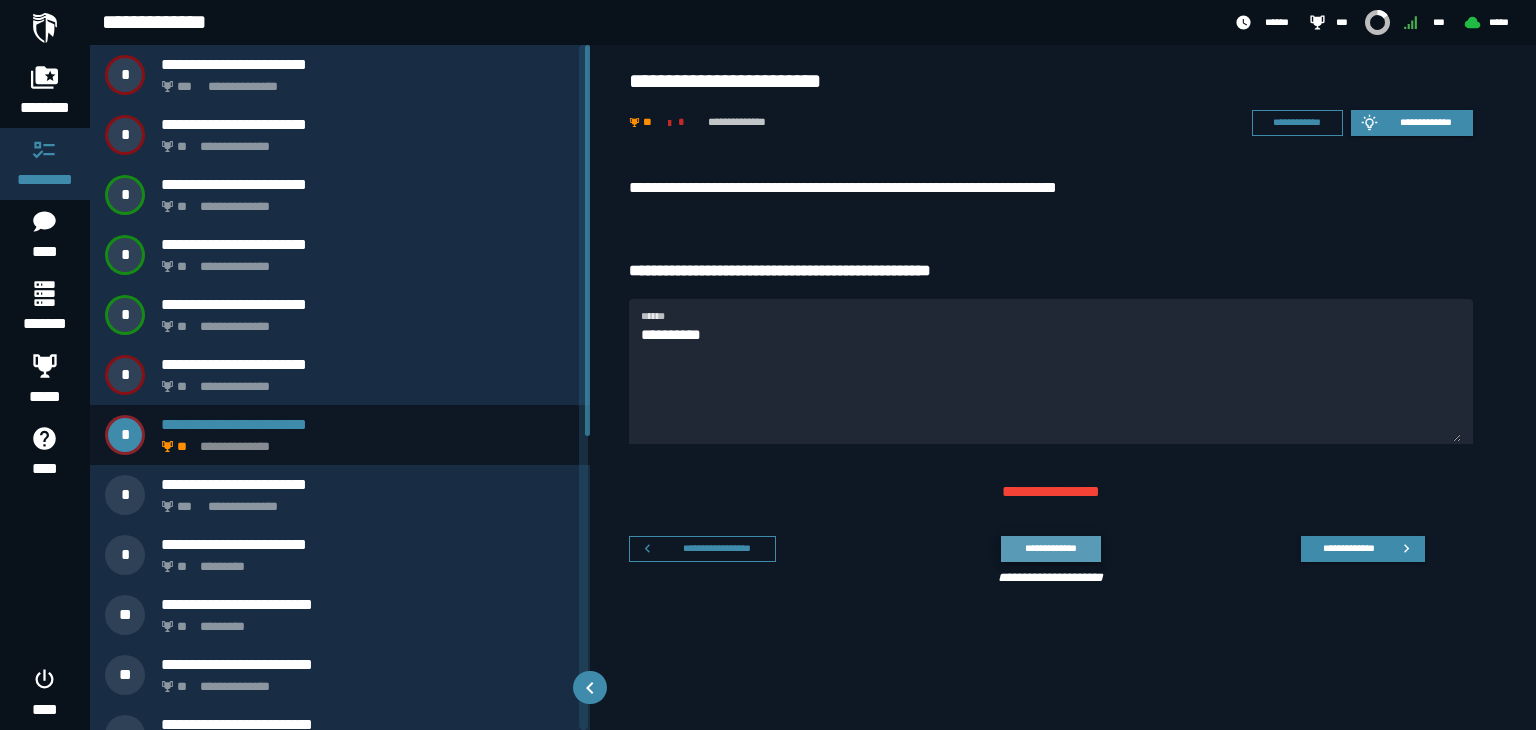 click on "**********" at bounding box center (1050, 548) 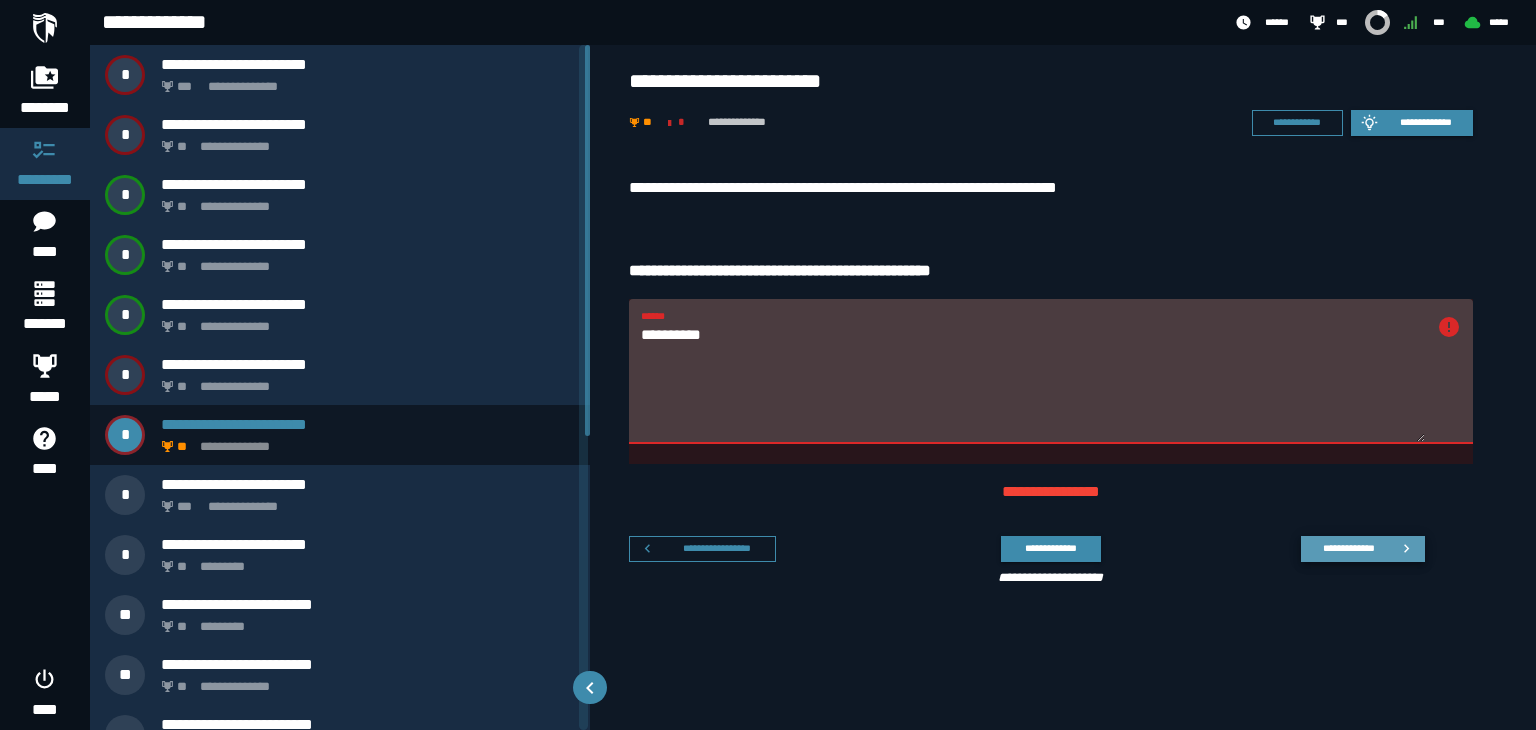 click on "**********" at bounding box center [1348, 548] 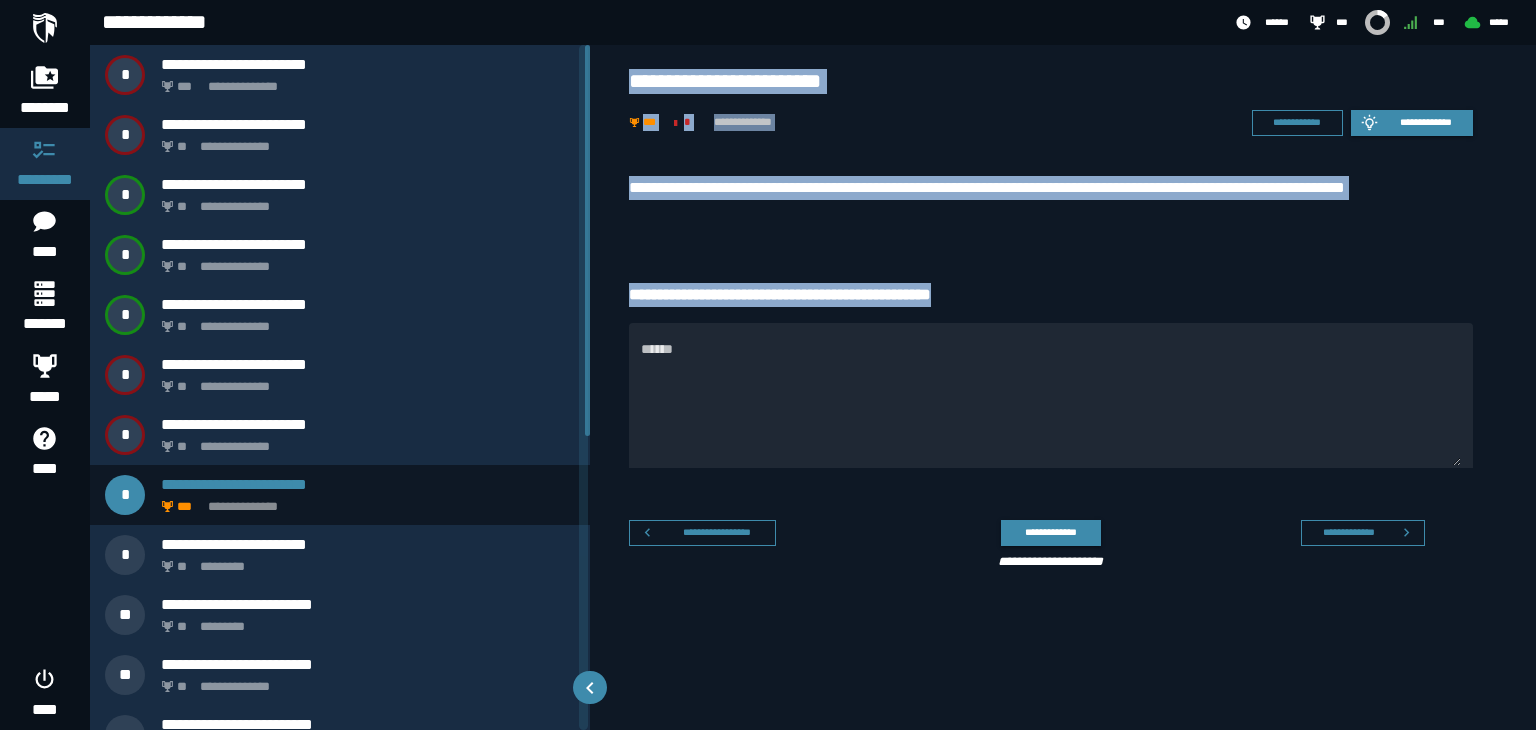 drag, startPoint x: 636, startPoint y: 53, endPoint x: 993, endPoint y: 297, distance: 432.41763 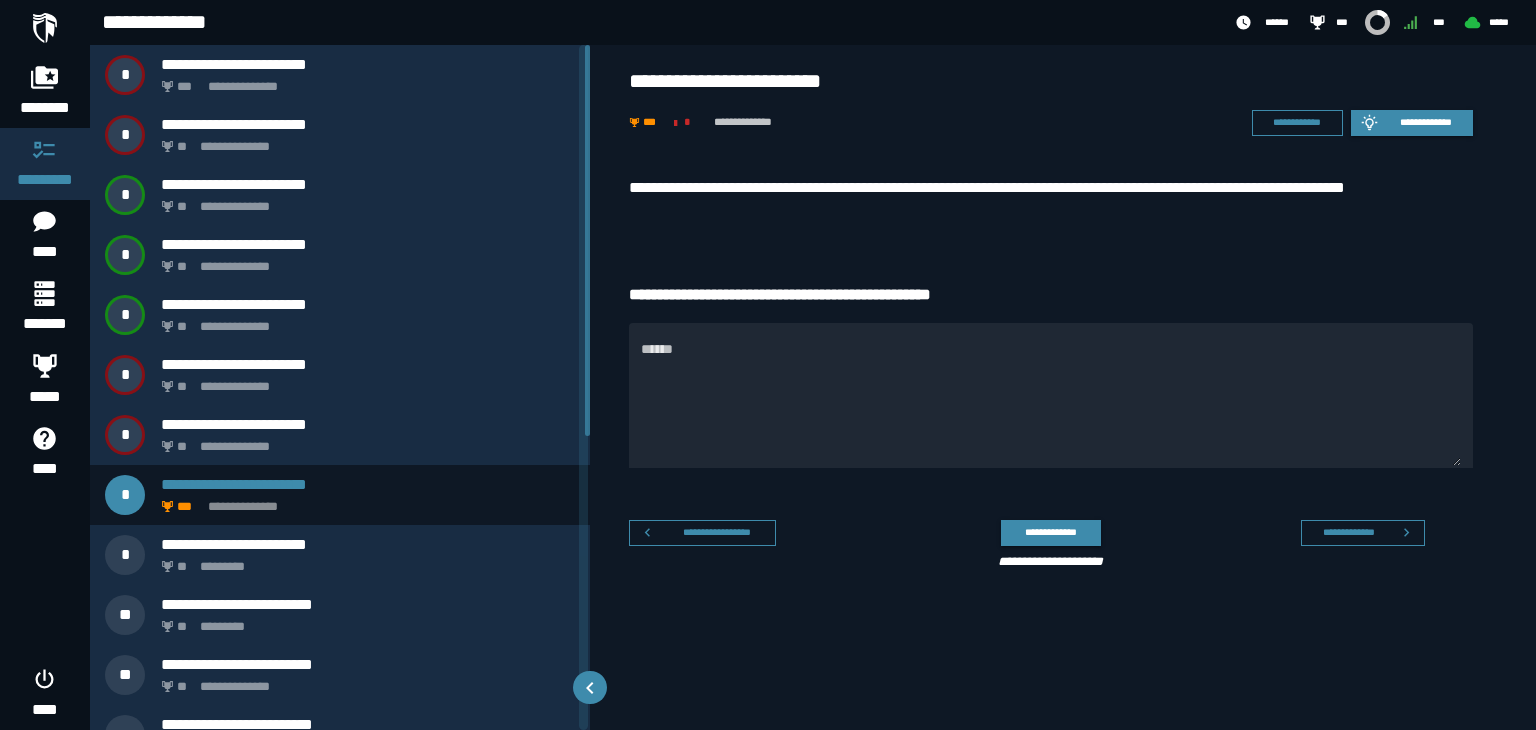 click on "**********" at bounding box center [1043, 541] 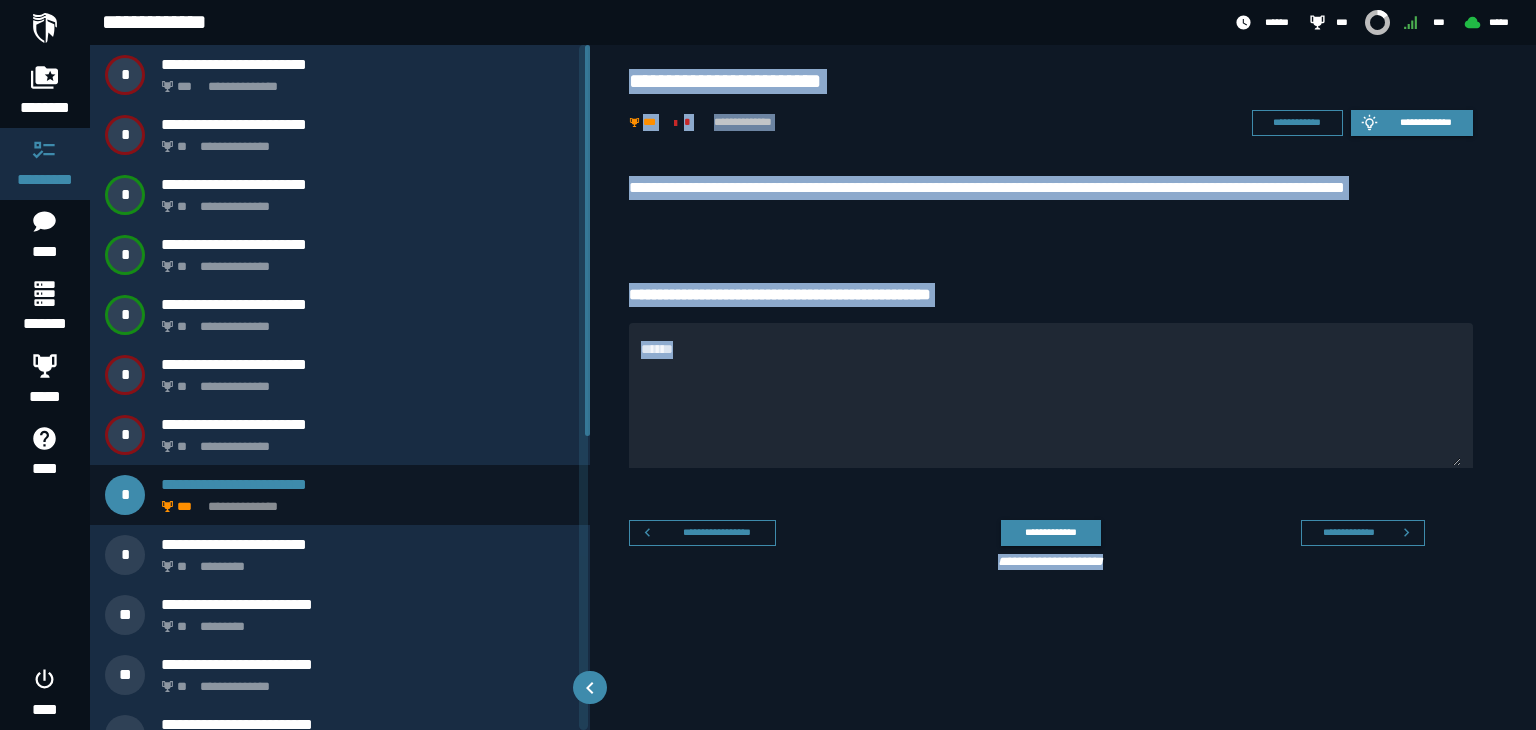 drag, startPoint x: 624, startPoint y: 69, endPoint x: 1123, endPoint y: 561, distance: 700.7603 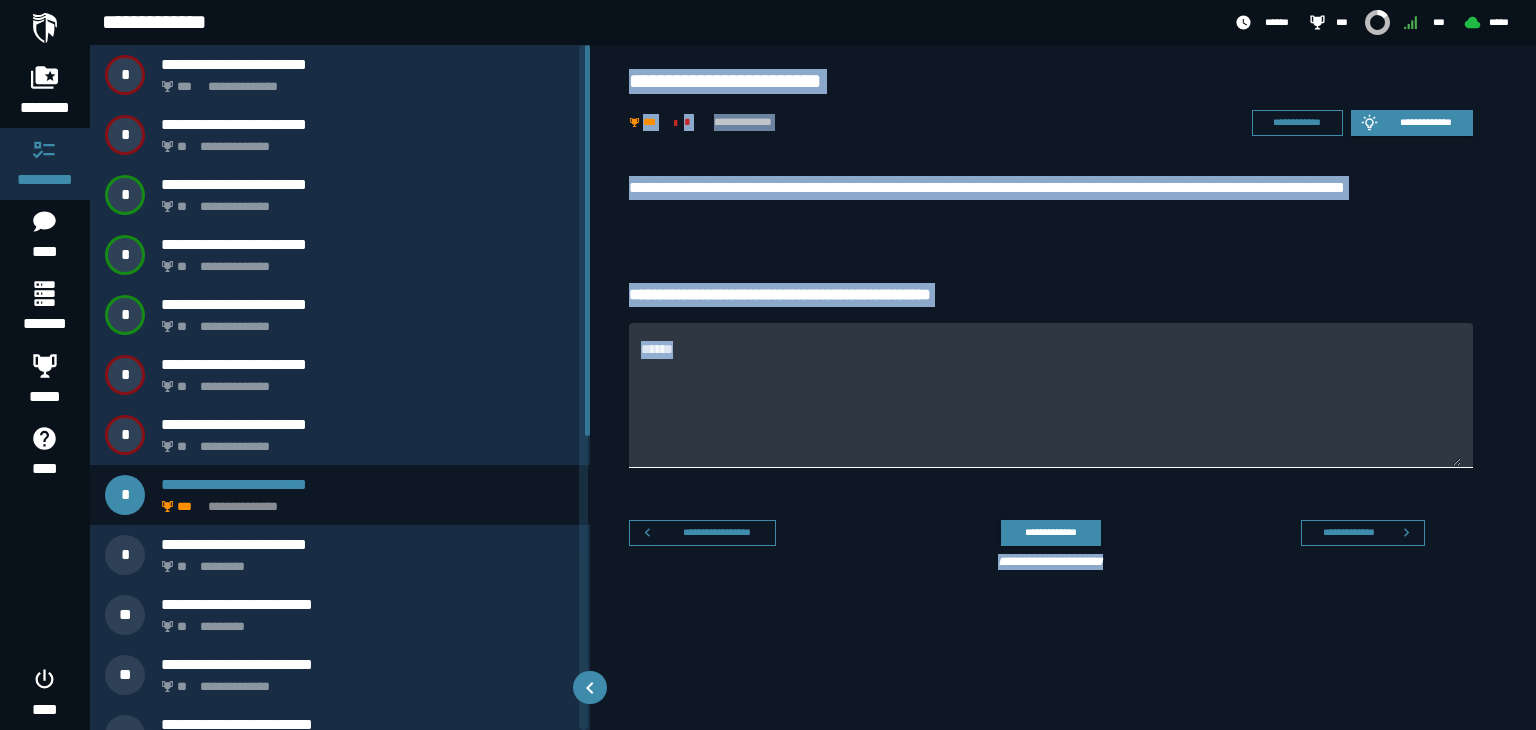 click on "******" at bounding box center (1051, 407) 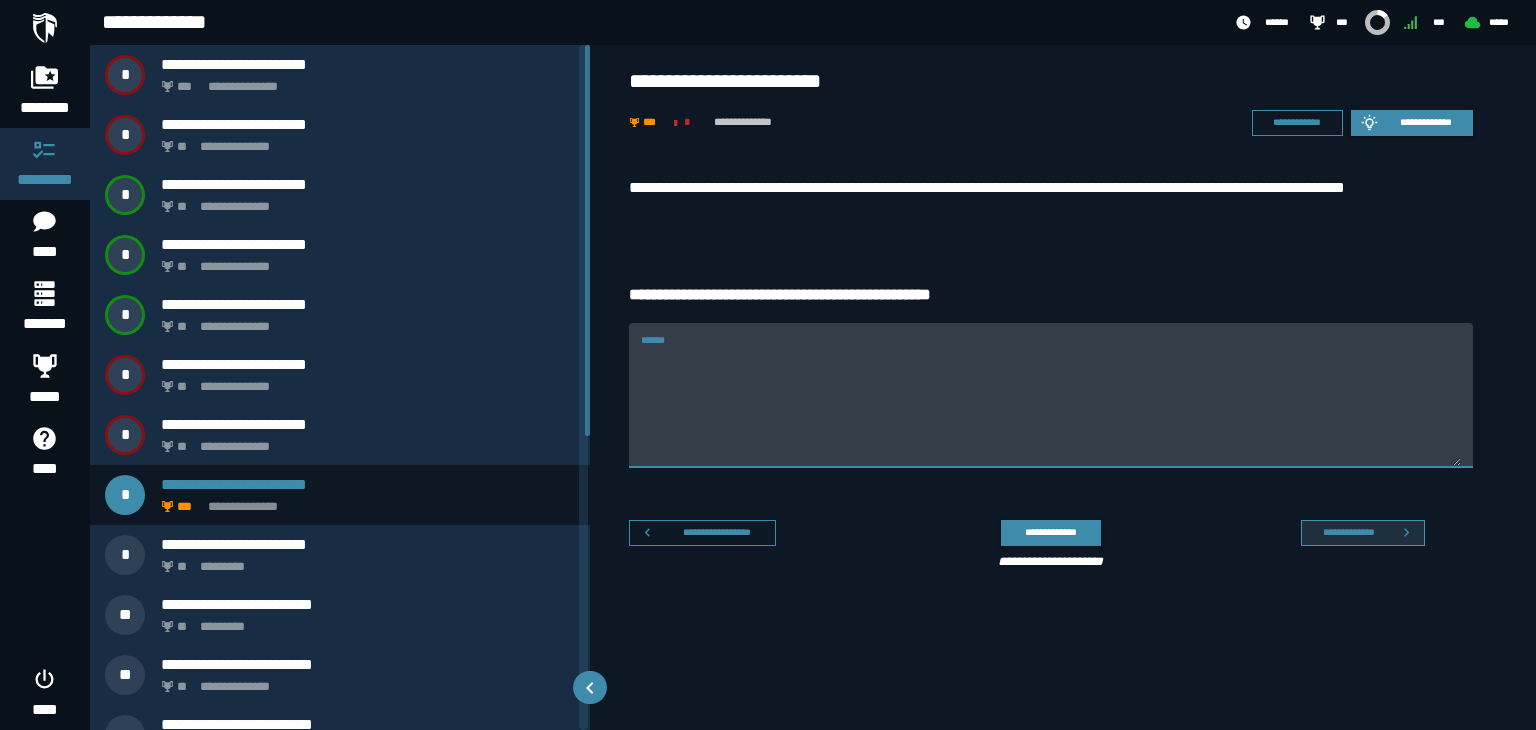 click on "**********" at bounding box center (1348, 532) 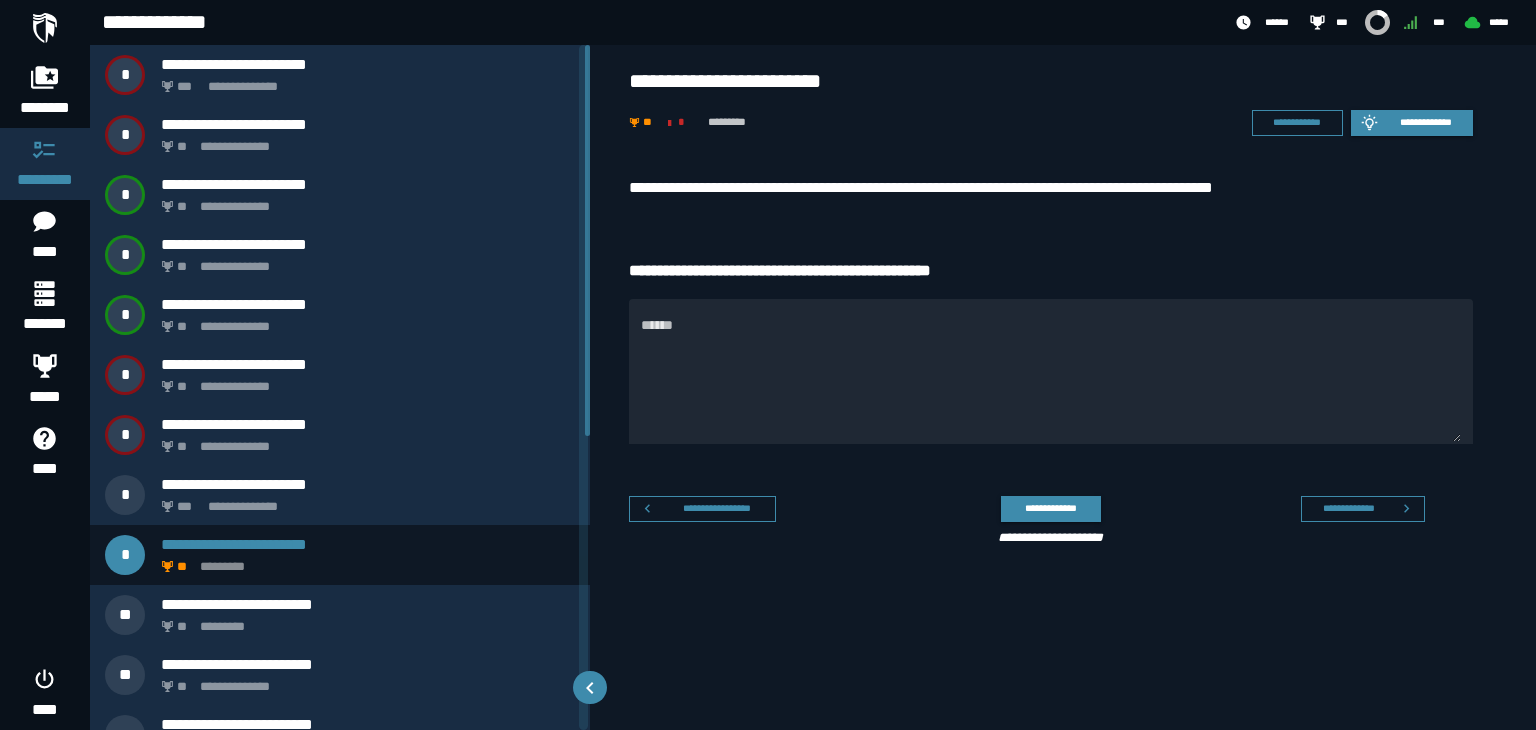 click on "**********" at bounding box center (1063, 365) 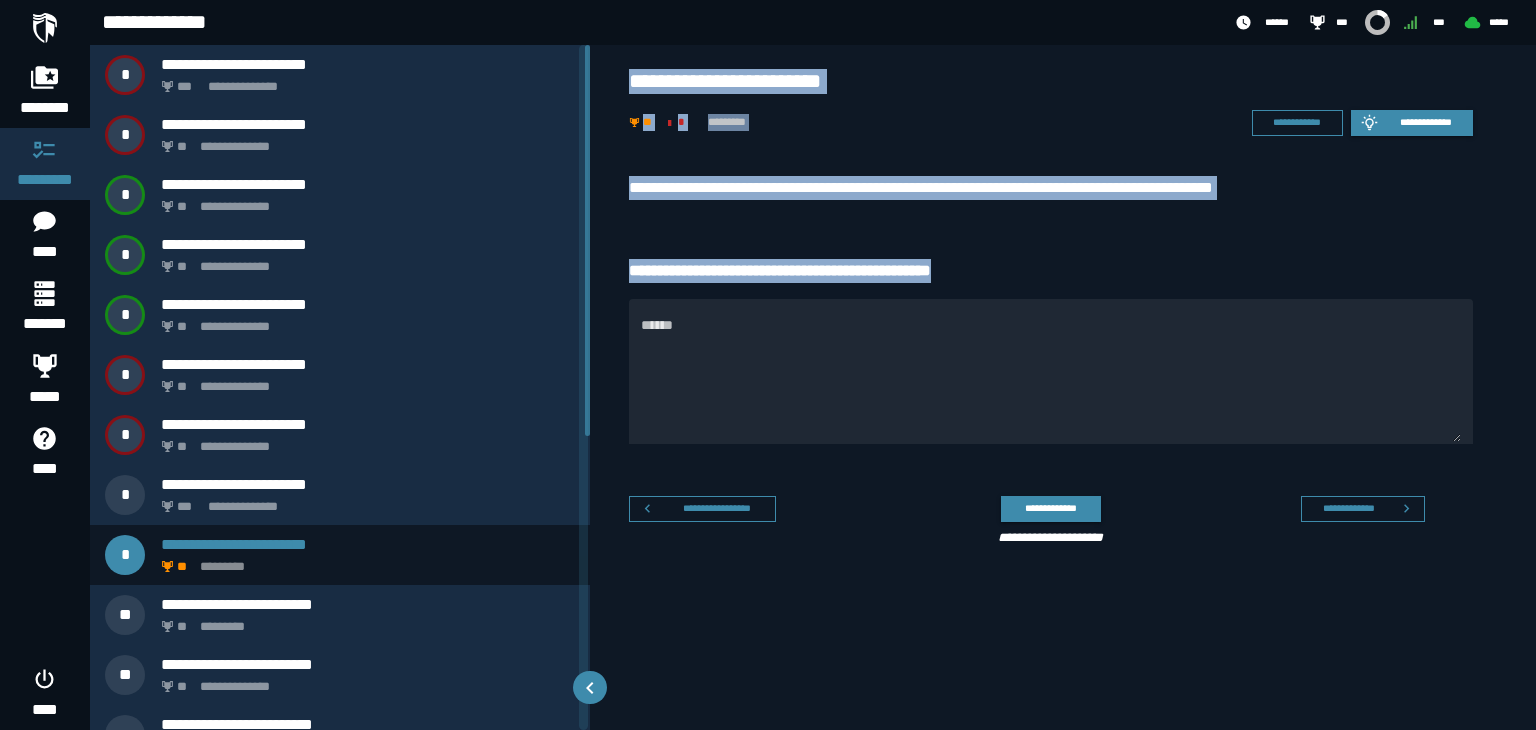 drag, startPoint x: 619, startPoint y: 61, endPoint x: 1008, endPoint y: 256, distance: 435.13907 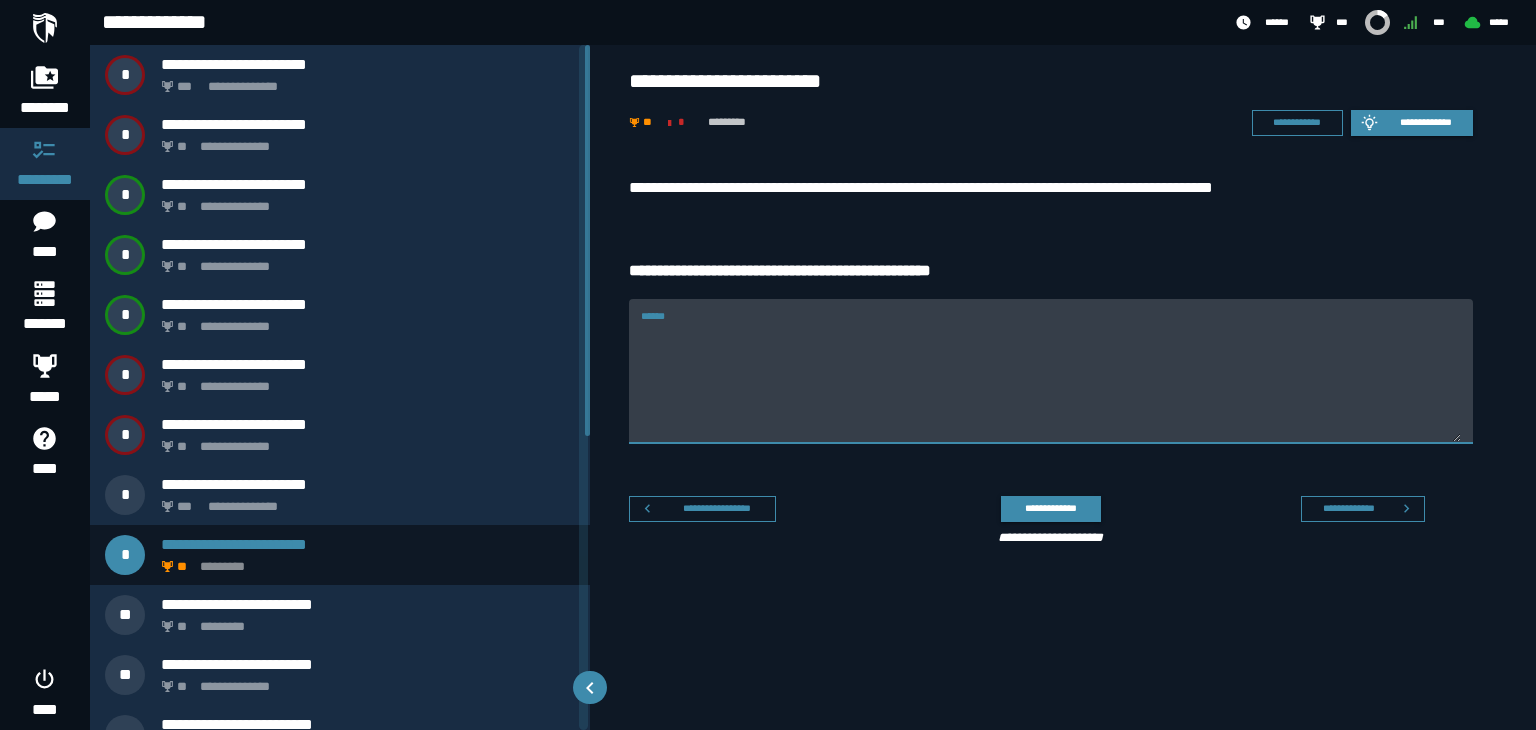 click on "******" at bounding box center (1051, 383) 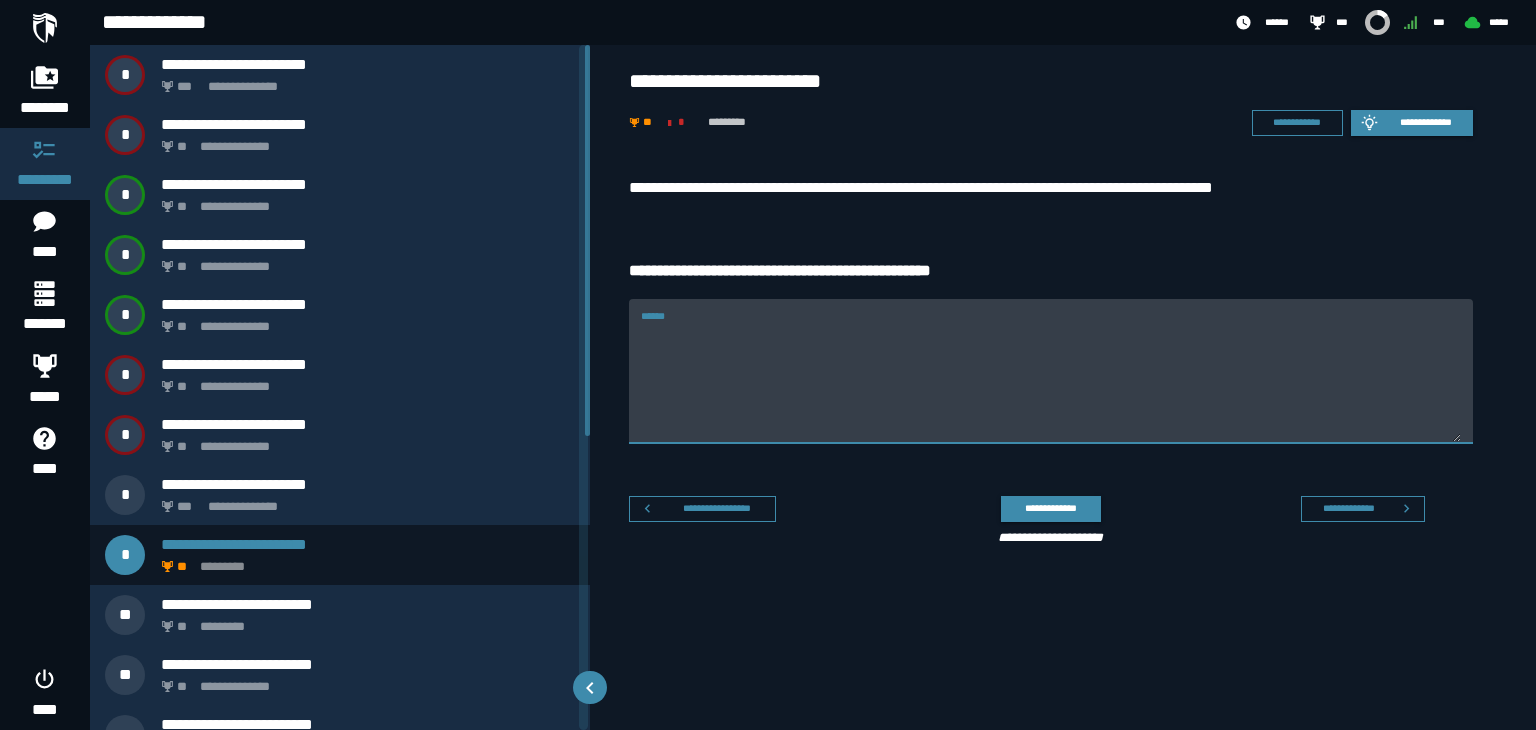 paste on "****" 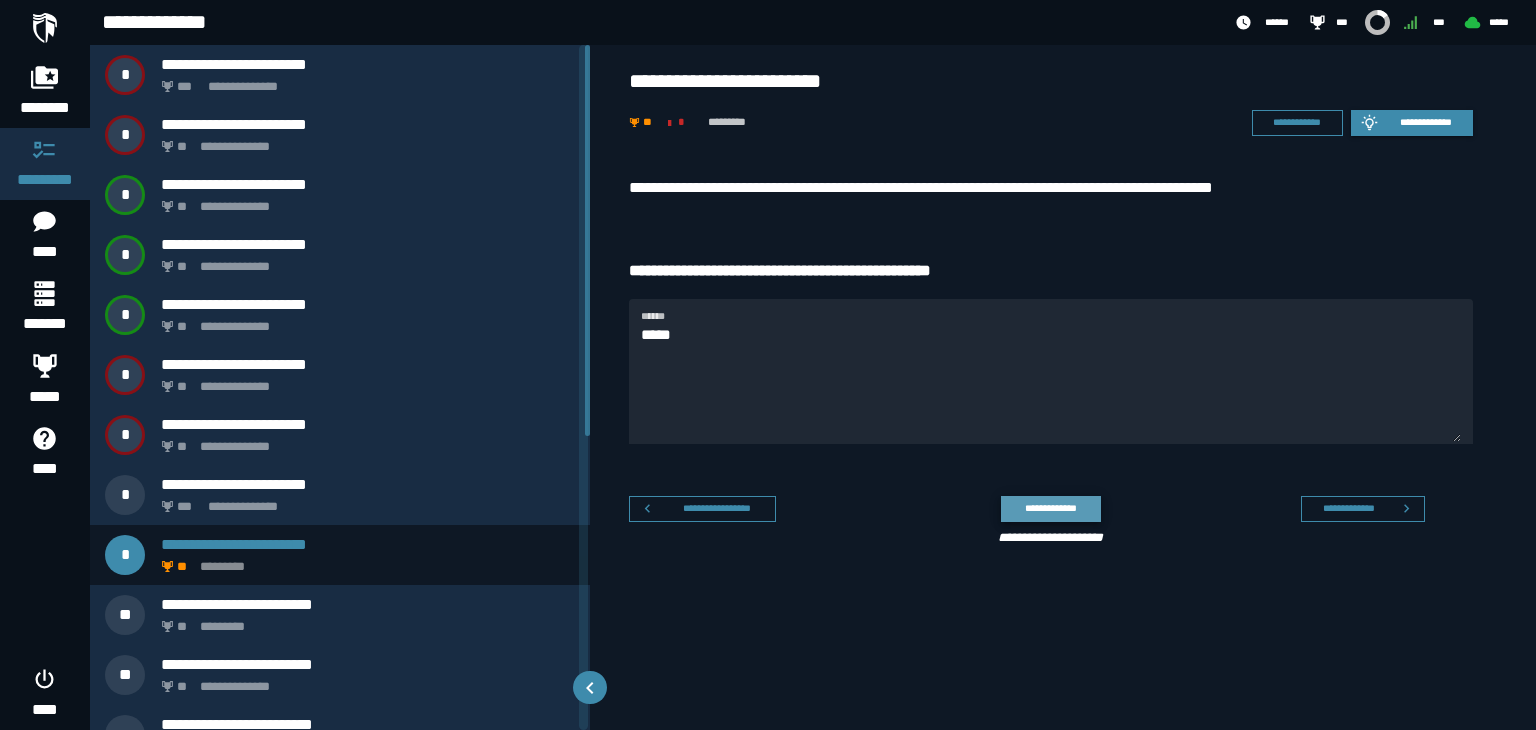 click on "**********" at bounding box center (1050, 508) 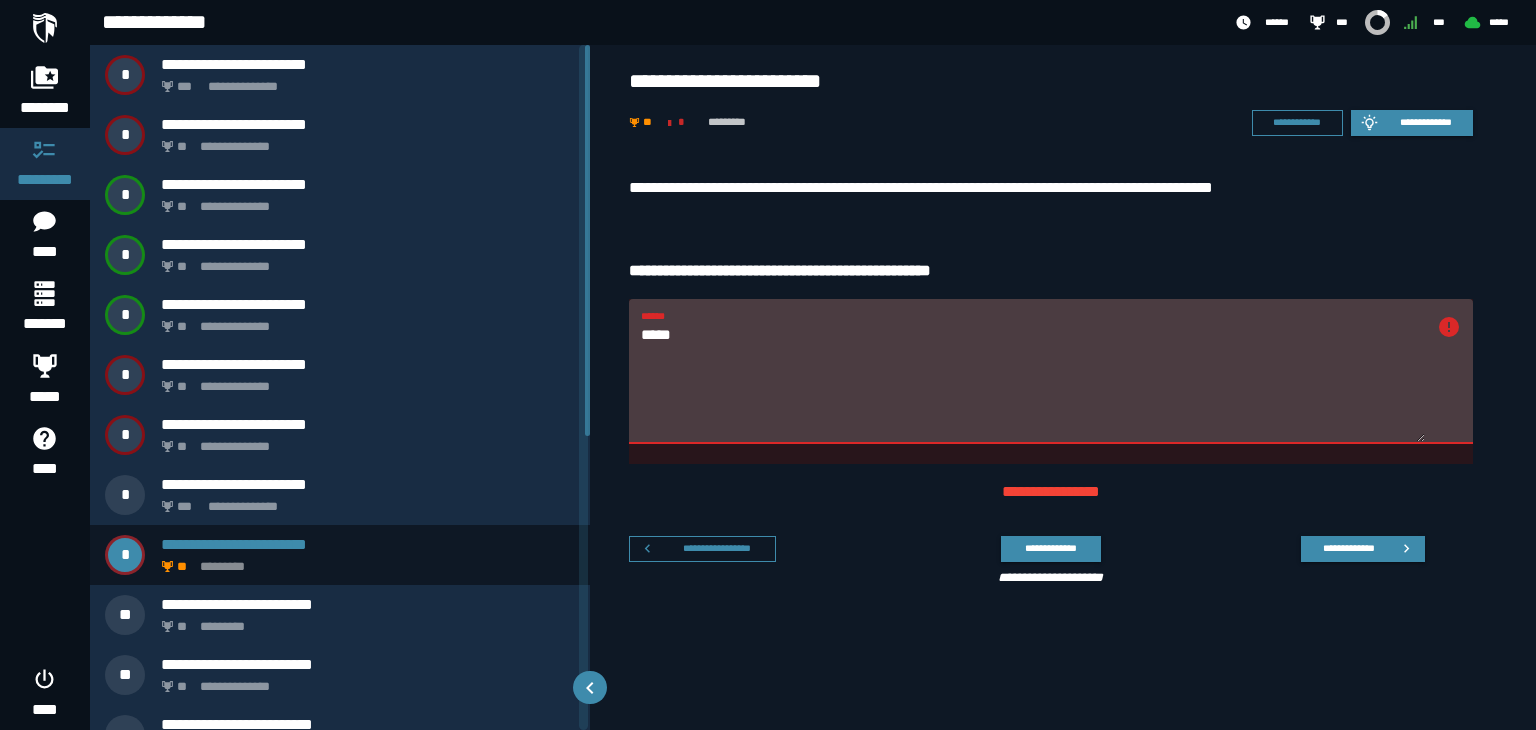 click on "****" at bounding box center [1033, 383] 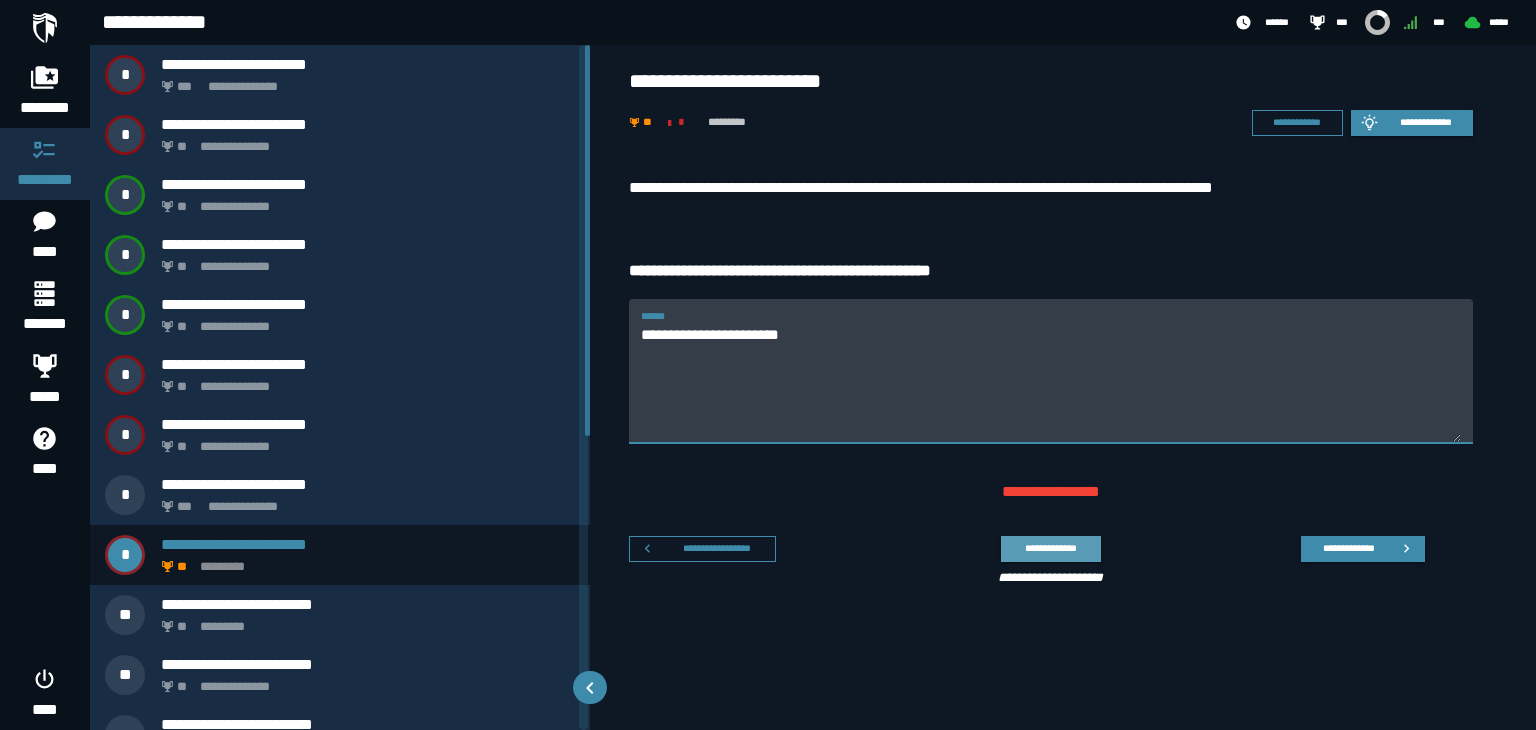 type on "**********" 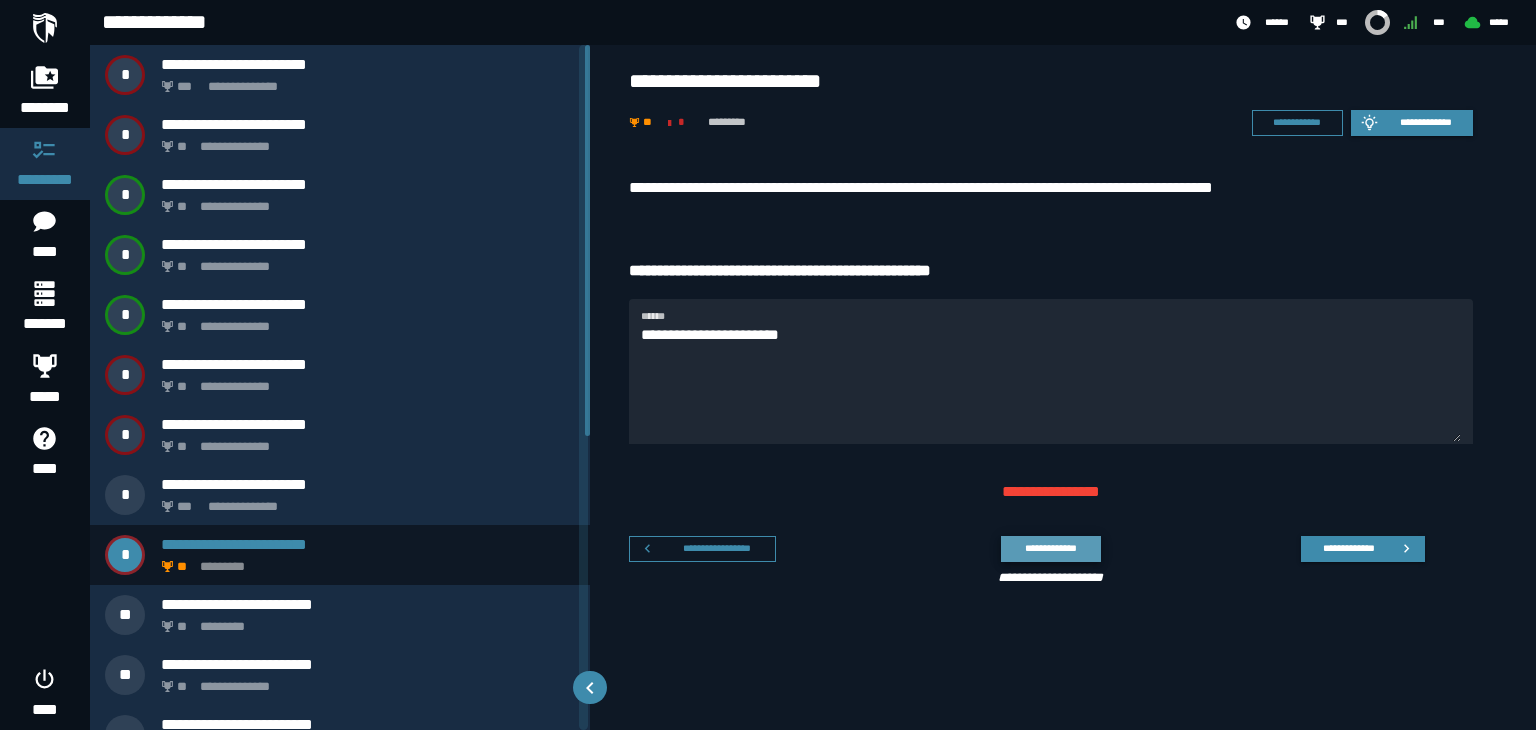 click on "**********" at bounding box center [1050, 548] 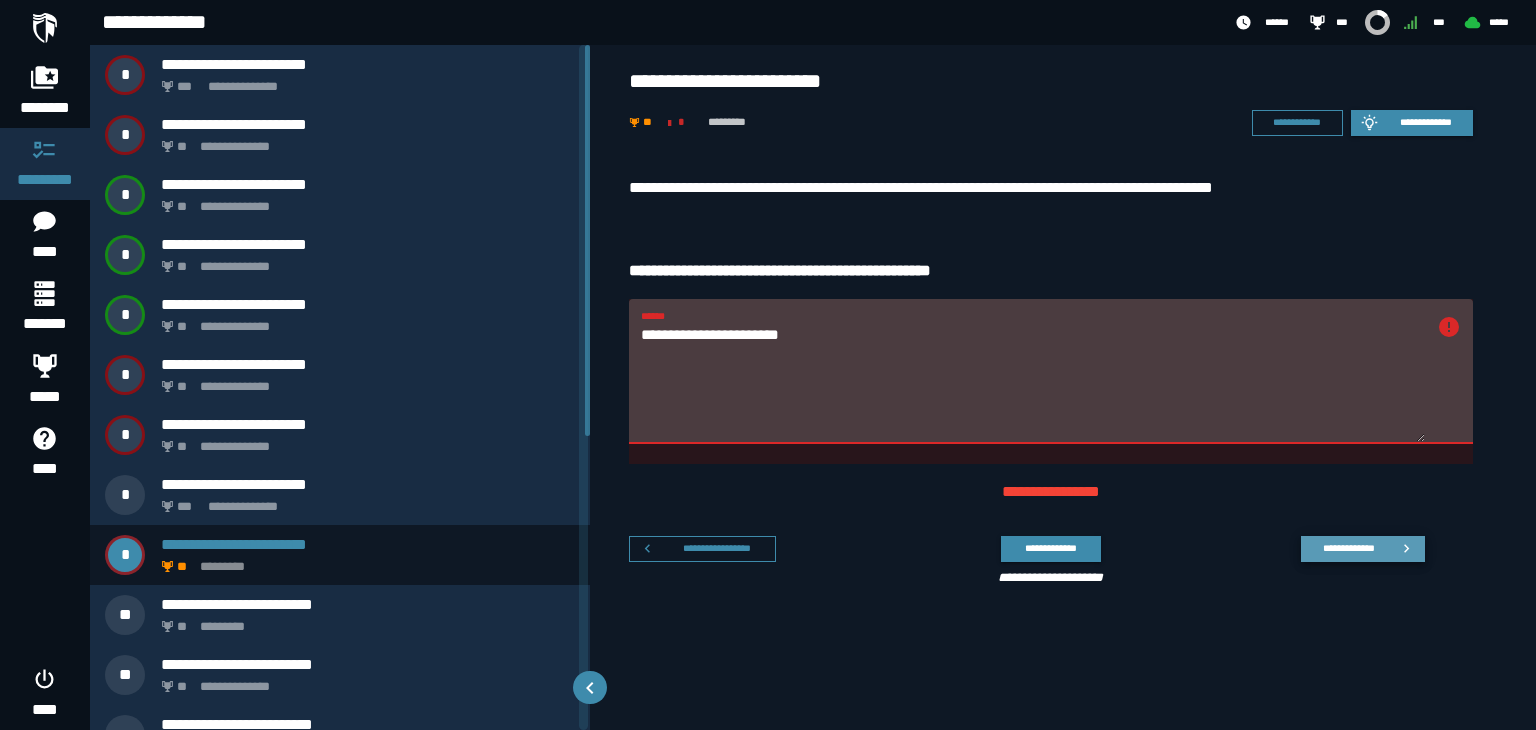 click on "**********" at bounding box center [1348, 548] 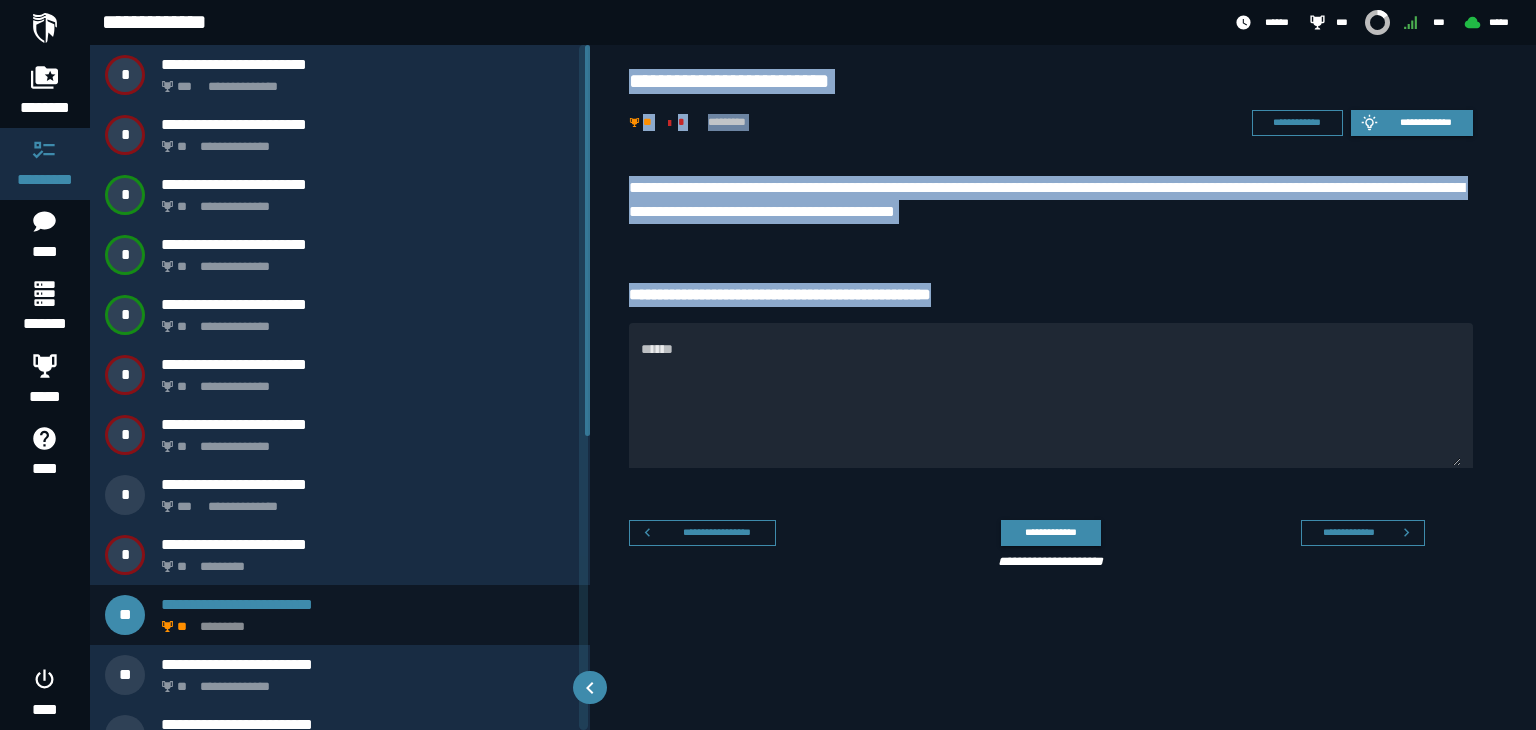drag, startPoint x: 624, startPoint y: 77, endPoint x: 1003, endPoint y: 289, distance: 434.26373 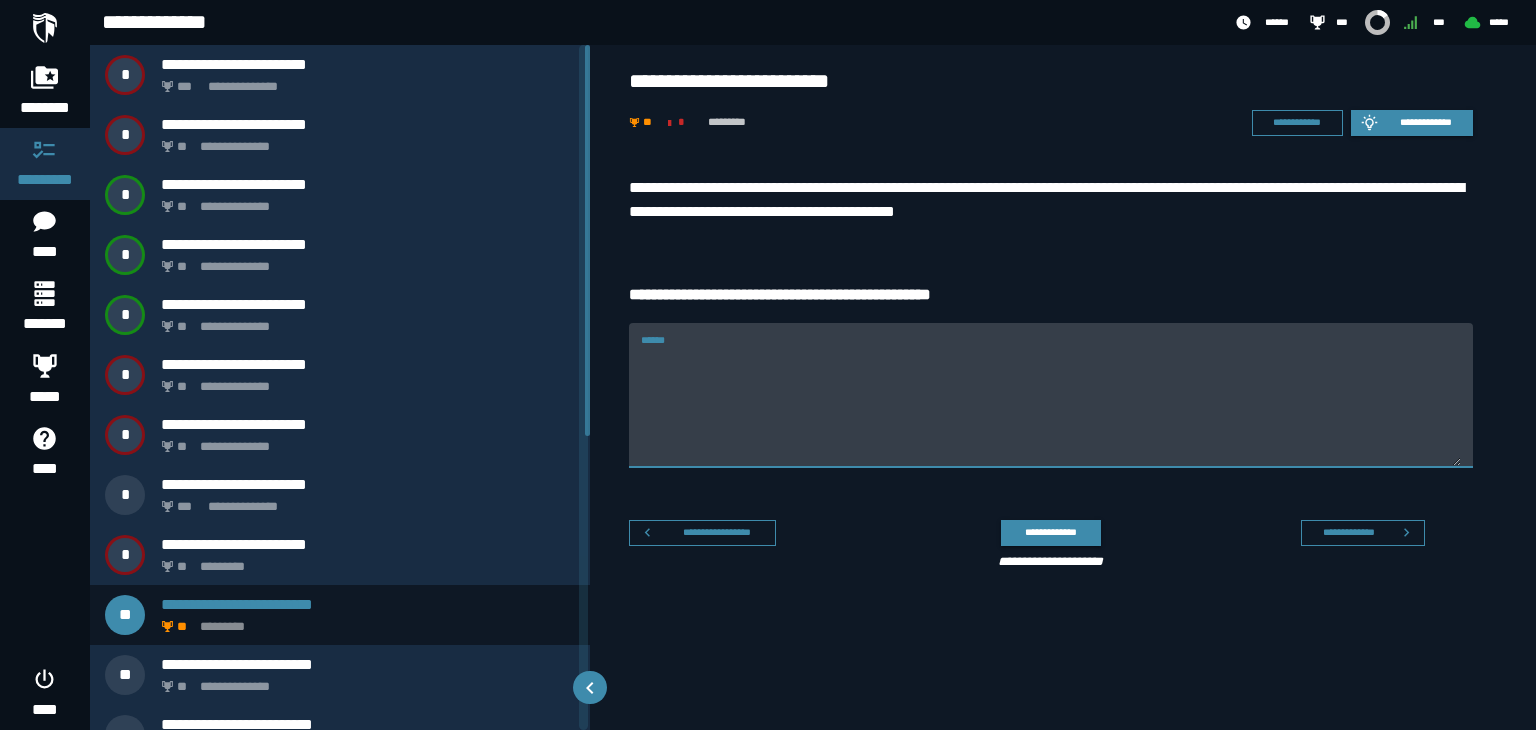 click on "******" at bounding box center [1051, 407] 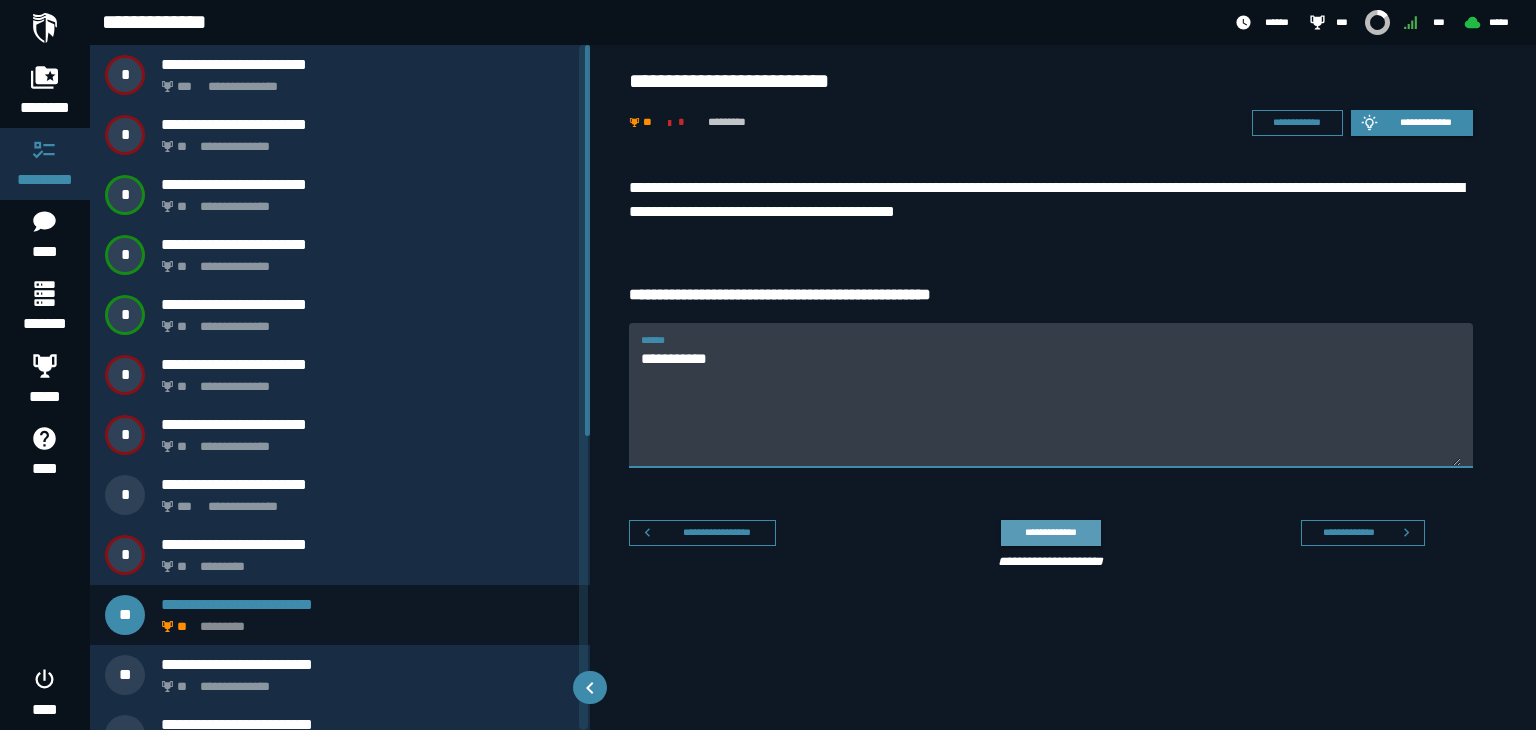 type on "**********" 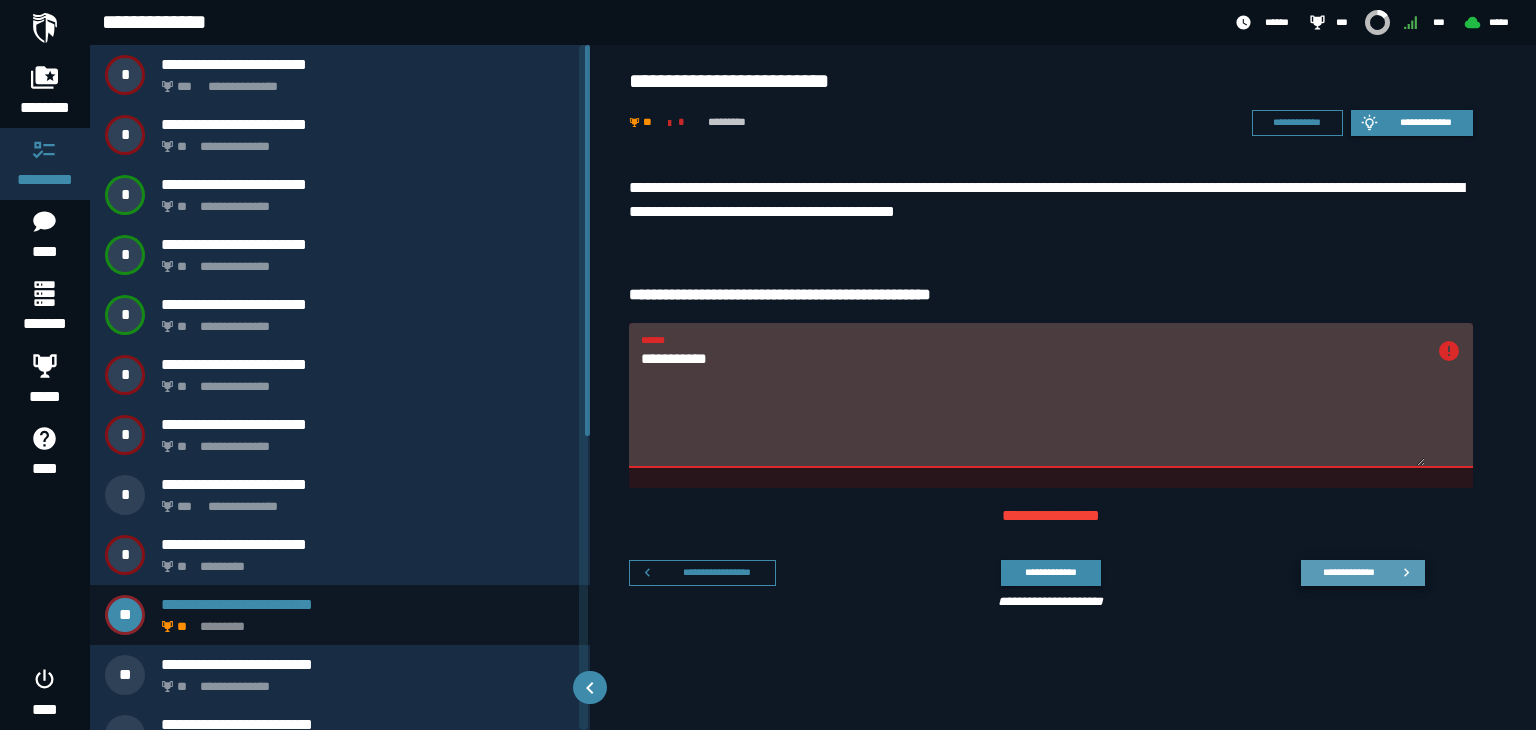 click on "**********" at bounding box center (1348, 572) 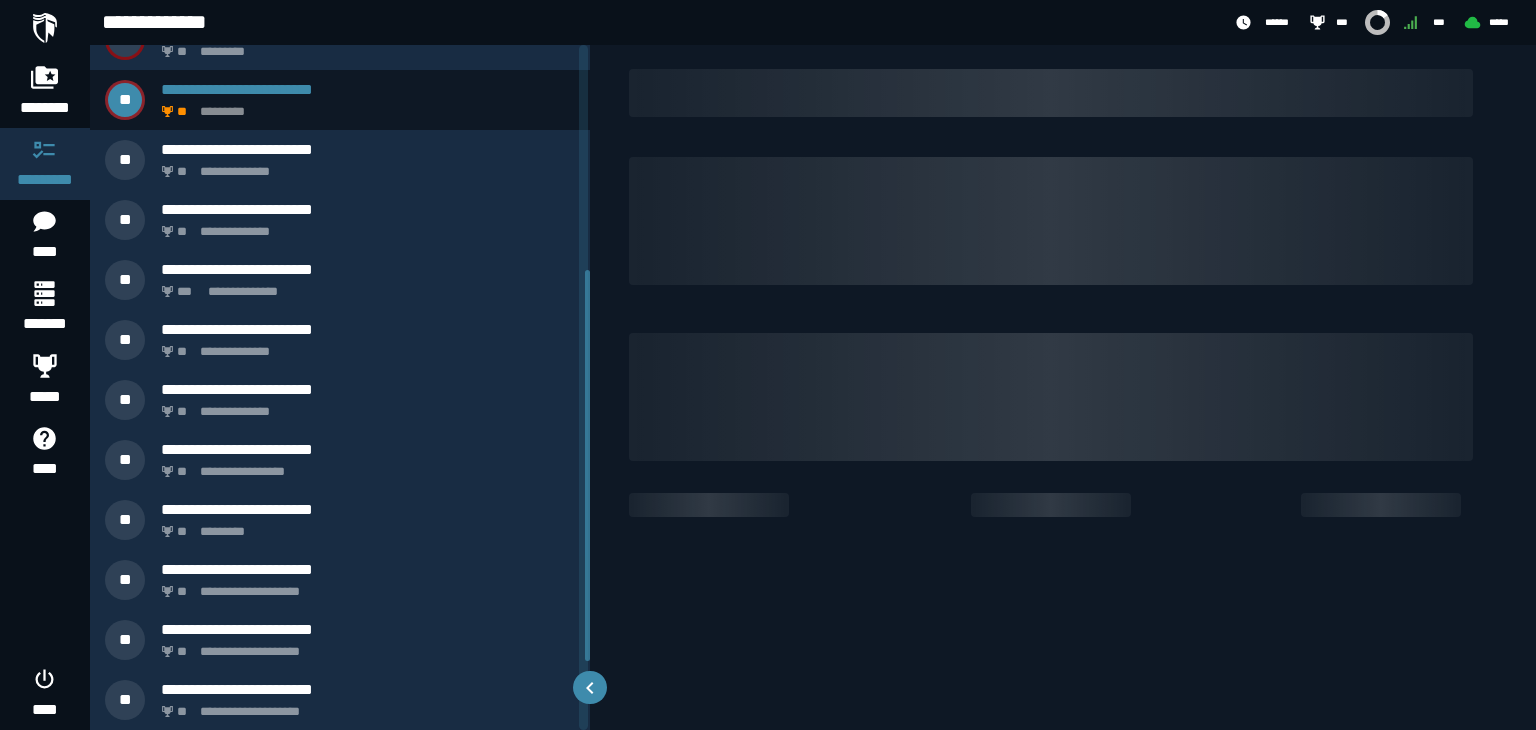 scroll, scrollTop: 0, scrollLeft: 0, axis: both 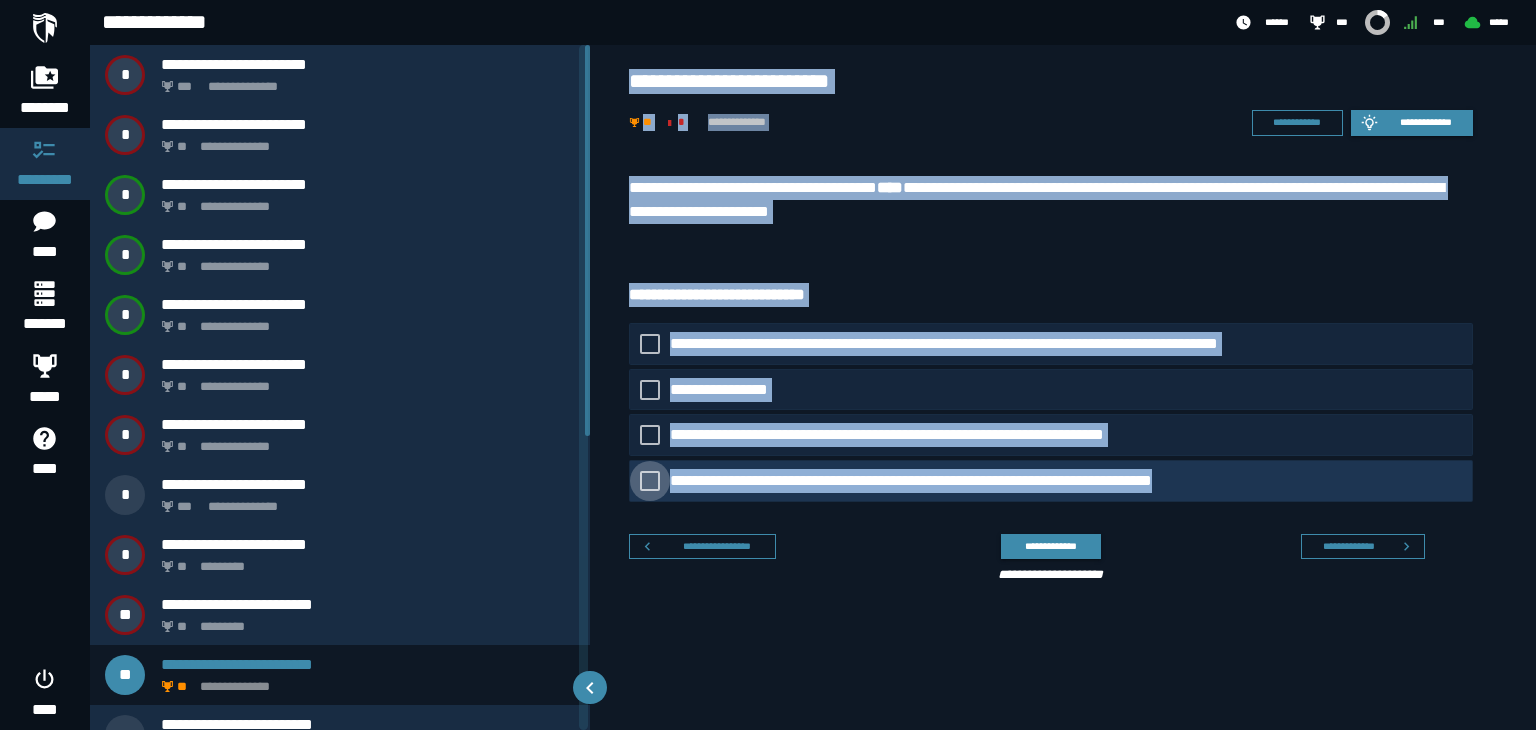 drag, startPoint x: 614, startPoint y: 76, endPoint x: 1238, endPoint y: 482, distance: 744.45416 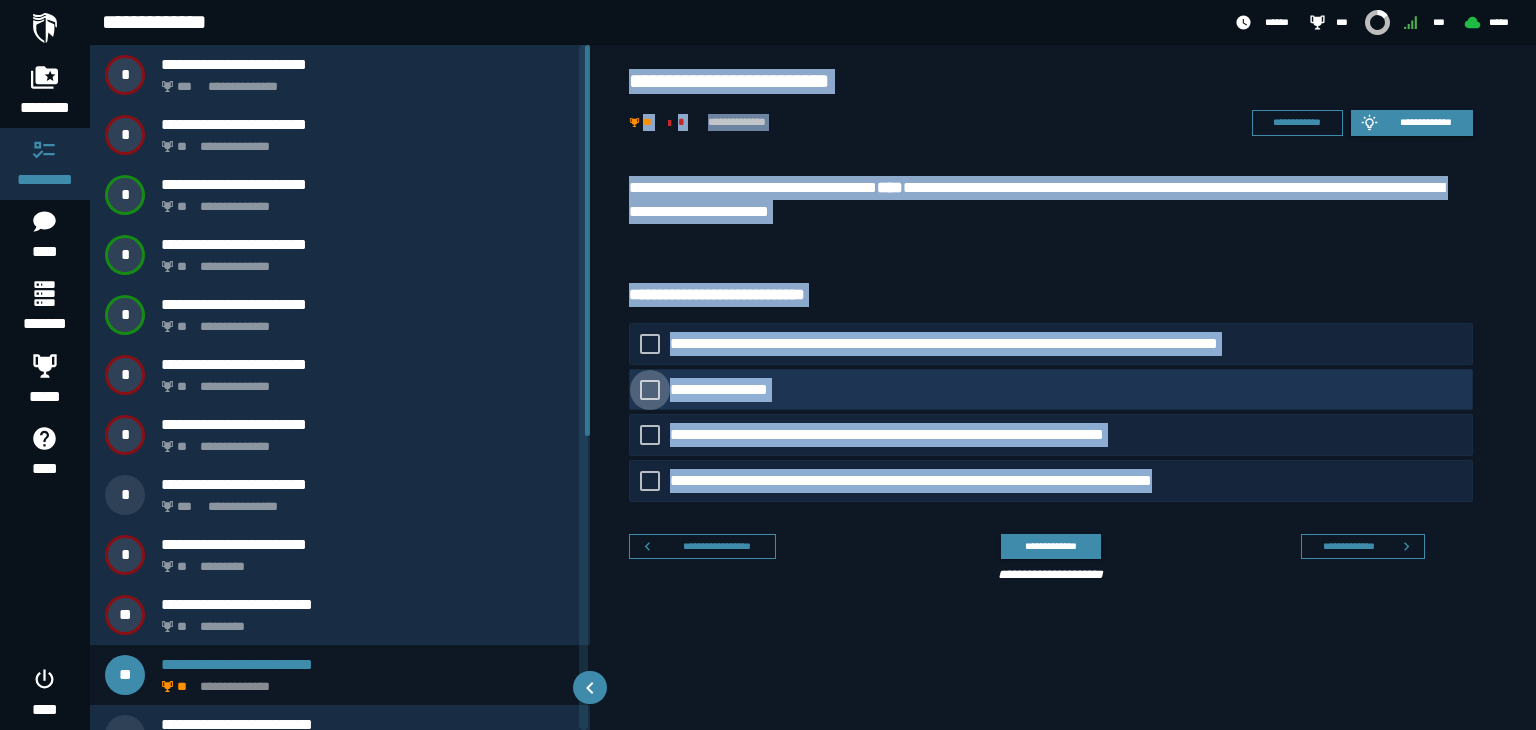 click 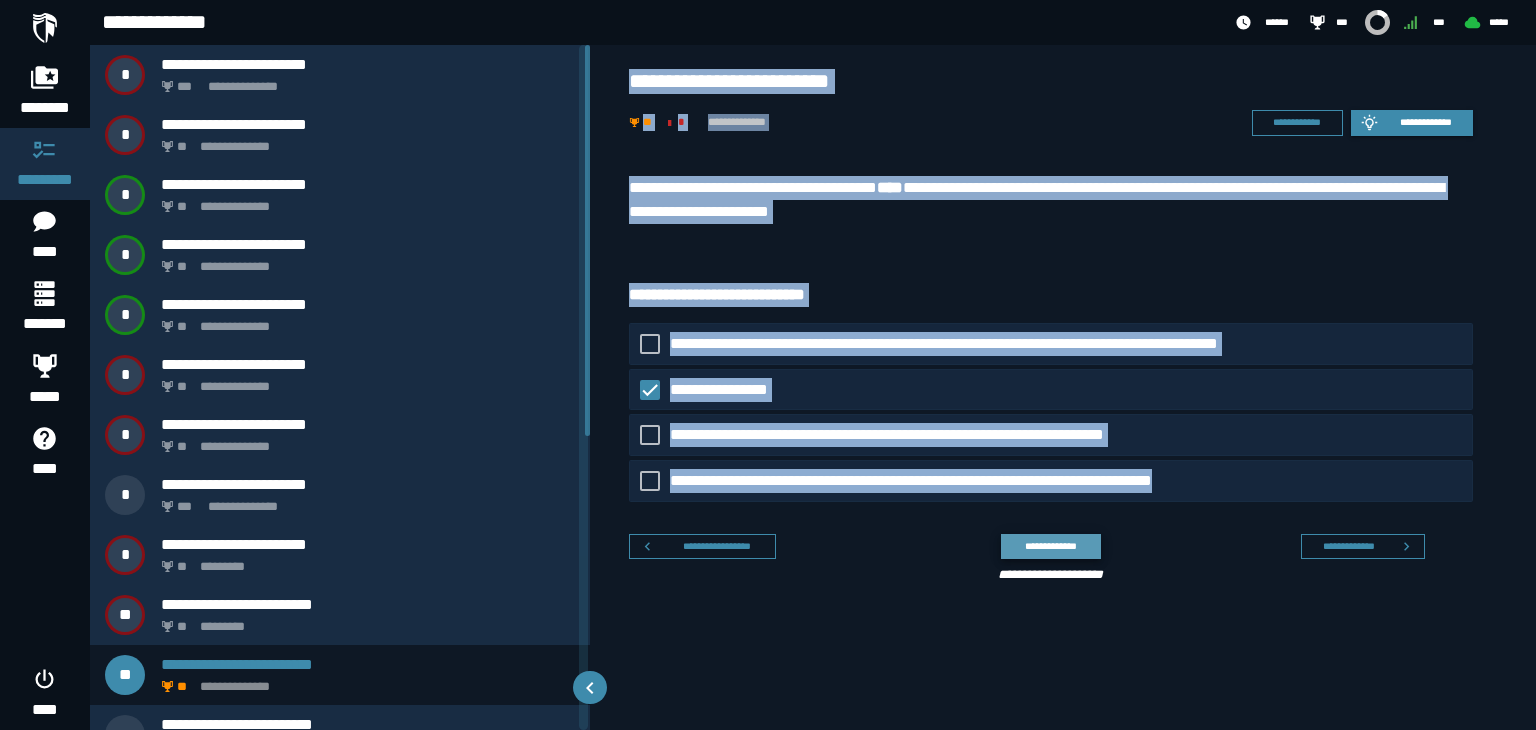 click on "**********" at bounding box center (1050, 546) 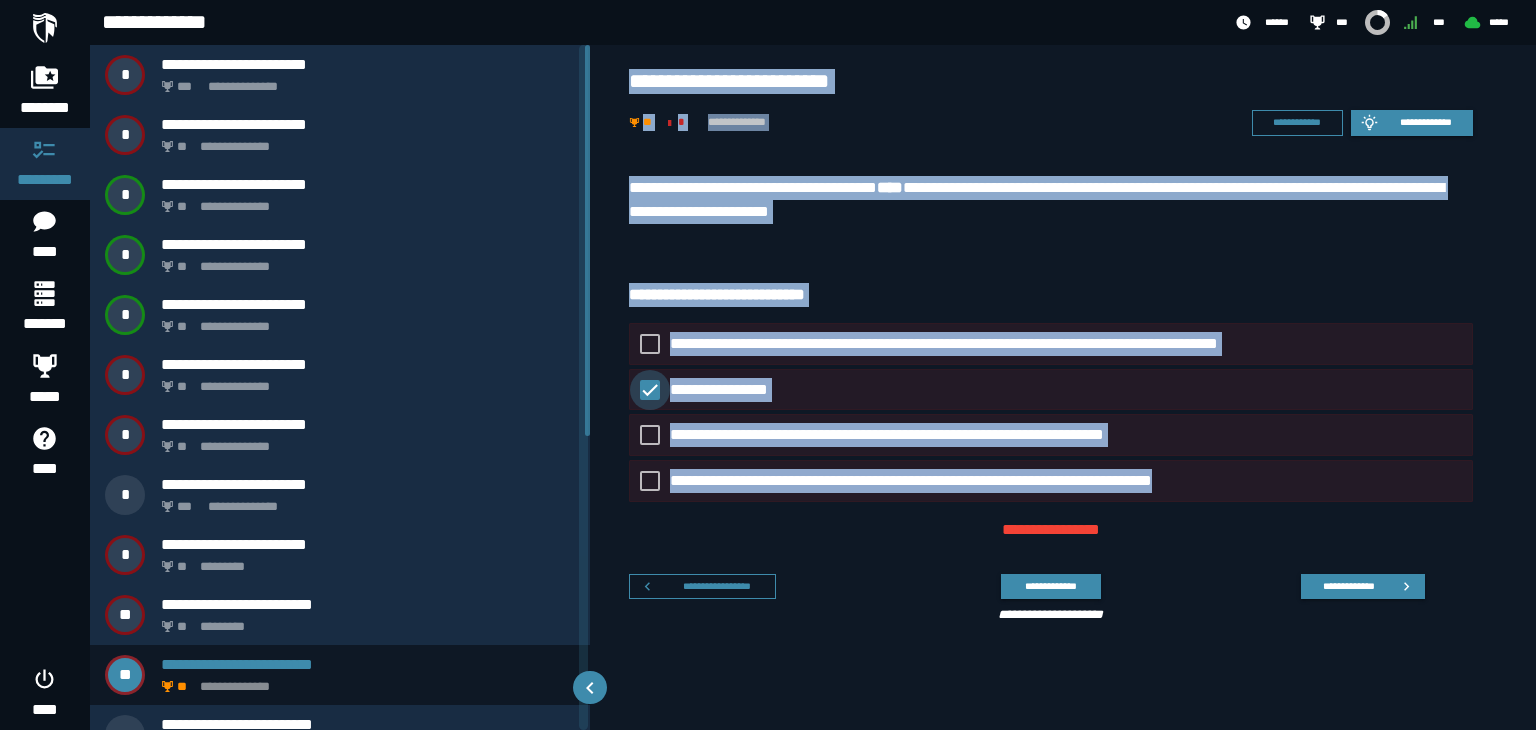 click 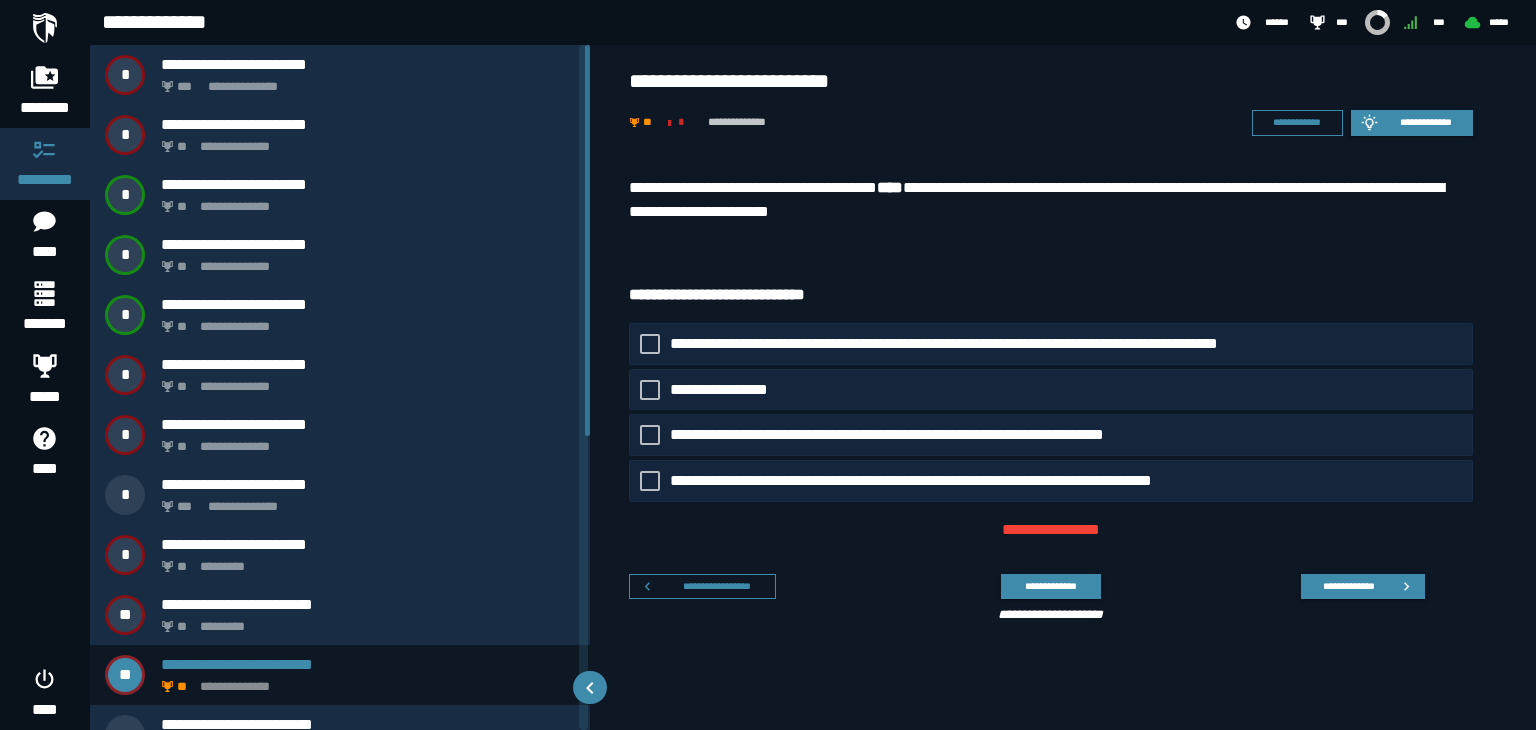click on "**********" at bounding box center [1043, 594] 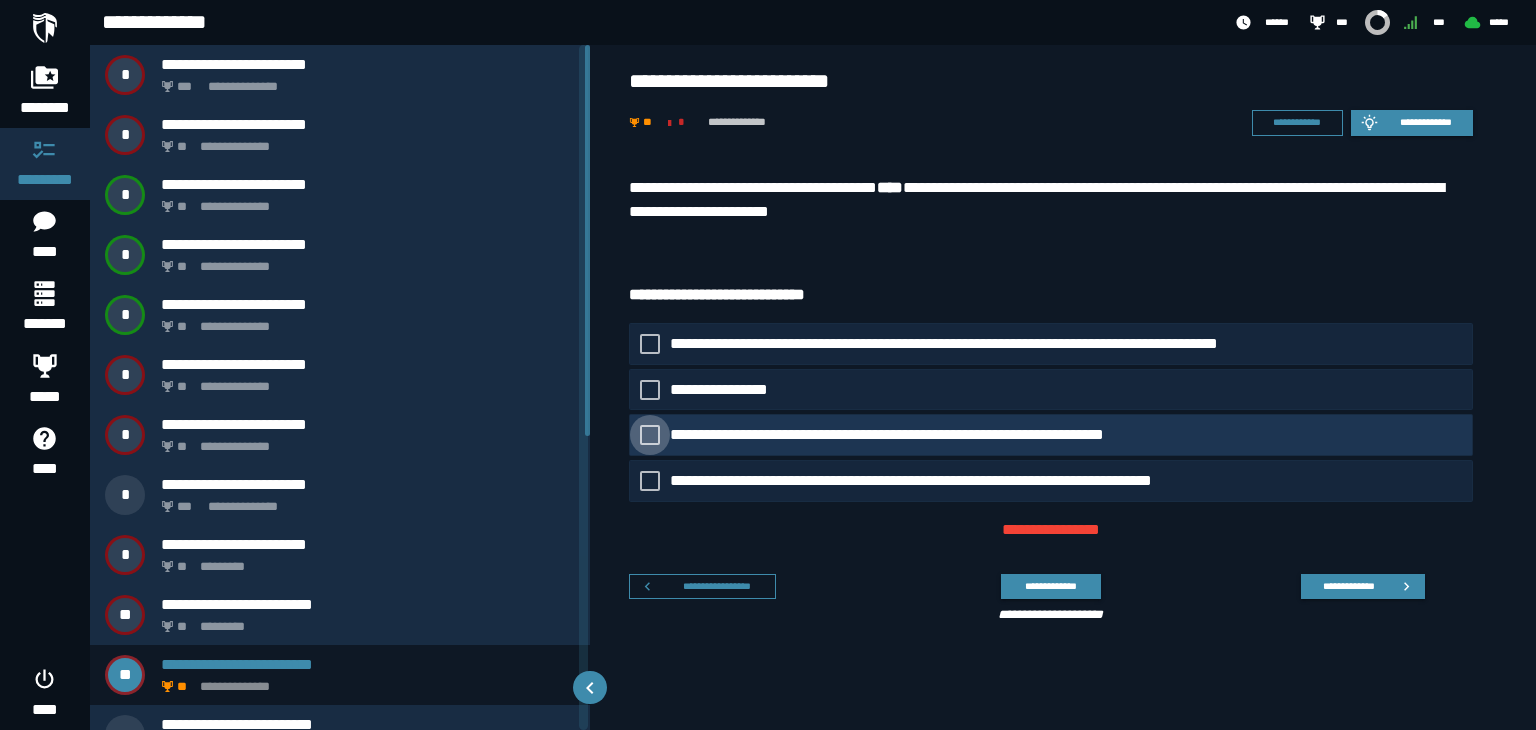 click 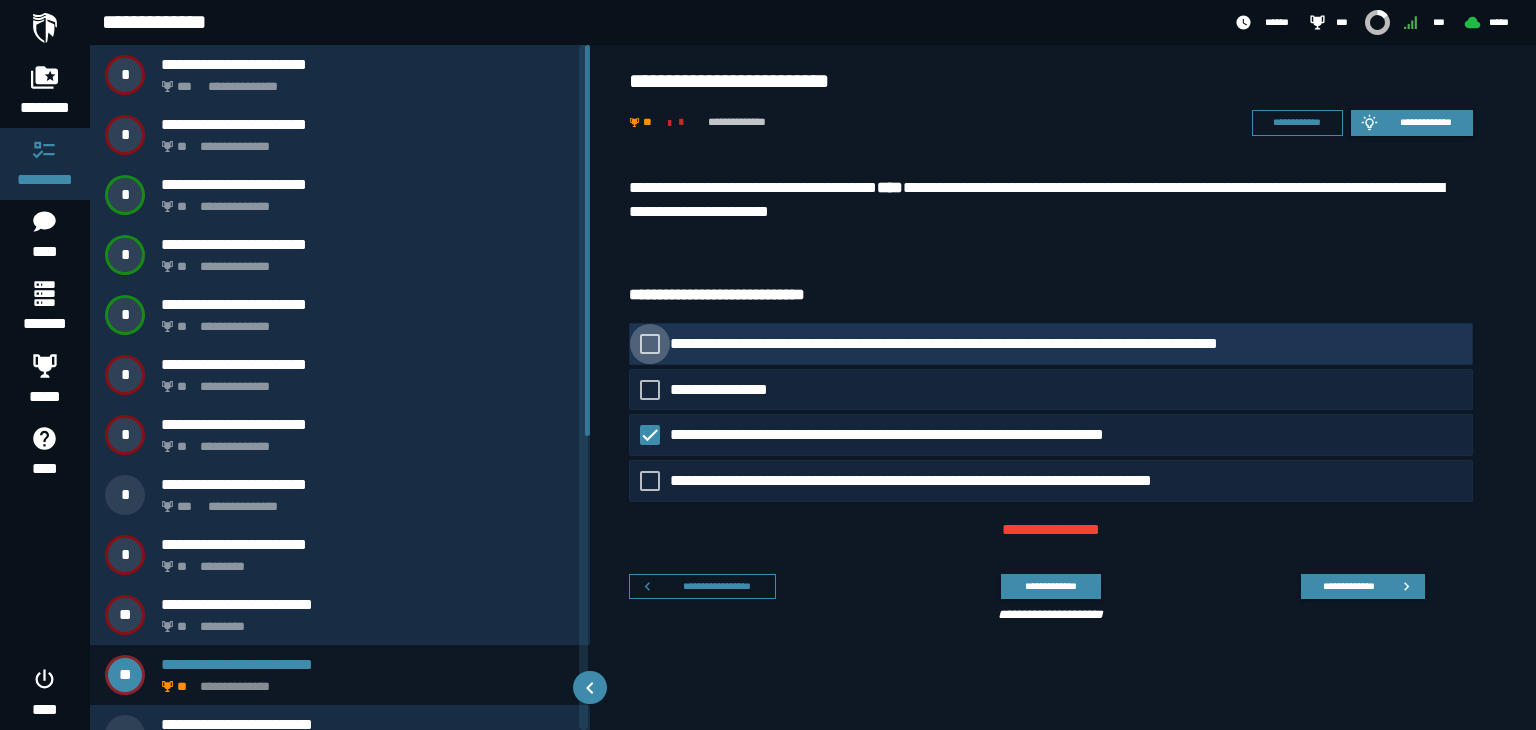 click 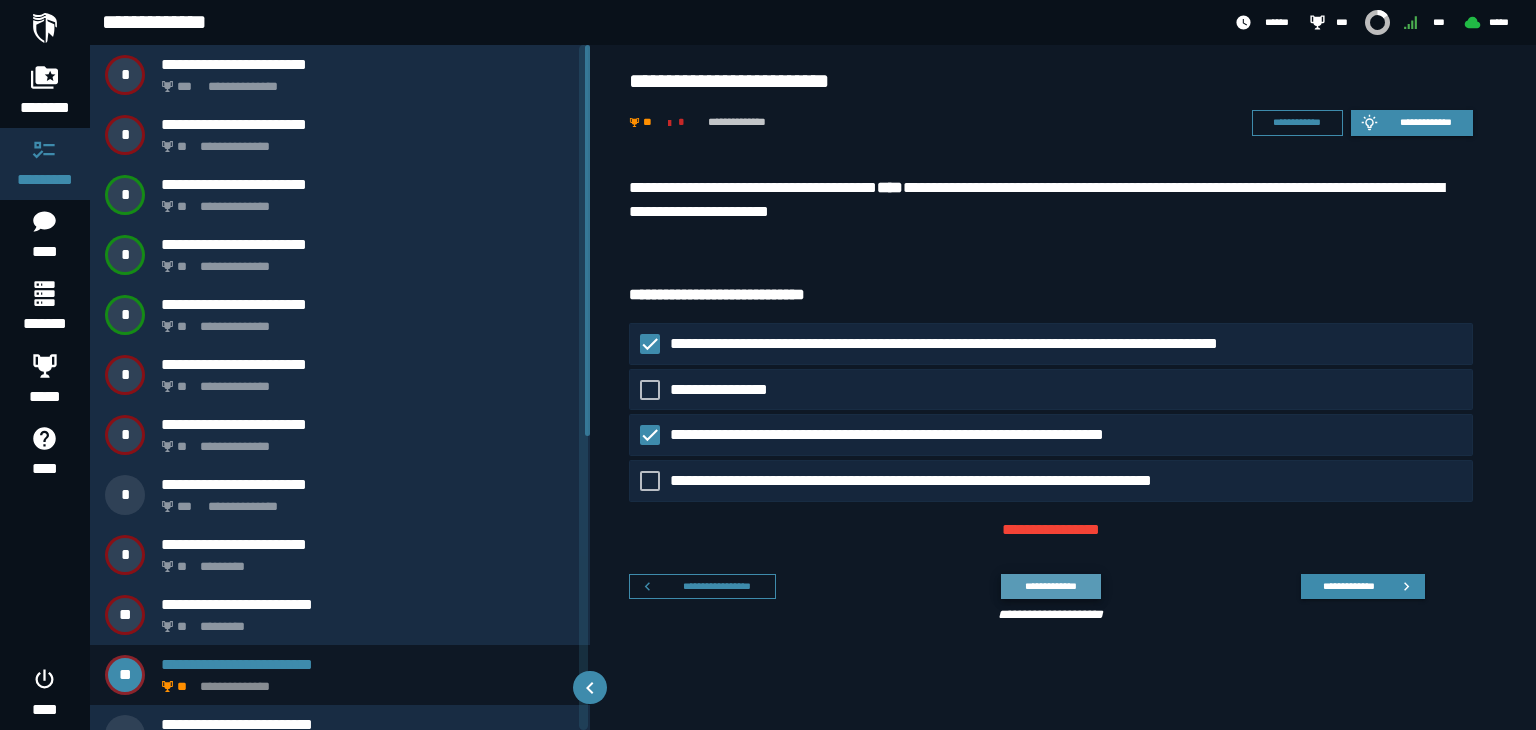 click on "**********" at bounding box center (1050, 586) 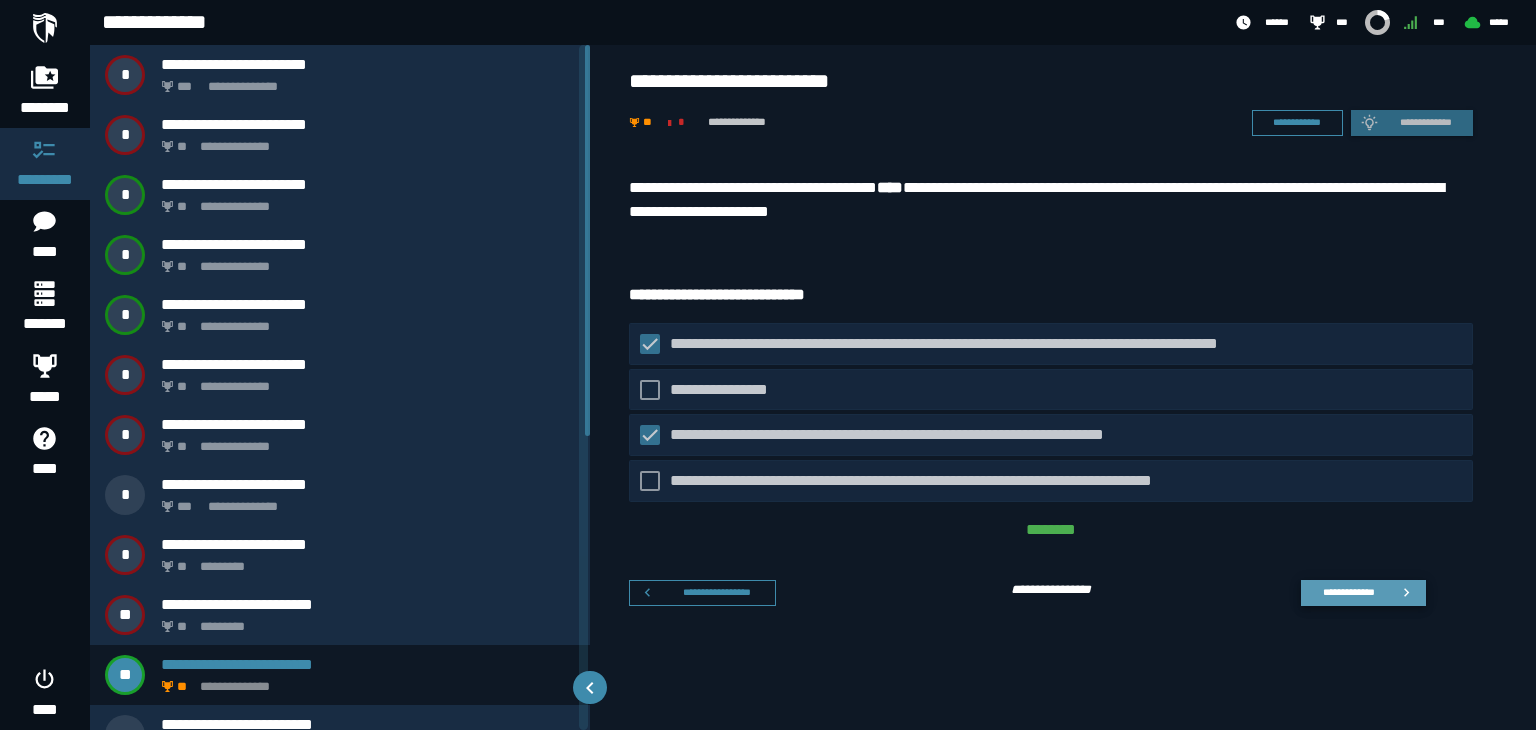 click on "**********" at bounding box center (1348, 592) 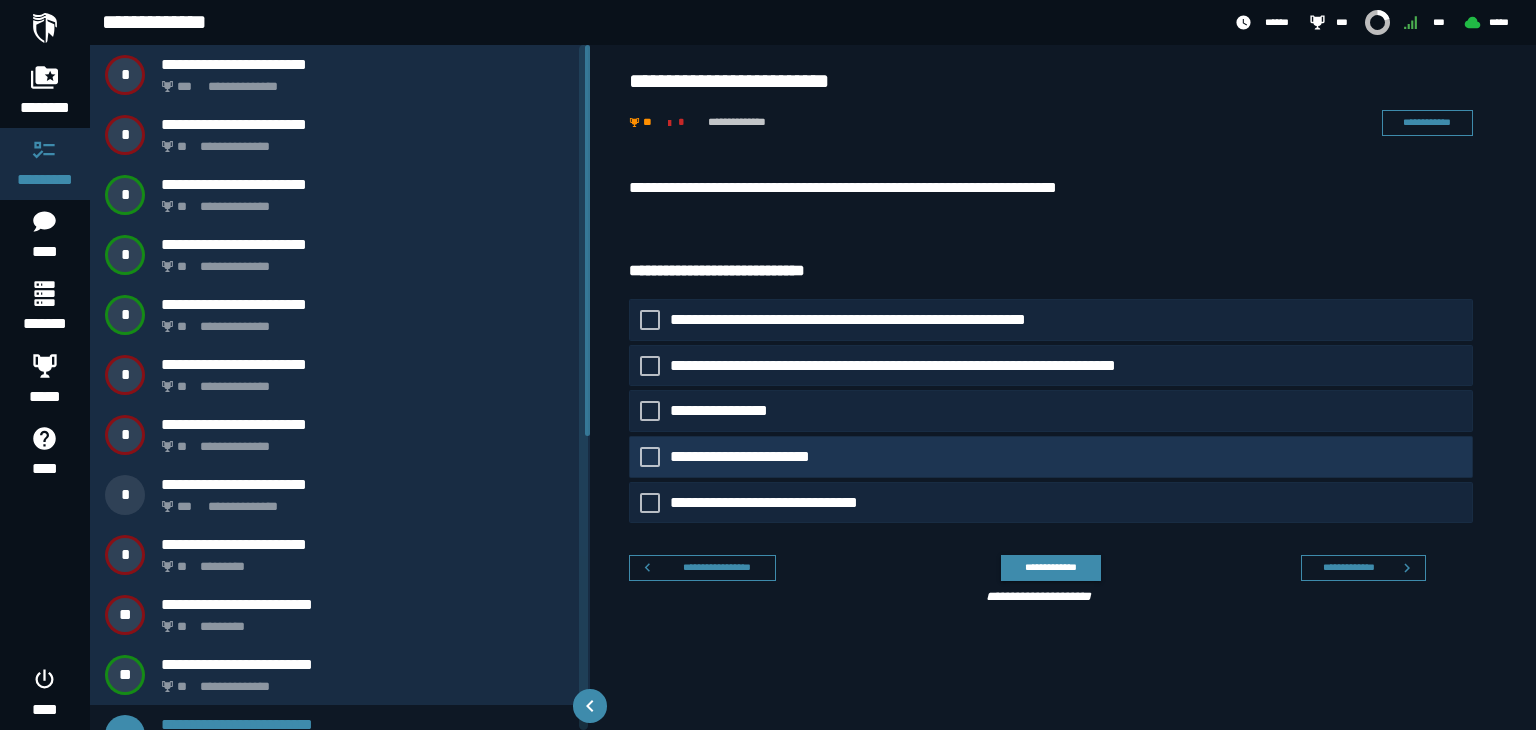 scroll, scrollTop: 35, scrollLeft: 0, axis: vertical 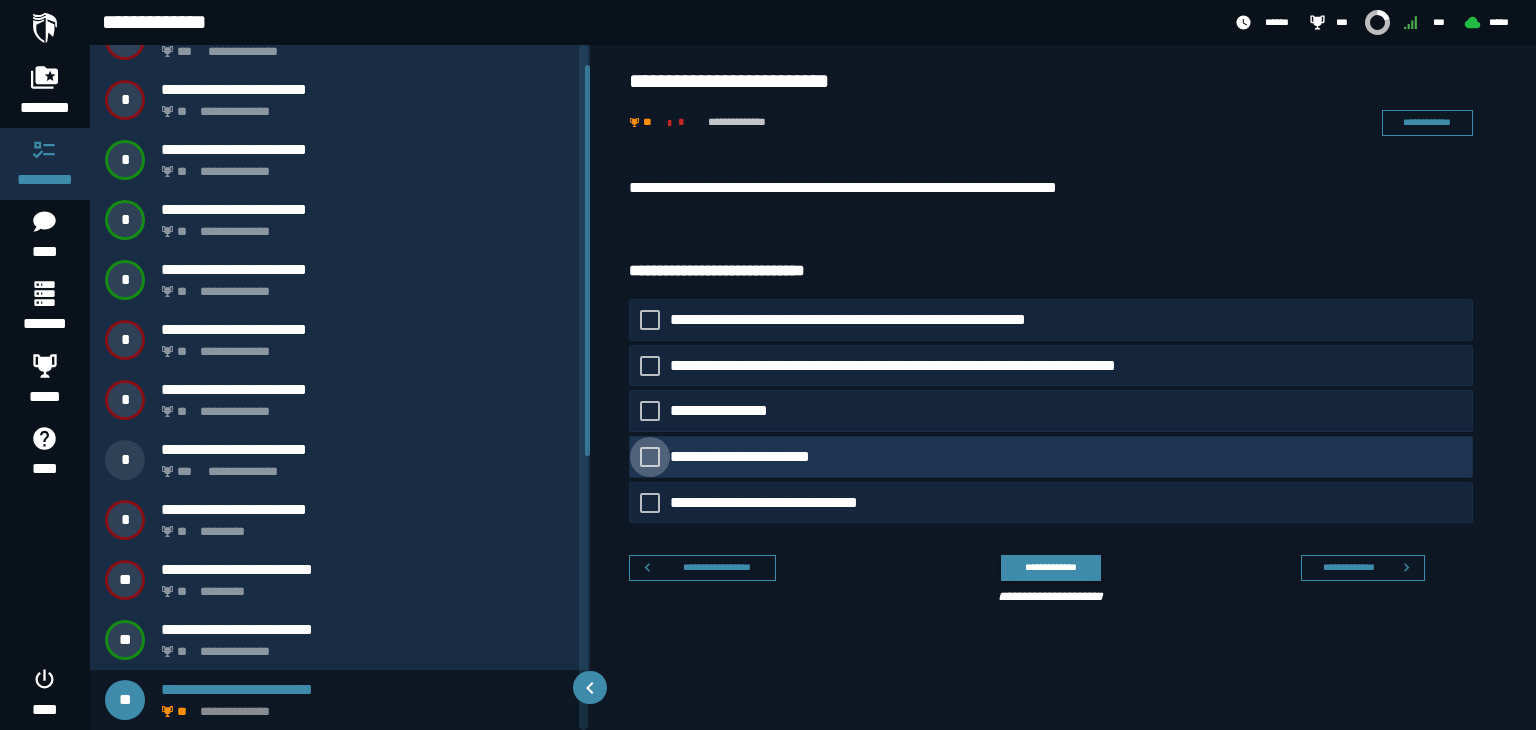click 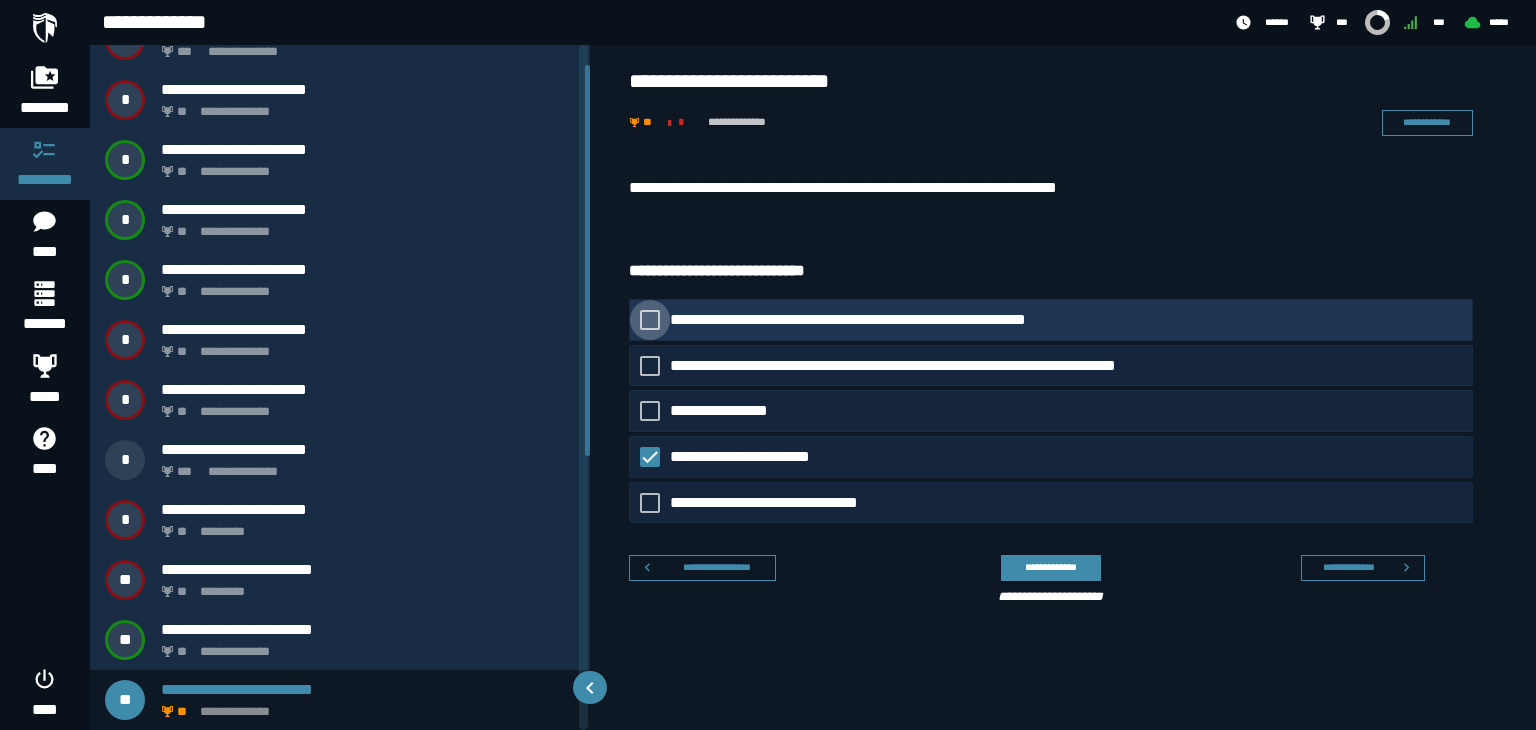 click 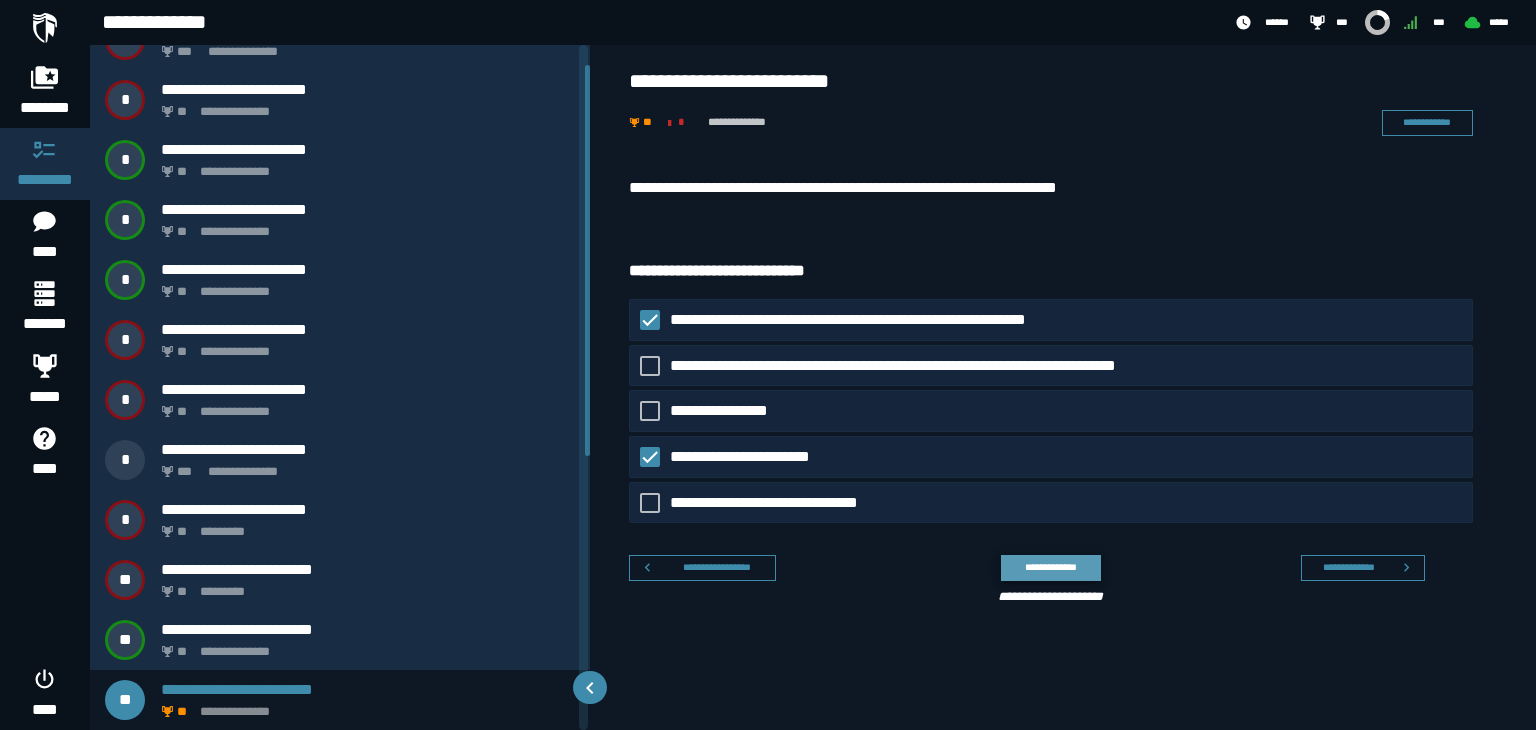 click on "**********" at bounding box center (1050, 567) 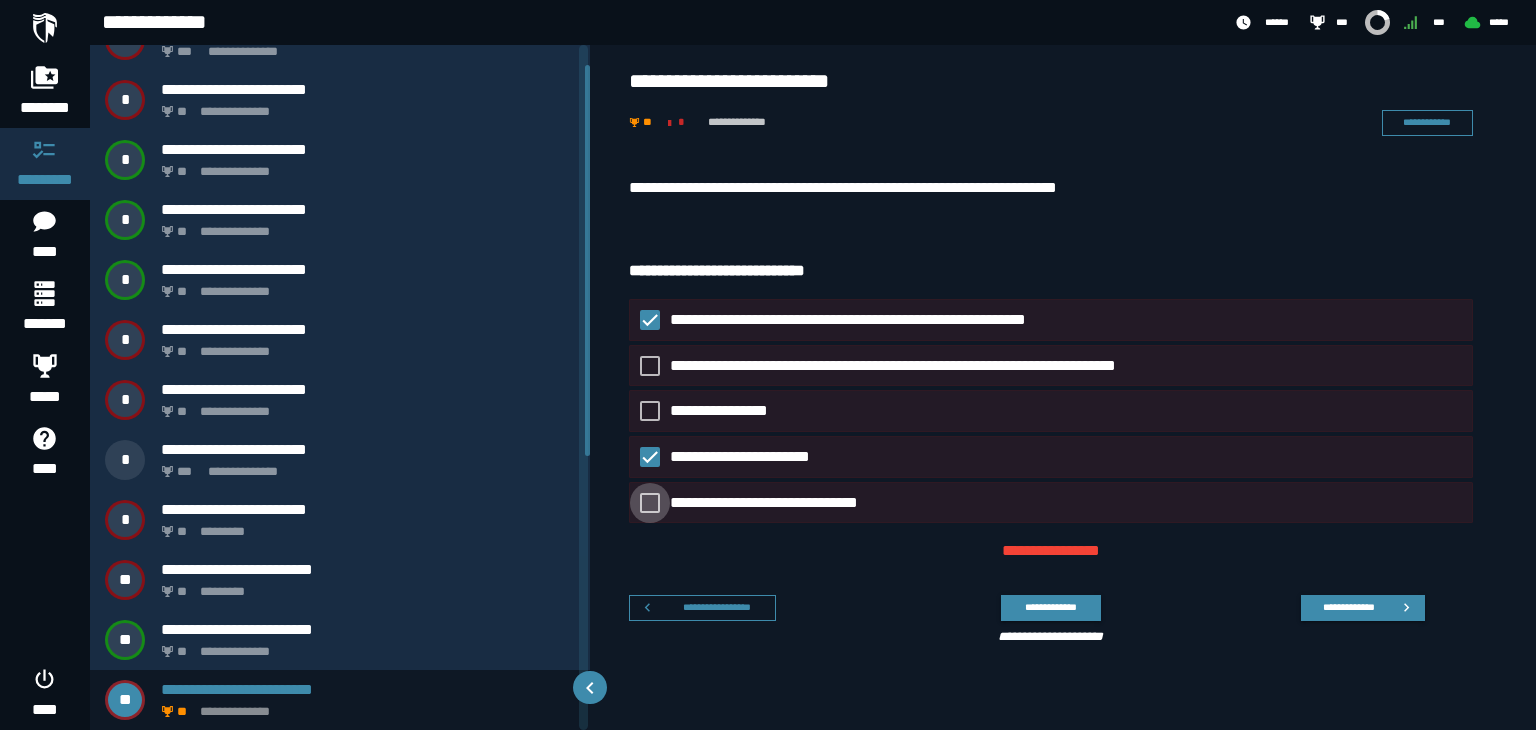 click 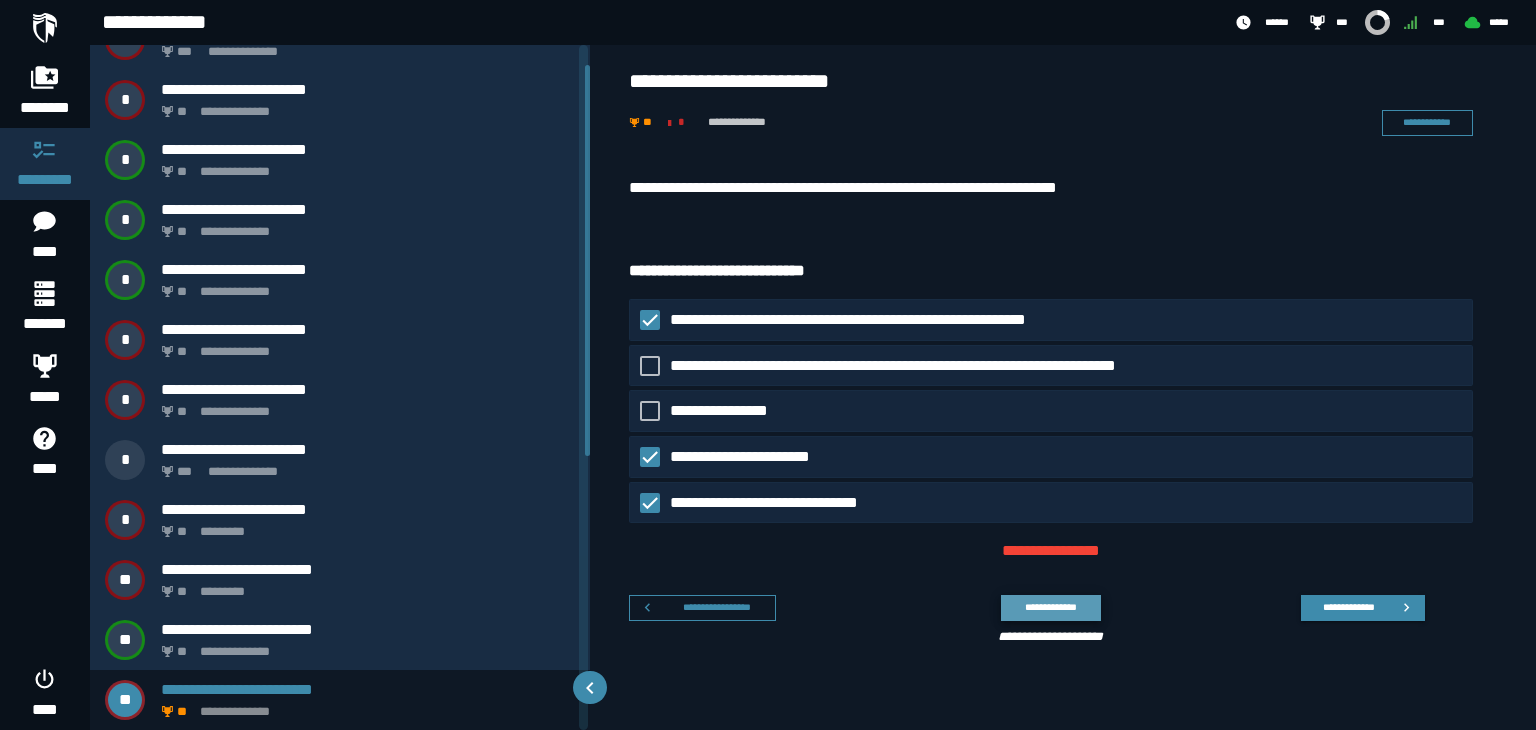 click on "**********" at bounding box center (1050, 607) 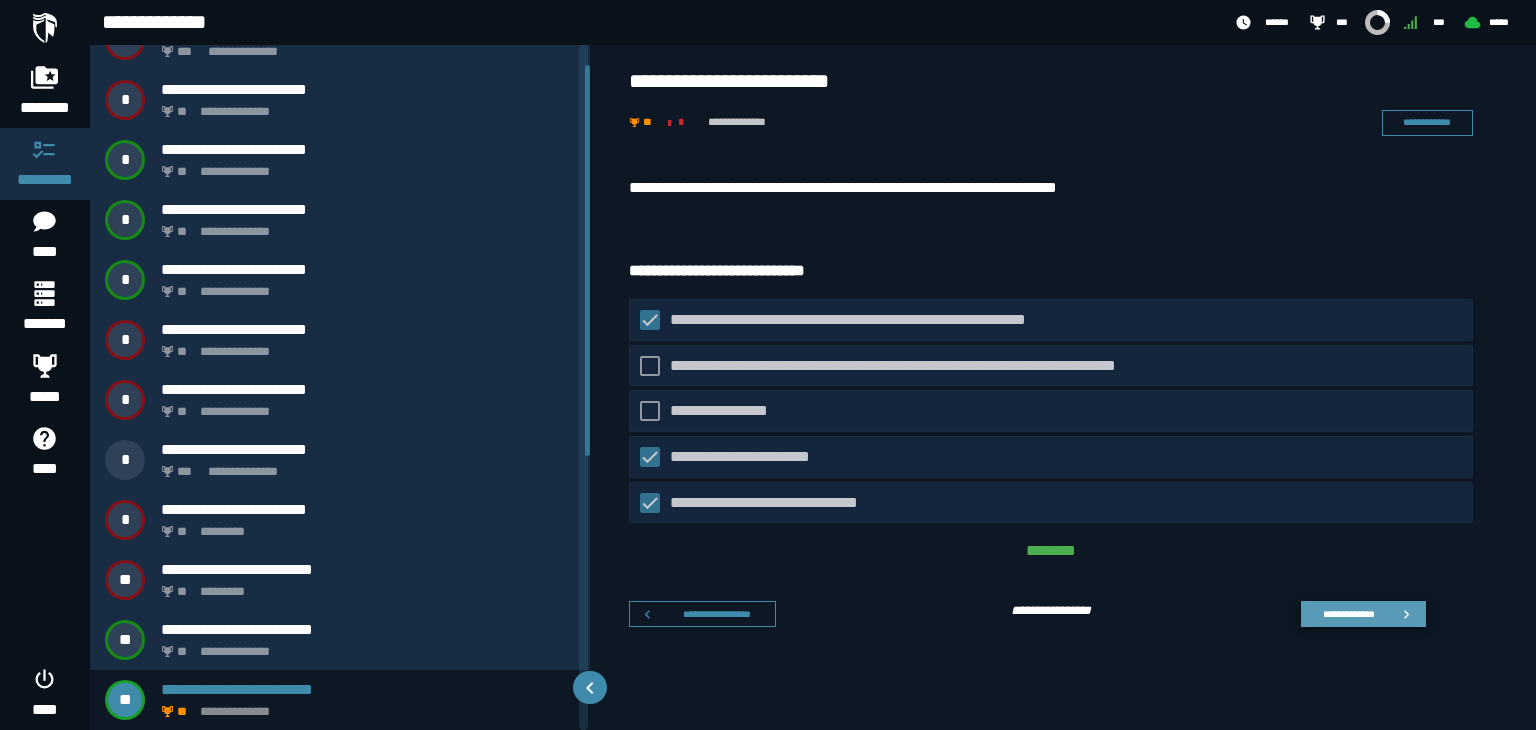 click on "**********" at bounding box center (1363, 614) 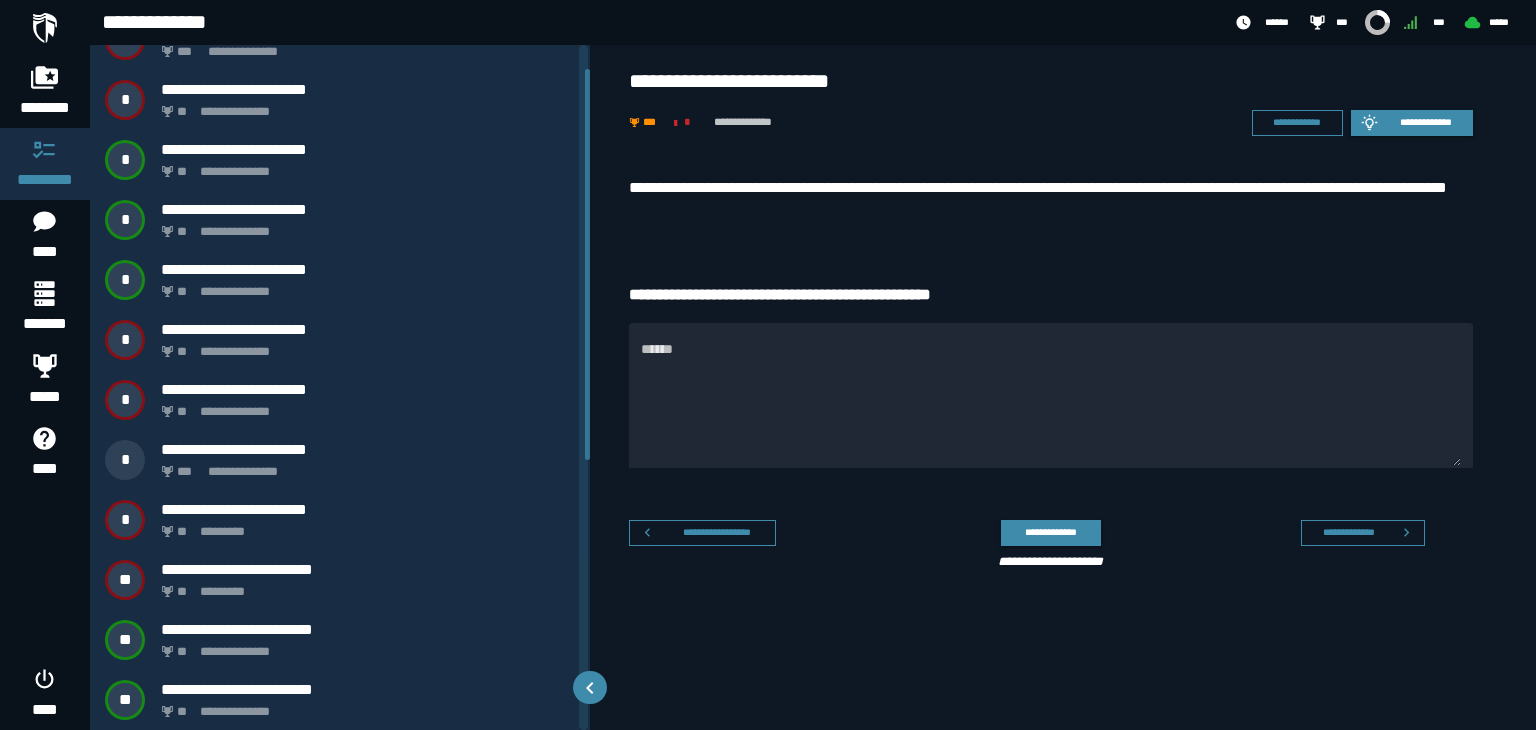 scroll, scrollTop: 95, scrollLeft: 0, axis: vertical 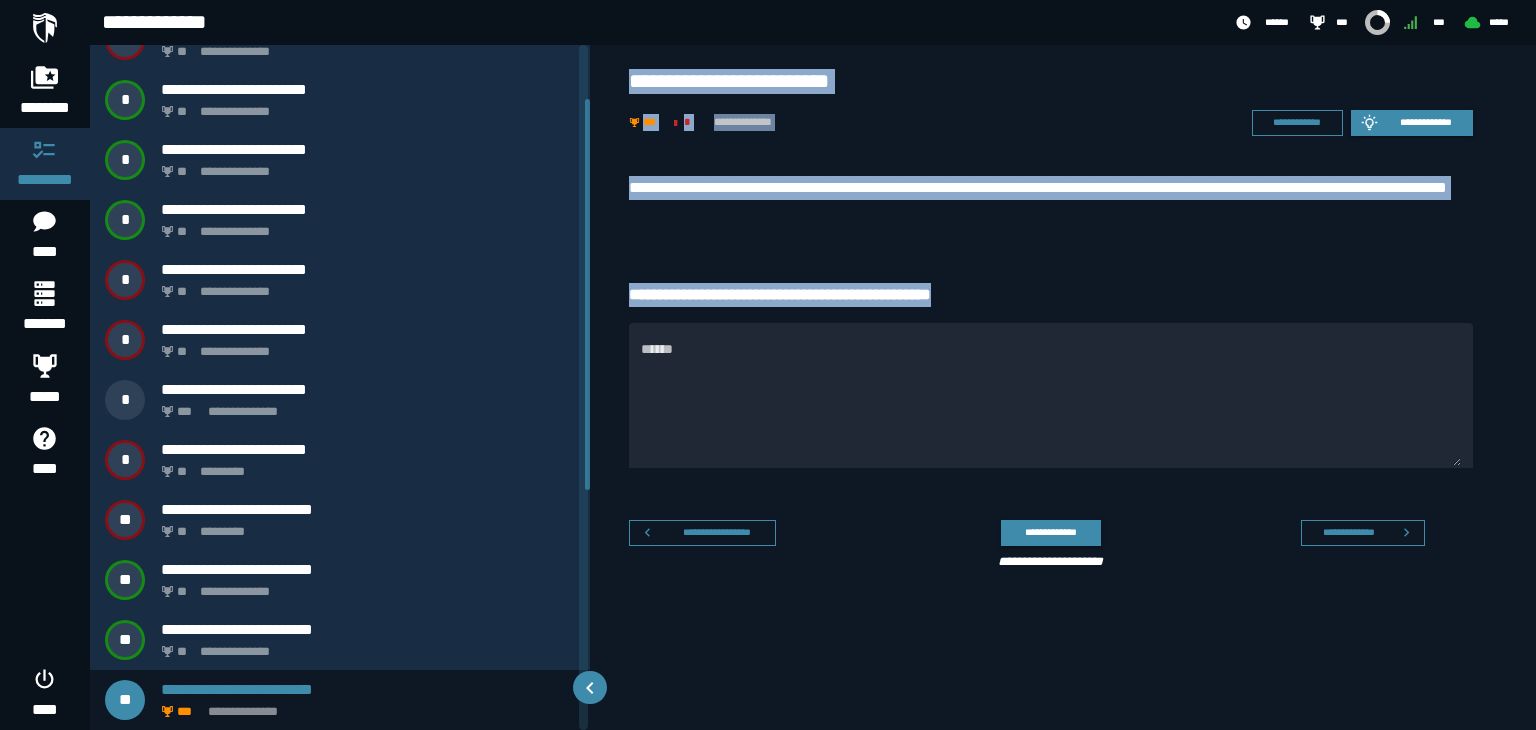 drag, startPoint x: 620, startPoint y: 65, endPoint x: 1025, endPoint y: 266, distance: 452.13495 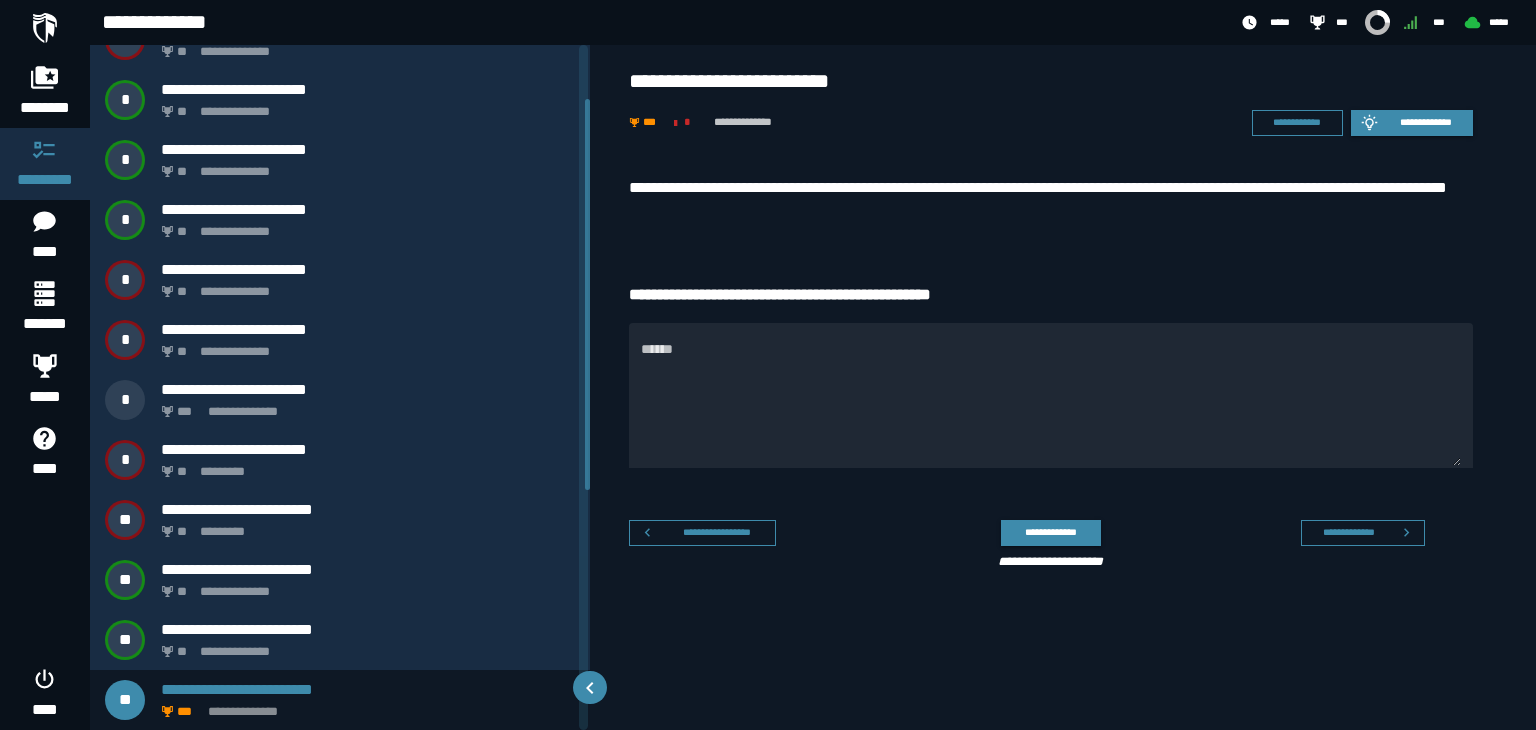 click on "**********" at bounding box center (1043, 541) 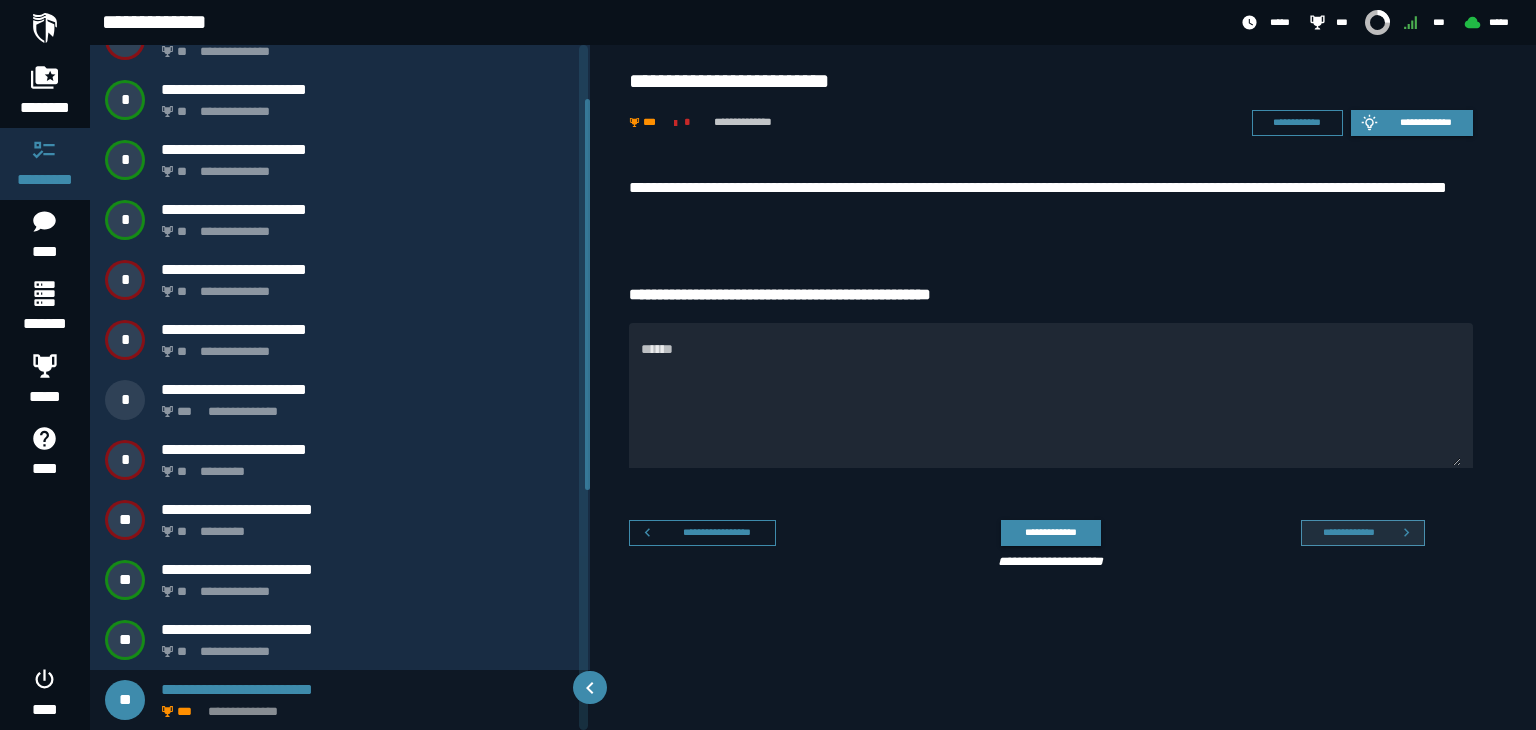 click on "**********" at bounding box center [1348, 532] 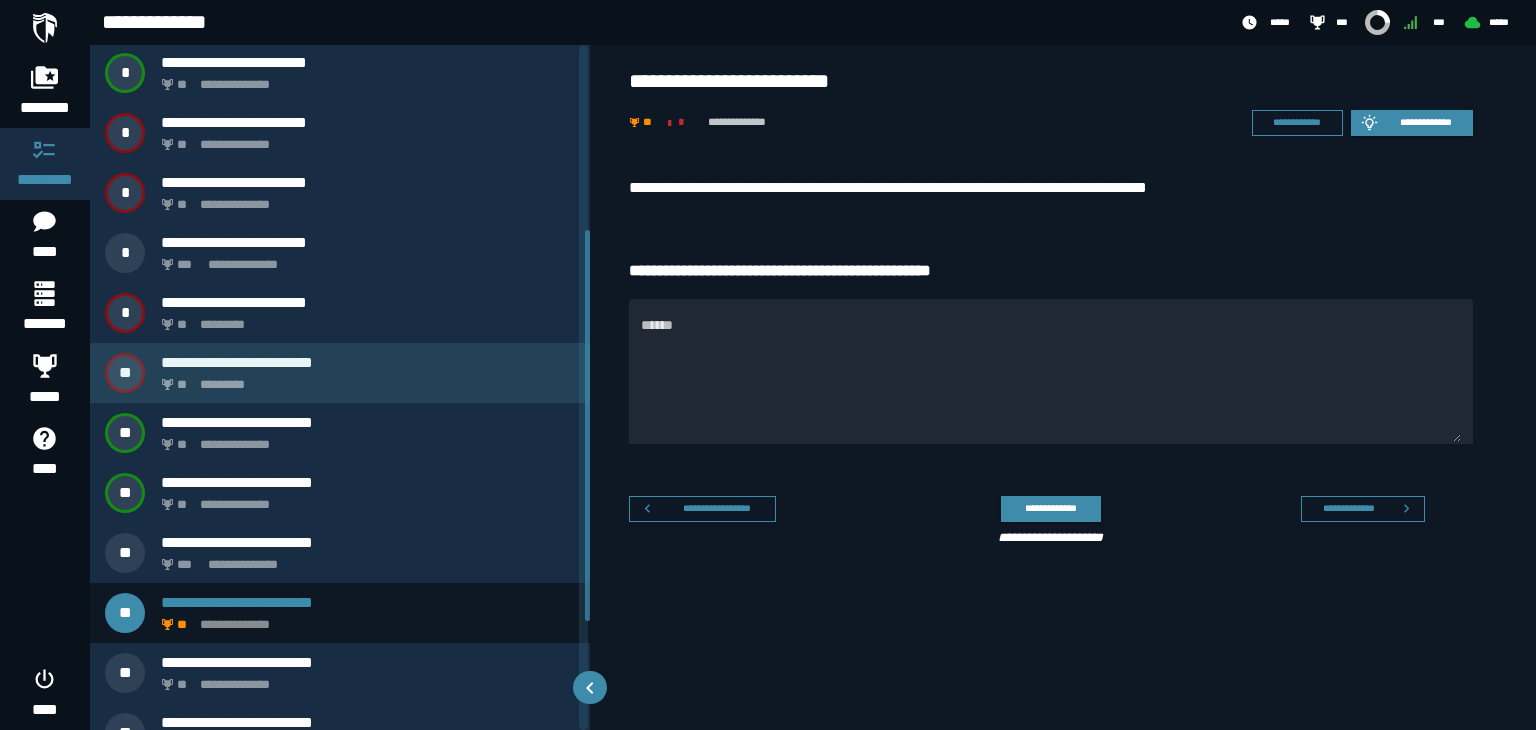 scroll, scrollTop: 155, scrollLeft: 0, axis: vertical 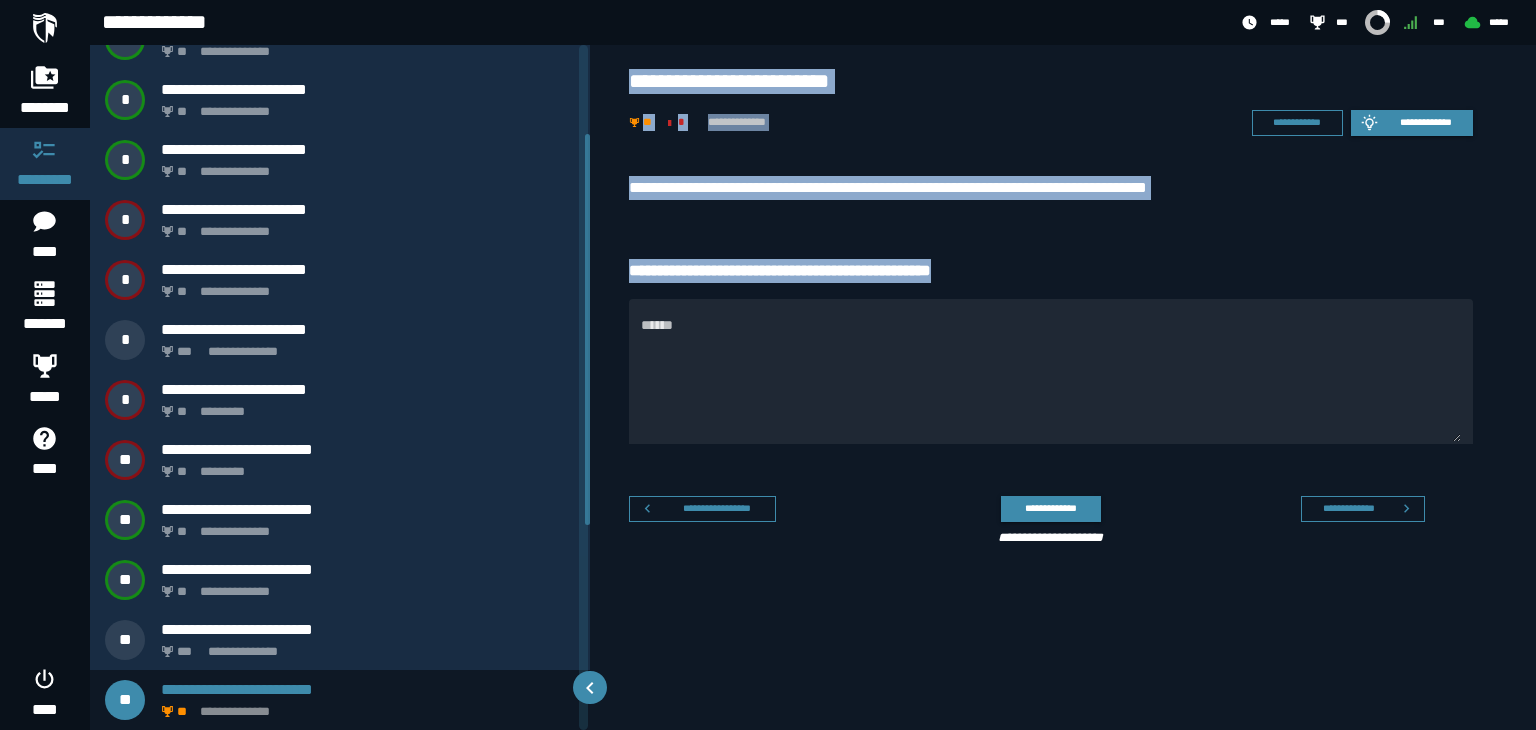 drag, startPoint x: 618, startPoint y: 59, endPoint x: 1008, endPoint y: 274, distance: 445.33694 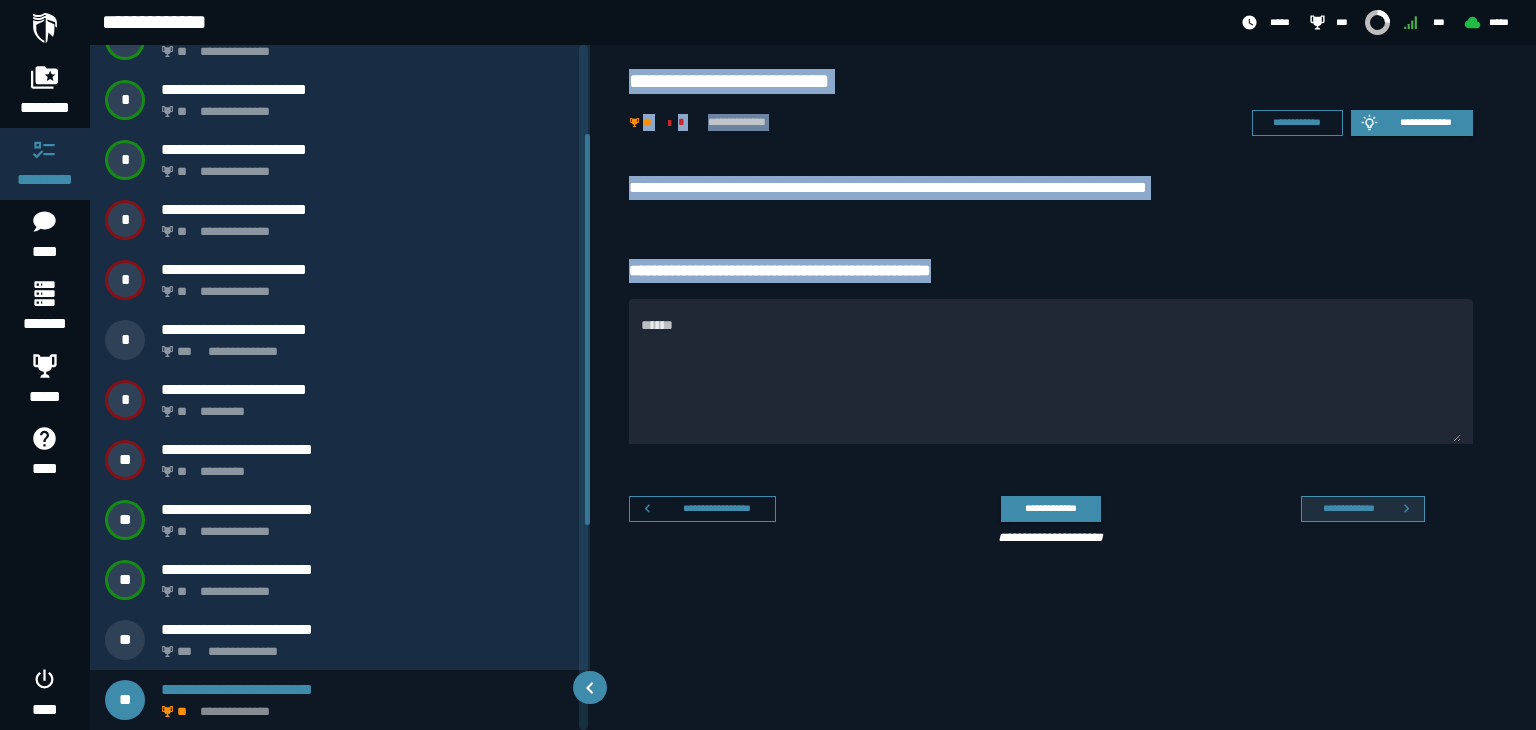click on "**********" at bounding box center (1348, 508) 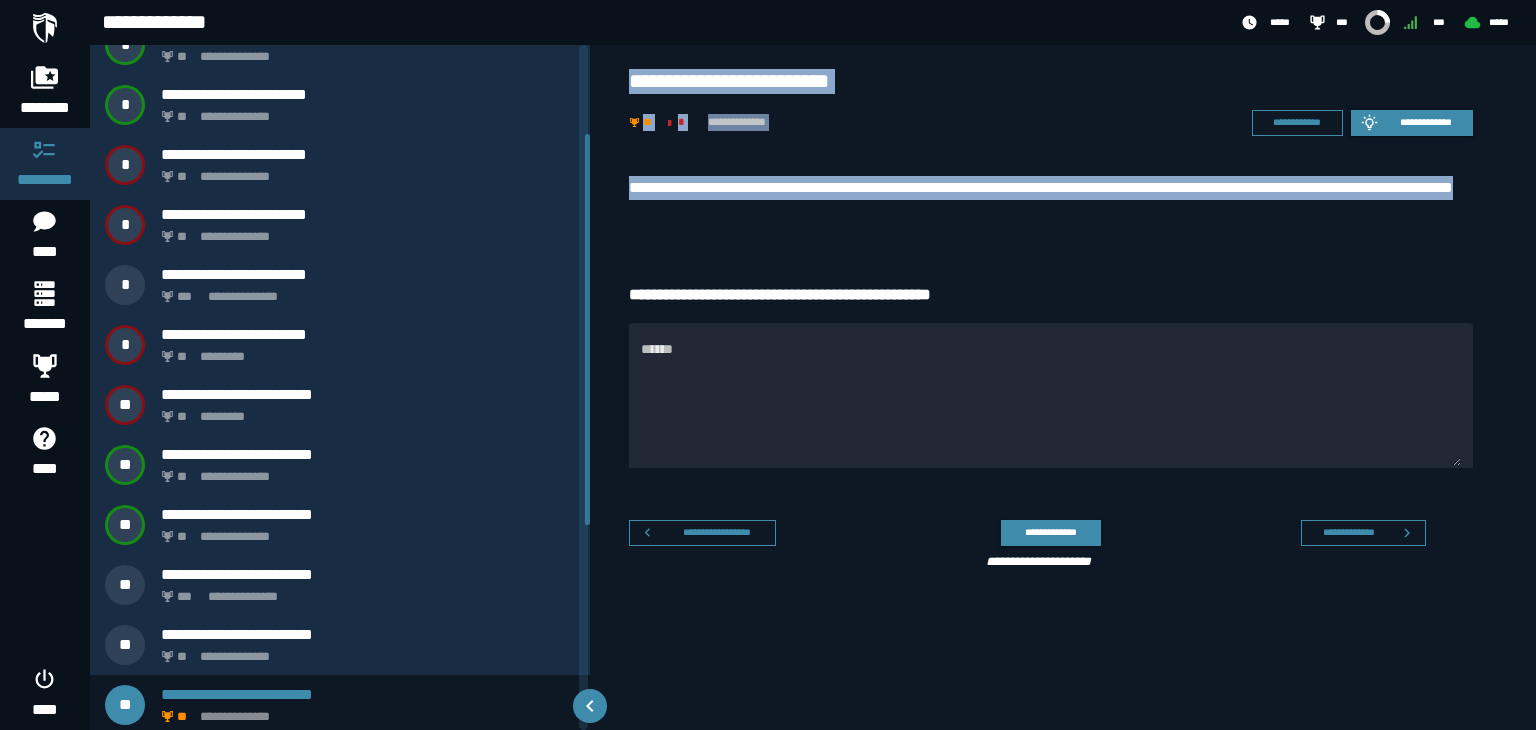scroll, scrollTop: 215, scrollLeft: 0, axis: vertical 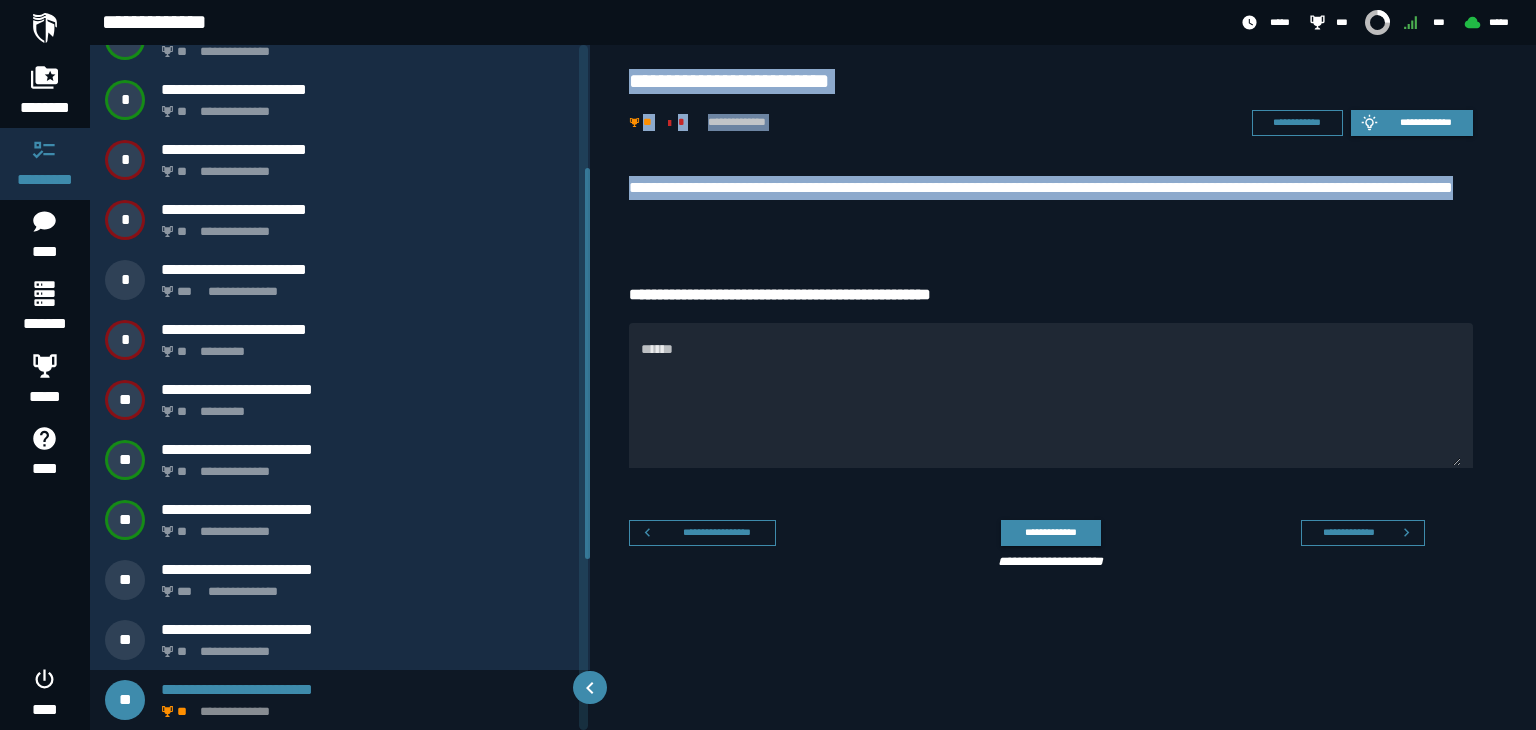 click on "**********" at bounding box center [1051, 81] 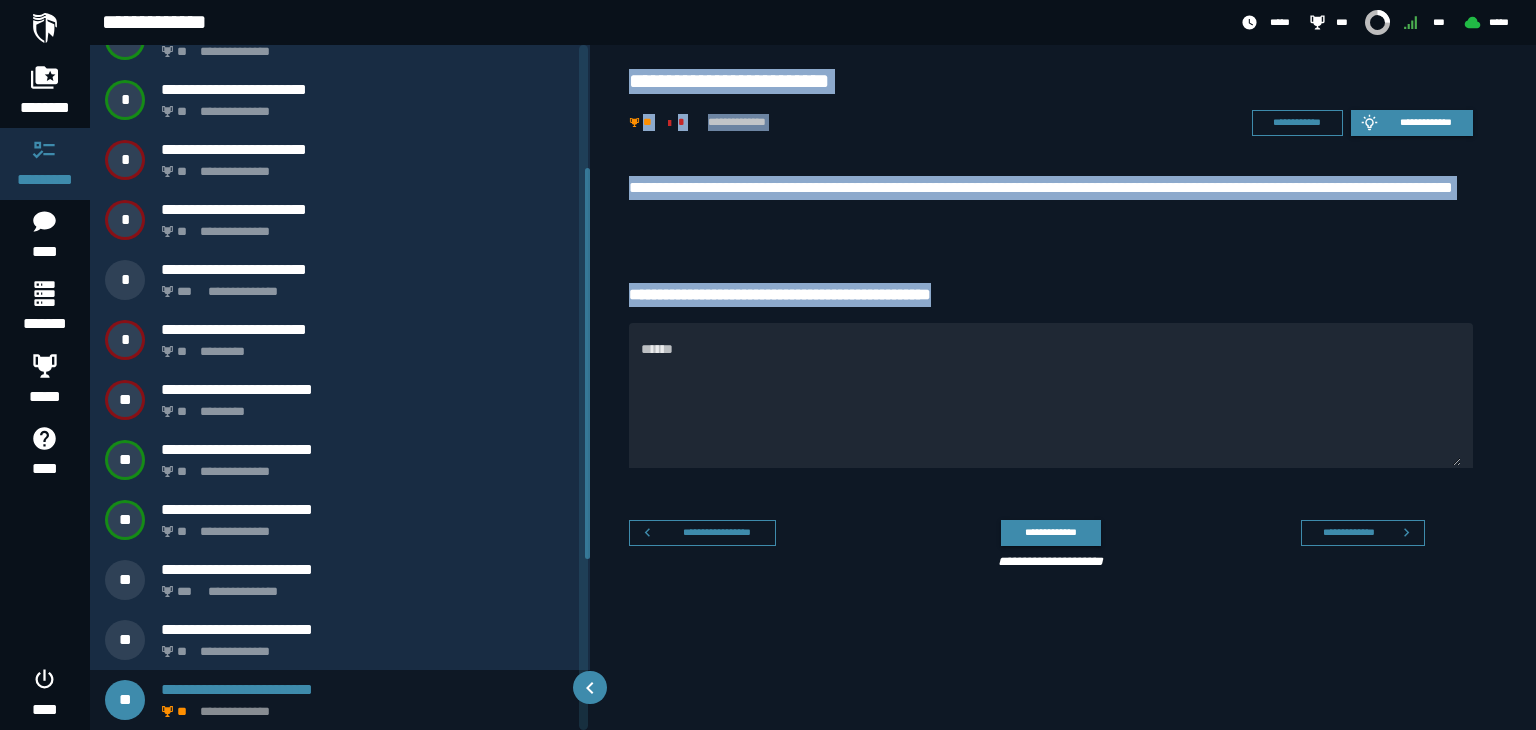 drag, startPoint x: 635, startPoint y: 73, endPoint x: 1007, endPoint y: 293, distance: 432.18515 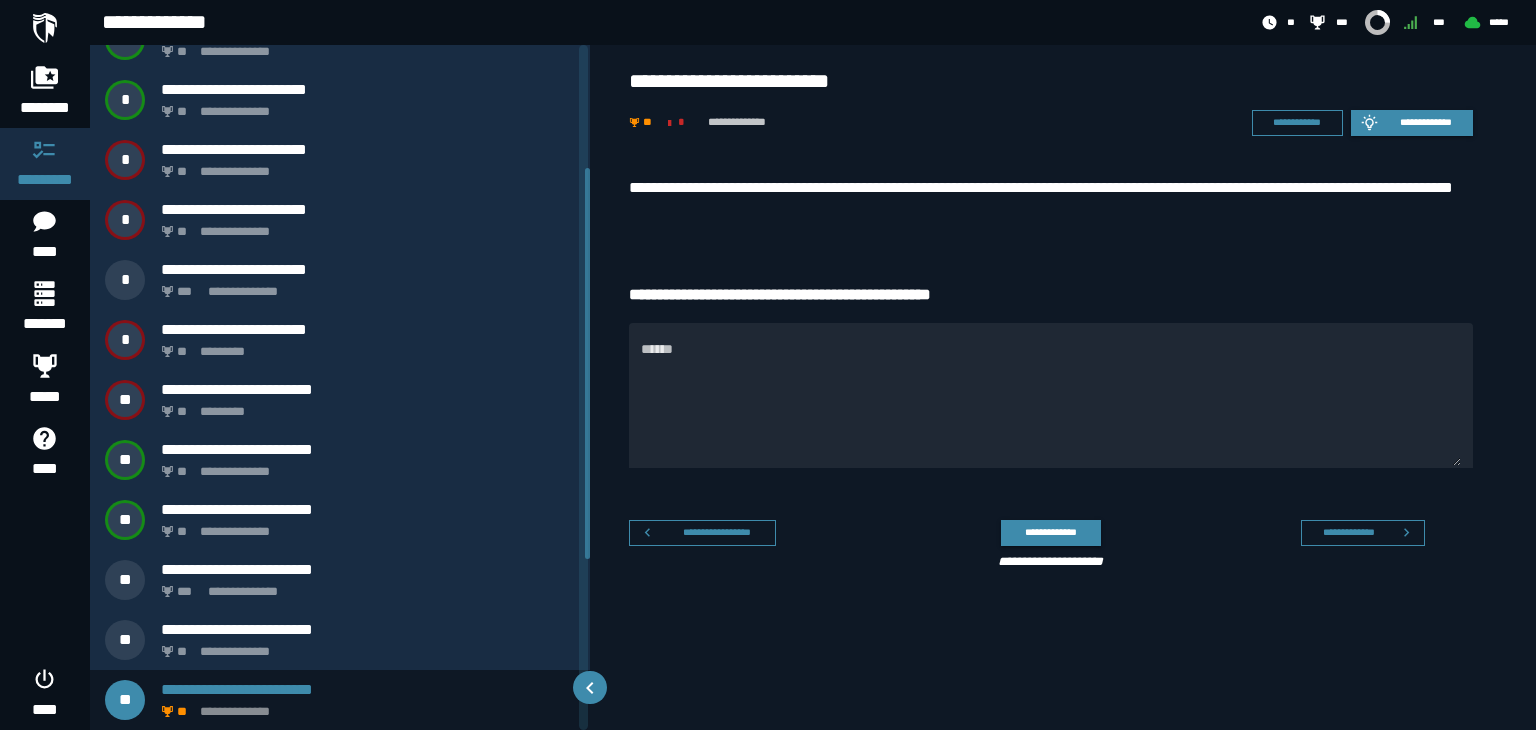 click on "**********" at bounding box center [1043, 541] 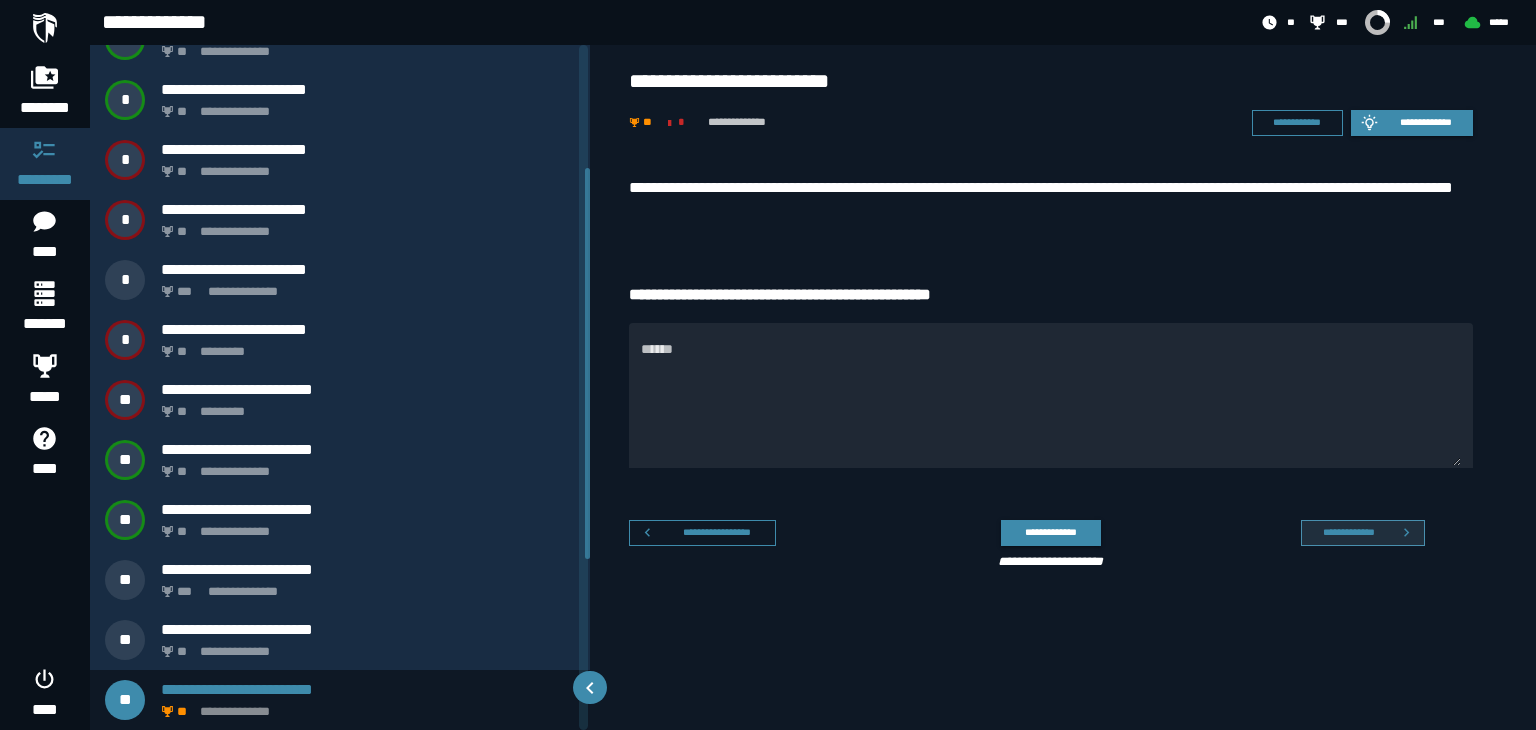 click on "**********" at bounding box center (1348, 532) 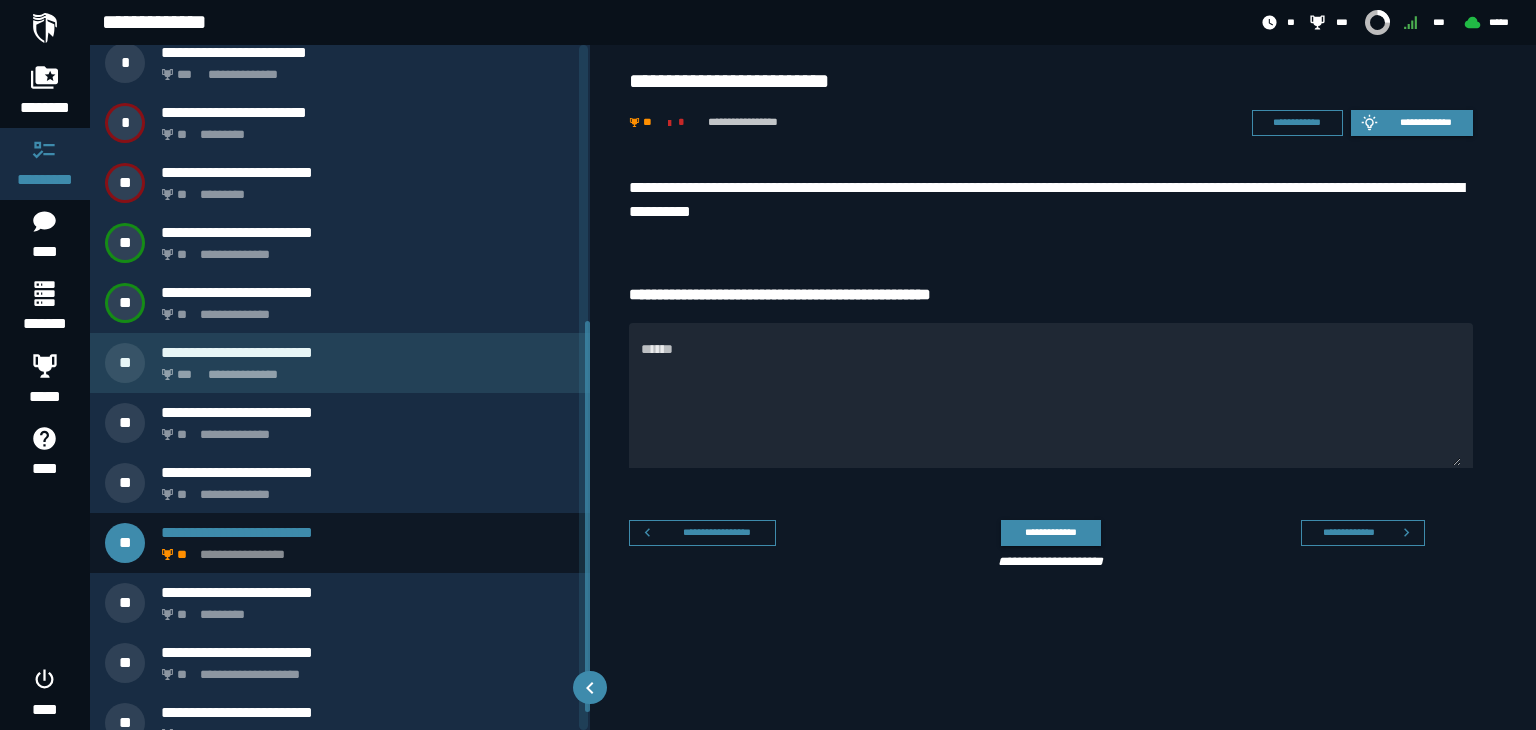scroll, scrollTop: 515, scrollLeft: 0, axis: vertical 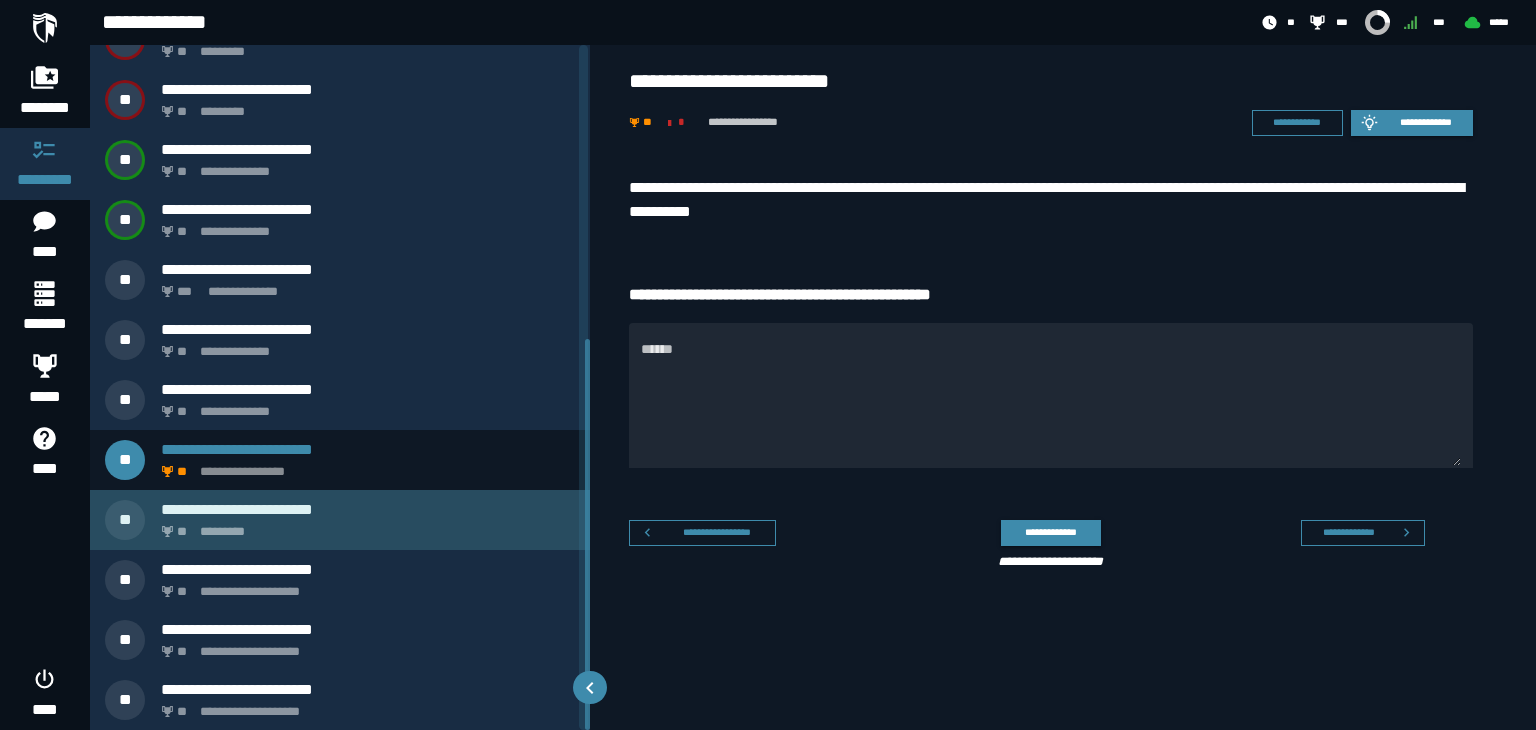 click on "** *********" at bounding box center (364, 526) 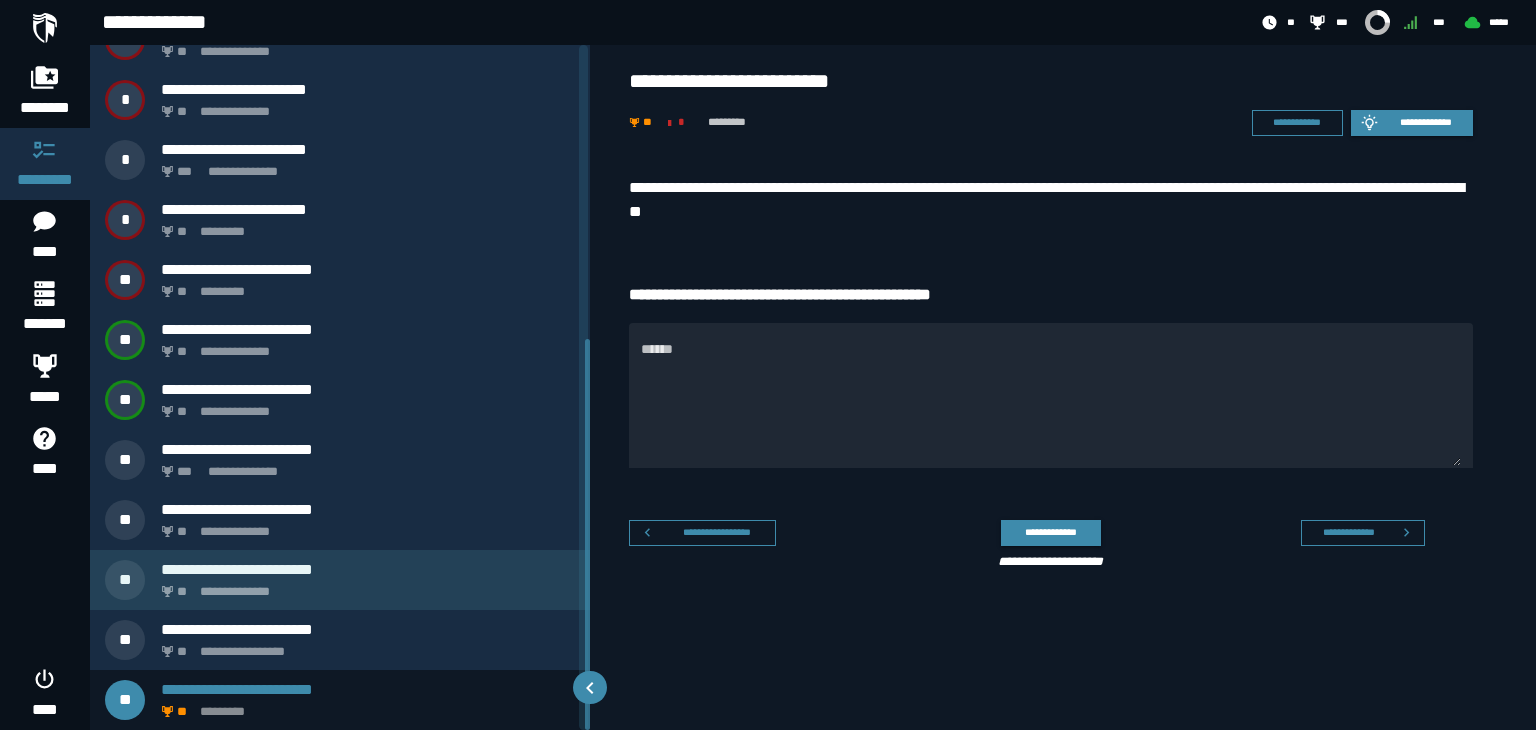 scroll, scrollTop: 515, scrollLeft: 0, axis: vertical 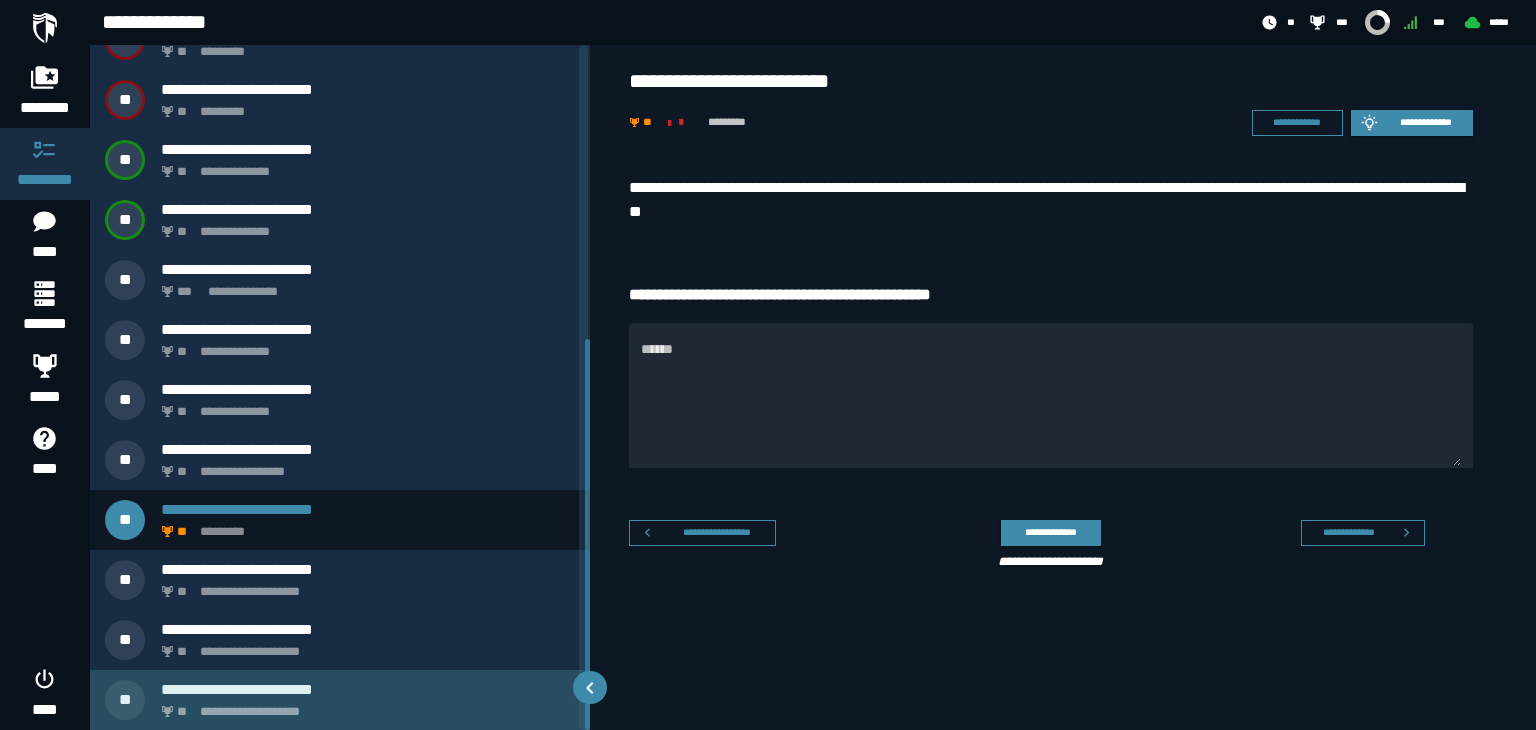 click on "**********" at bounding box center (364, 706) 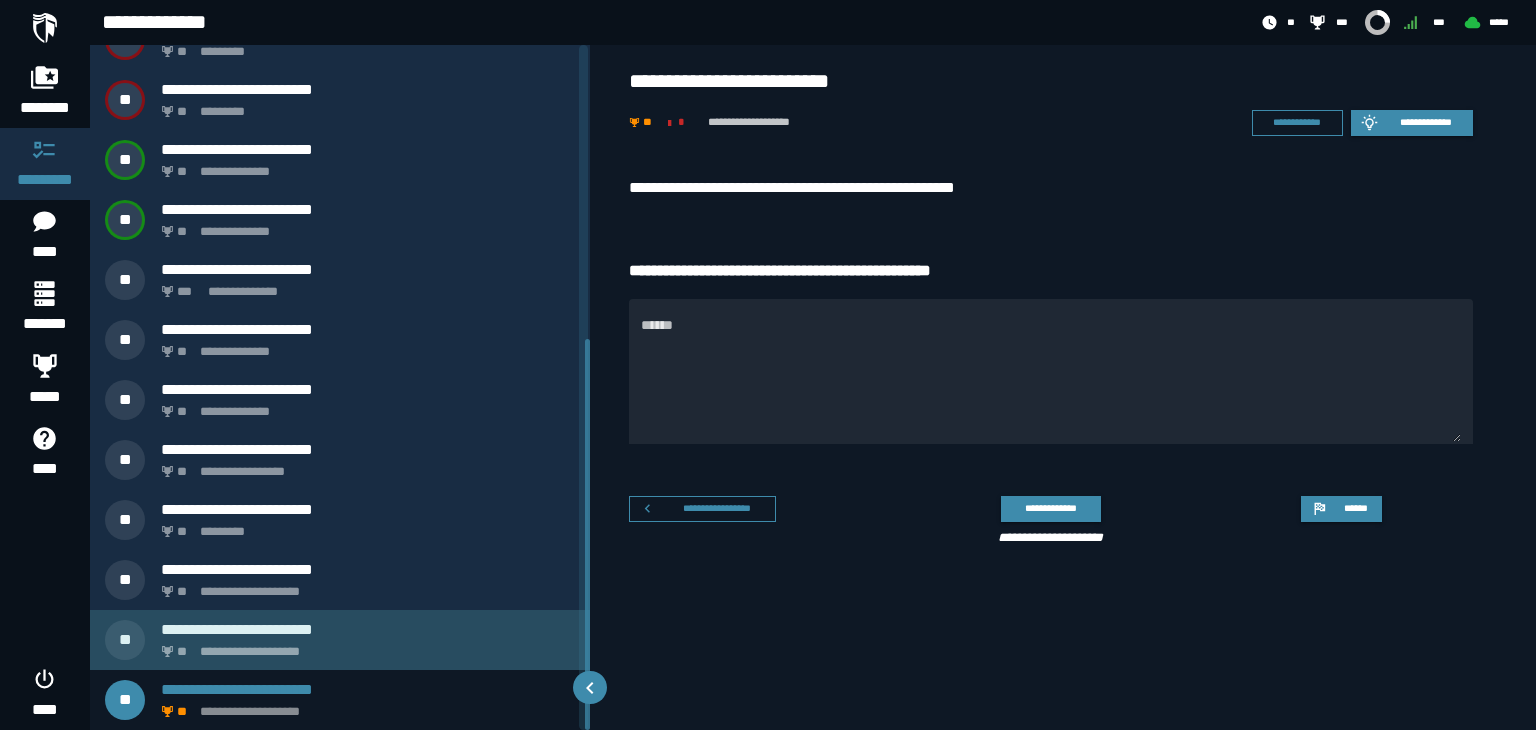 click on "**********" 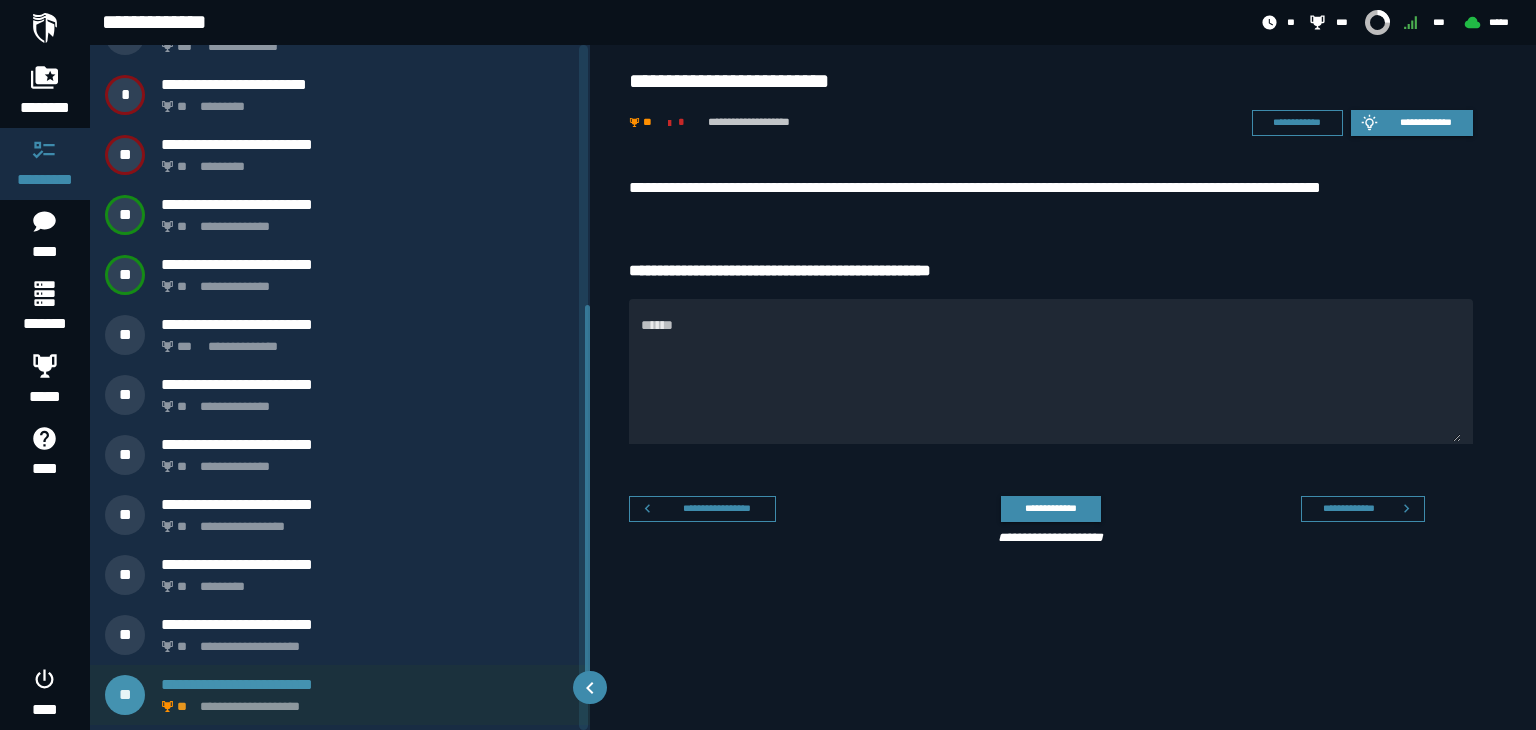 scroll, scrollTop: 455, scrollLeft: 0, axis: vertical 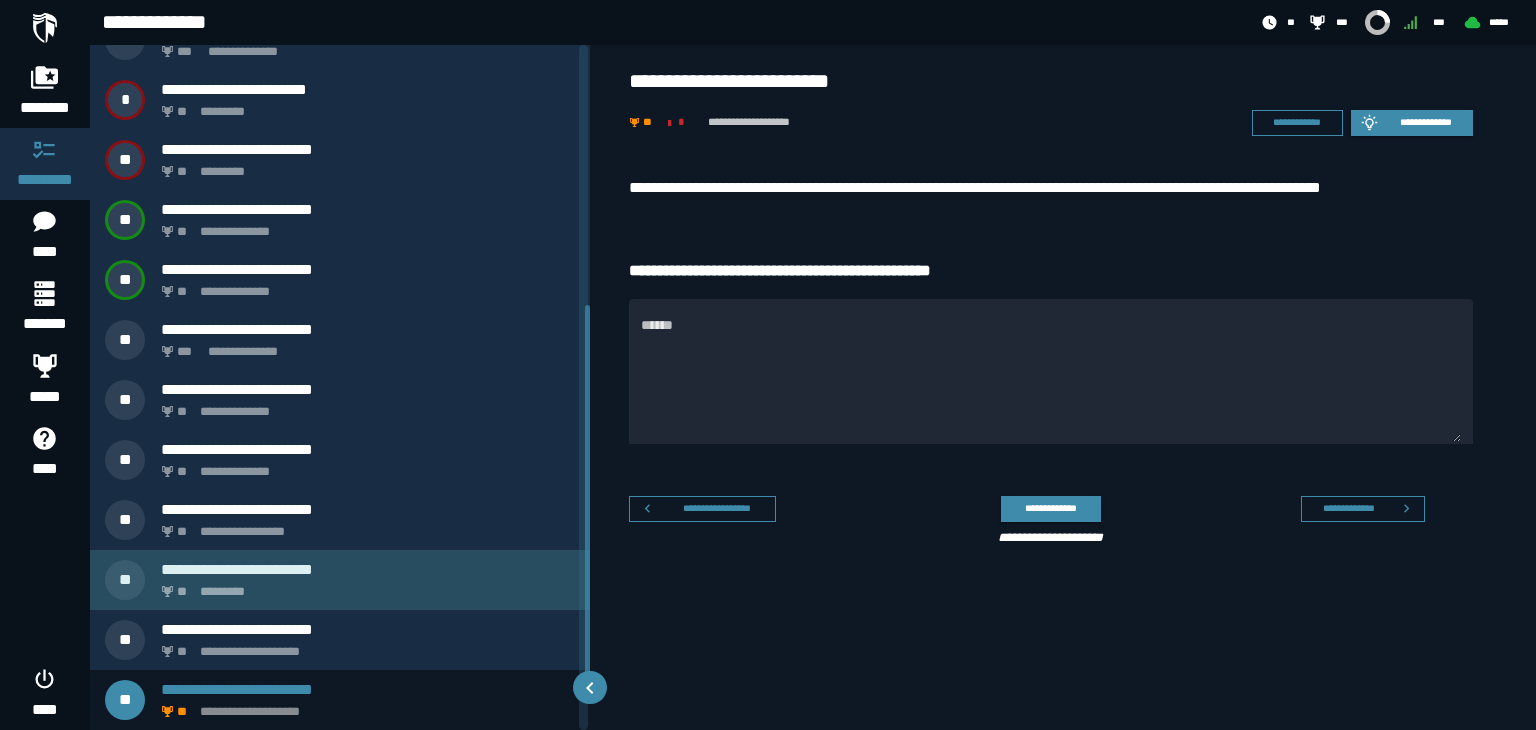 click on "** *********" at bounding box center [364, 586] 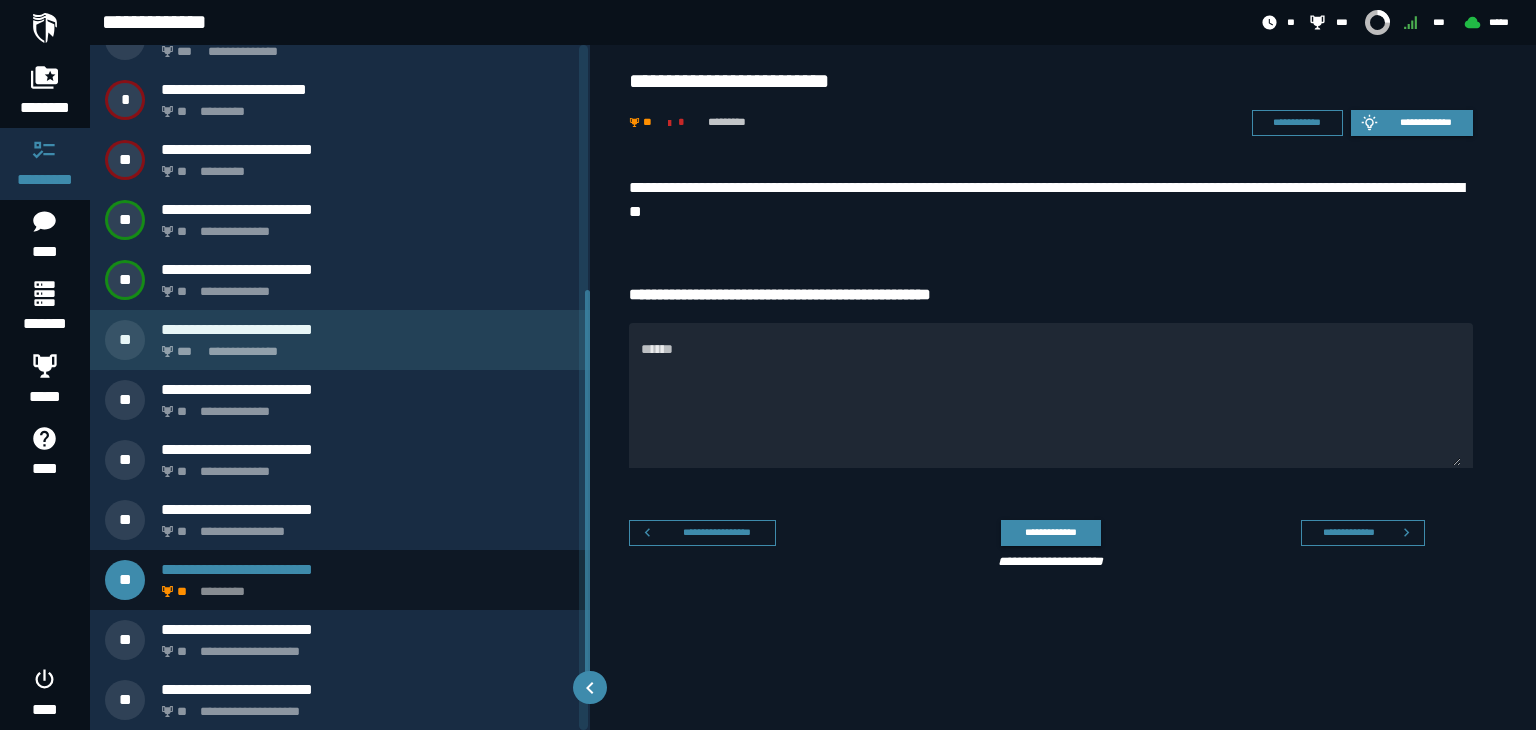 scroll, scrollTop: 335, scrollLeft: 0, axis: vertical 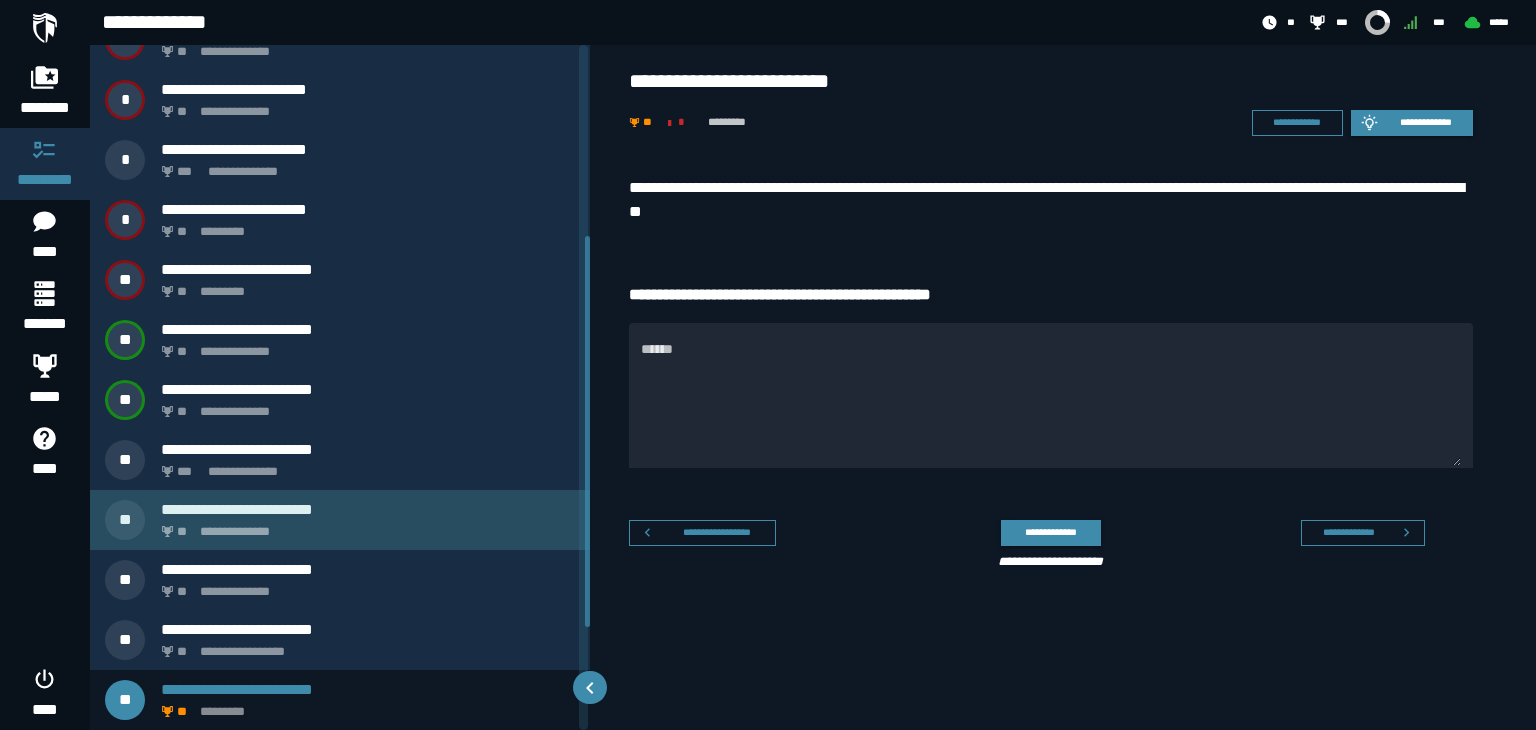 click on "**********" at bounding box center [364, 526] 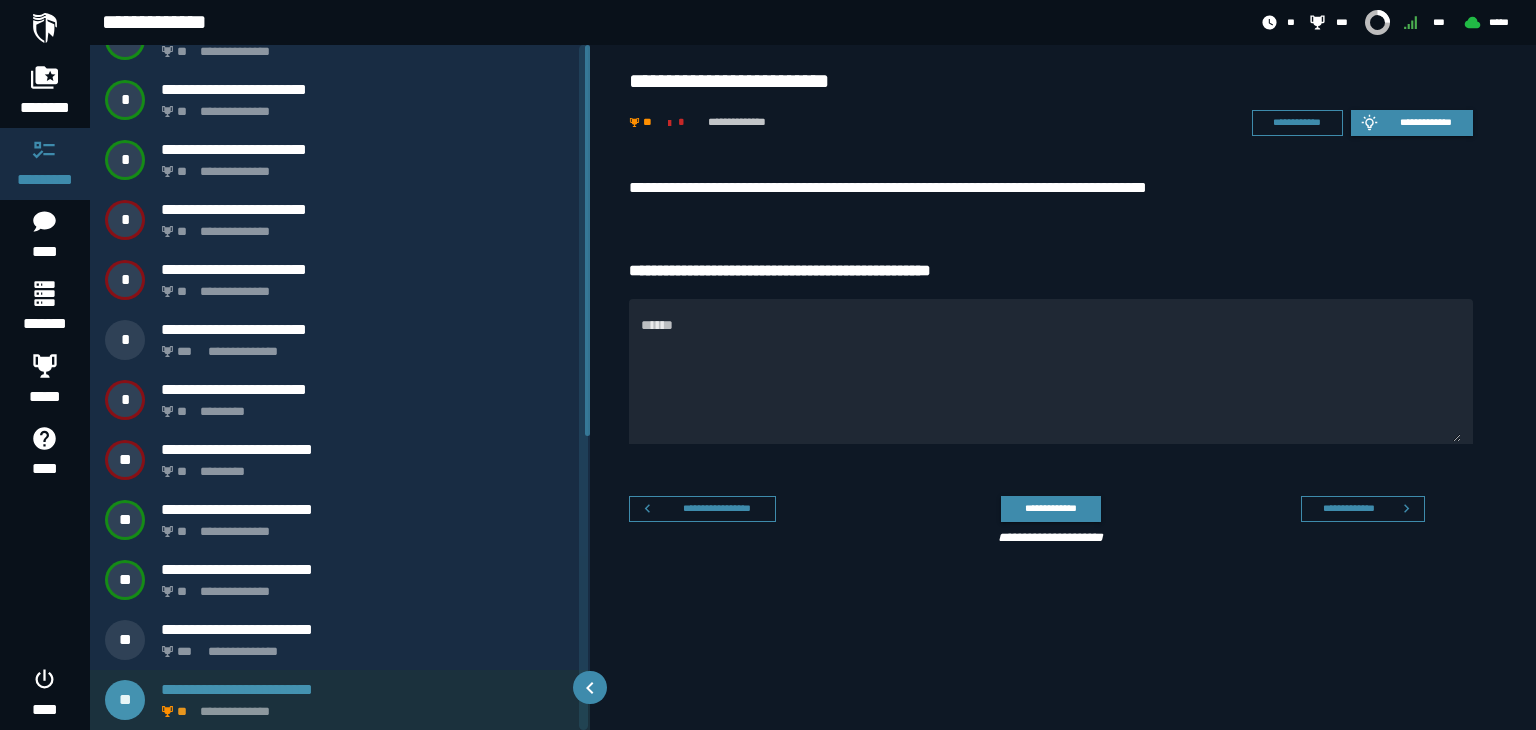scroll, scrollTop: 0, scrollLeft: 0, axis: both 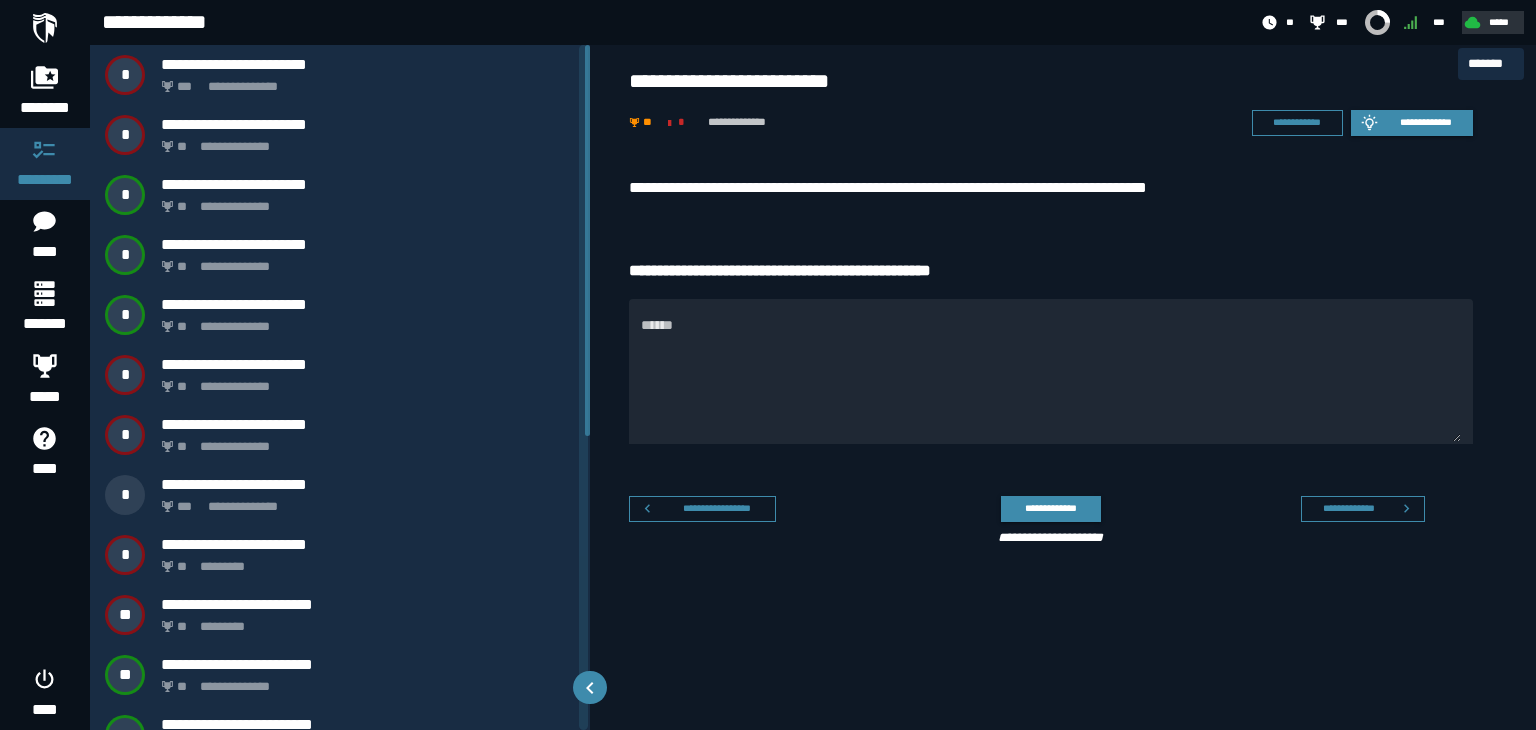 click on "*****" at bounding box center [1500, 22] 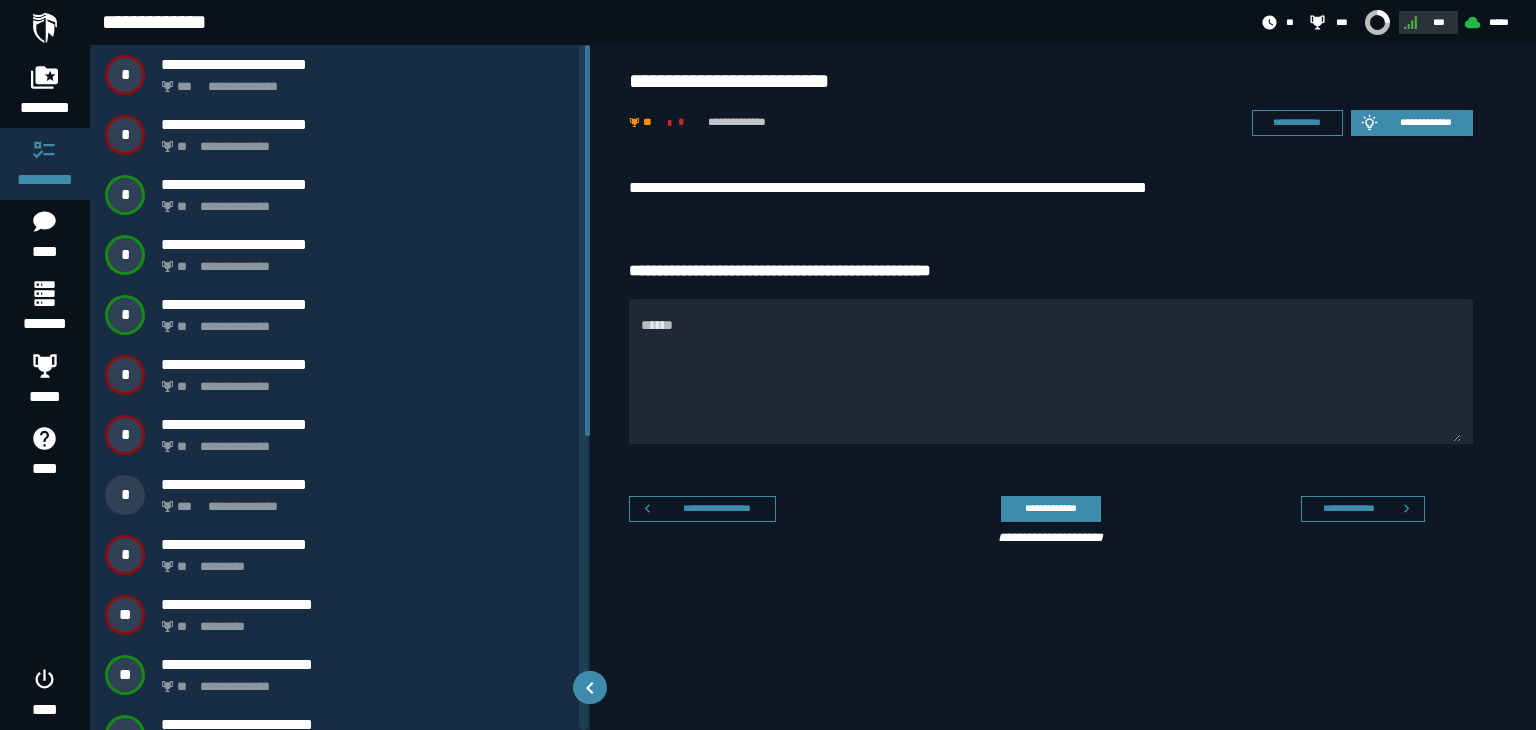 click on "***" at bounding box center [1426, 22] 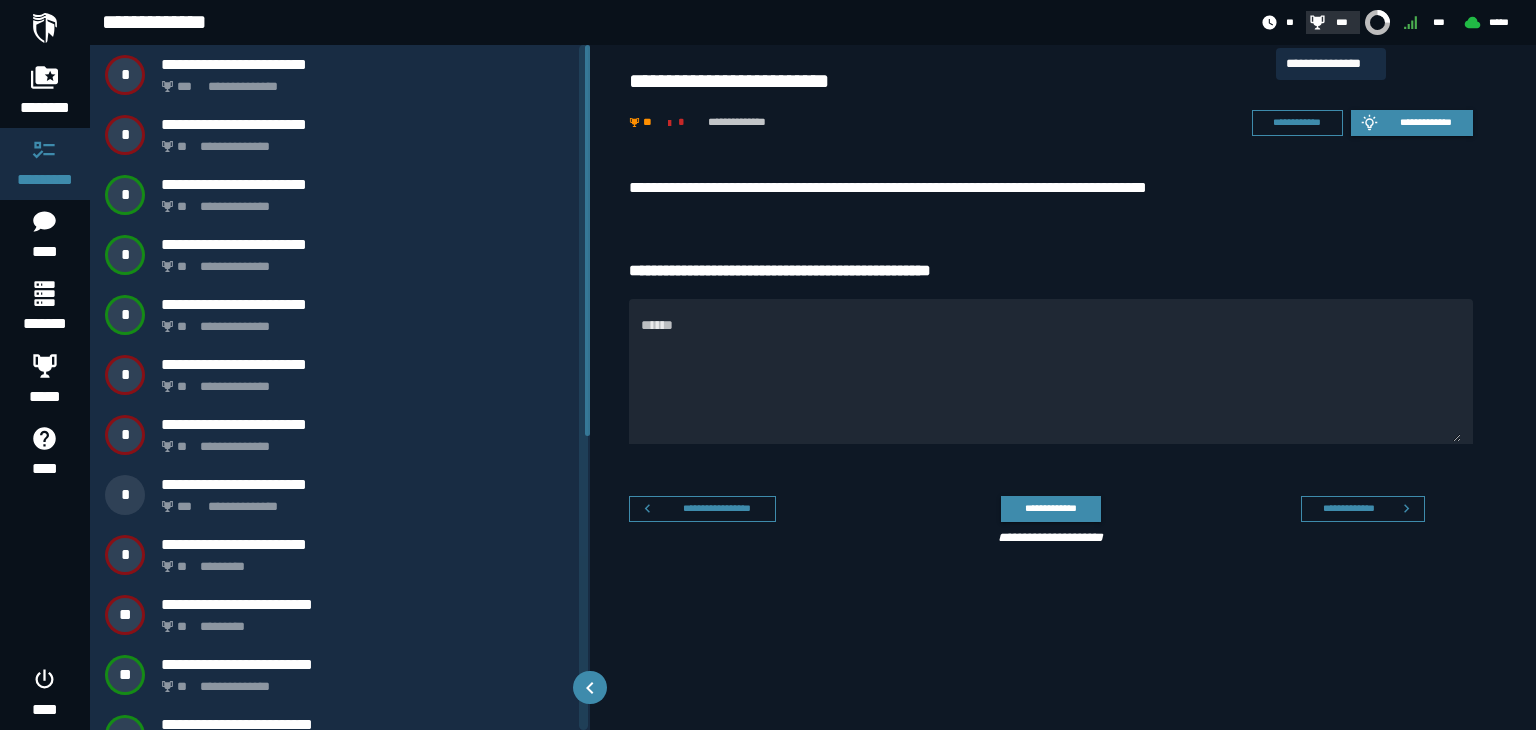 click on "***" at bounding box center [1342, 22] 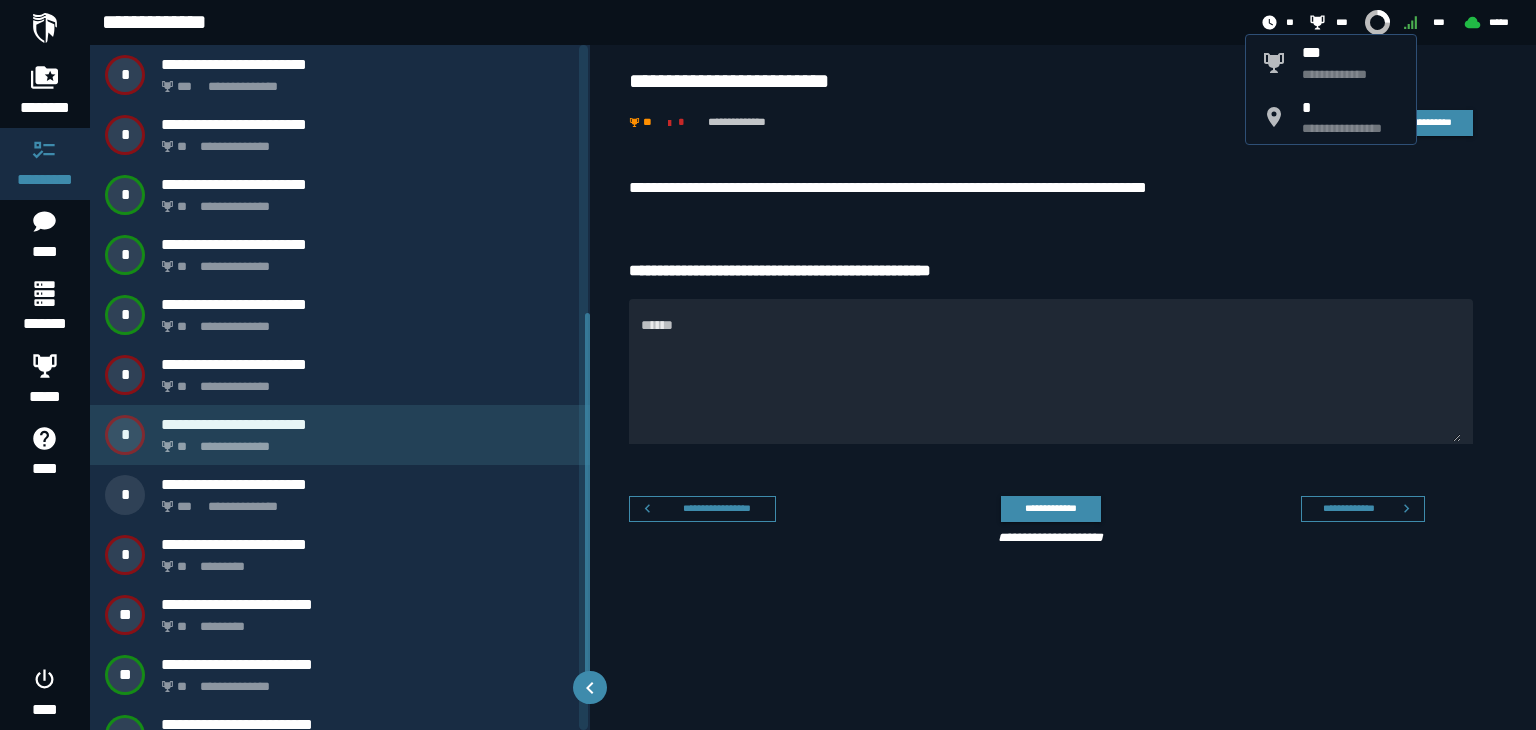 scroll, scrollTop: 515, scrollLeft: 0, axis: vertical 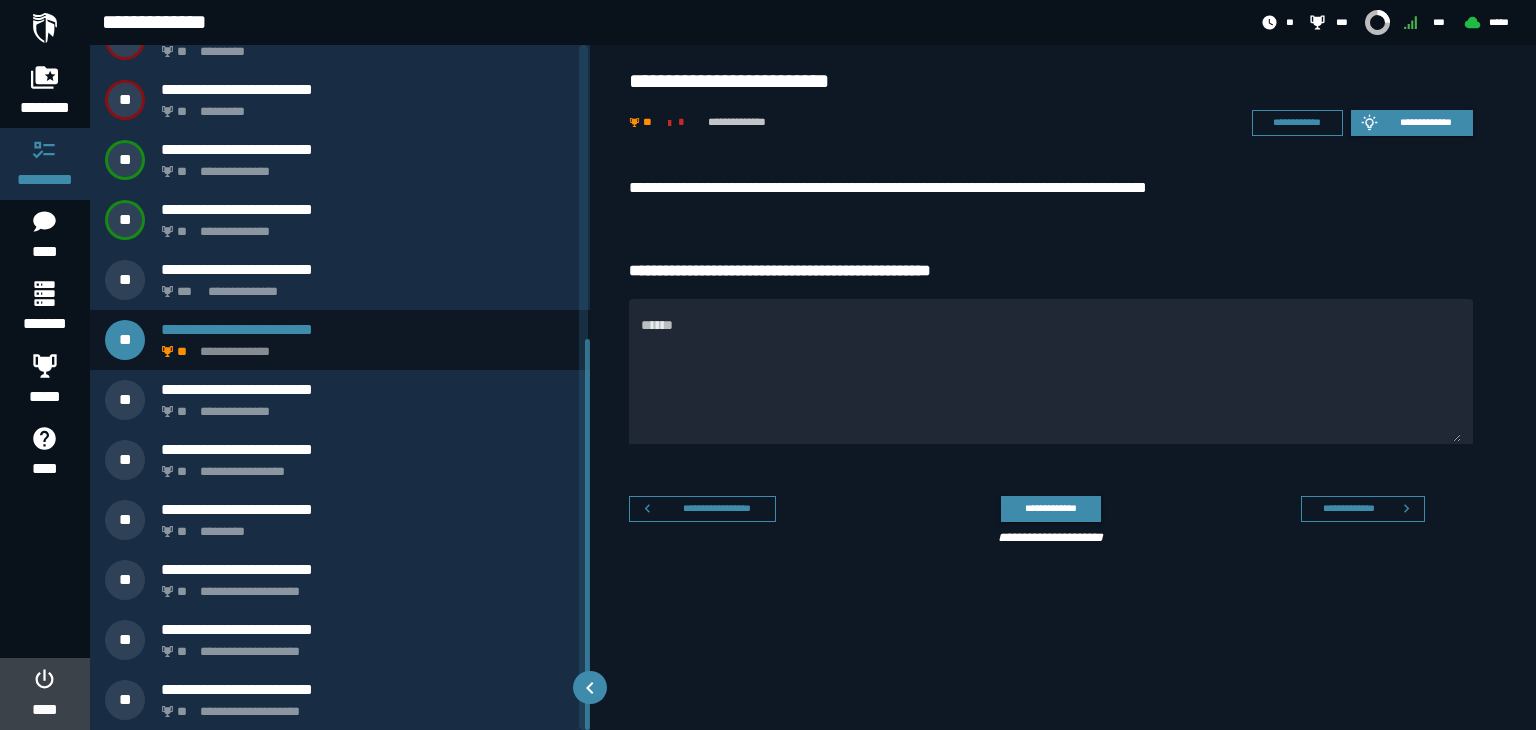 click 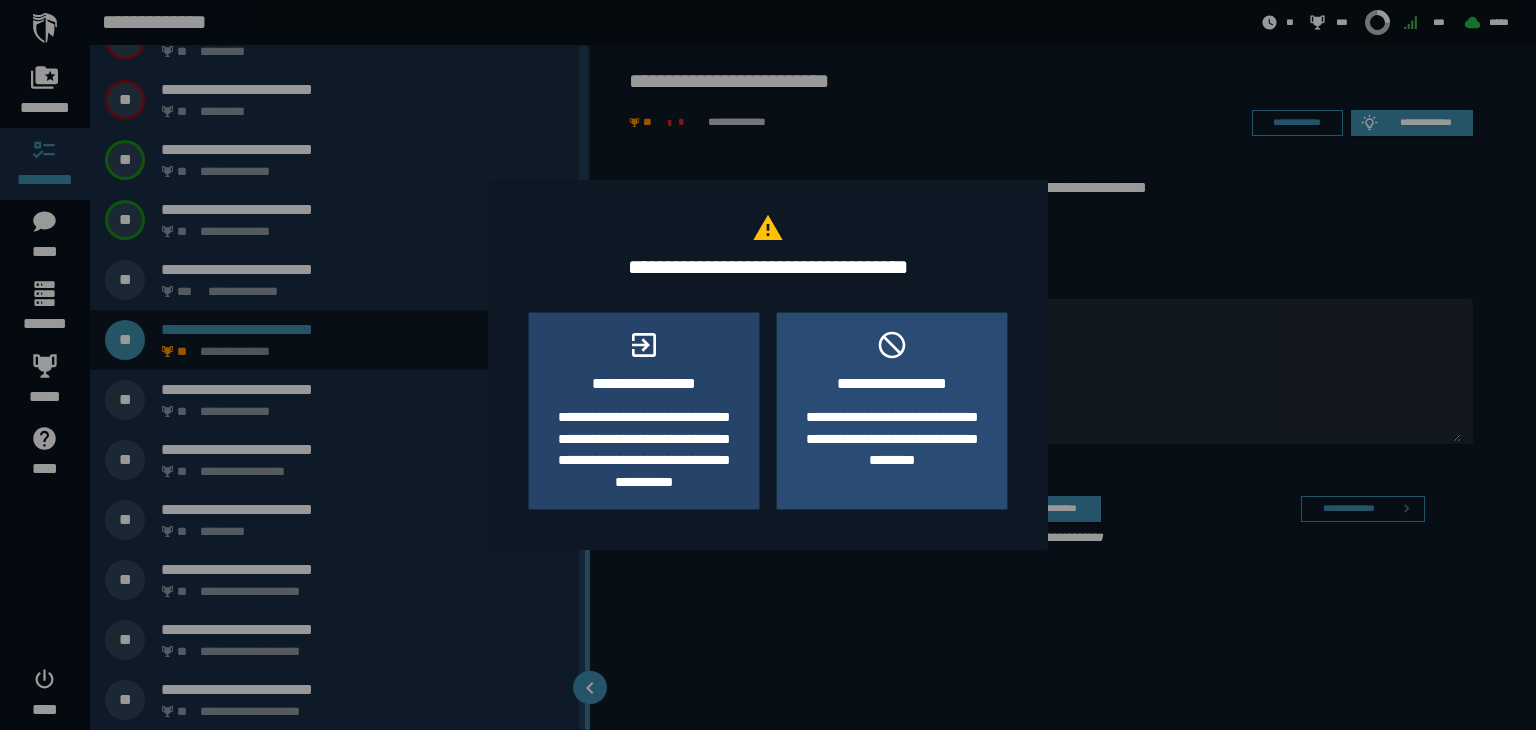 click on "**********" 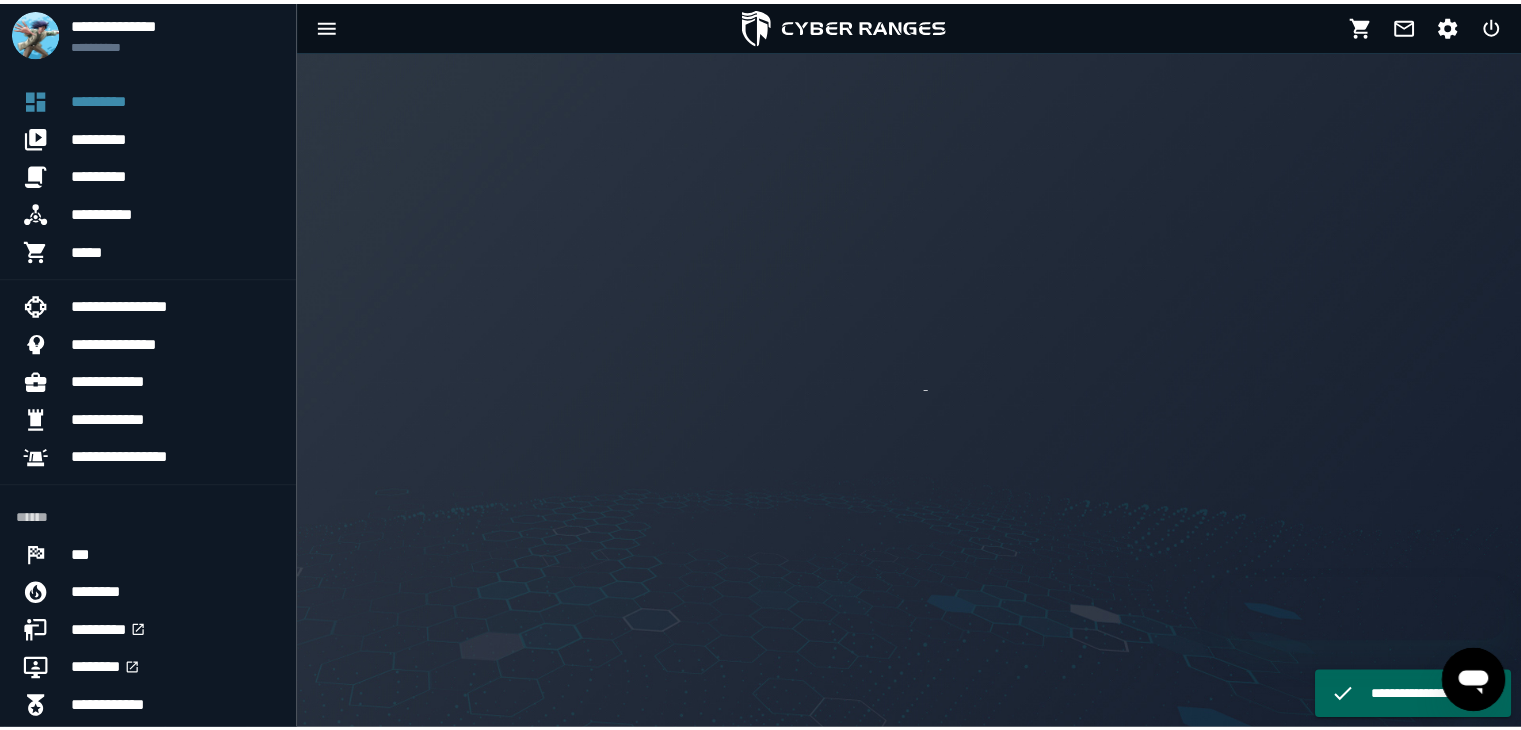 scroll, scrollTop: 0, scrollLeft: 0, axis: both 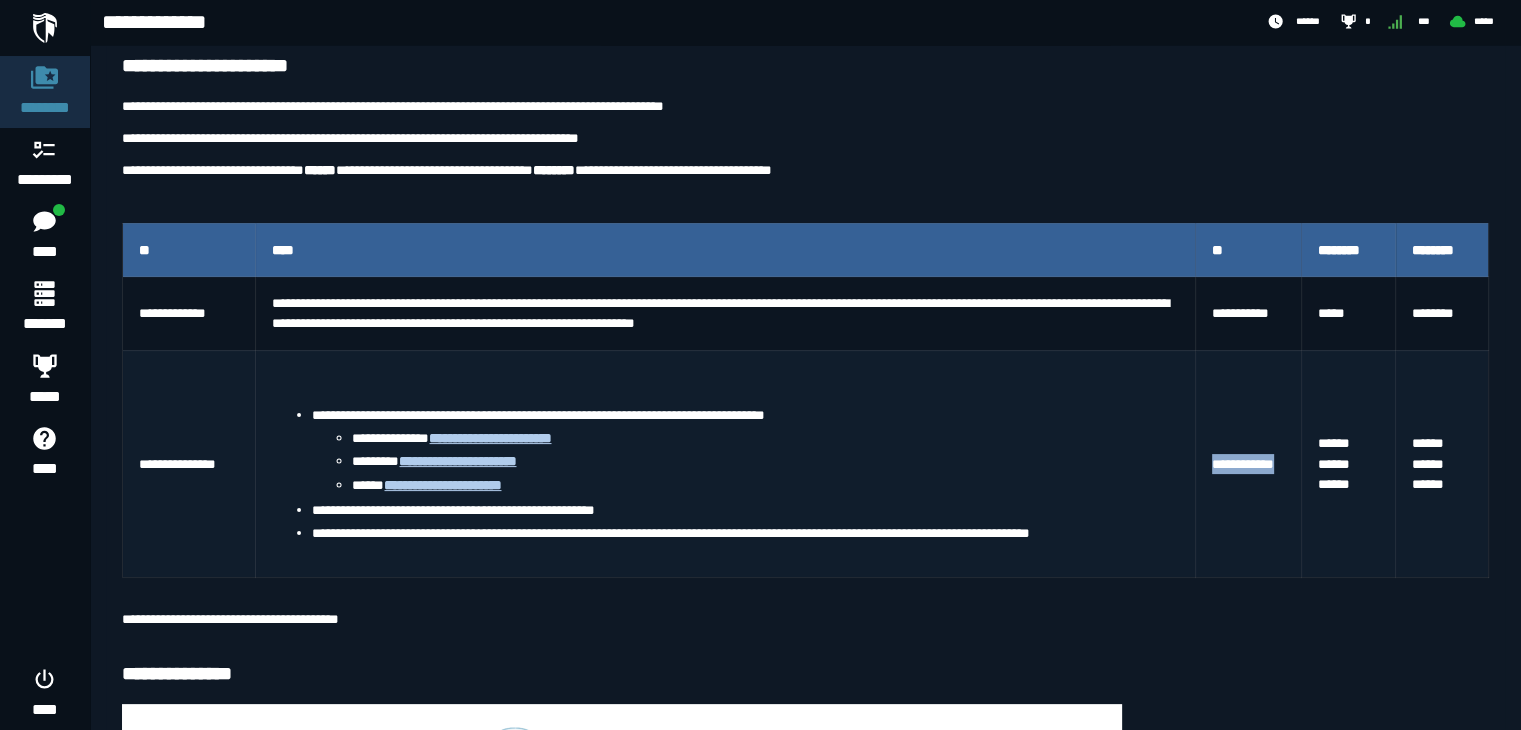 drag, startPoint x: 1289, startPoint y: 461, endPoint x: 1209, endPoint y: 461, distance: 80 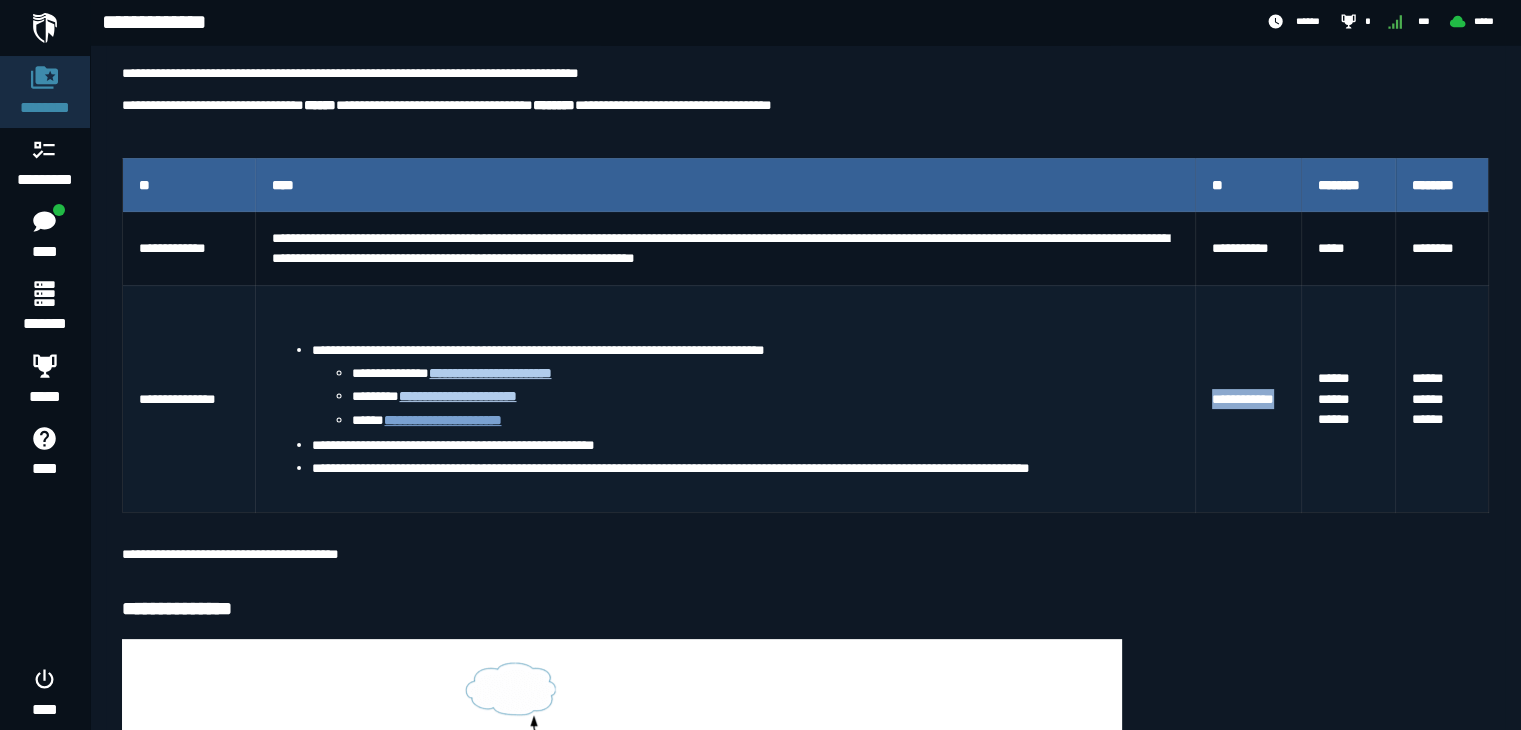 scroll, scrollTop: 320, scrollLeft: 0, axis: vertical 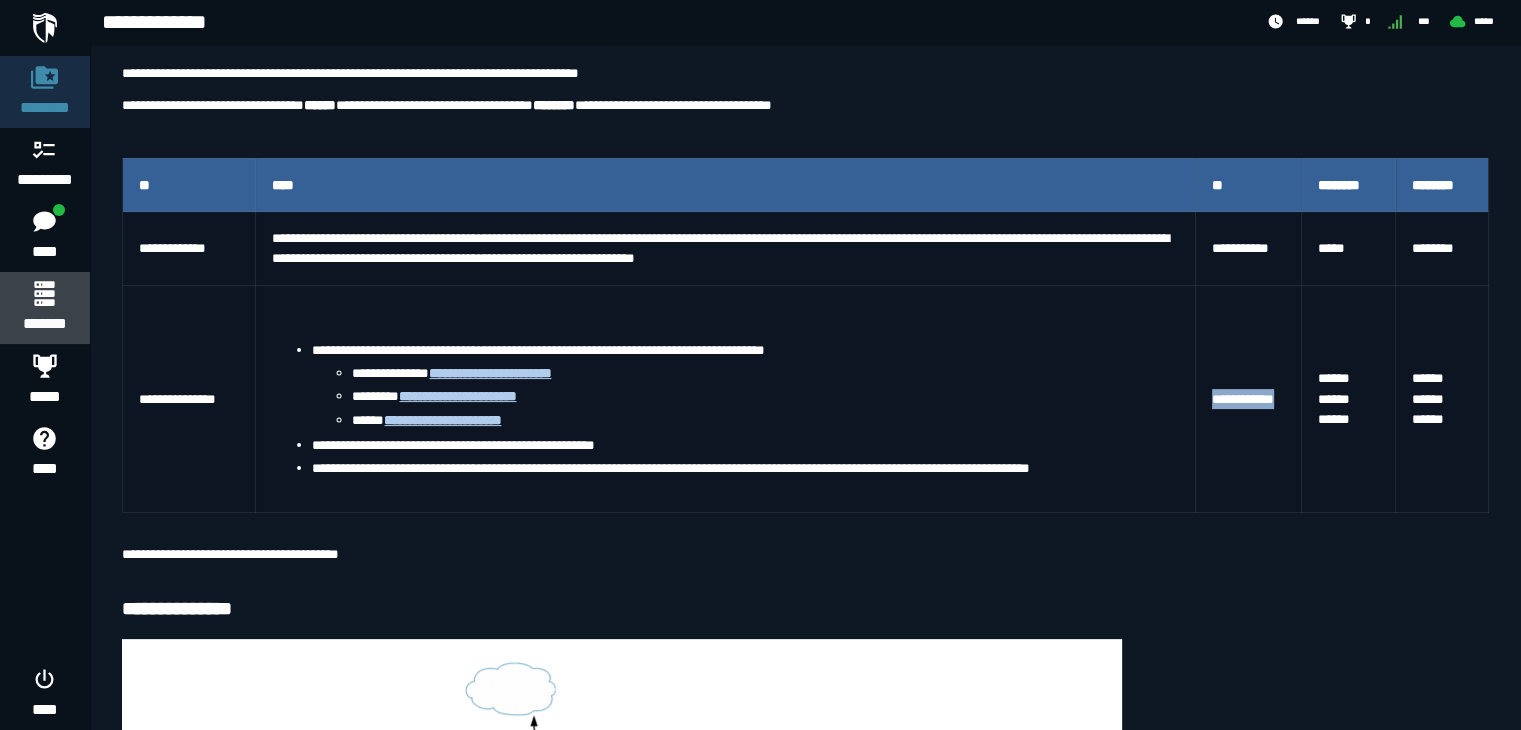 click on "*******" at bounding box center [44, 324] 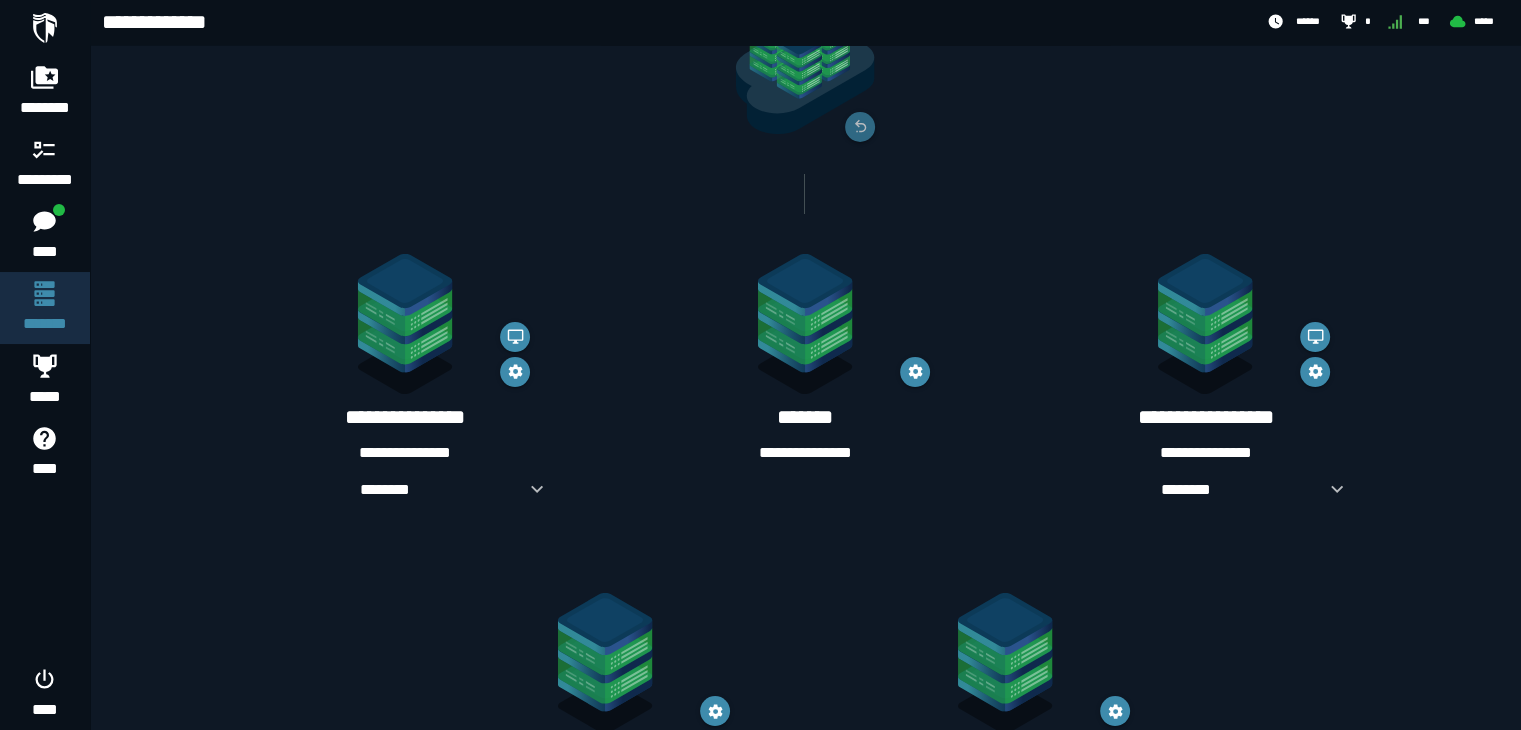 scroll, scrollTop: 191, scrollLeft: 0, axis: vertical 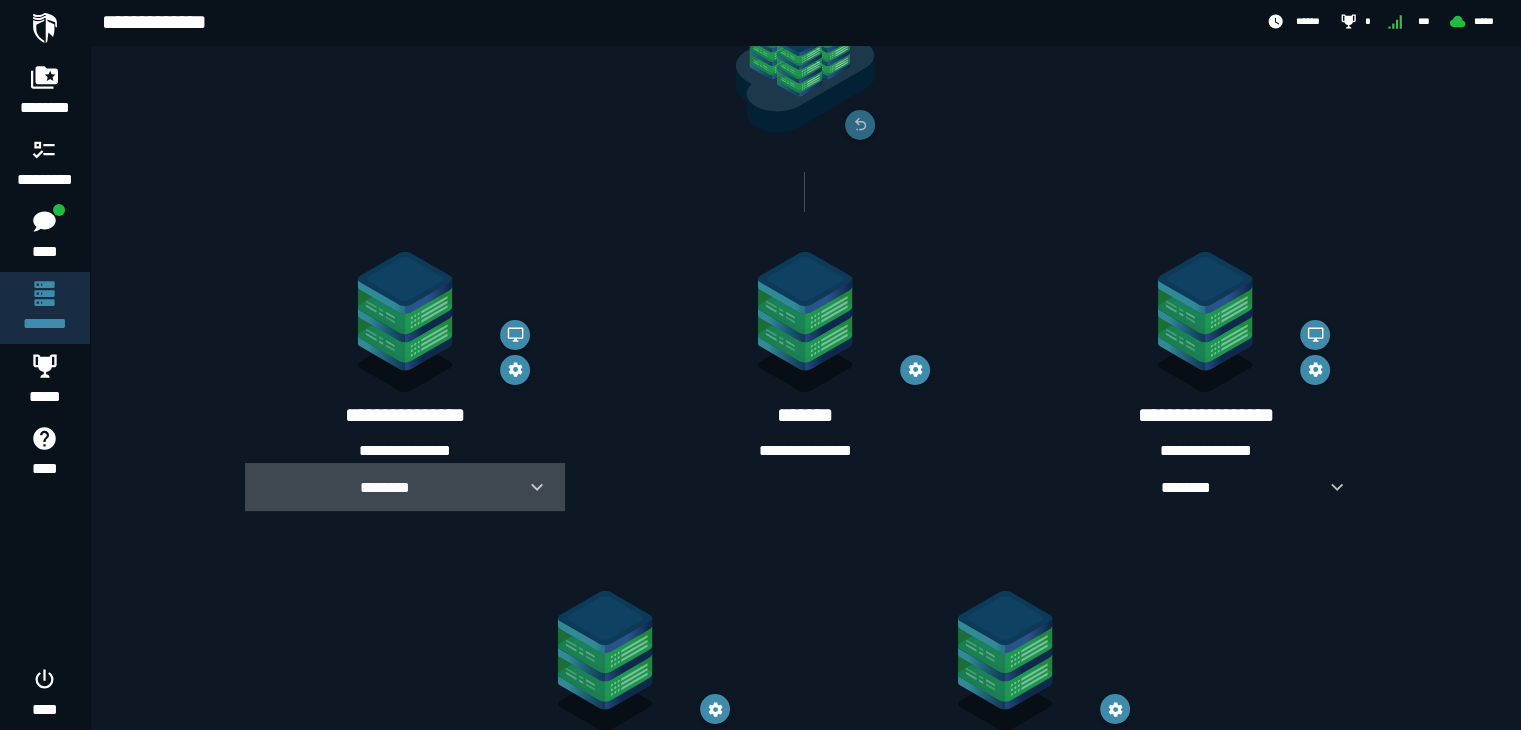click on "********" at bounding box center [385, 487] 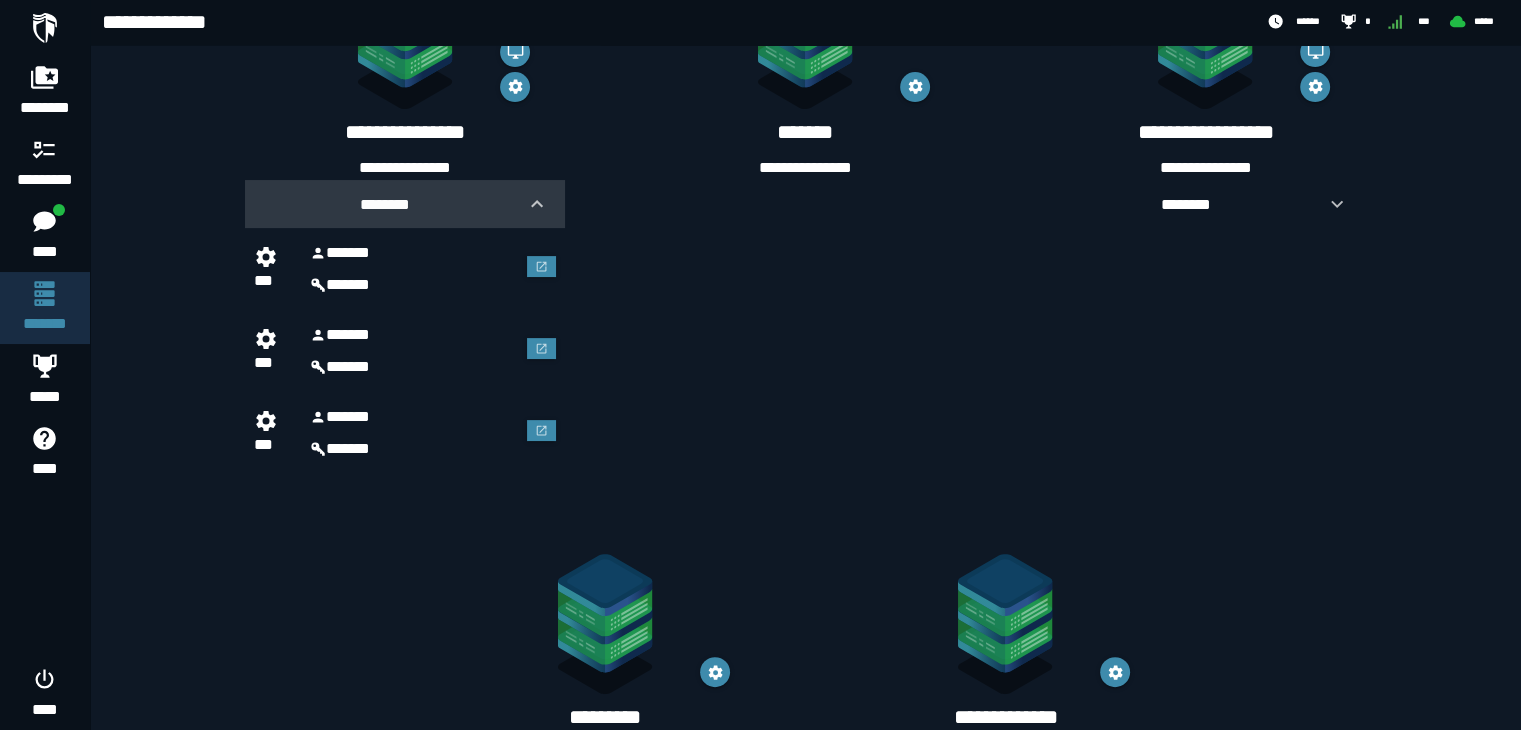 scroll, scrollTop: 473, scrollLeft: 0, axis: vertical 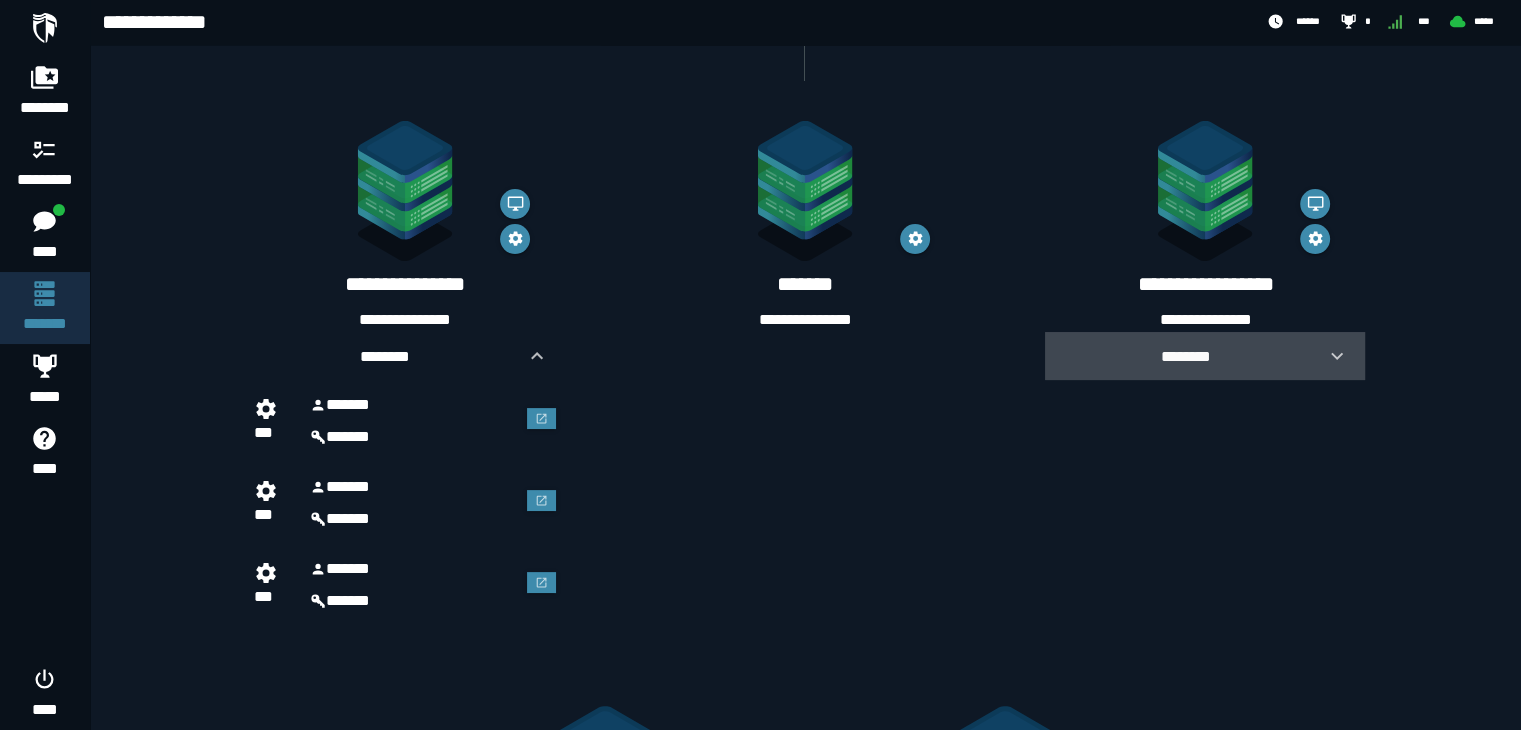 click on "********" at bounding box center [1185, 356] 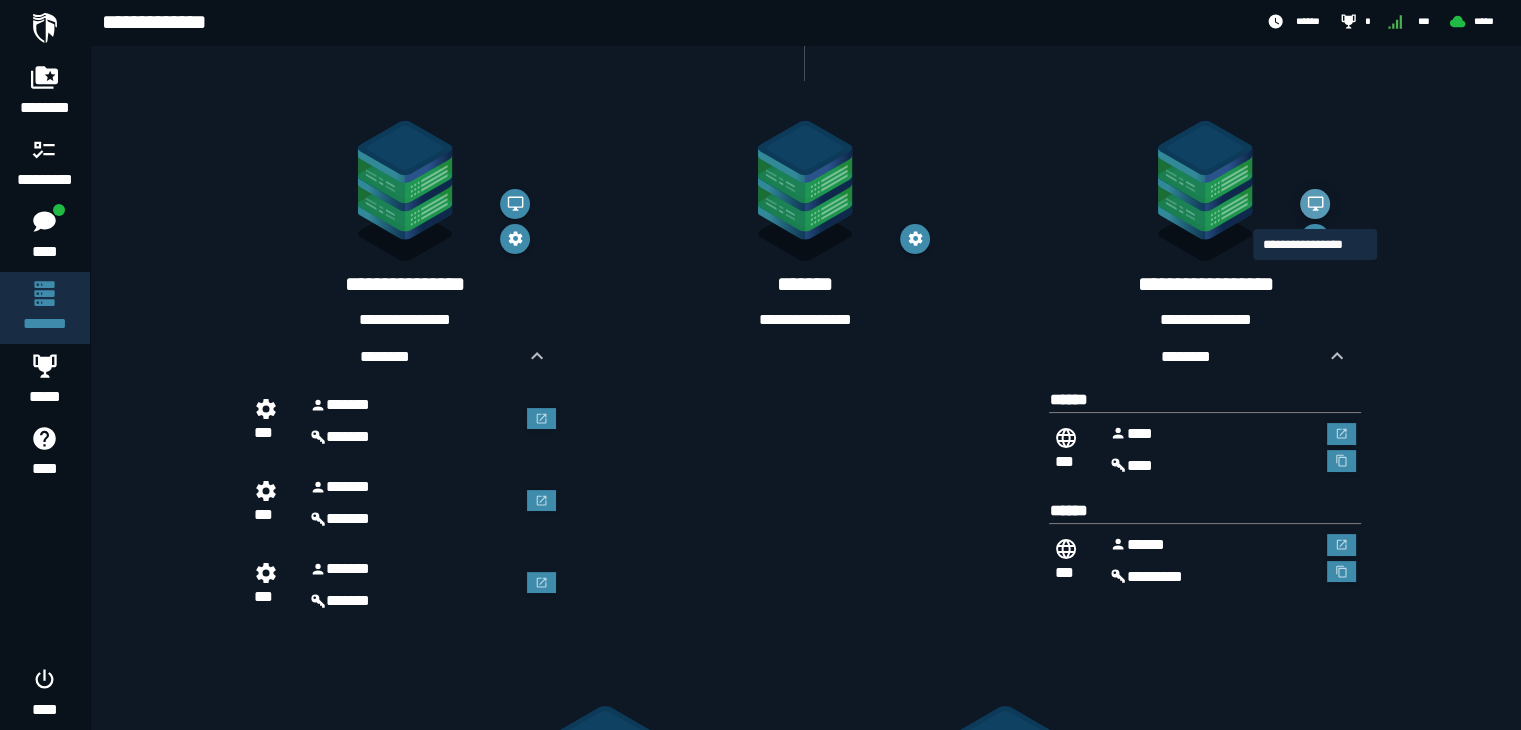 click at bounding box center [1315, 204] 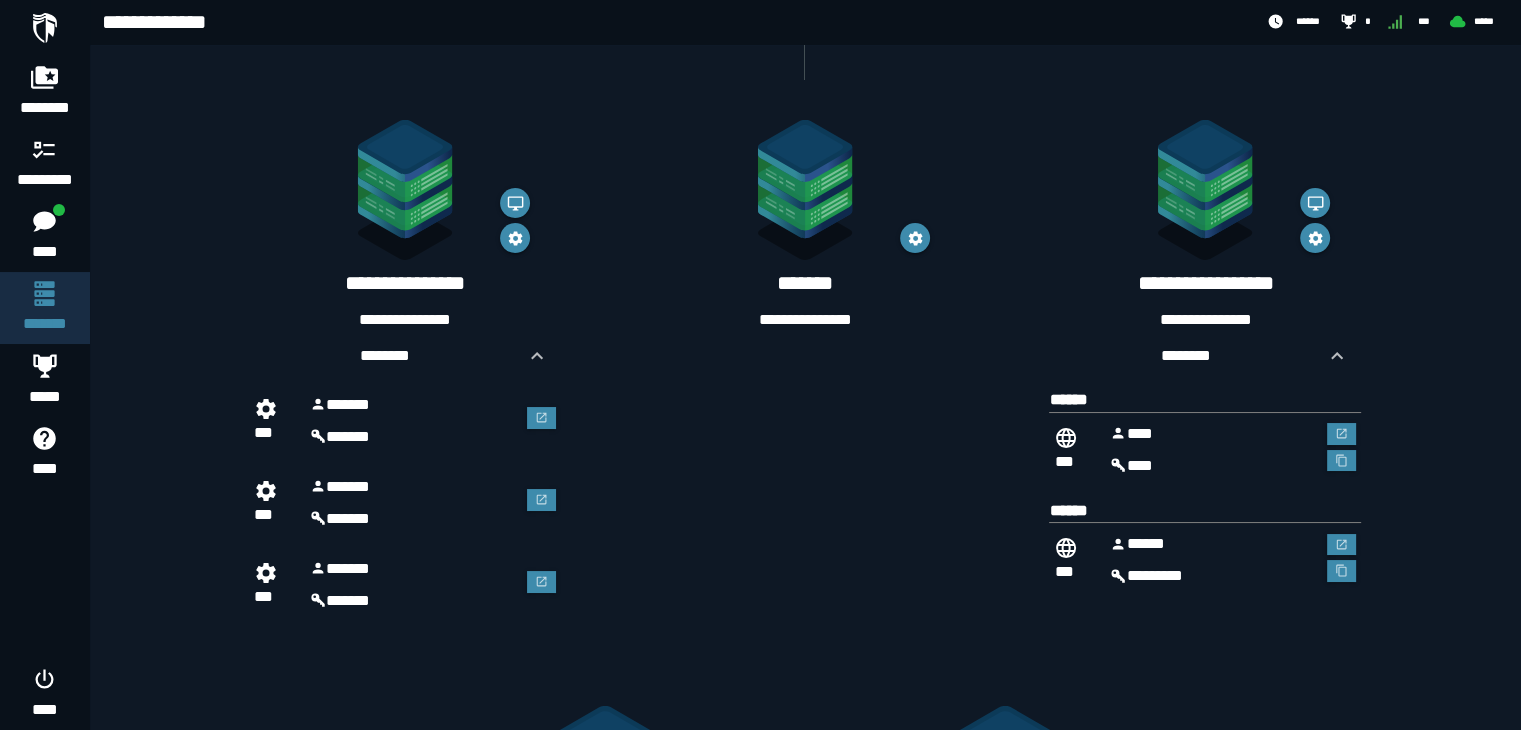 scroll, scrollTop: 322, scrollLeft: 0, axis: vertical 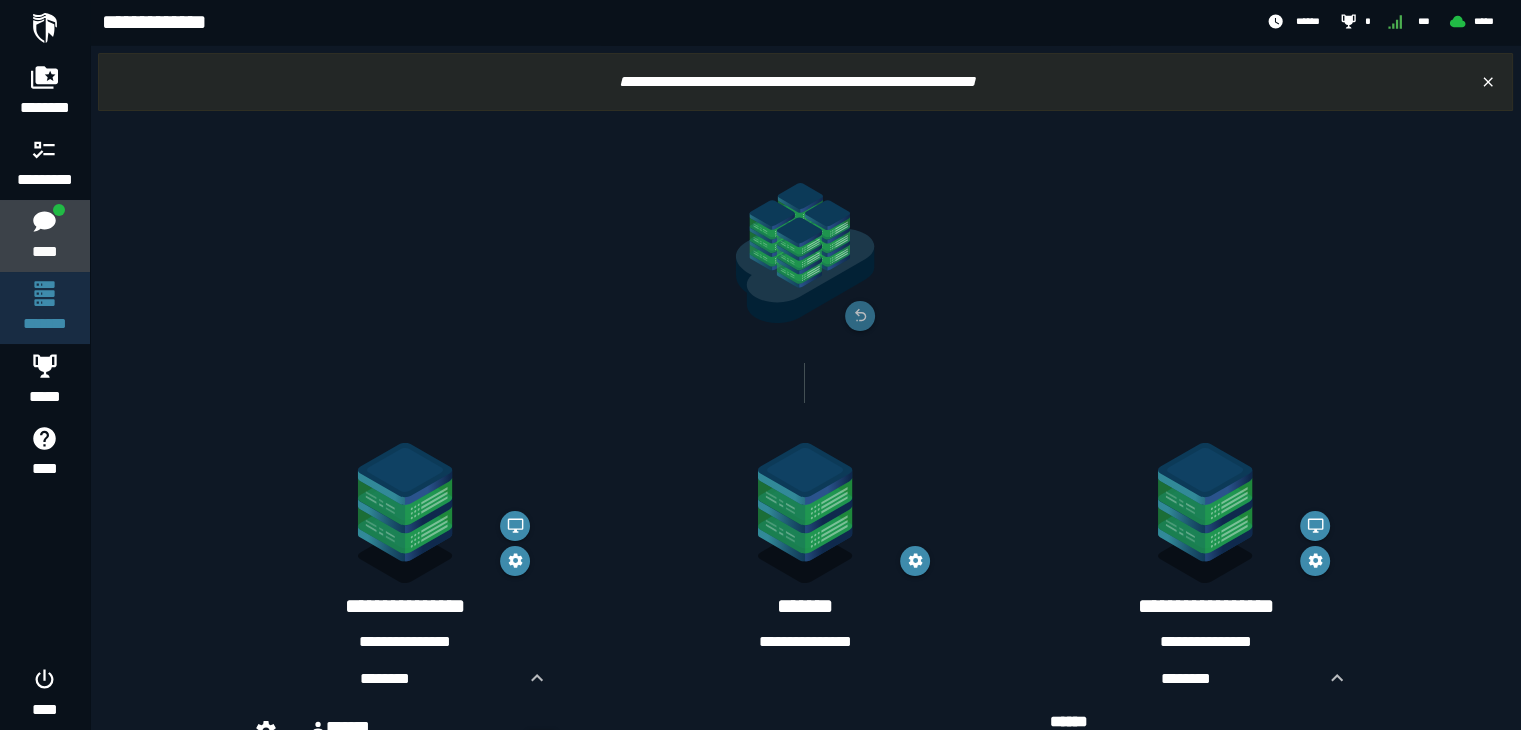 click on "****" at bounding box center [44, 252] 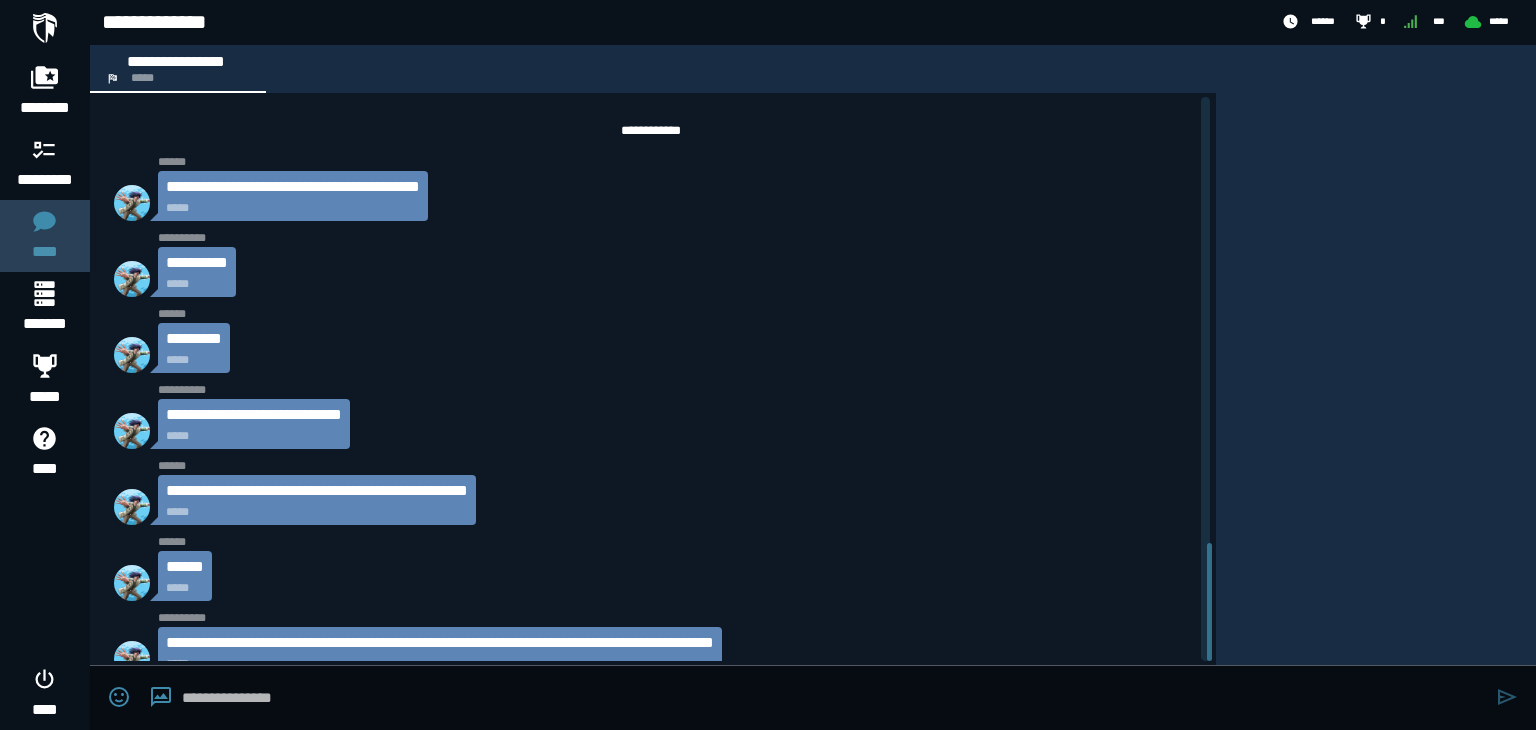 scroll, scrollTop: 2128, scrollLeft: 0, axis: vertical 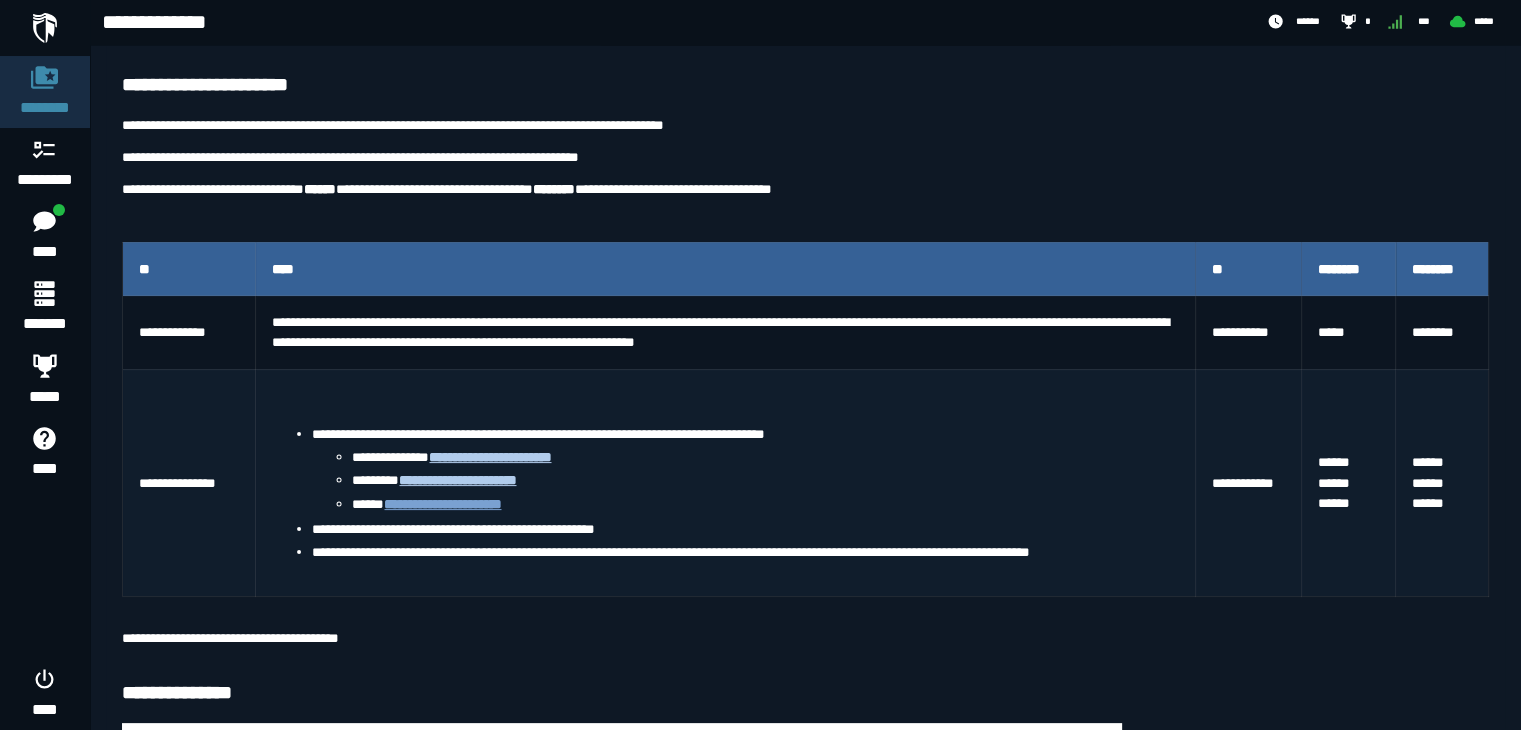 click on "**********" at bounding box center [442, 504] 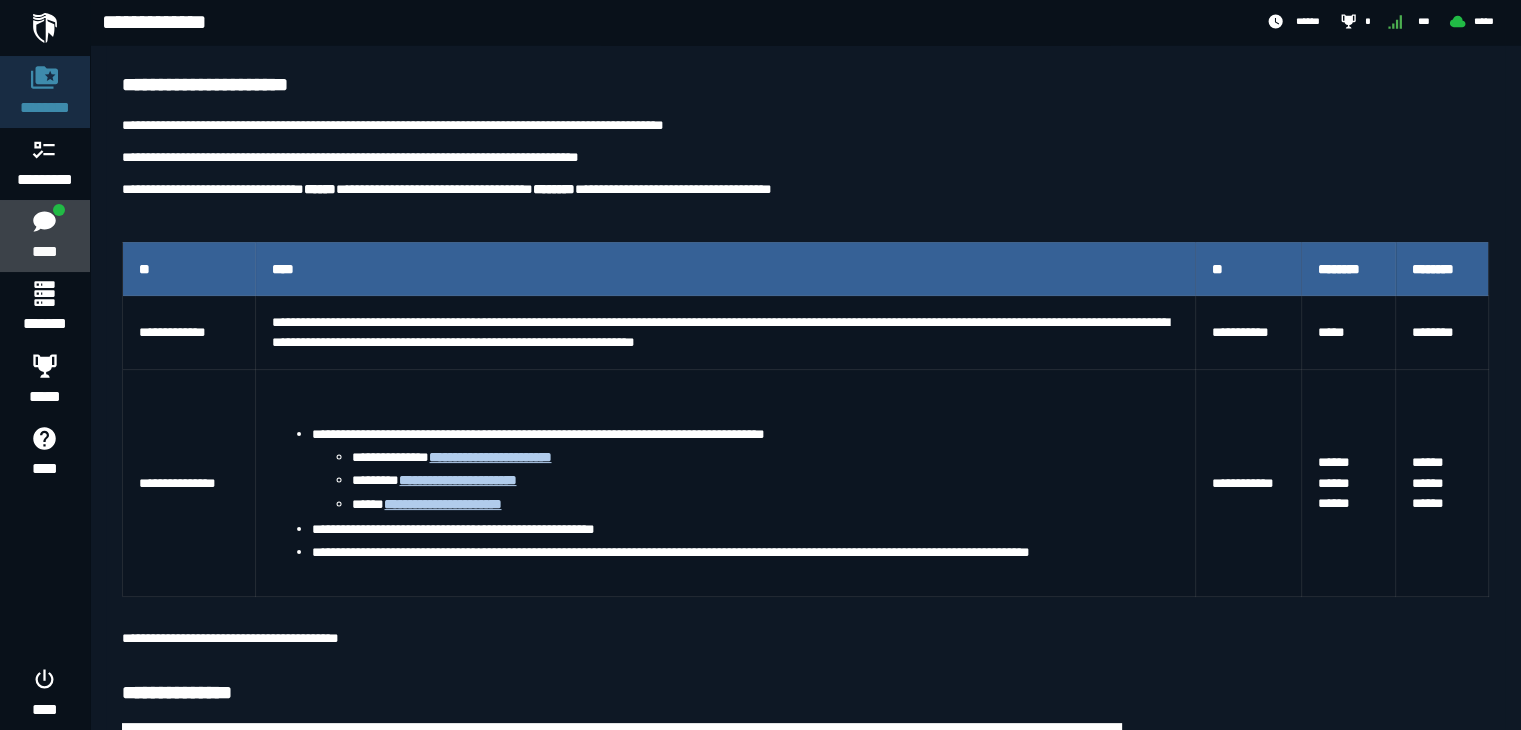 click on "****" at bounding box center (44, 252) 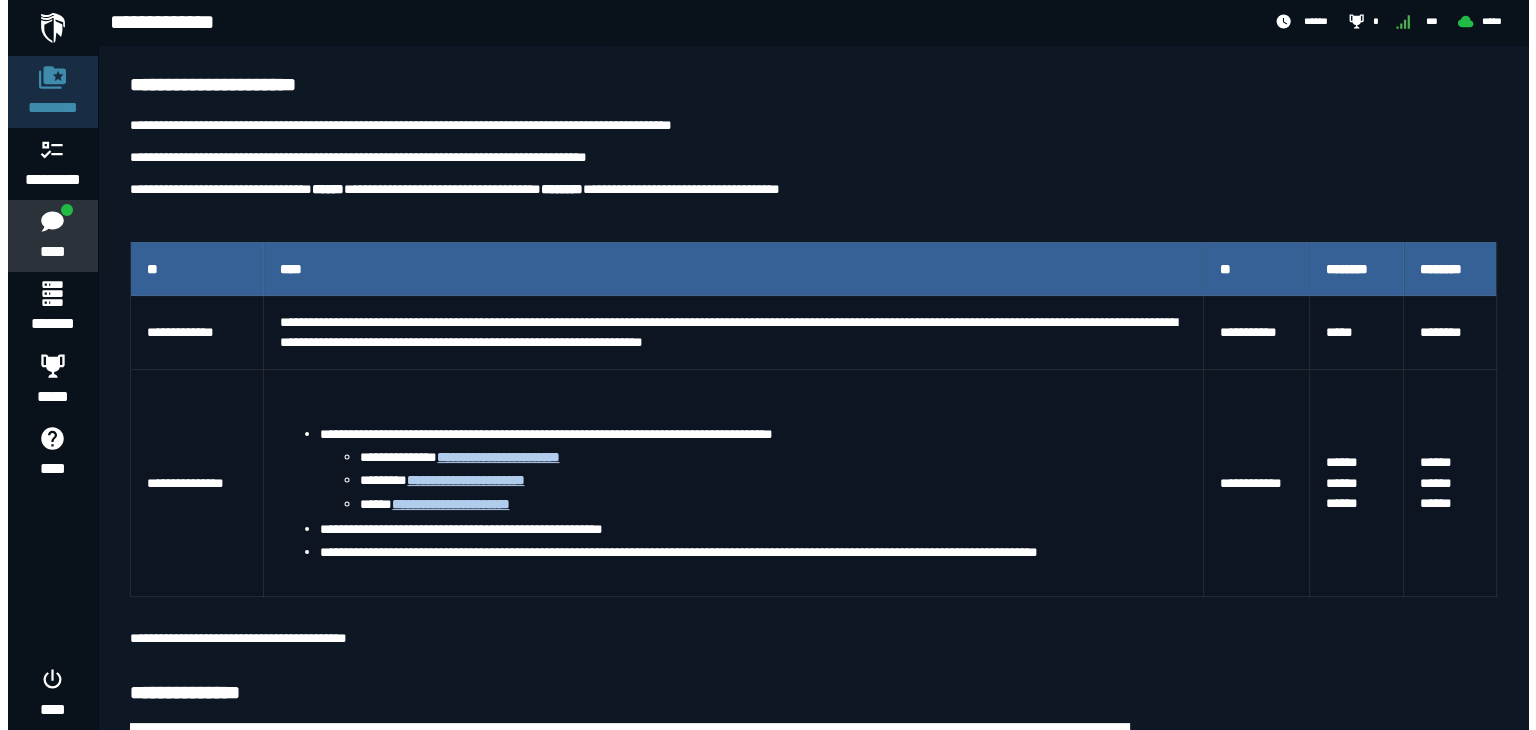 scroll, scrollTop: 0, scrollLeft: 0, axis: both 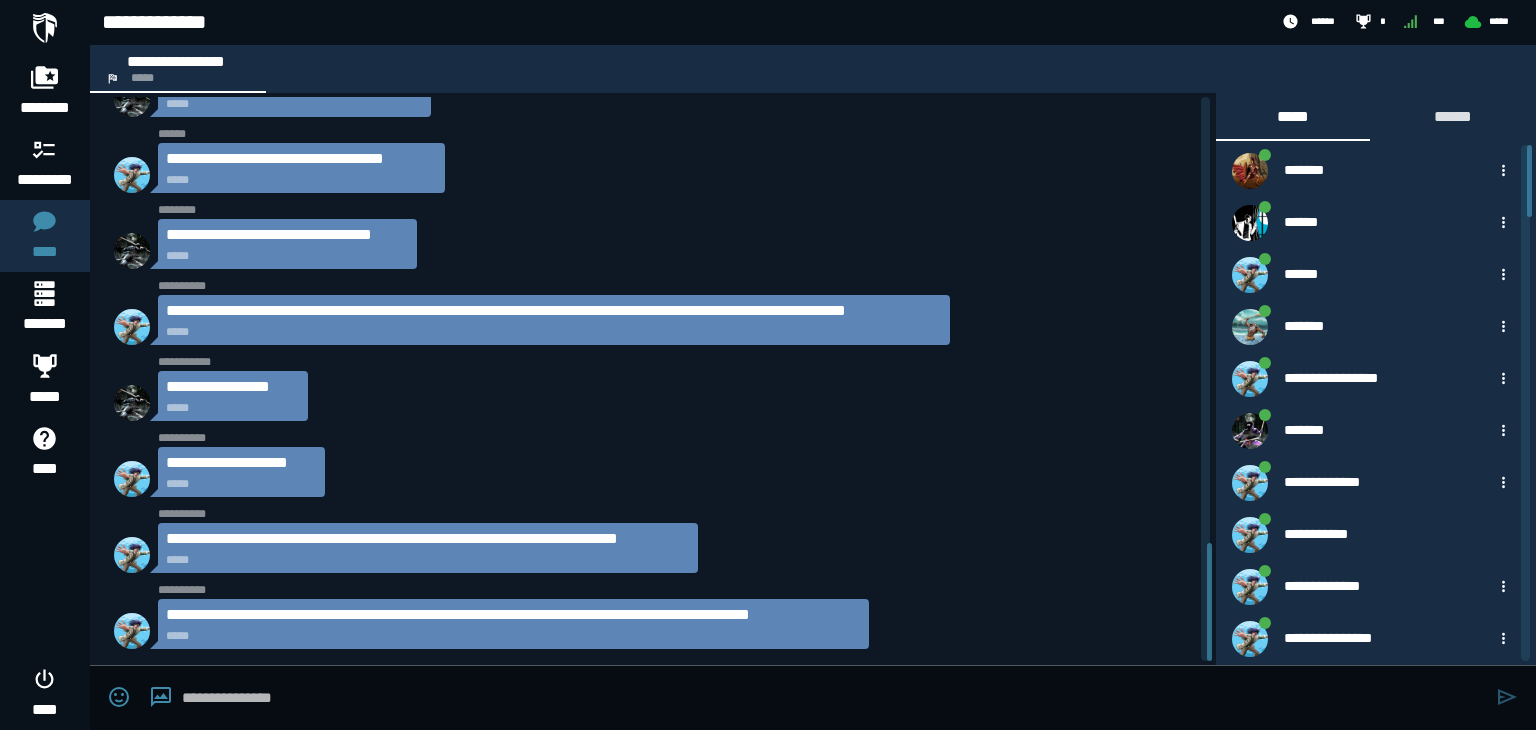click at bounding box center [834, 698] 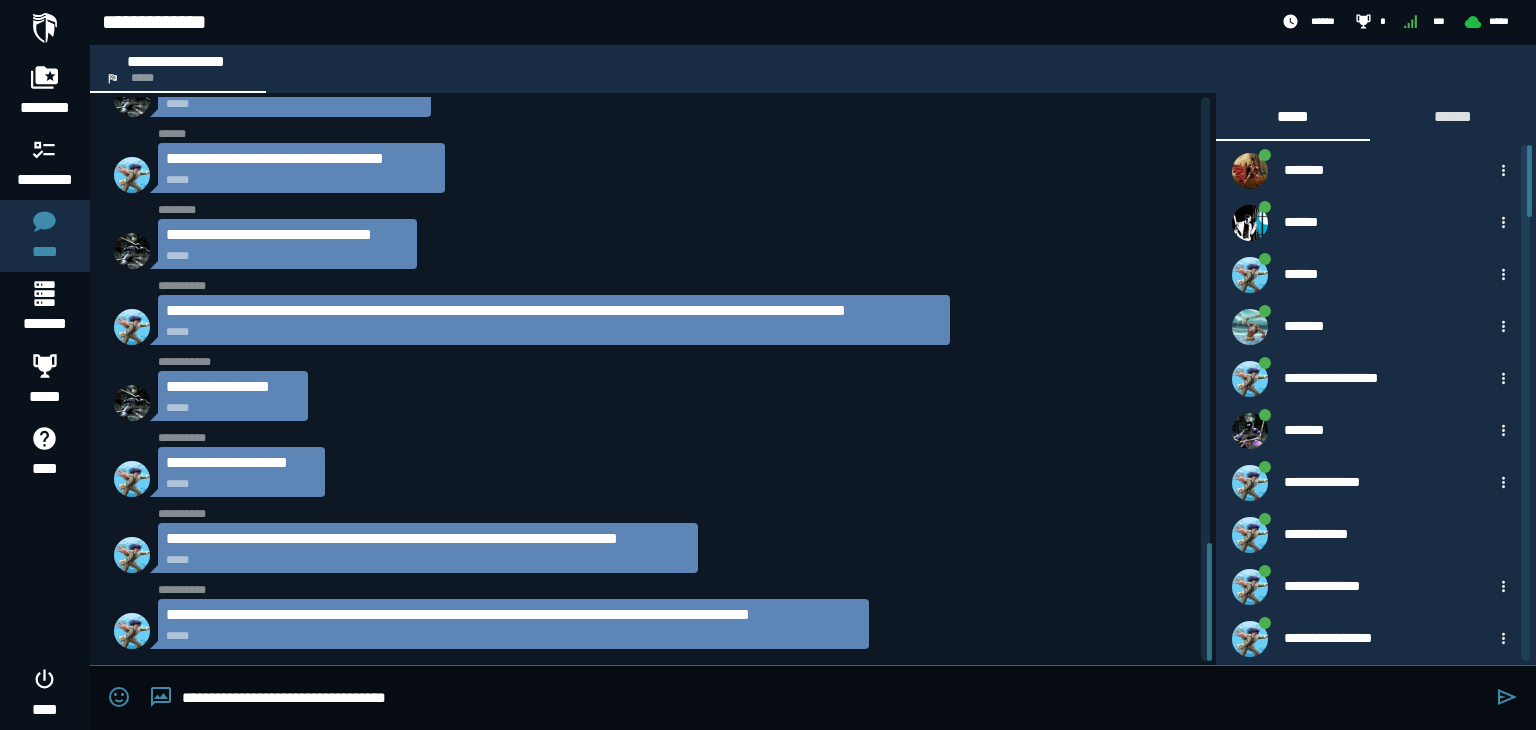 click on "**********" at bounding box center [834, 698] 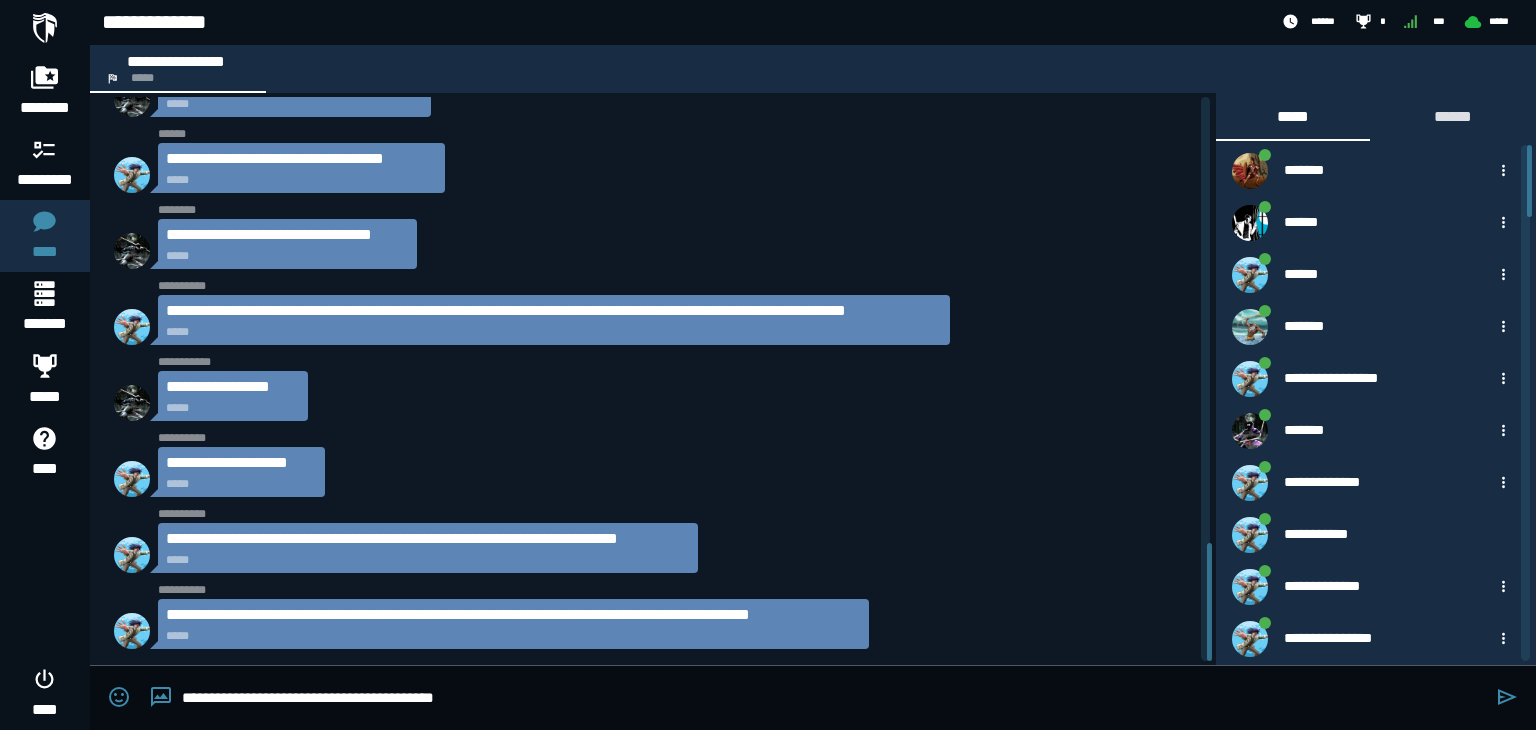 click on "**********" at bounding box center (834, 698) 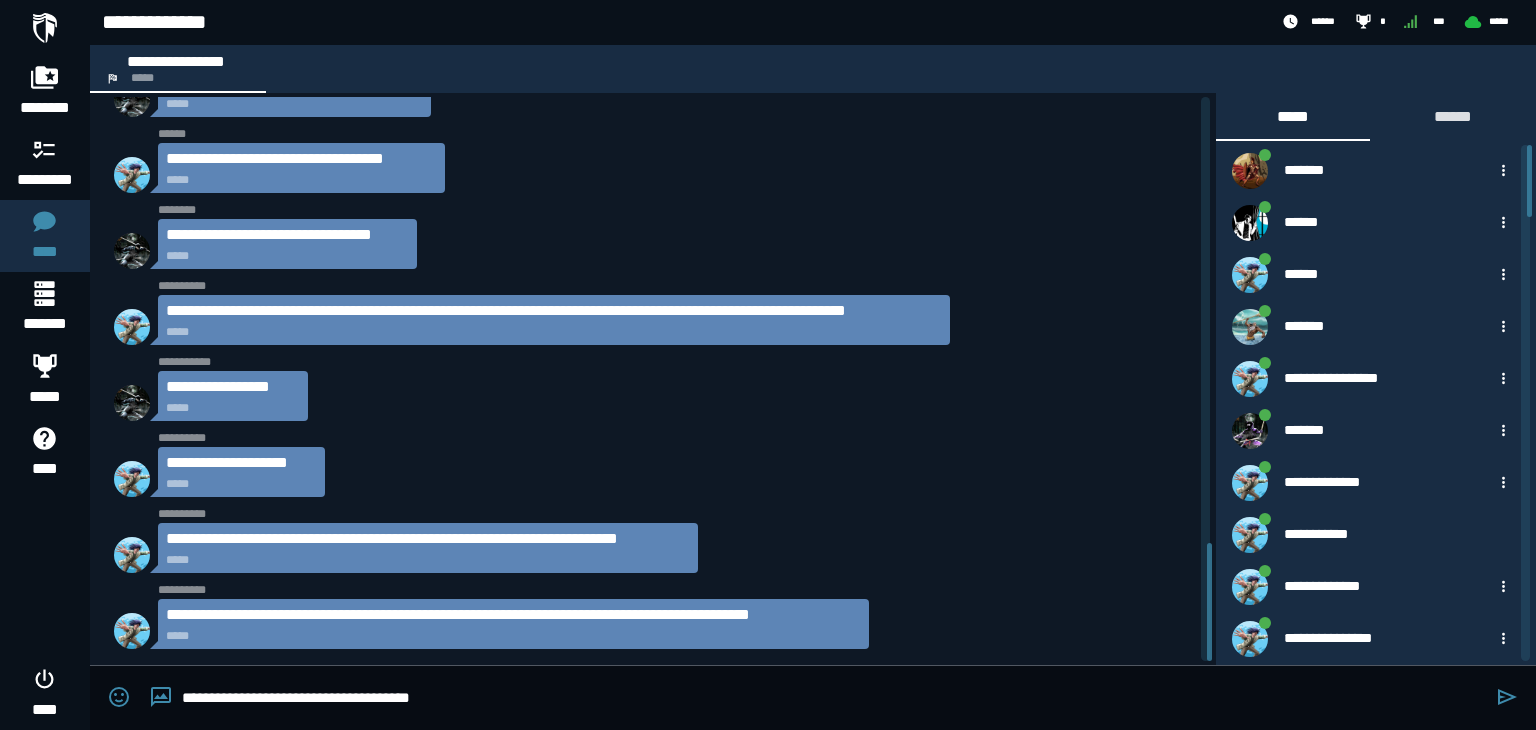 type on "**********" 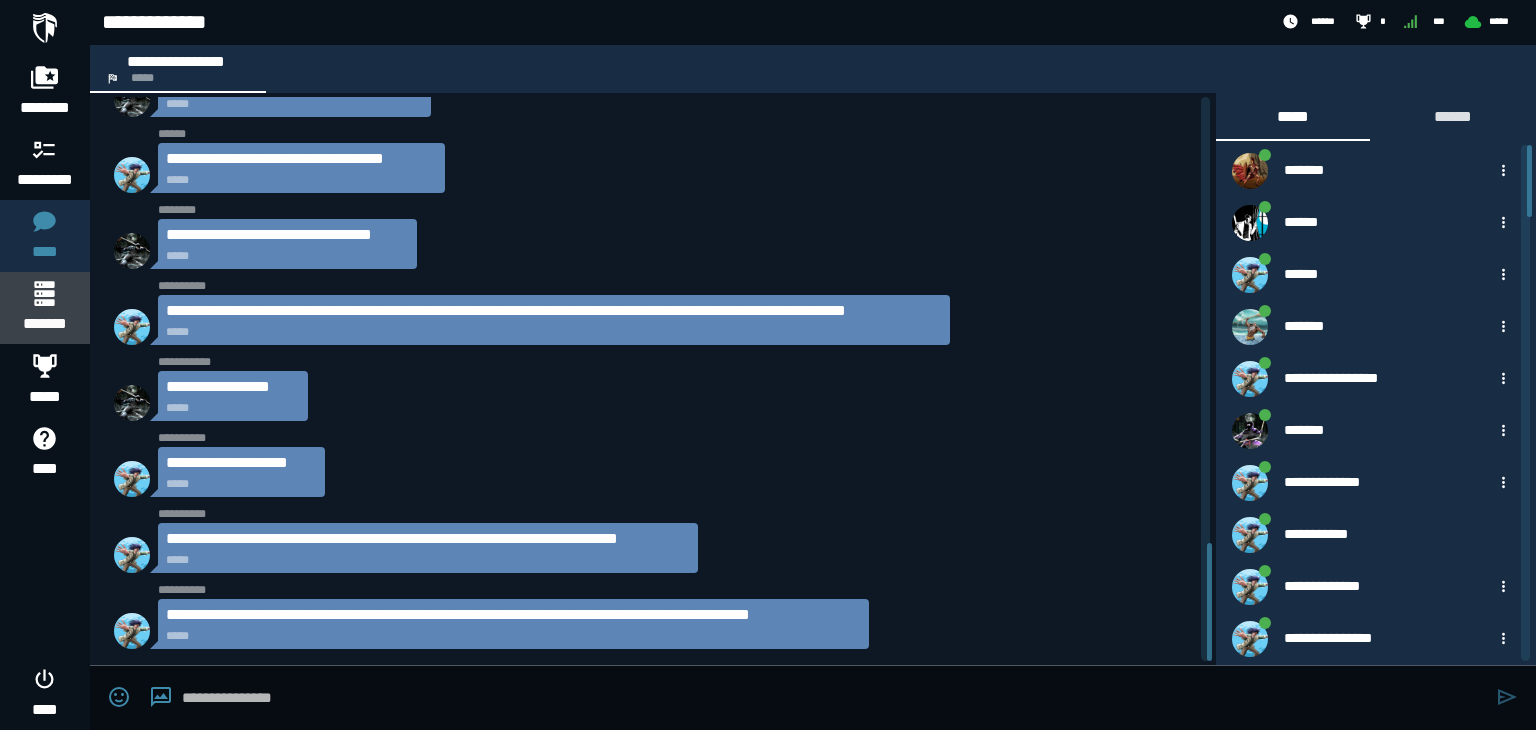 click on "*******" at bounding box center [44, 324] 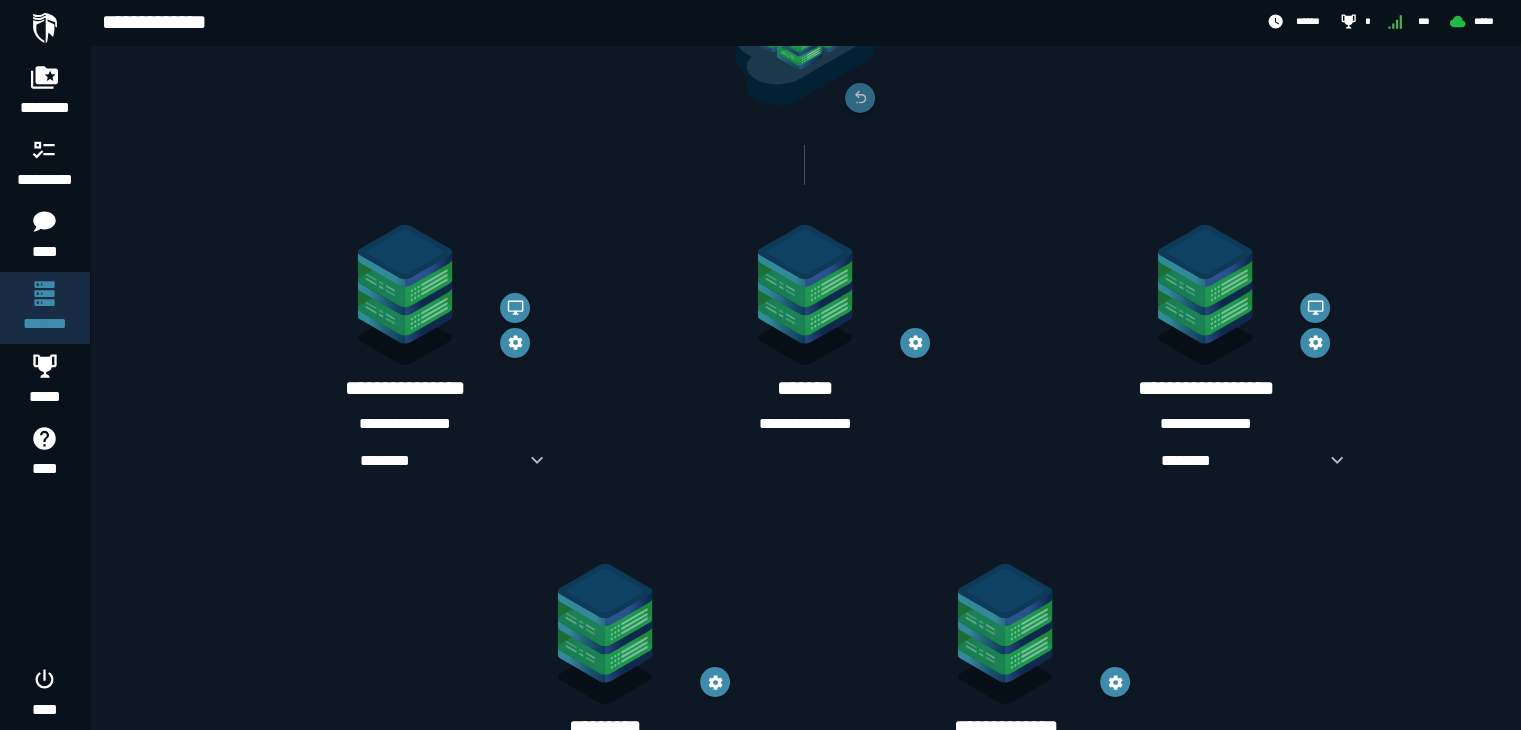 scroll, scrollTop: 220, scrollLeft: 0, axis: vertical 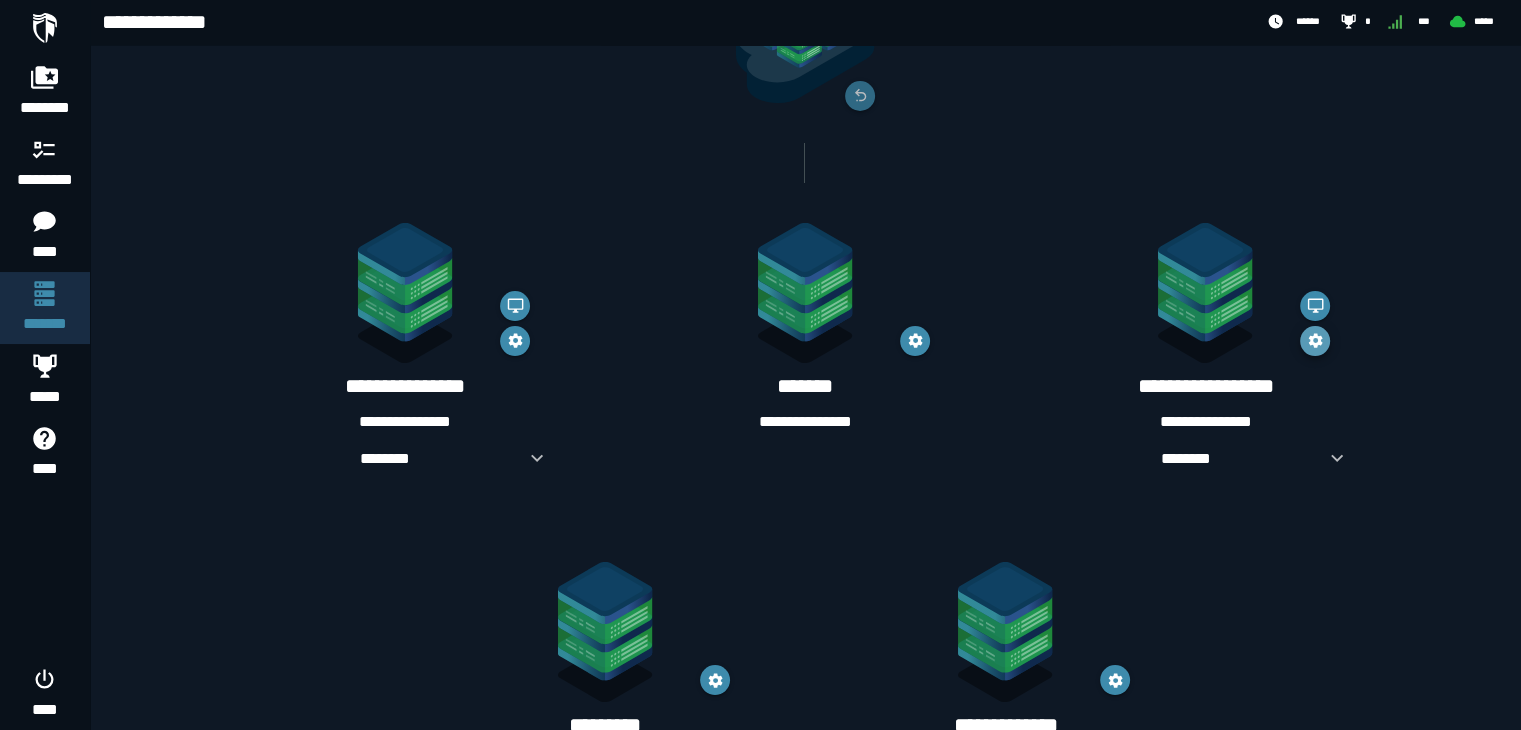 click 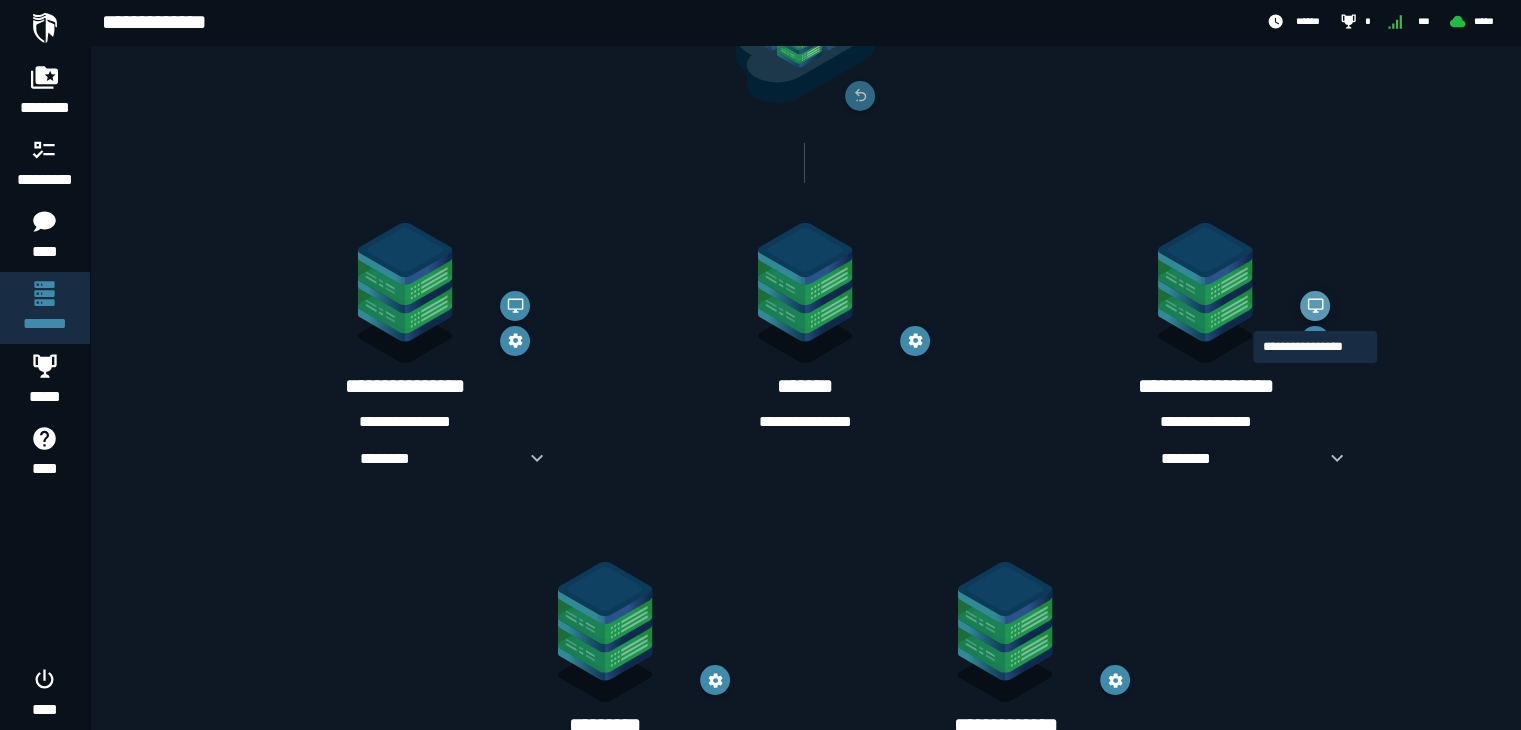 click at bounding box center [1315, 306] 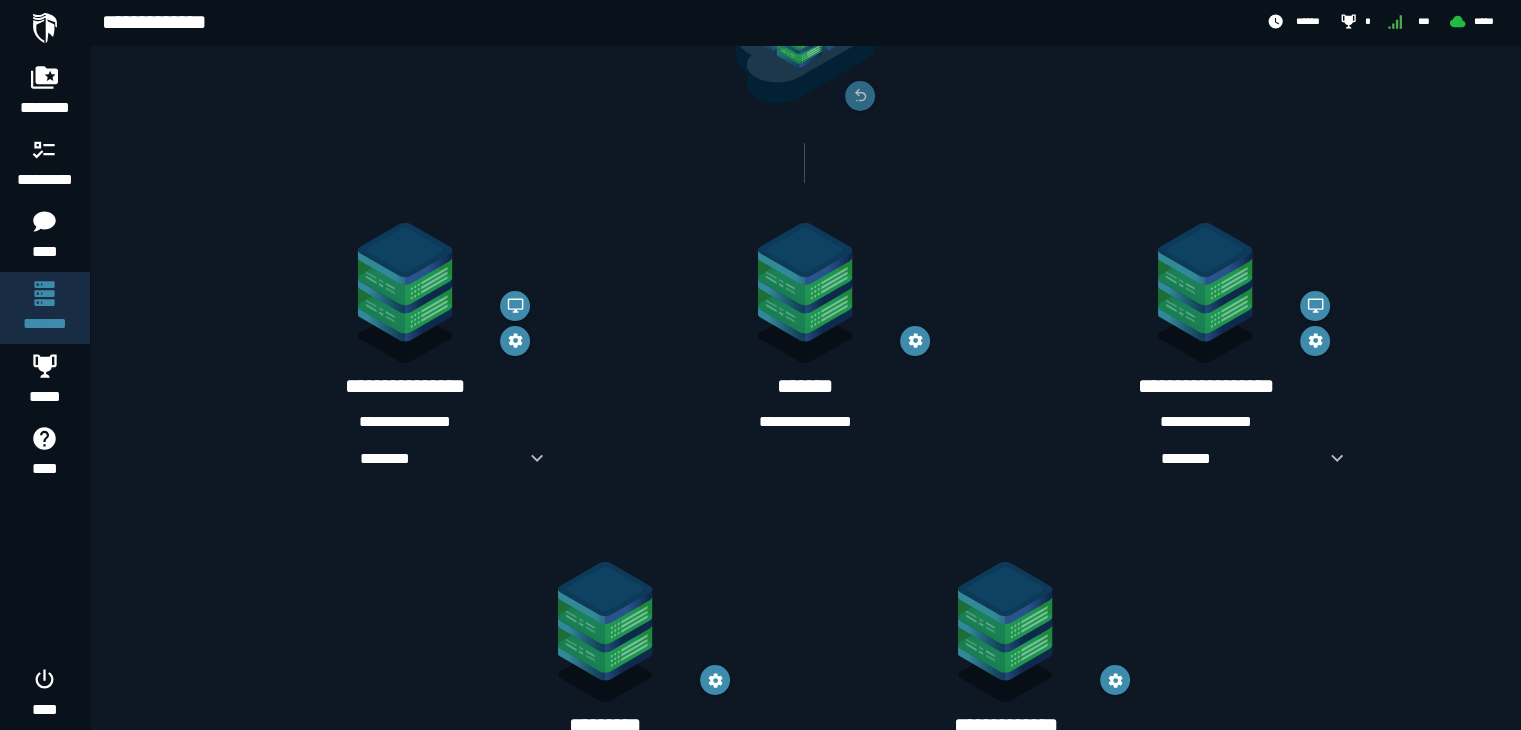 scroll, scrollTop: 307, scrollLeft: 0, axis: vertical 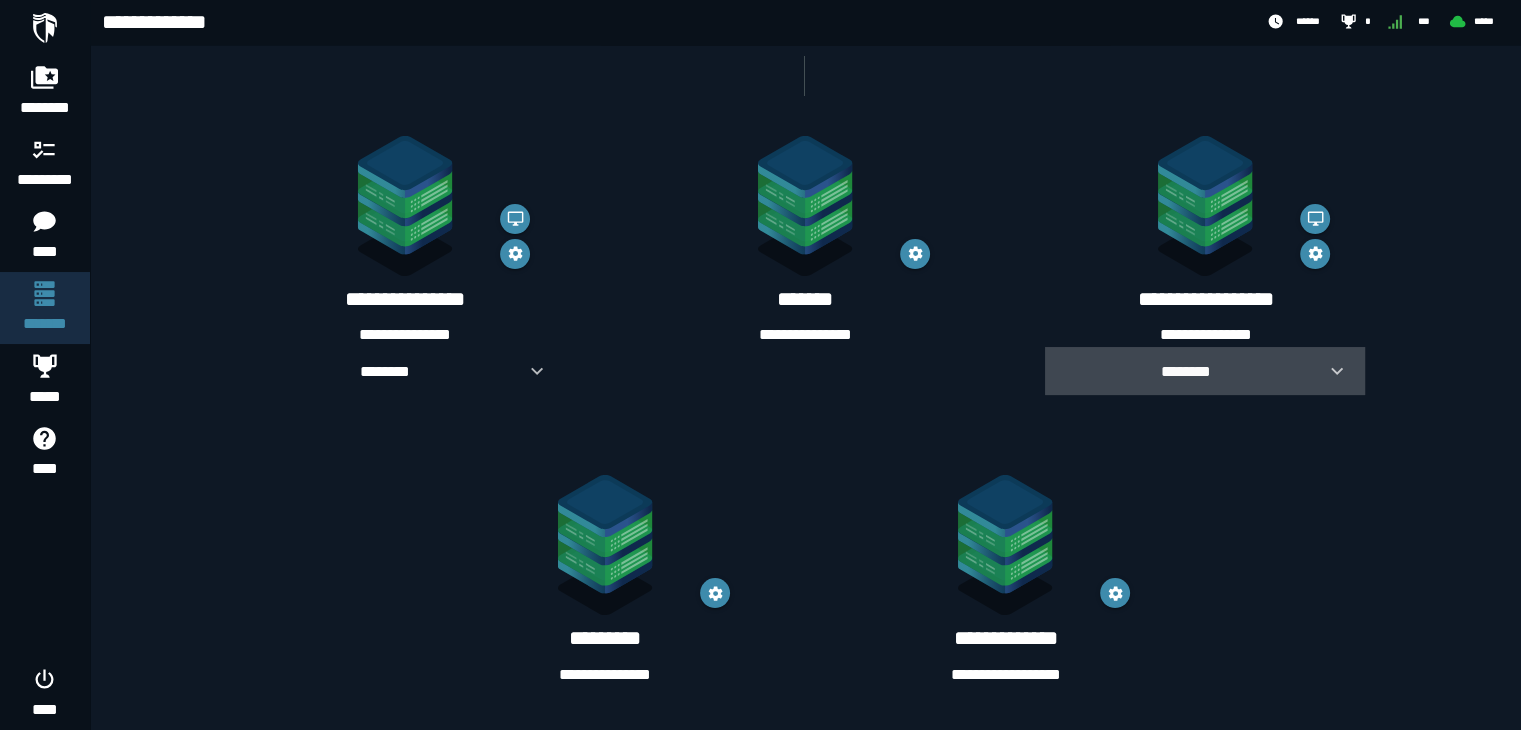 click 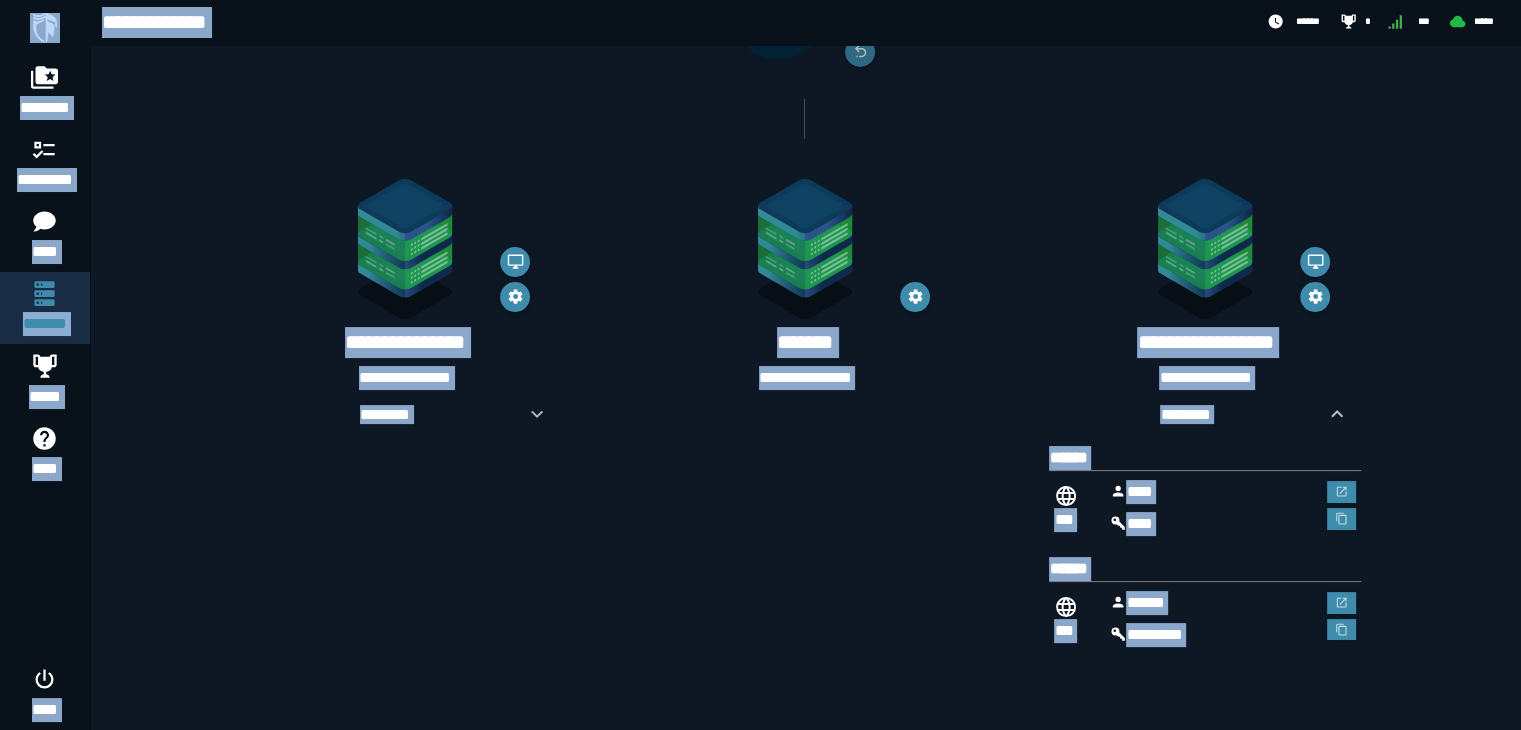 scroll, scrollTop: 269, scrollLeft: 0, axis: vertical 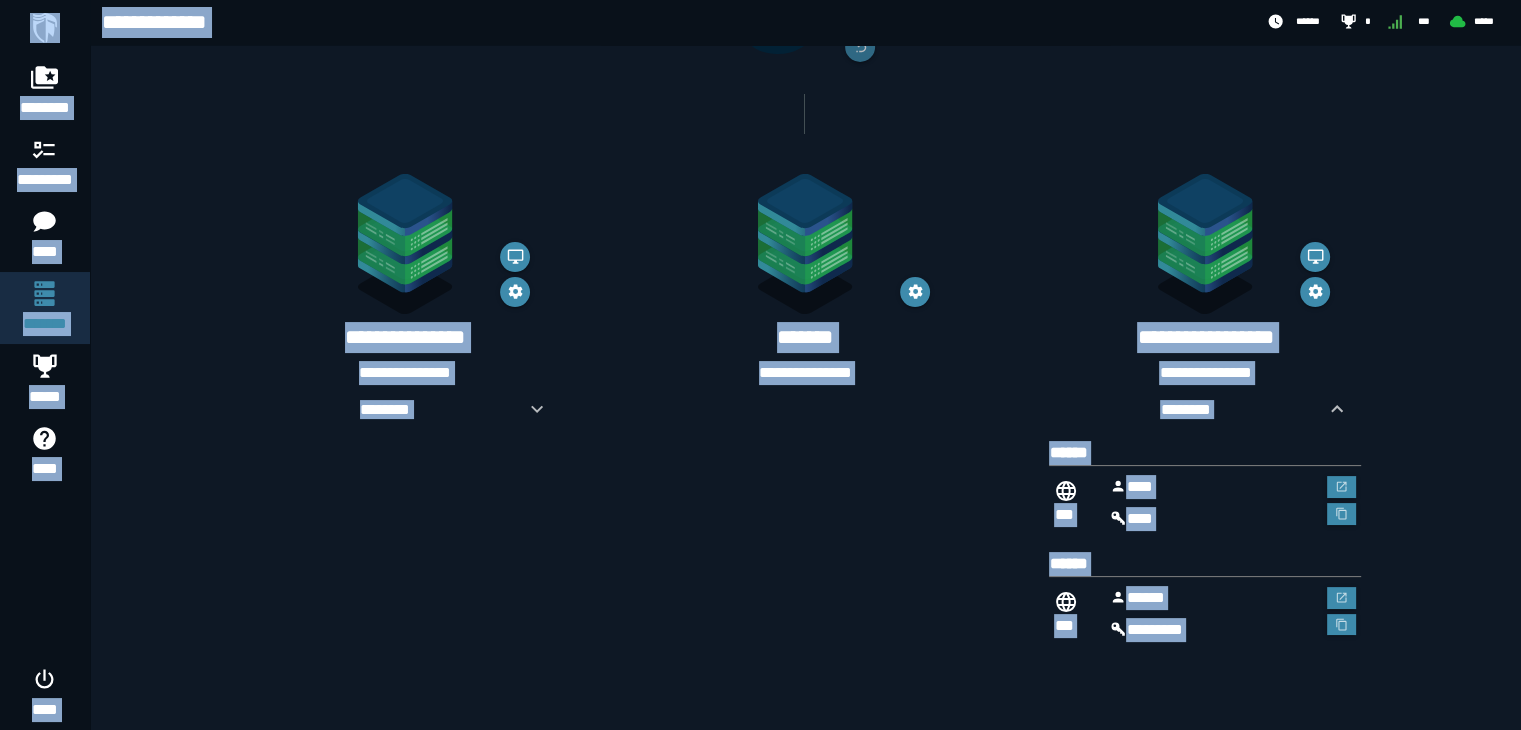click on "**********" 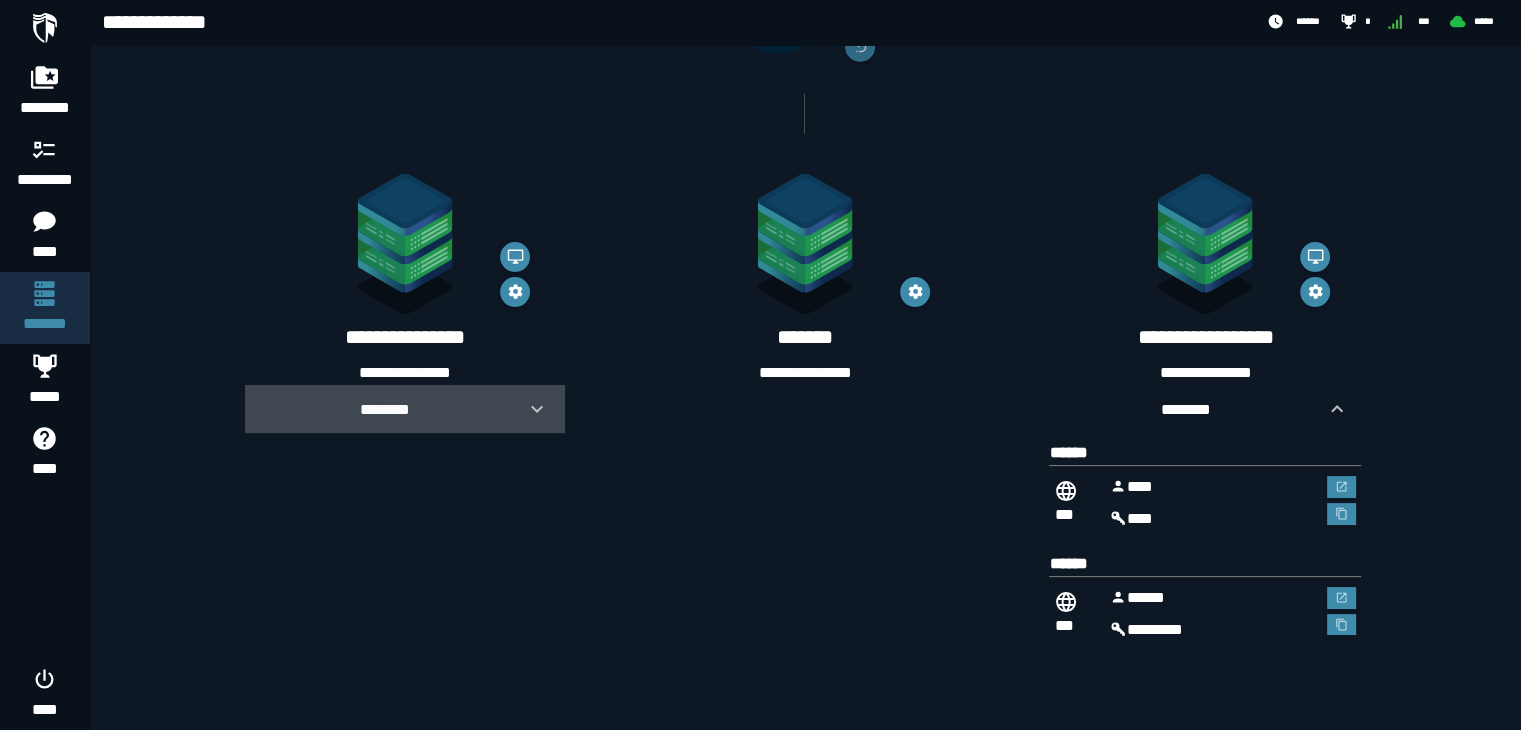 click 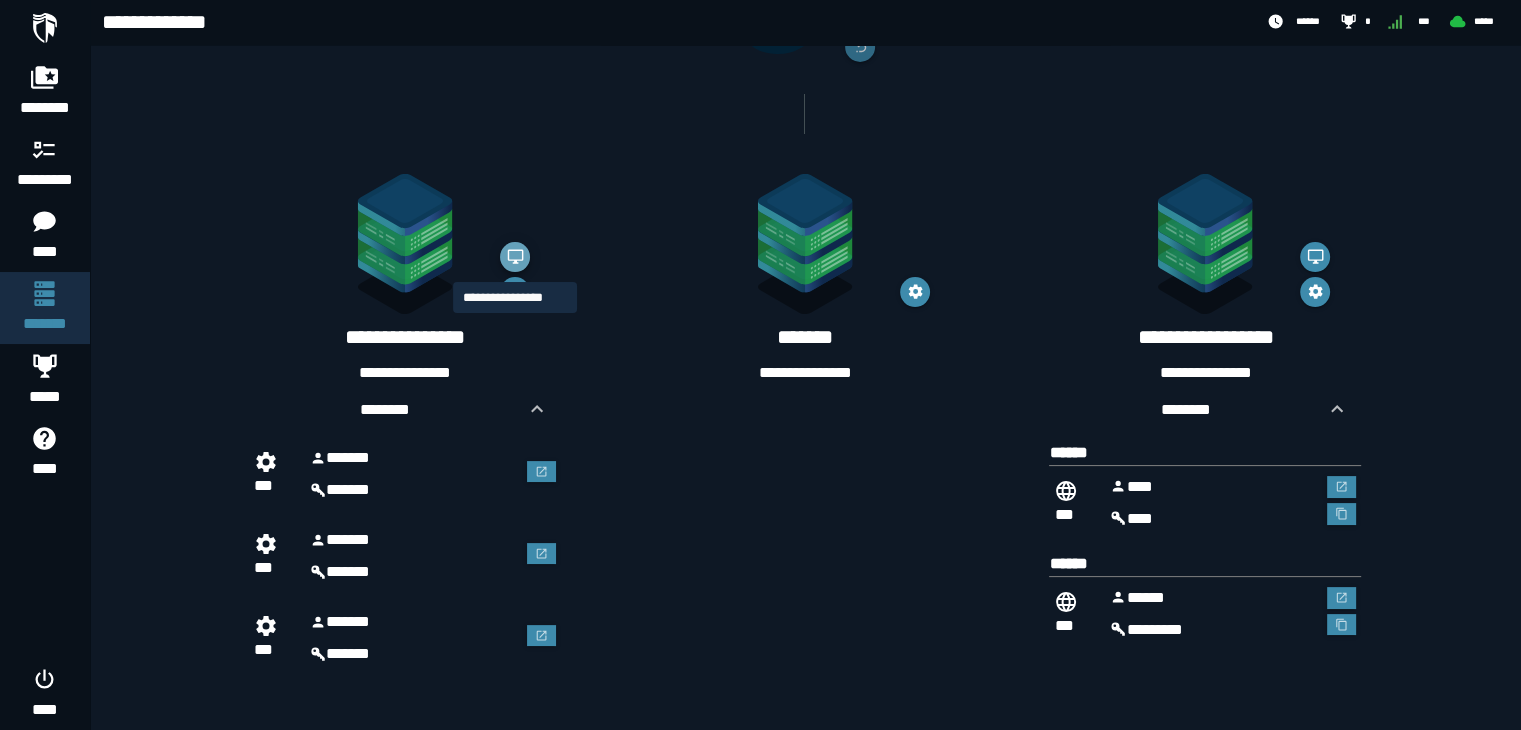 click 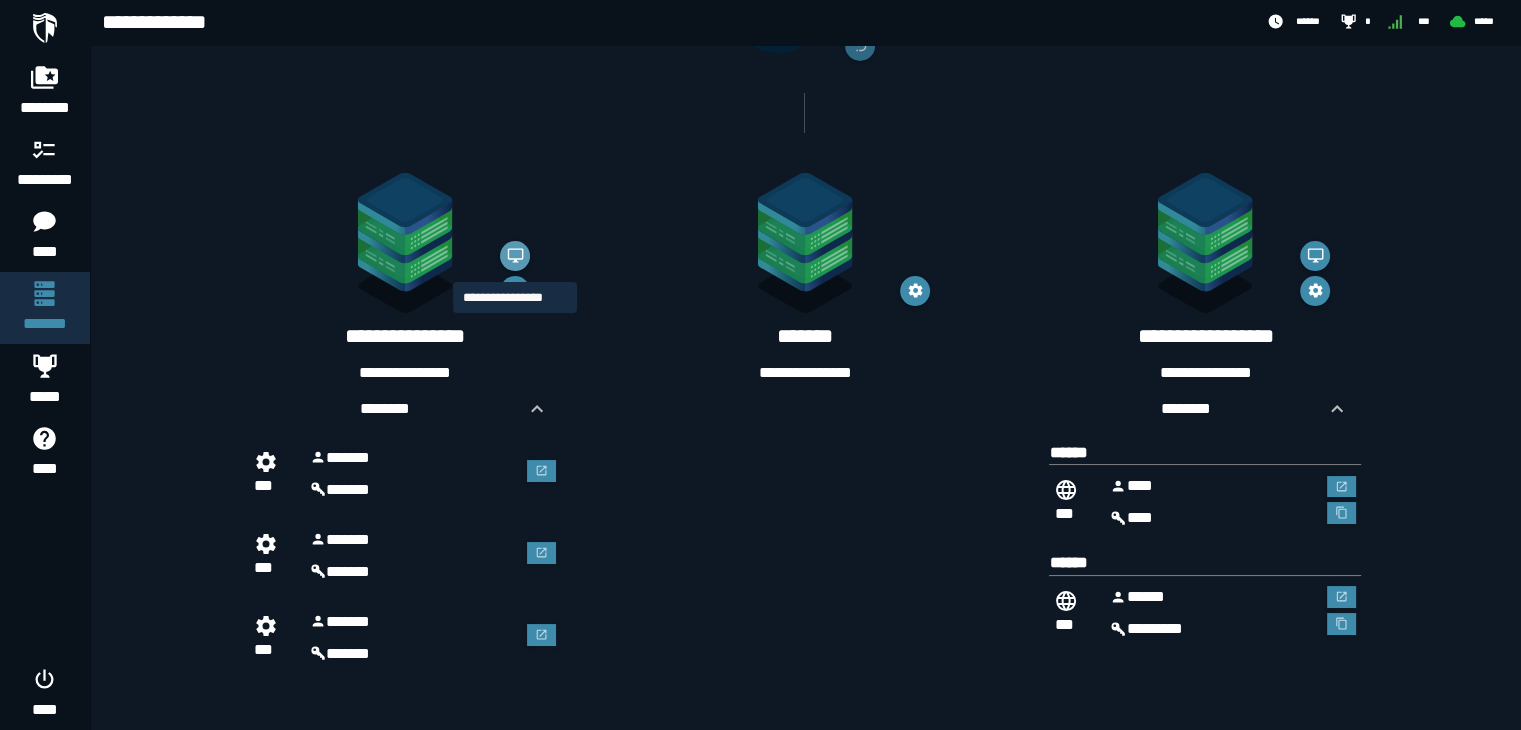 scroll, scrollTop: 0, scrollLeft: 0, axis: both 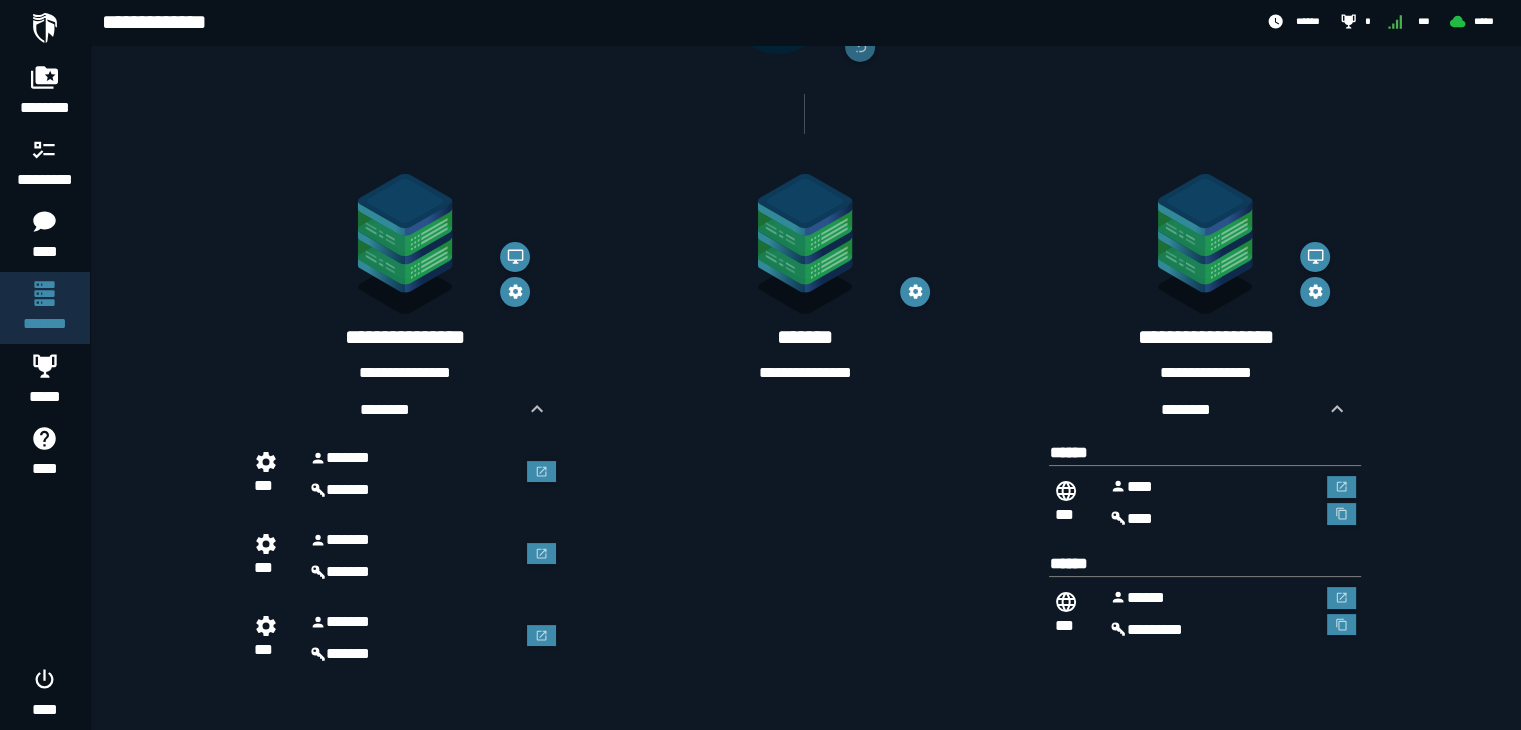 click 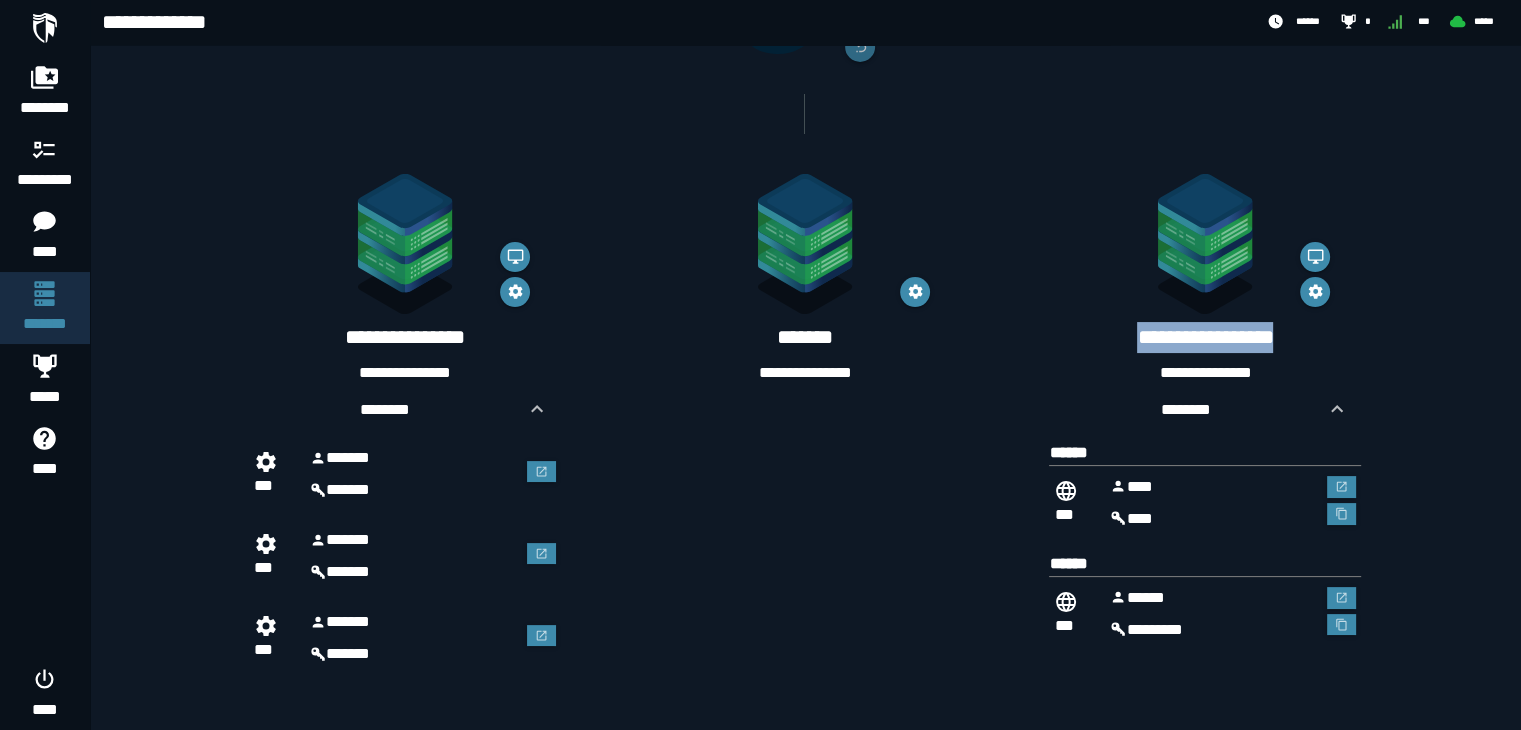 click 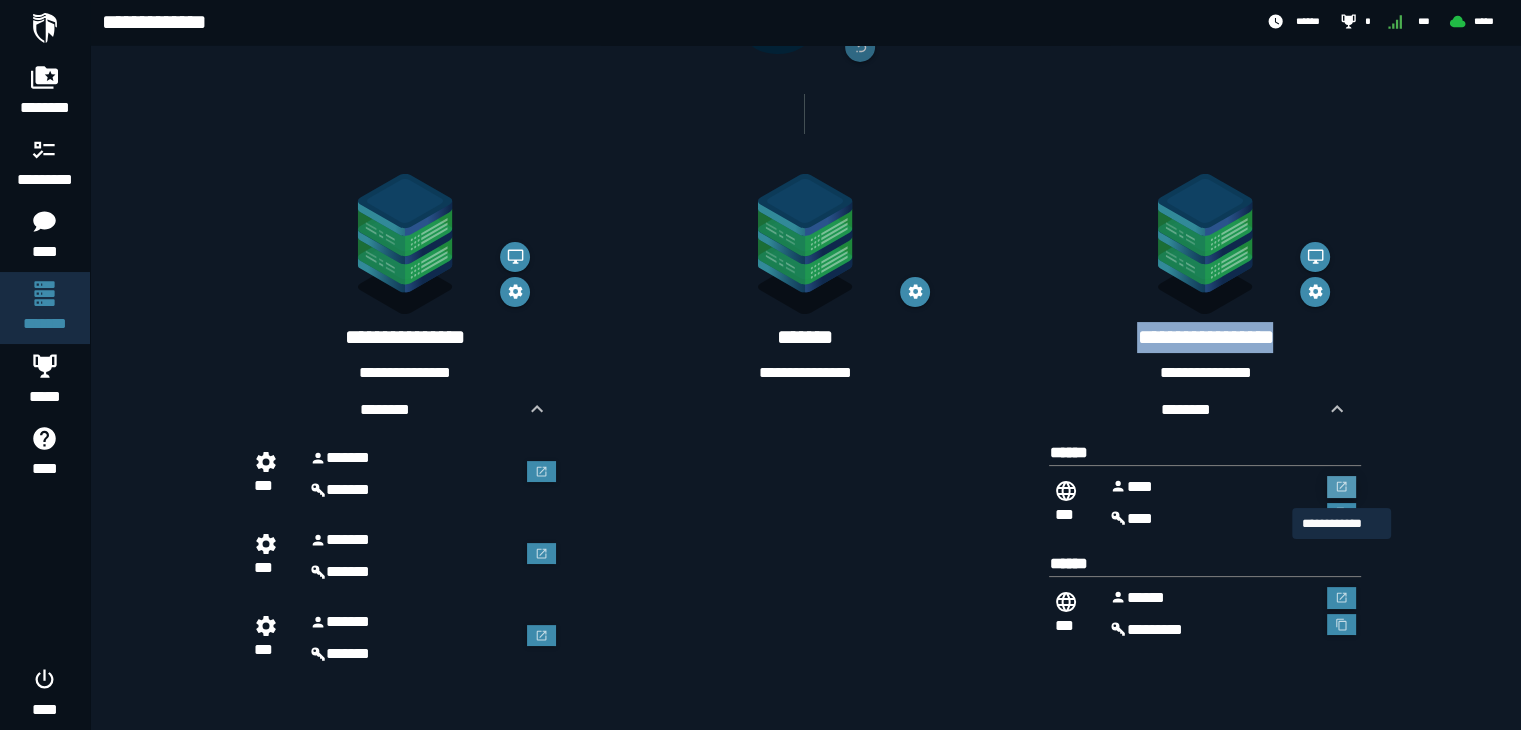 click at bounding box center [1342, 487] 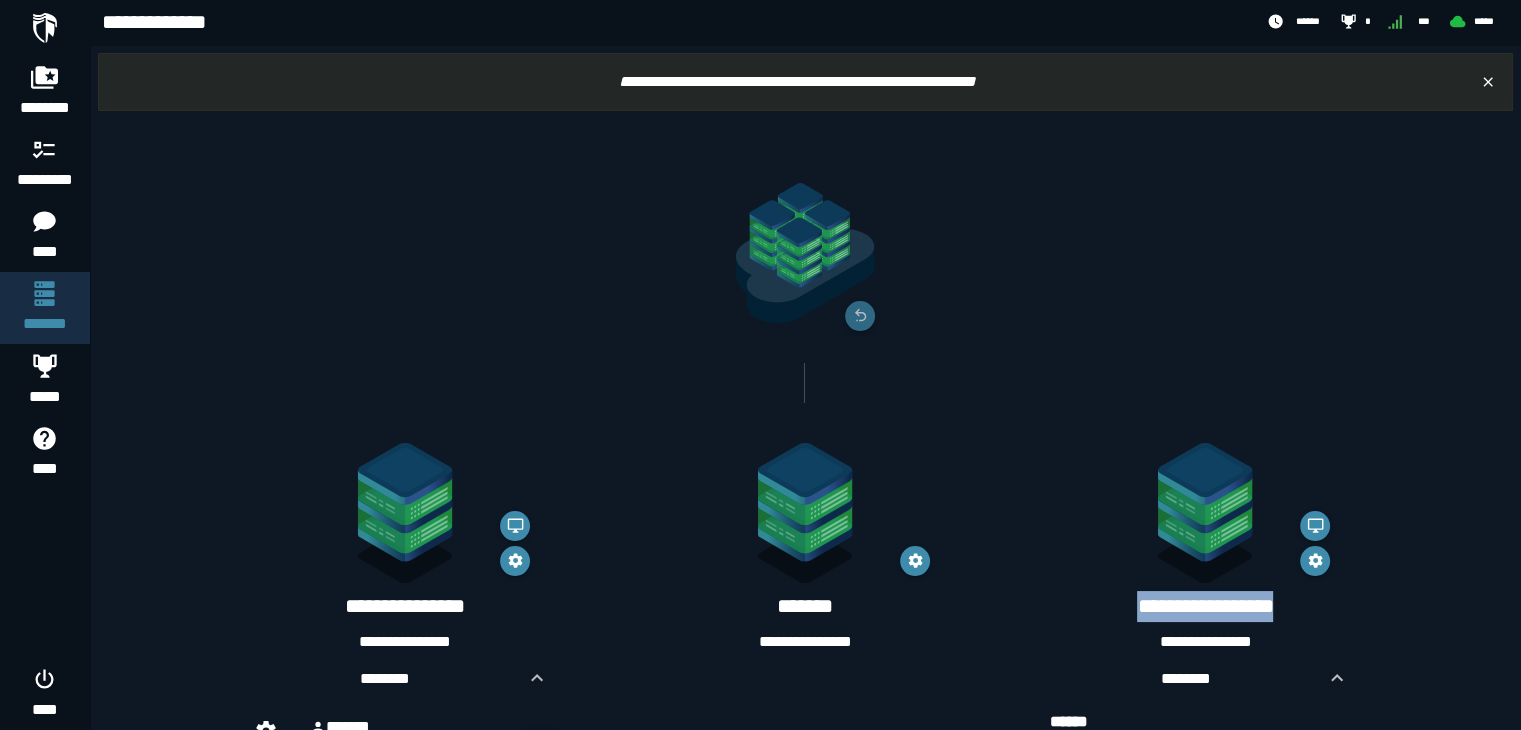 scroll, scrollTop: 269, scrollLeft: 0, axis: vertical 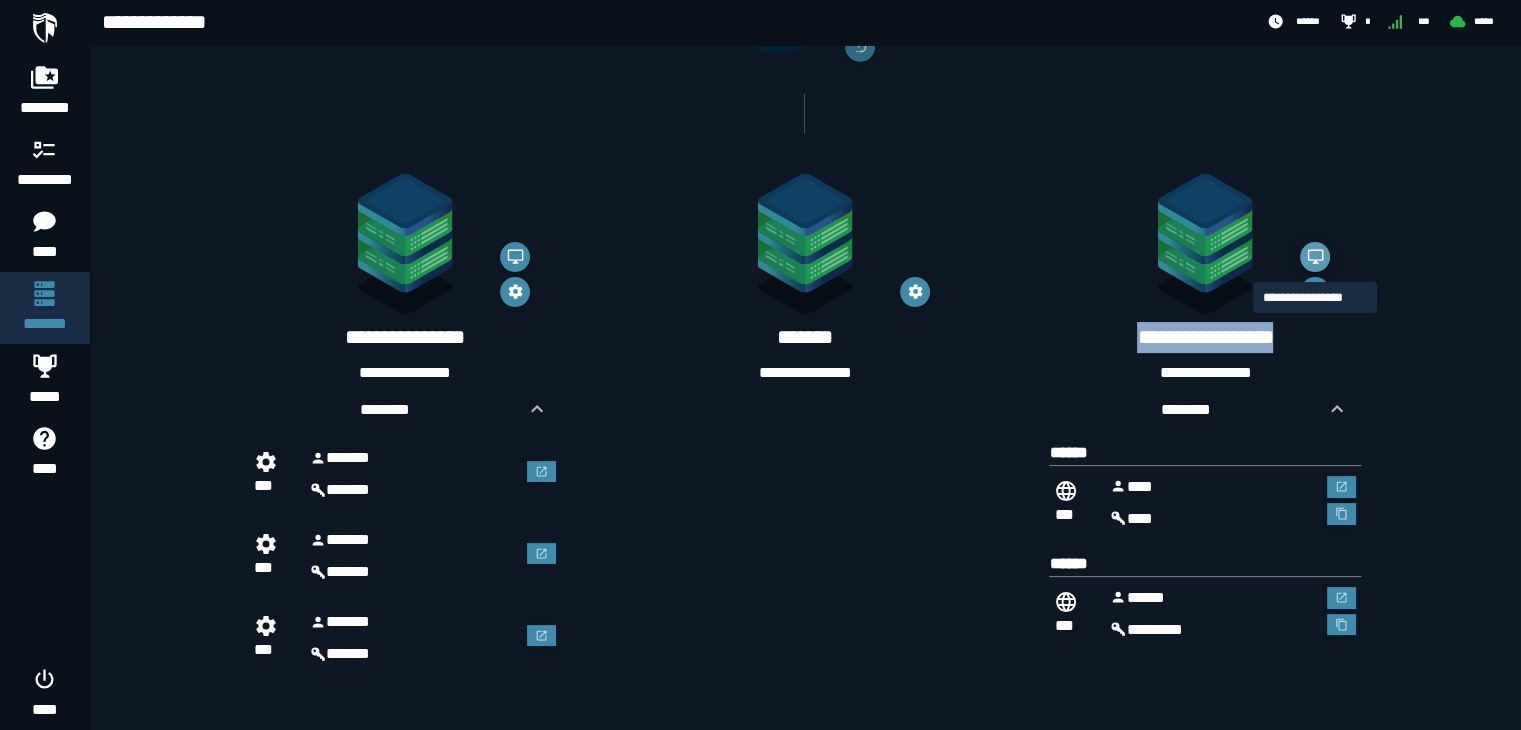 click 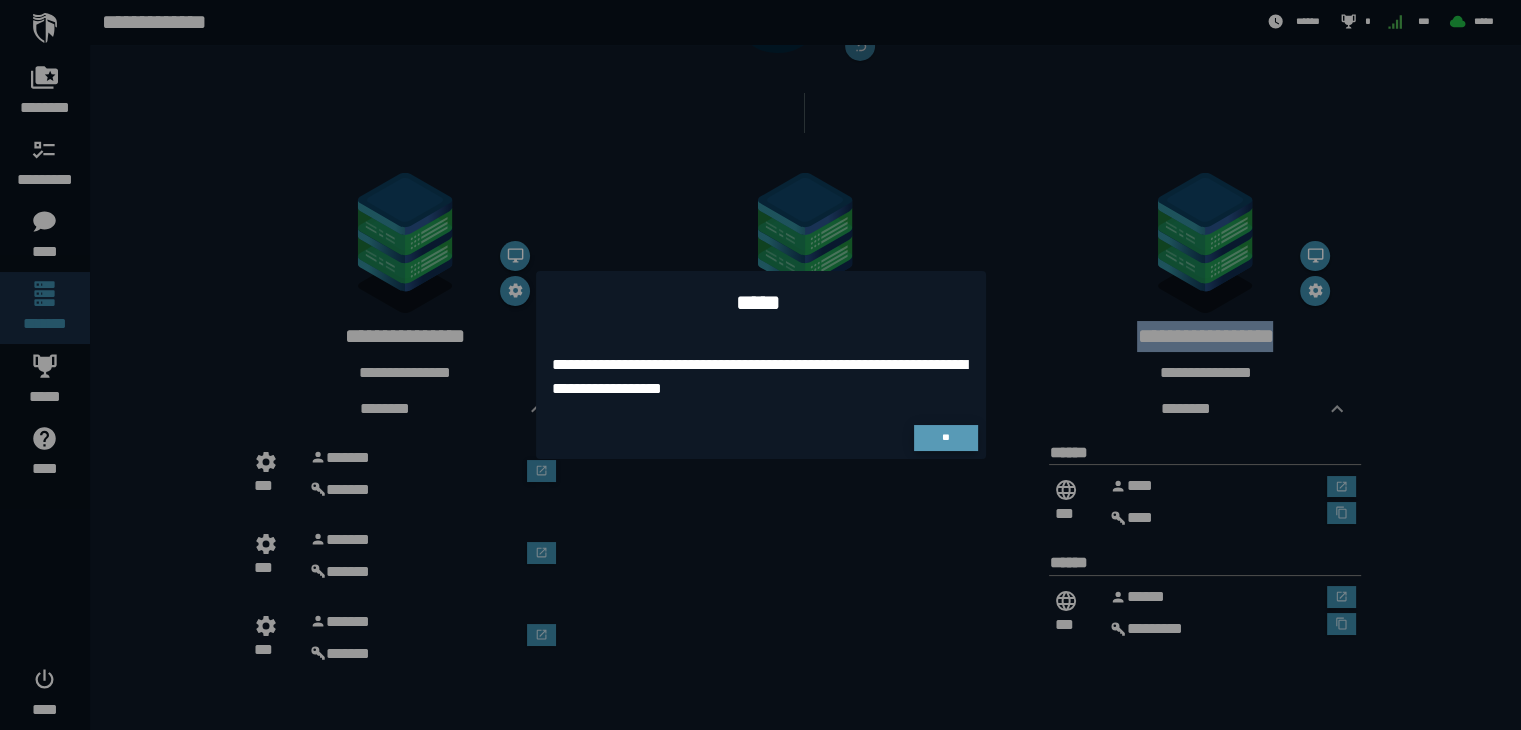 click on "**" at bounding box center [945, 437] 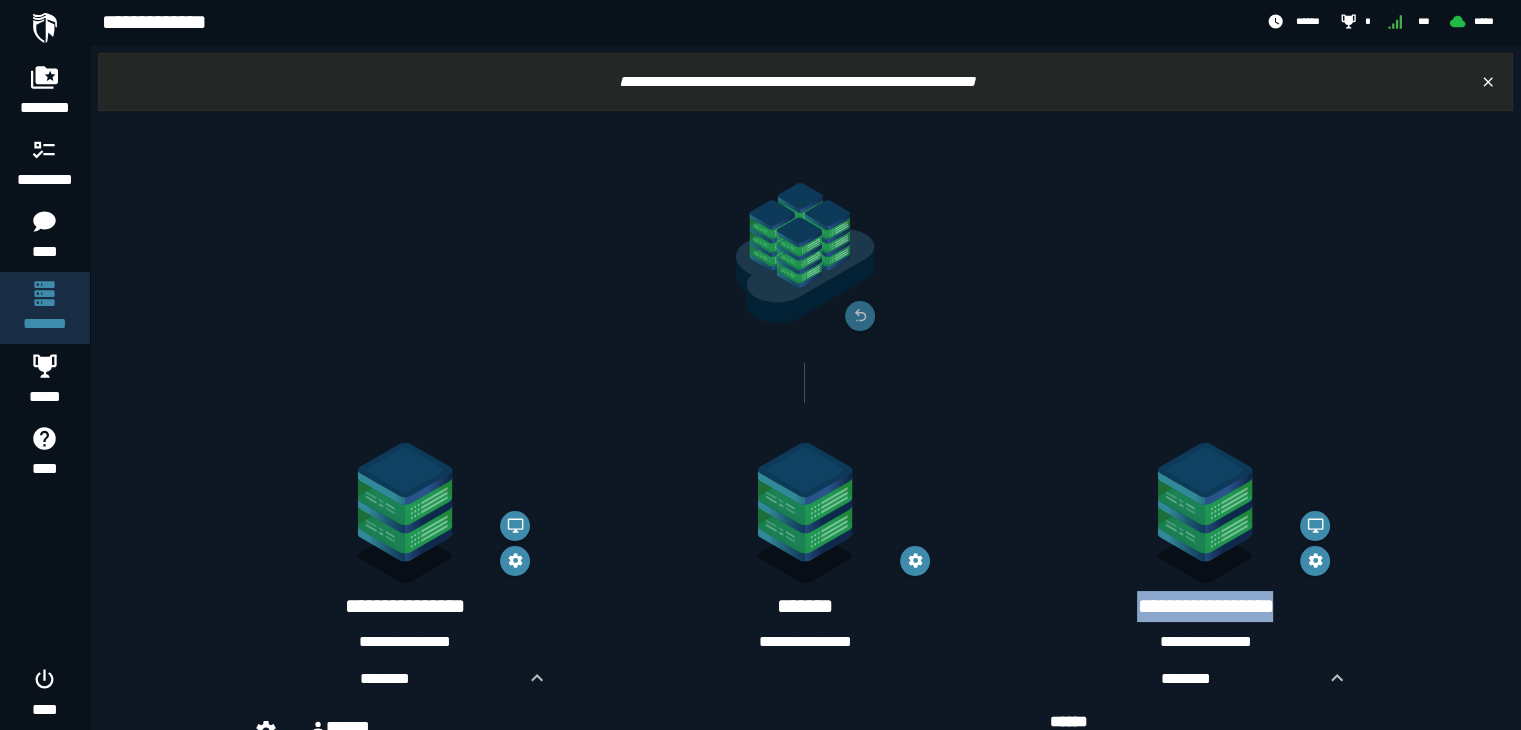 scroll, scrollTop: 269, scrollLeft: 0, axis: vertical 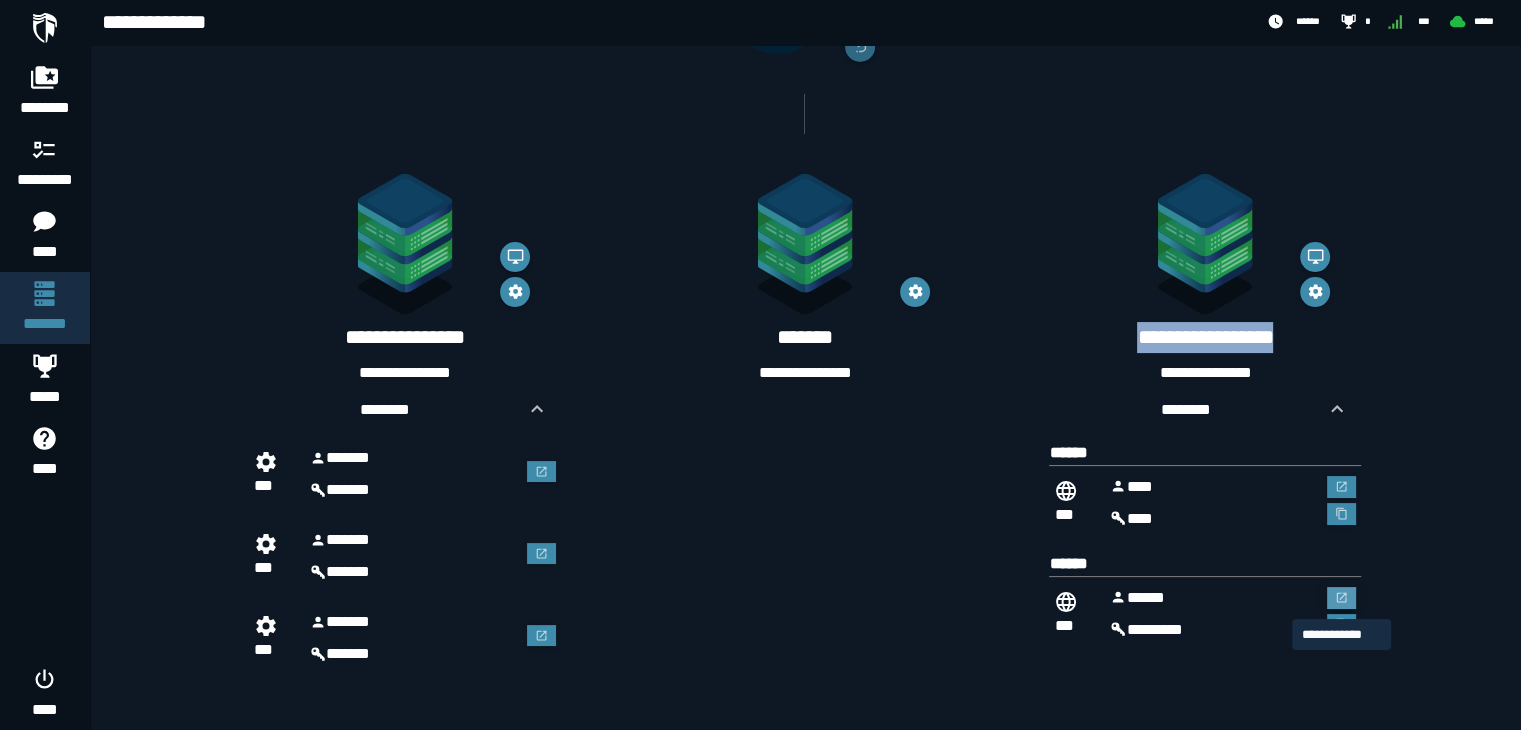 click 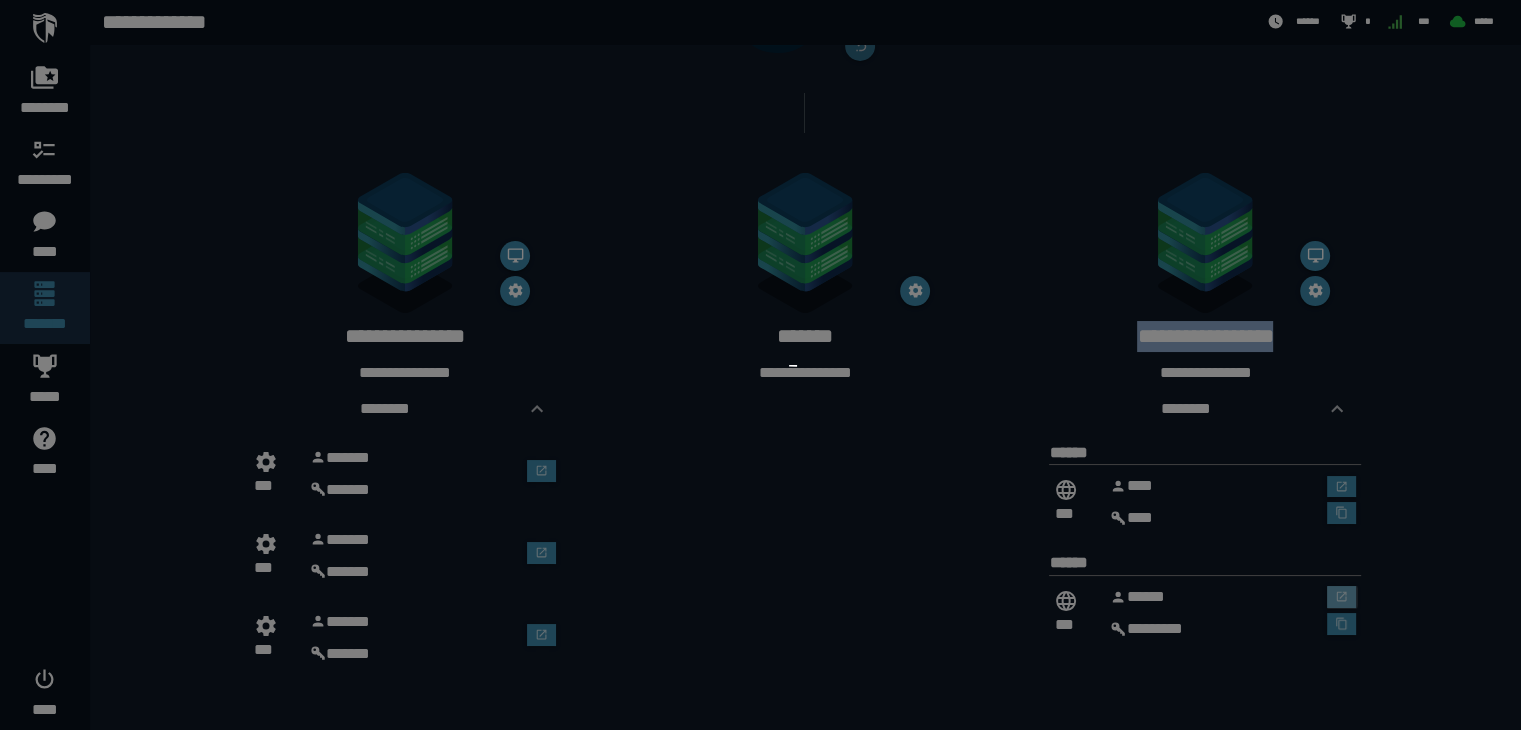 scroll, scrollTop: 0, scrollLeft: 0, axis: both 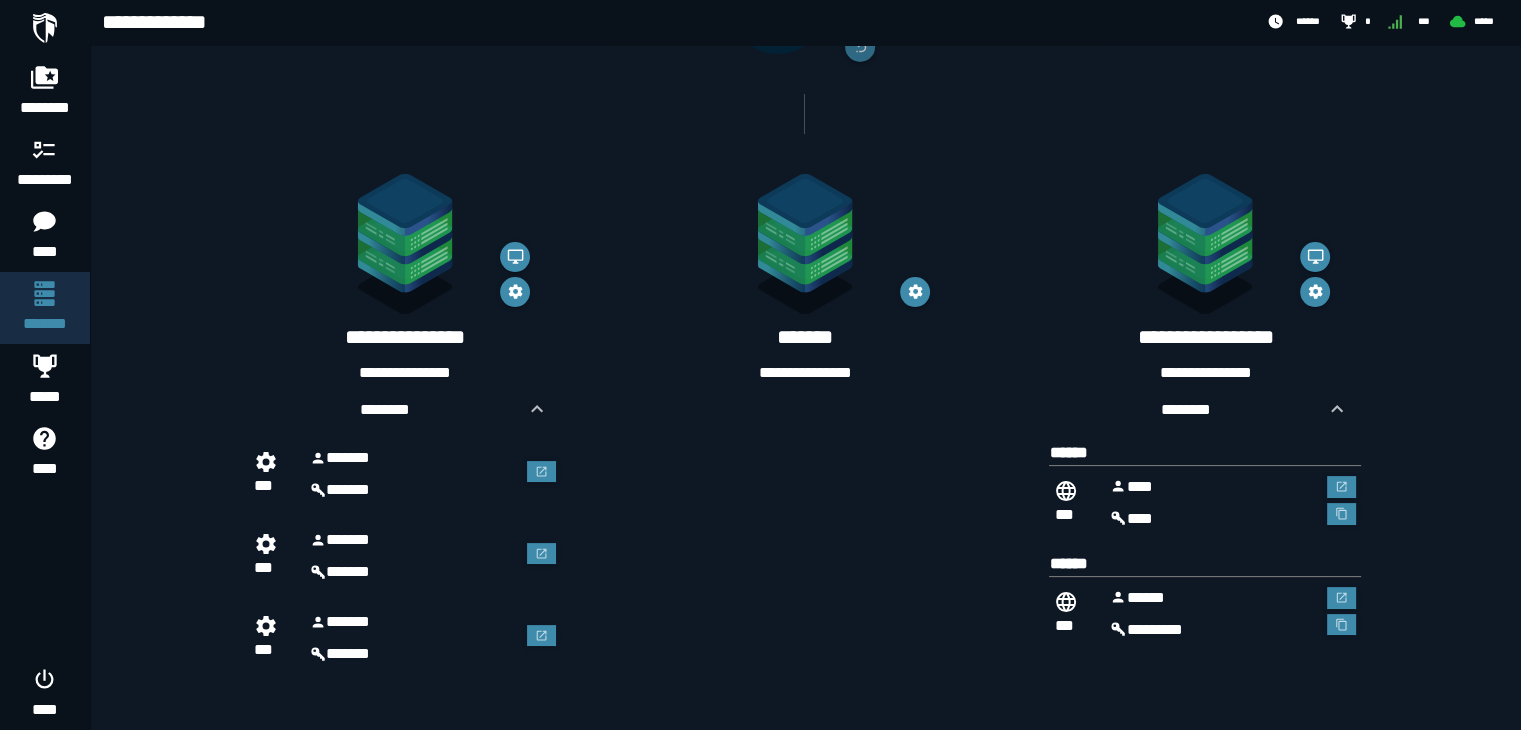 click on "**********" 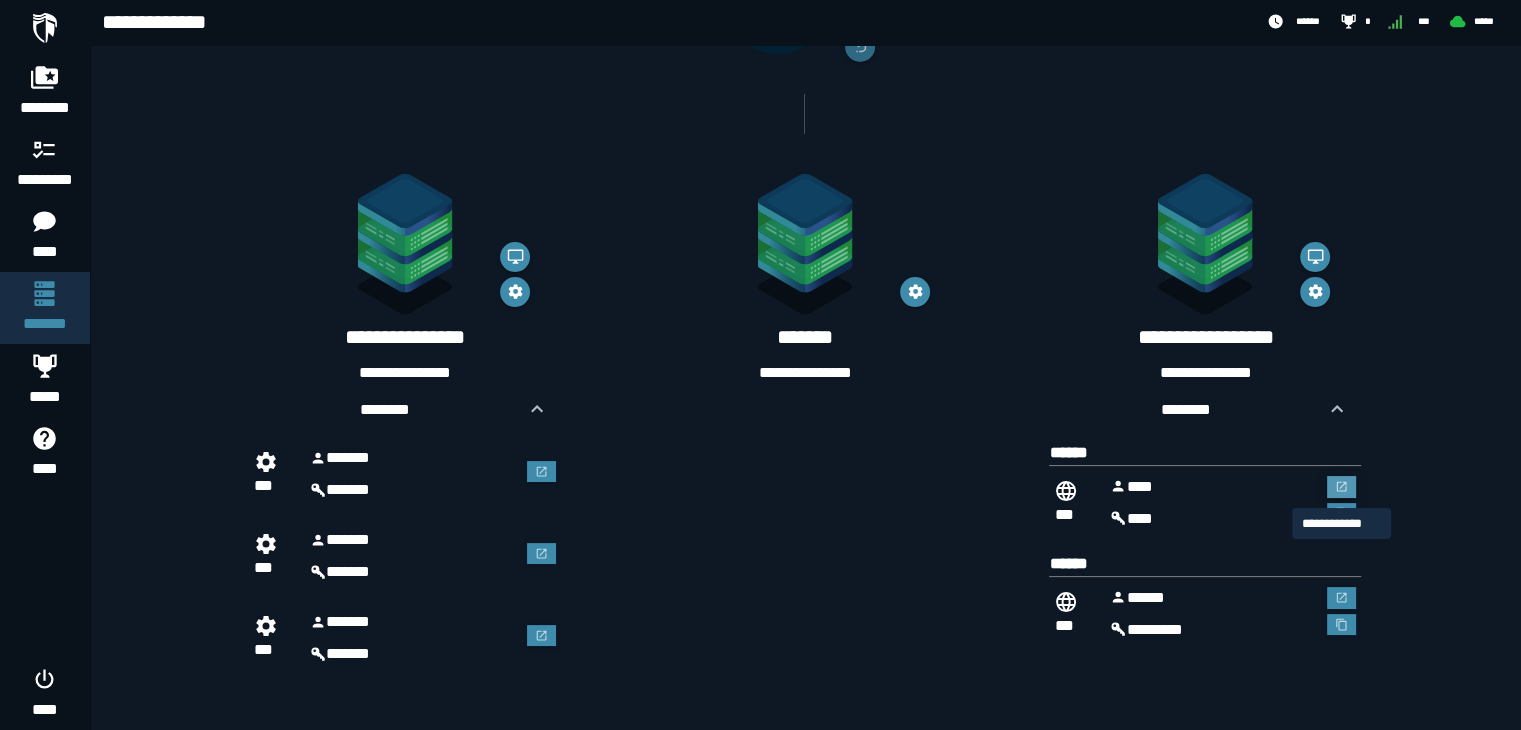 click 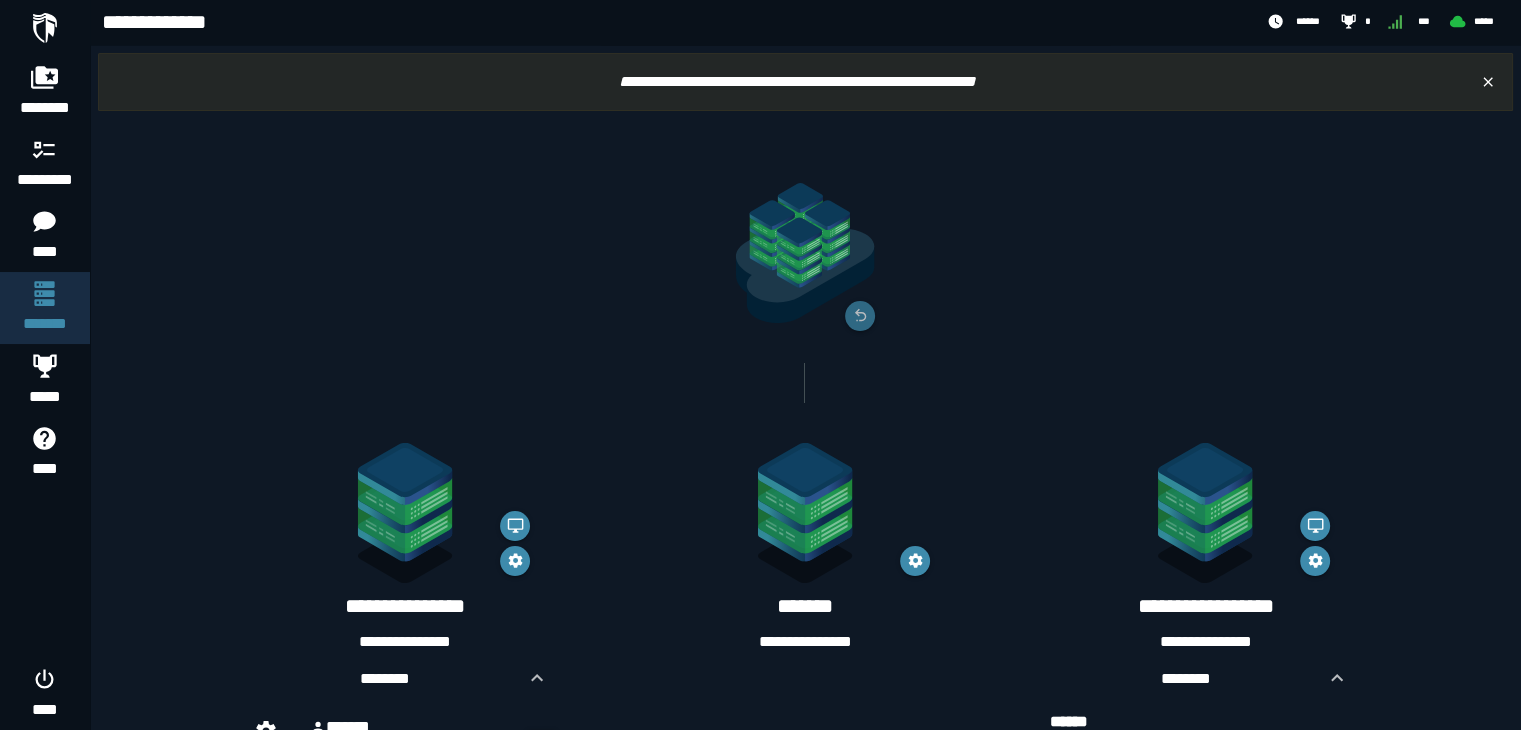 scroll, scrollTop: 269, scrollLeft: 0, axis: vertical 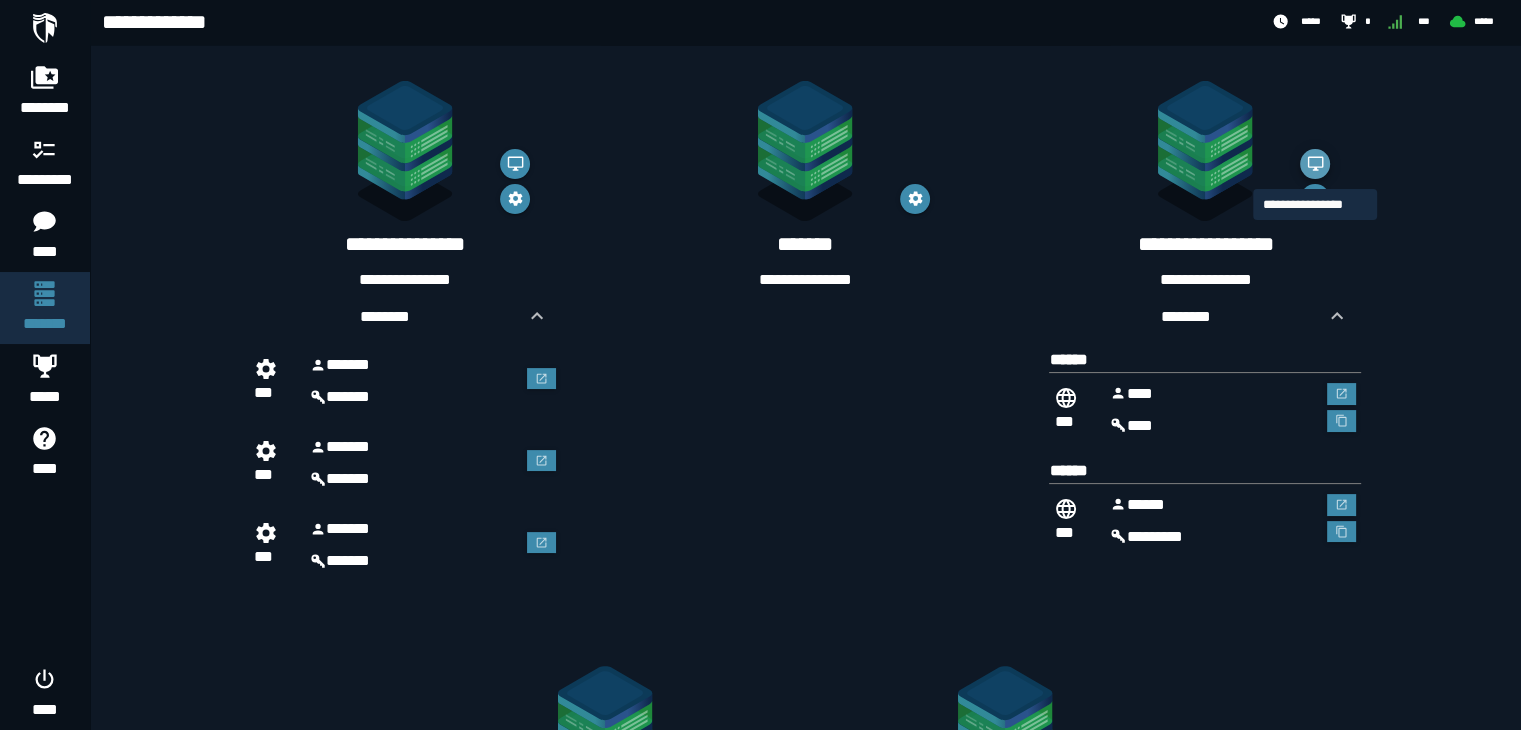 click 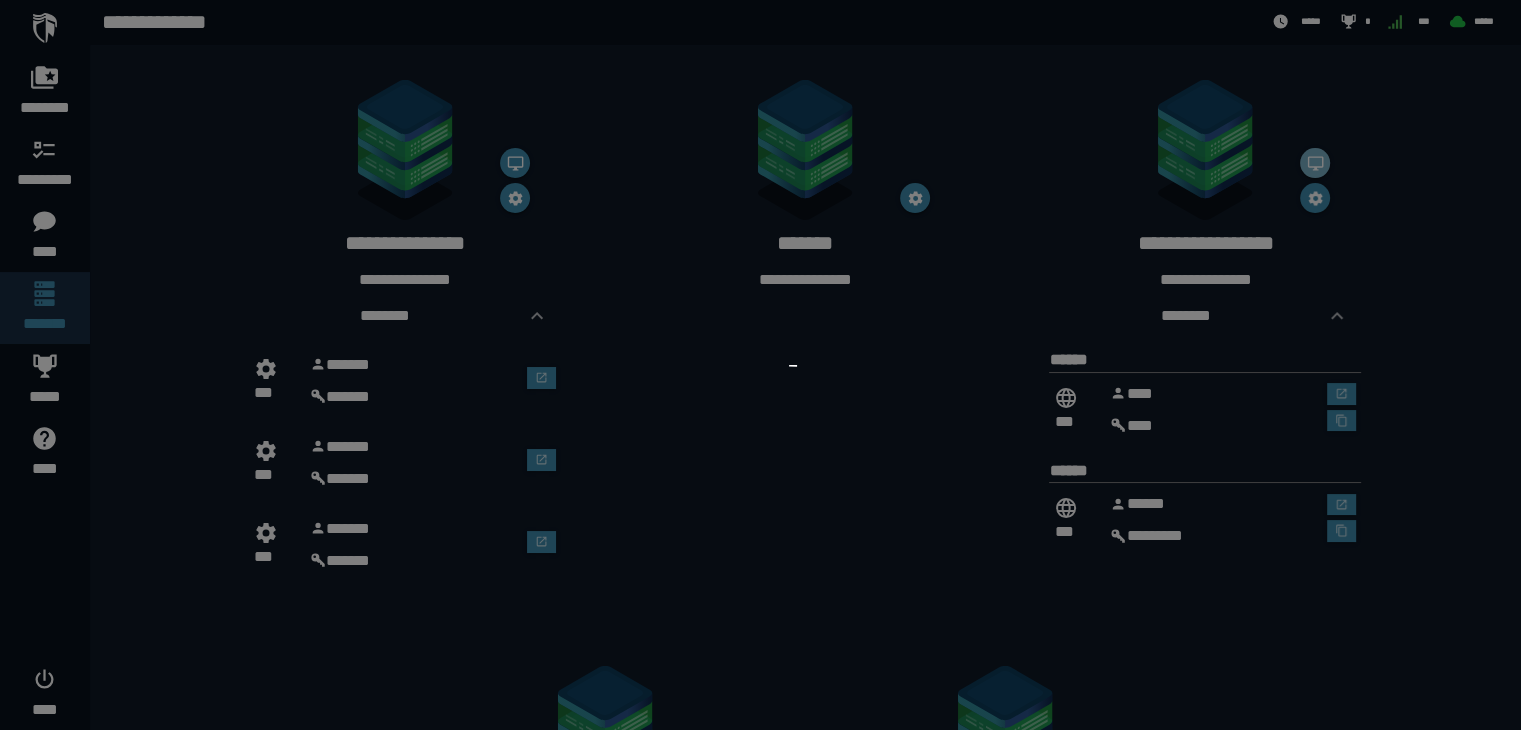 scroll, scrollTop: 0, scrollLeft: 0, axis: both 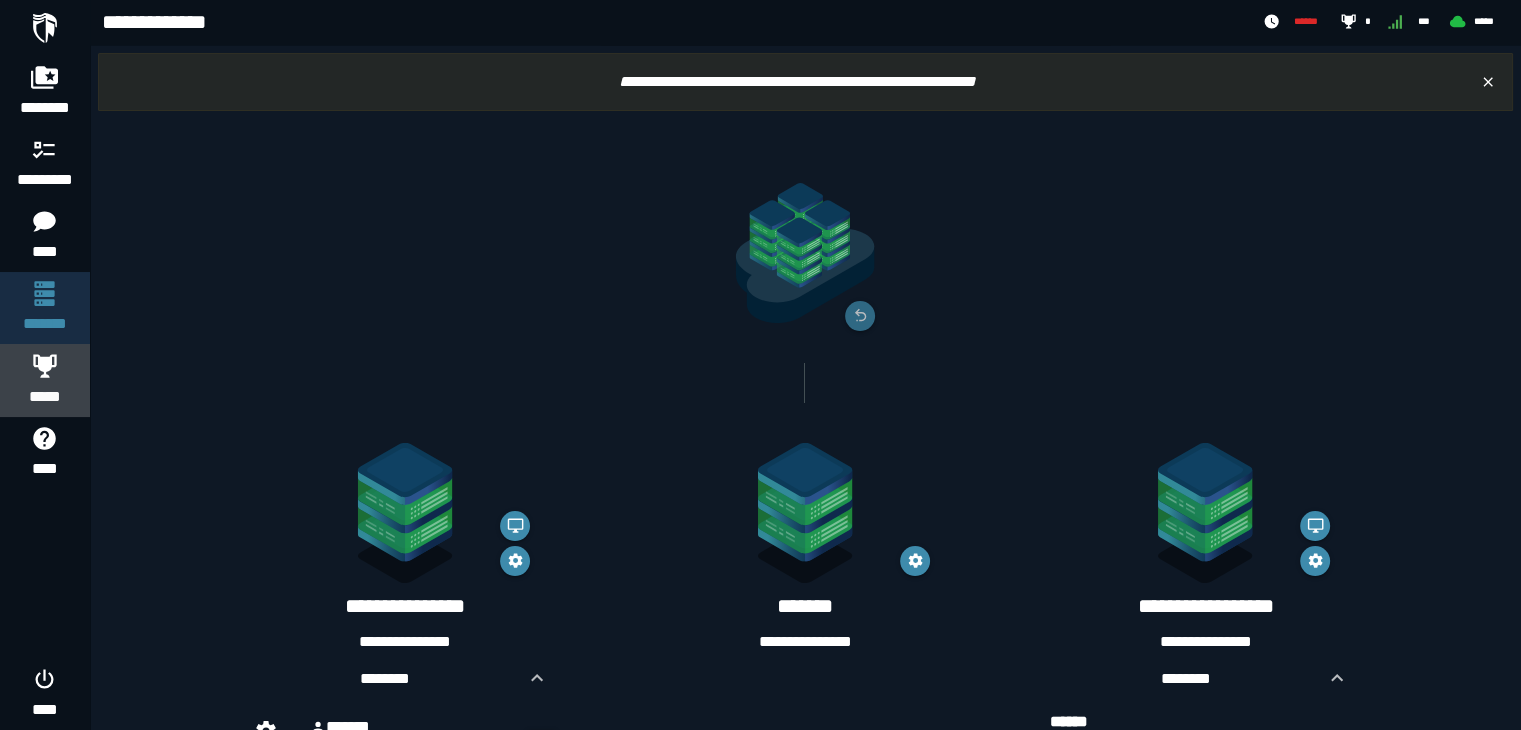 click 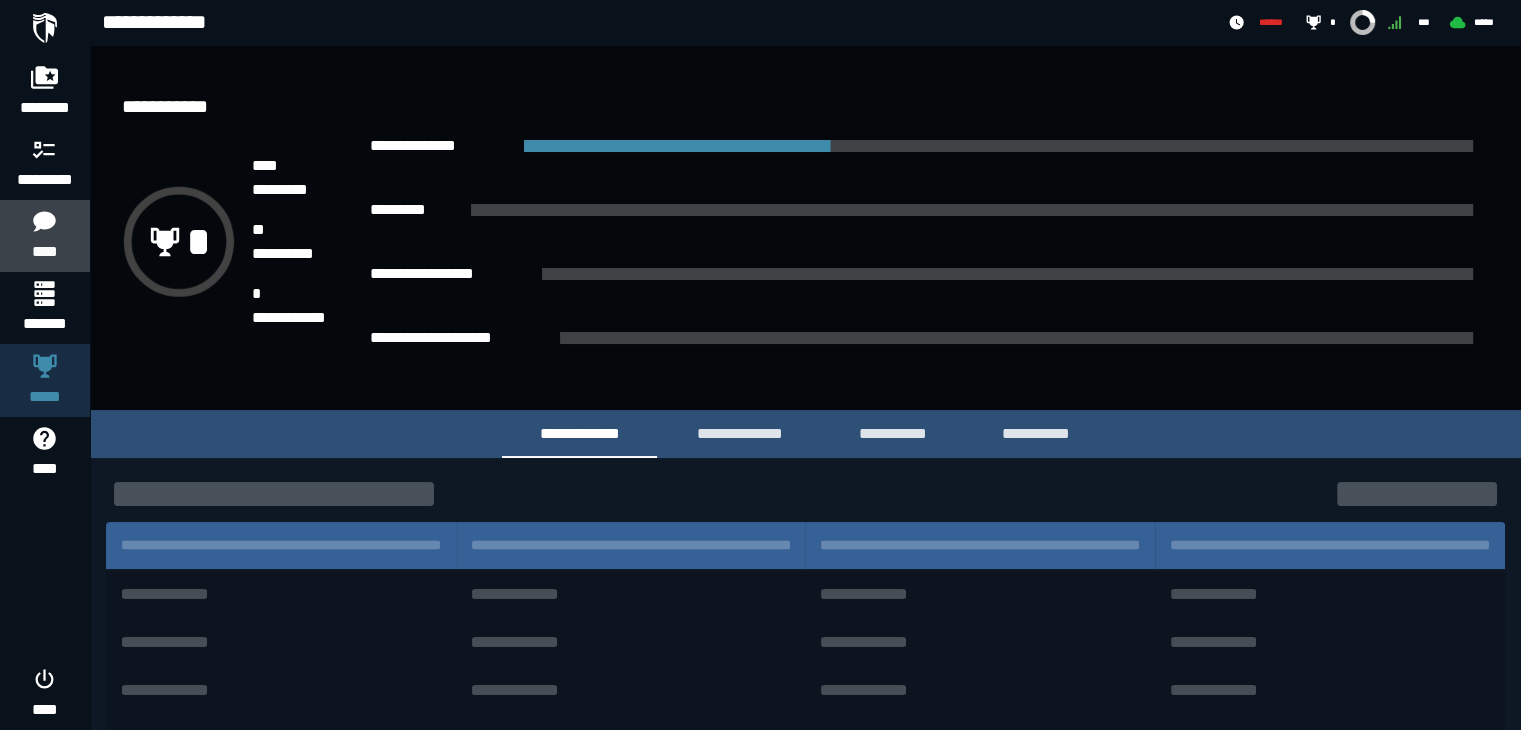 click 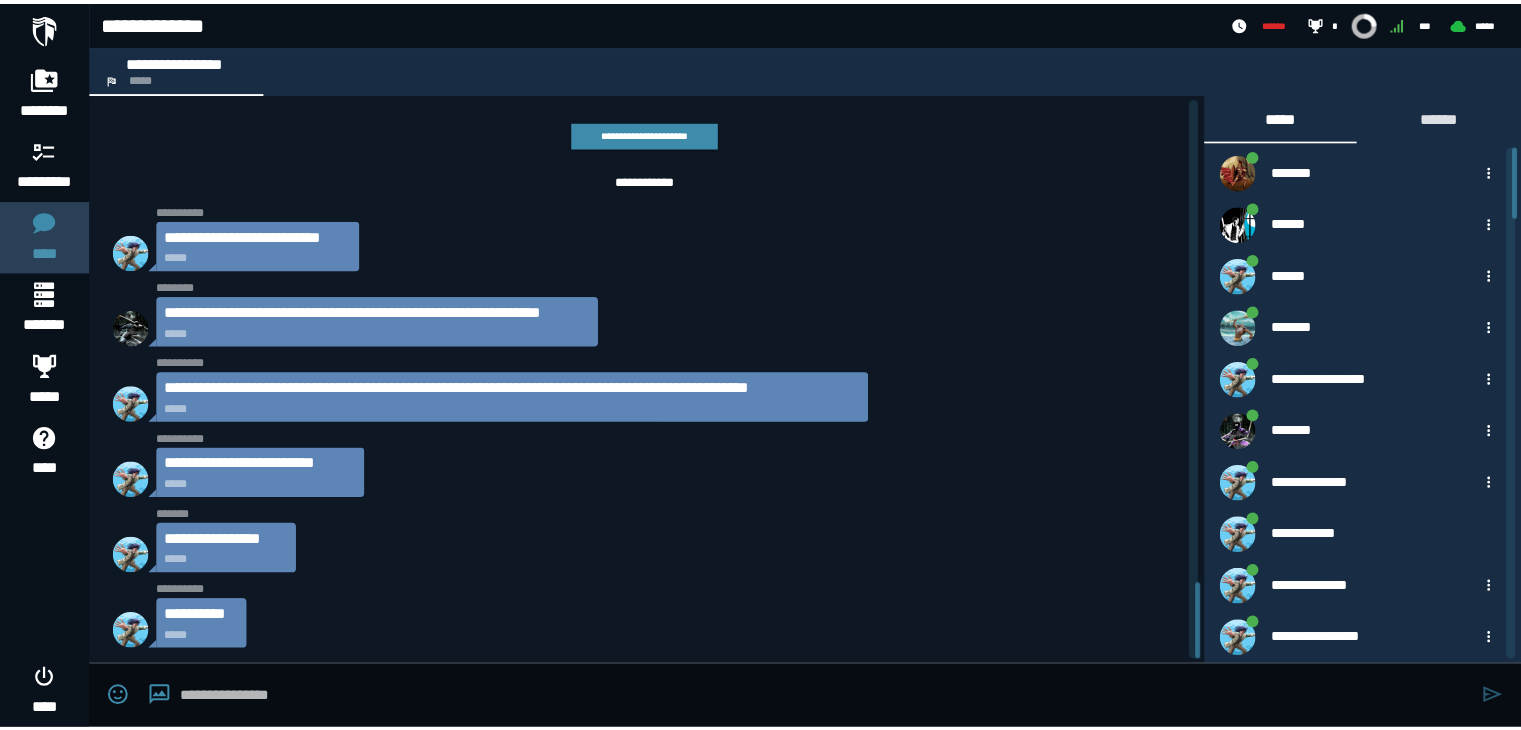 scroll, scrollTop: 3544, scrollLeft: 0, axis: vertical 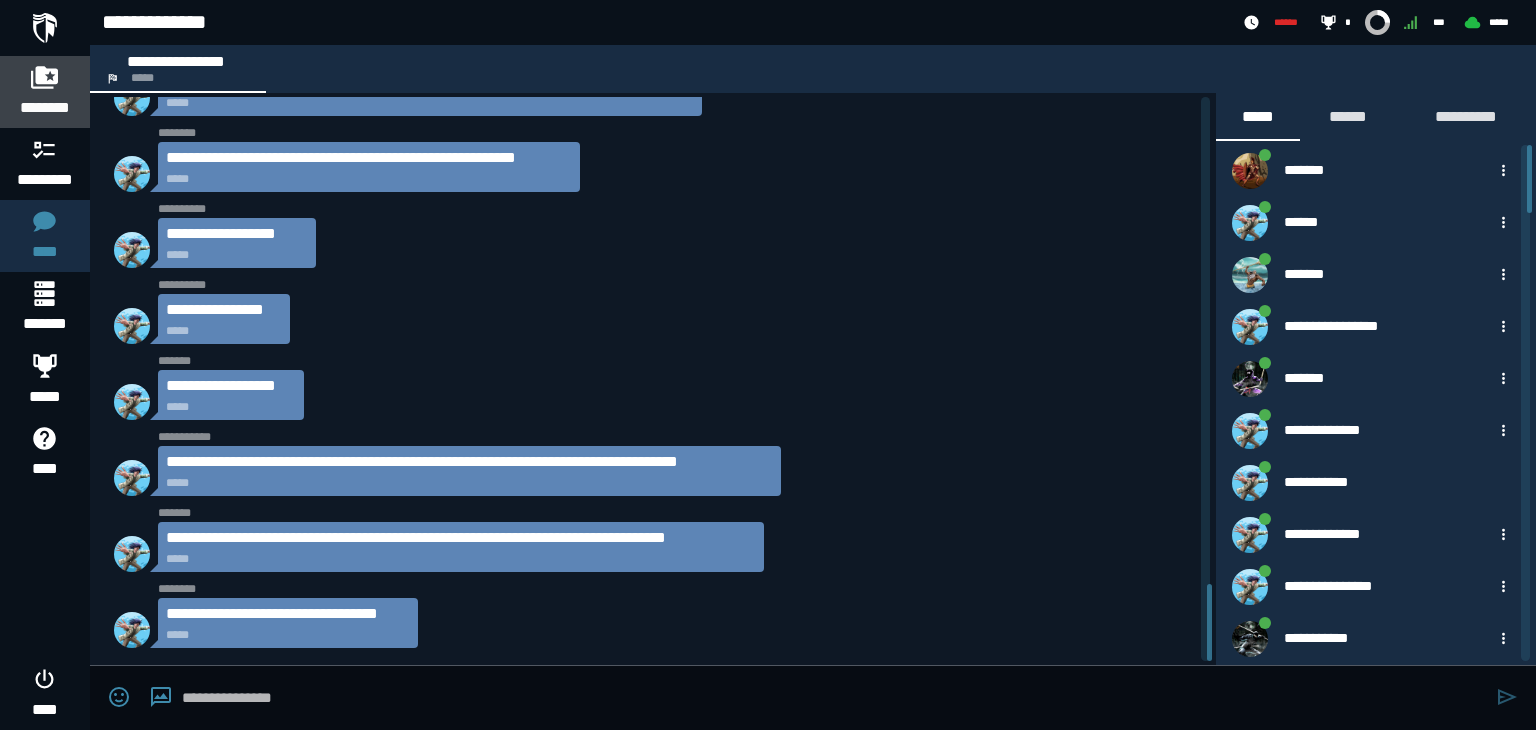click on "********" at bounding box center (45, 108) 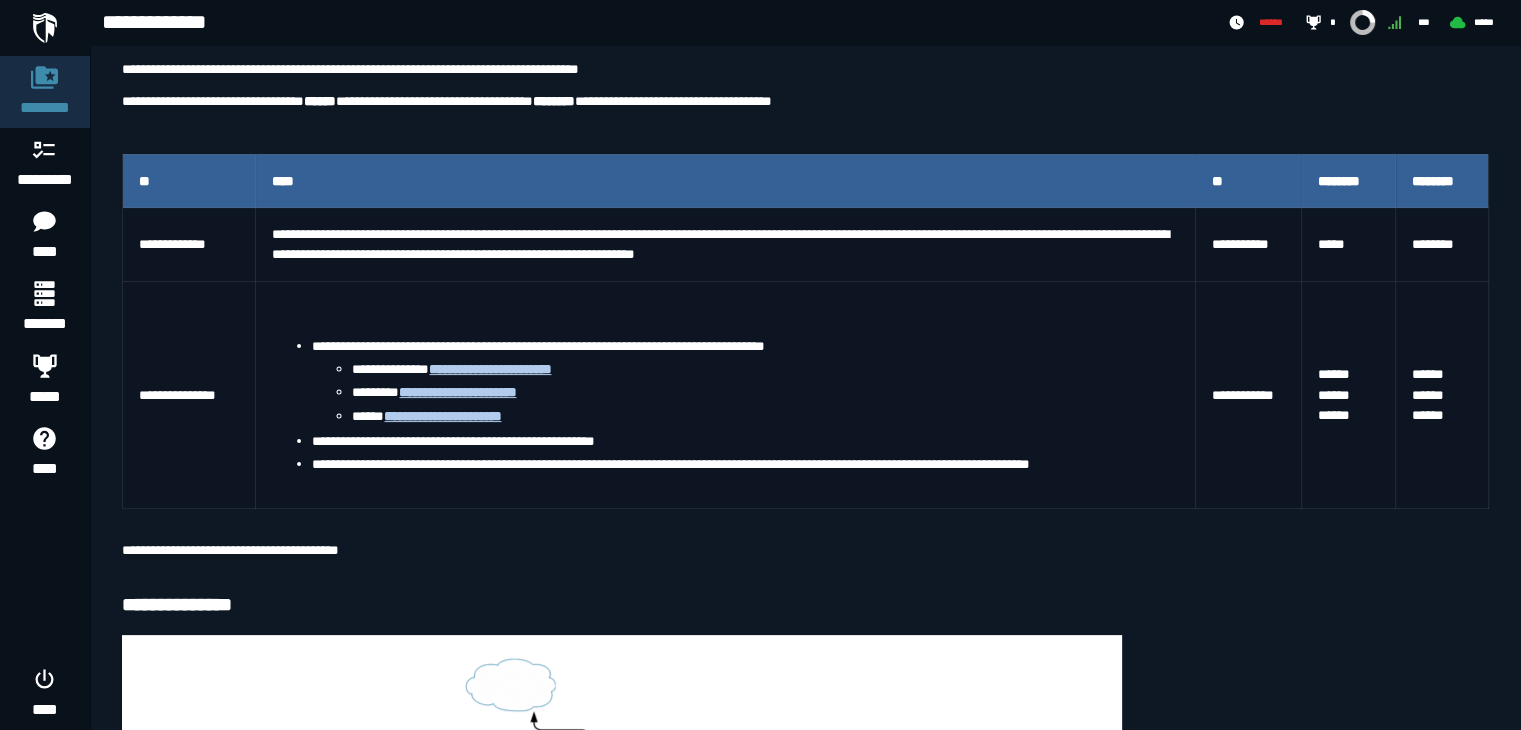 scroll, scrollTop: 327, scrollLeft: 0, axis: vertical 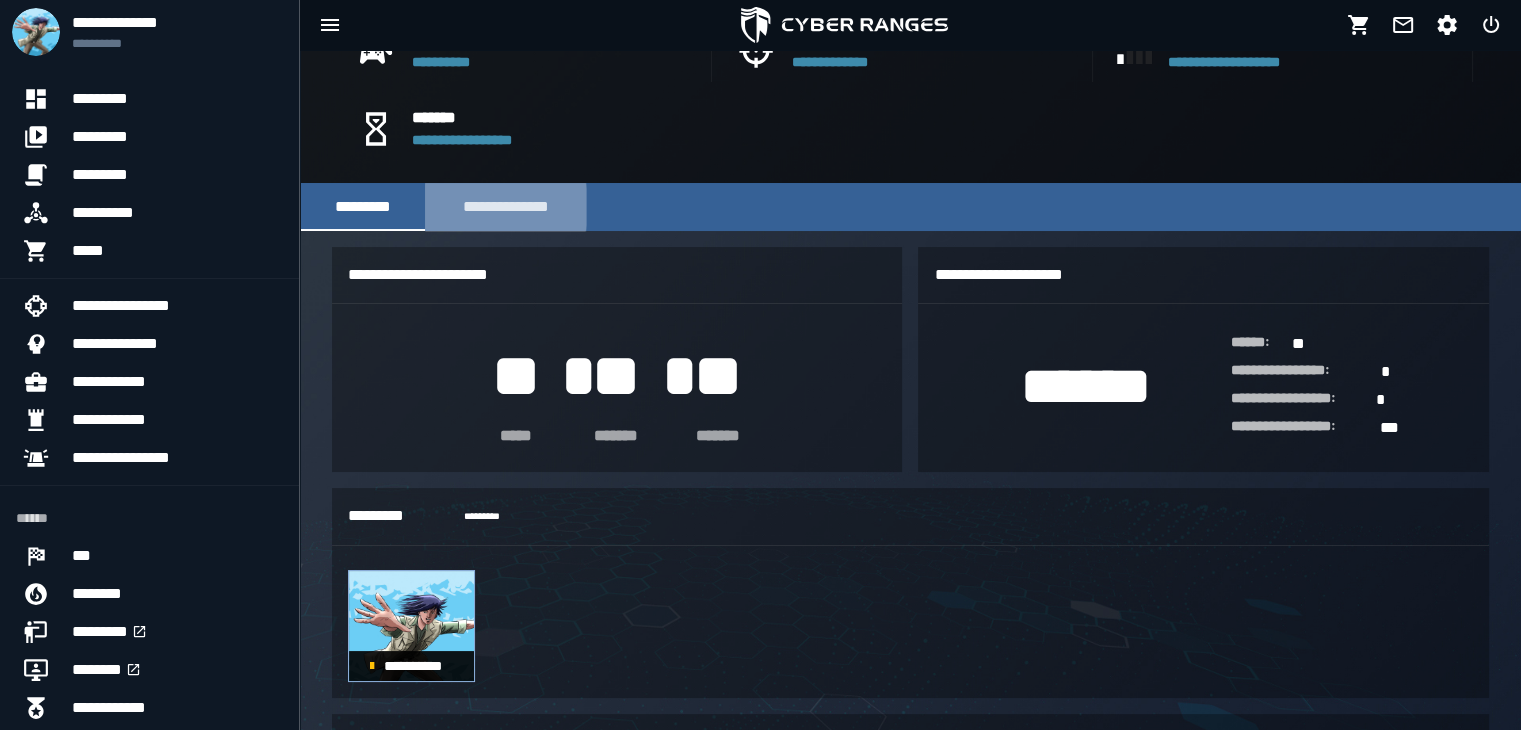 click on "**********" at bounding box center (505, 207) 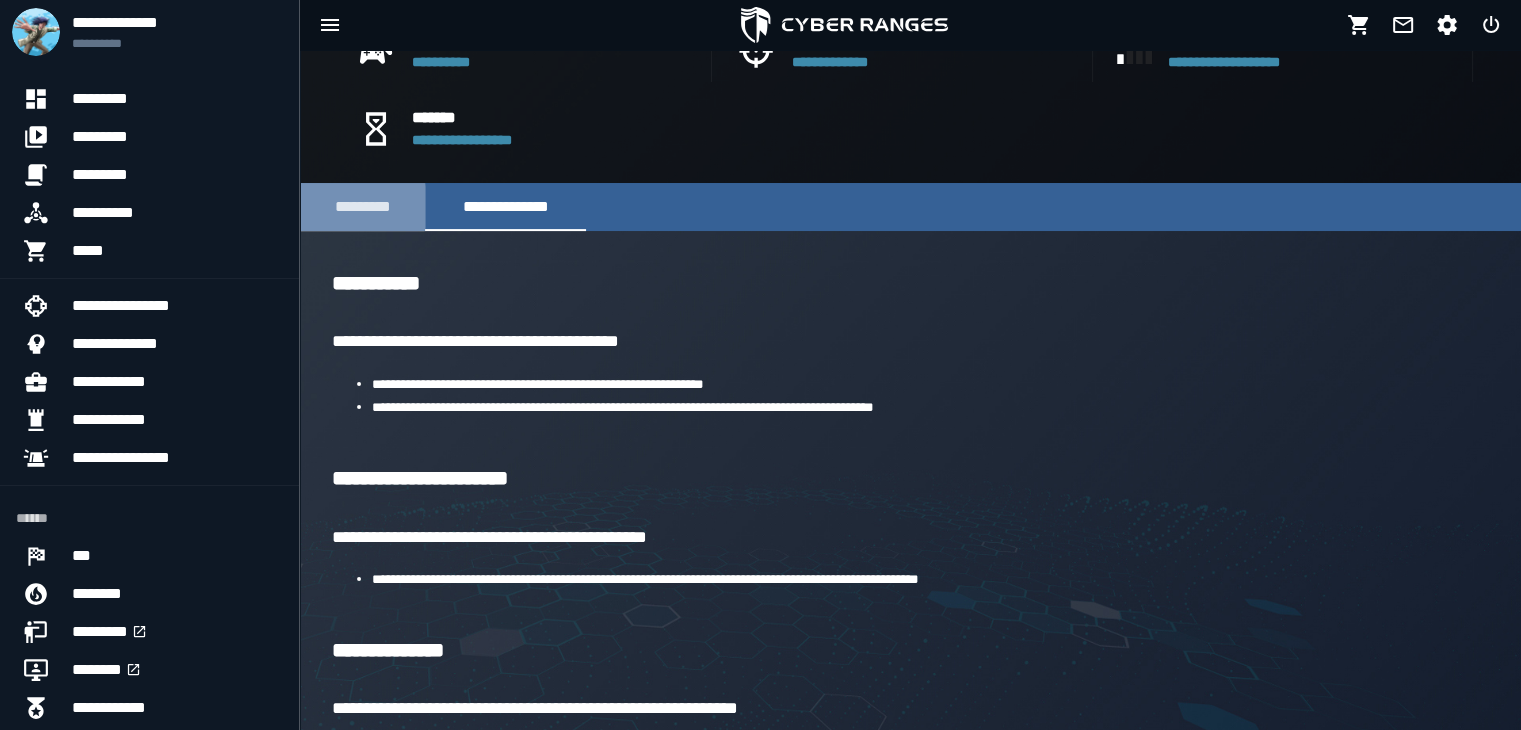 click on "*********" at bounding box center (362, 207) 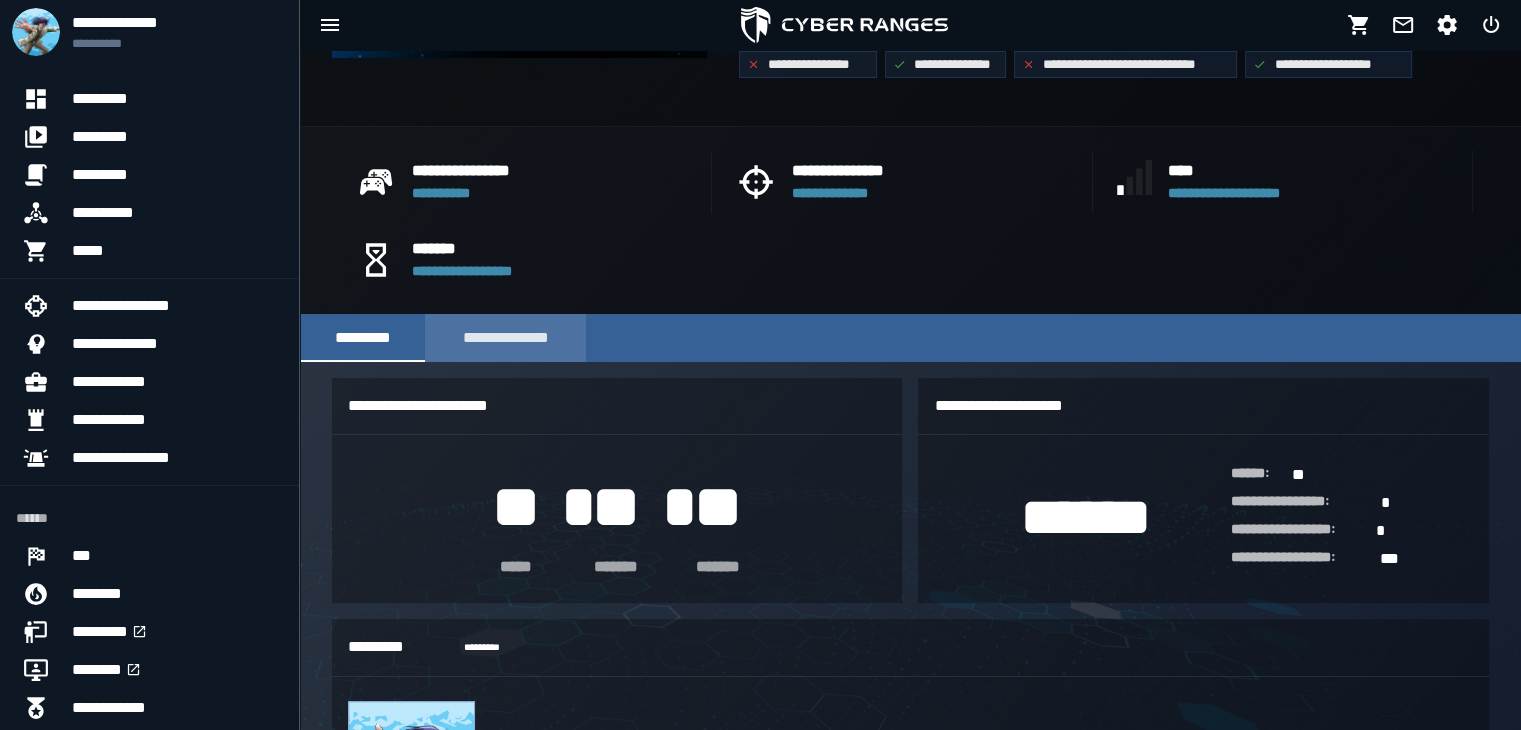 scroll, scrollTop: 374, scrollLeft: 0, axis: vertical 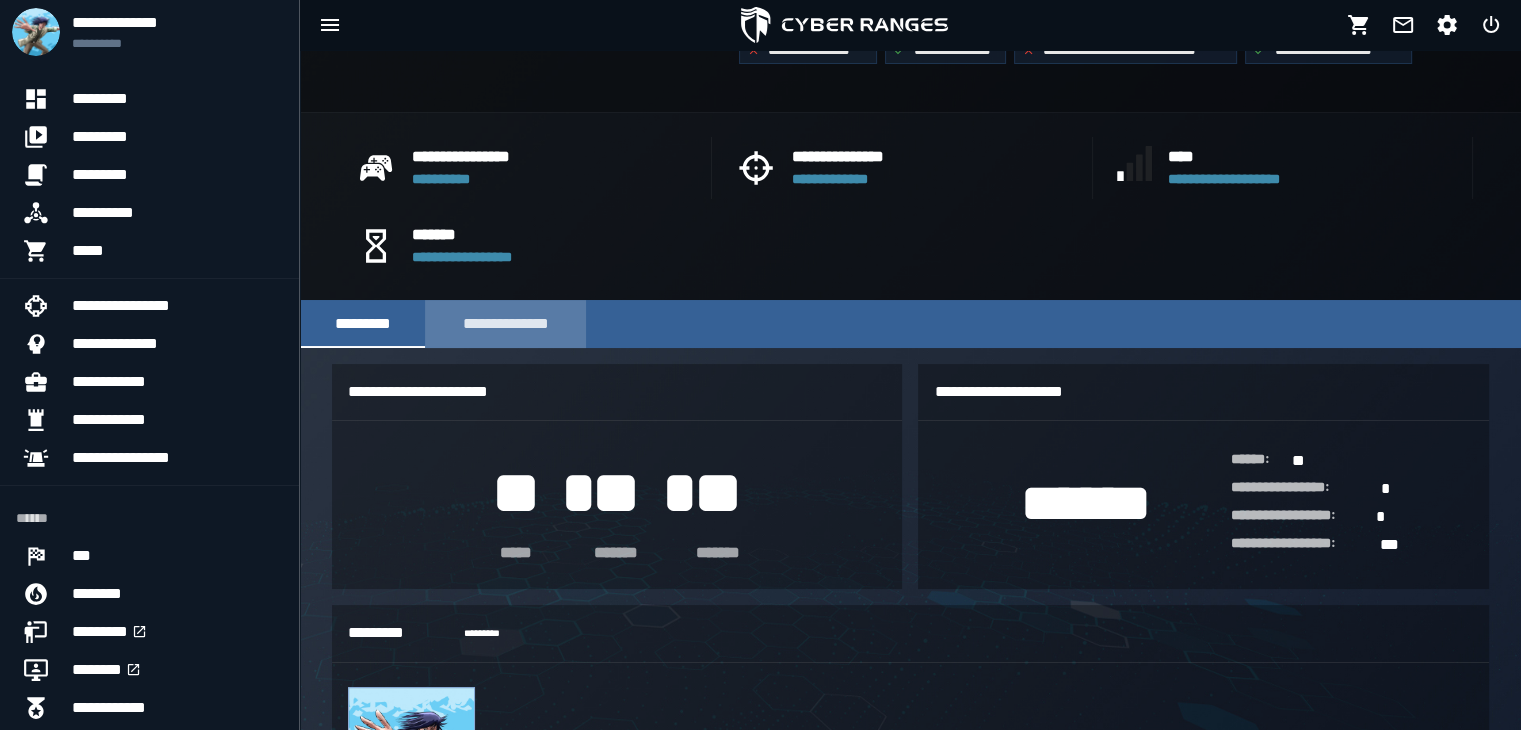 click on "**********" at bounding box center (505, 324) 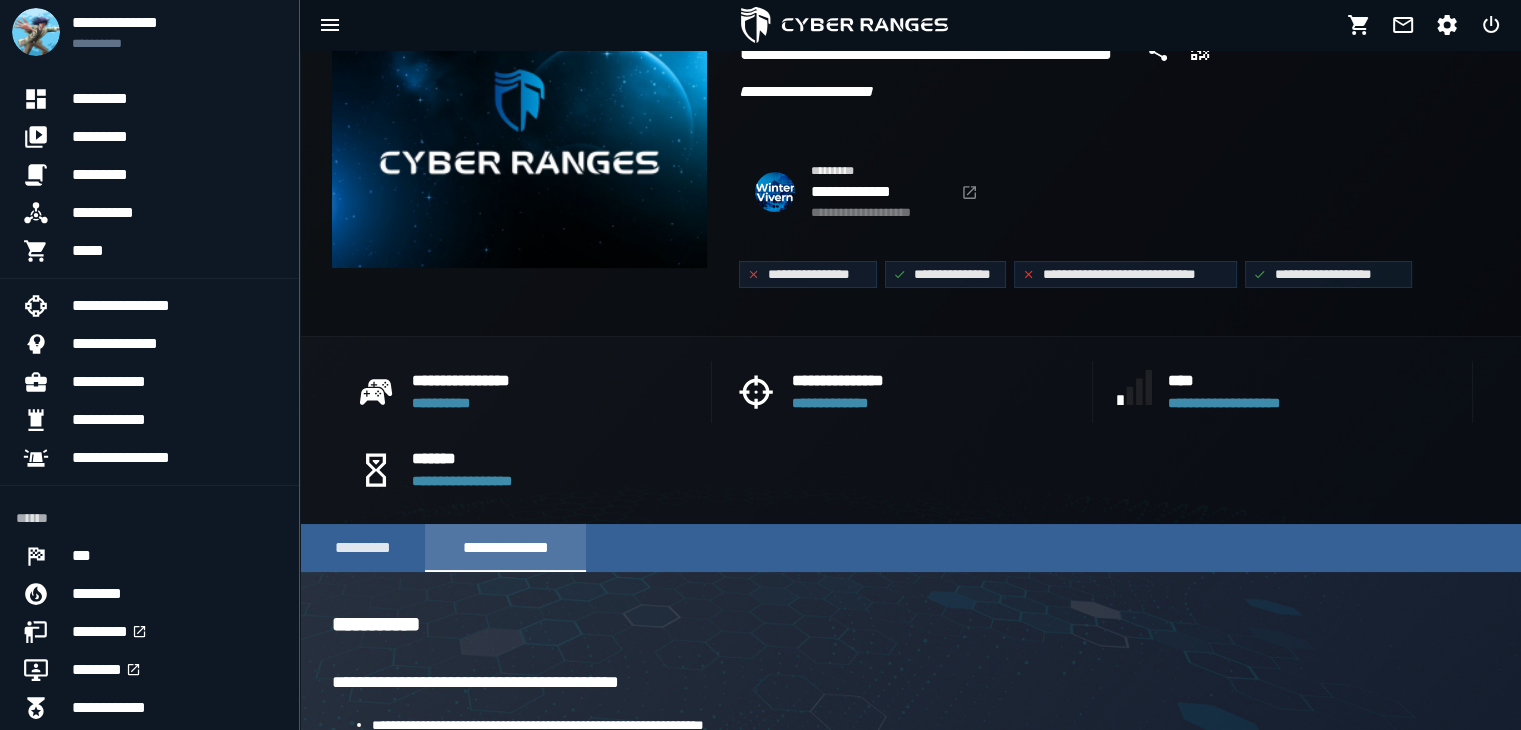 scroll, scrollTop: 94, scrollLeft: 0, axis: vertical 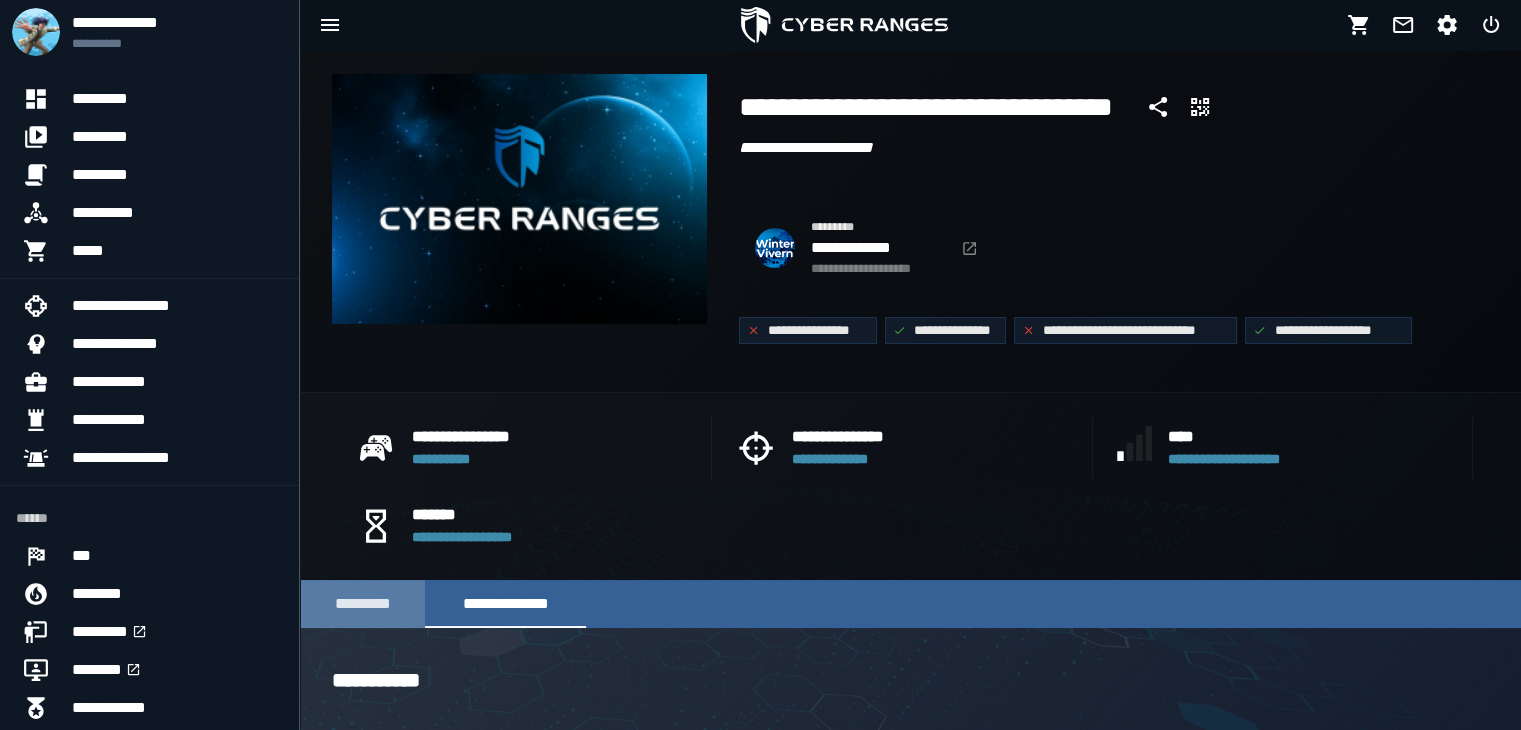 click on "*********" at bounding box center [362, 604] 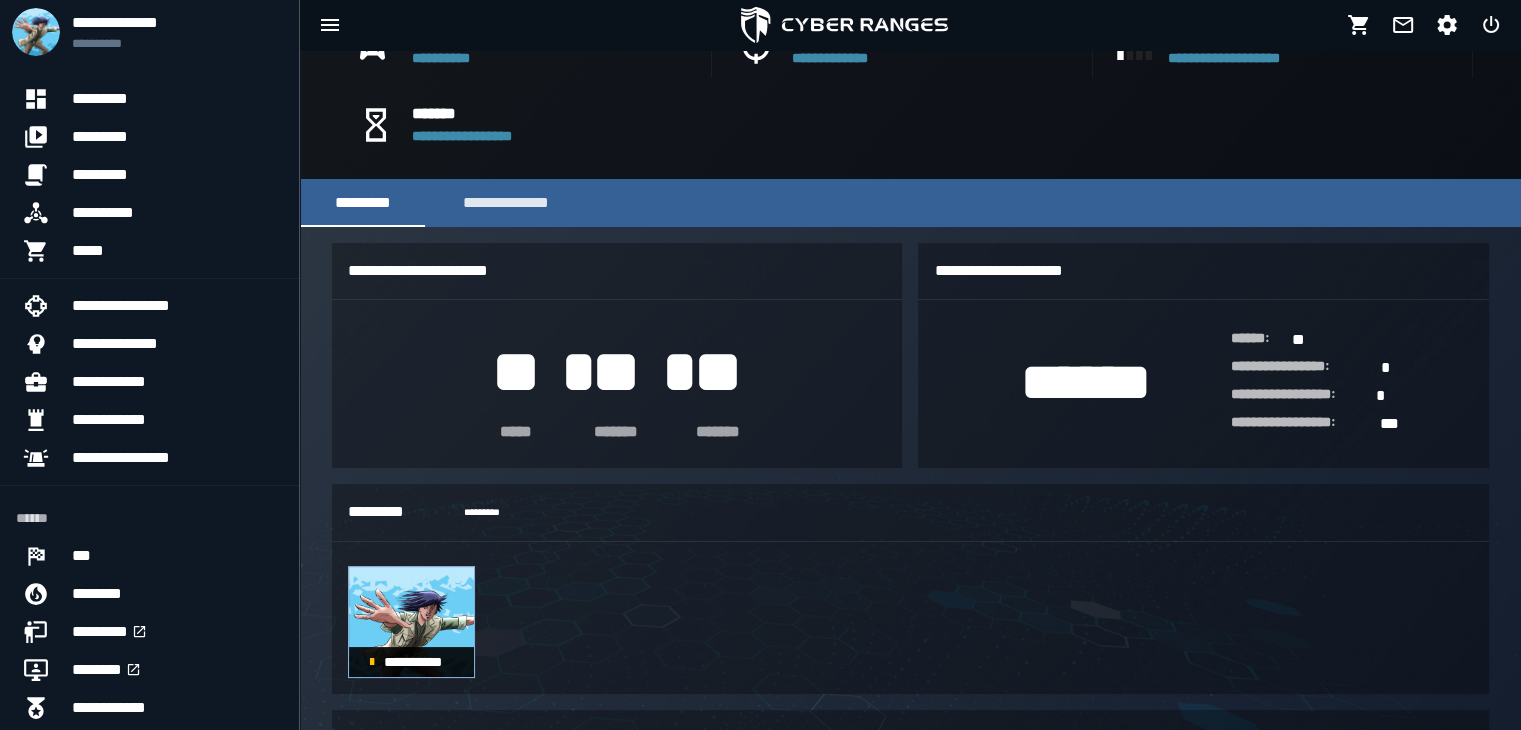 scroll, scrollTop: 0, scrollLeft: 0, axis: both 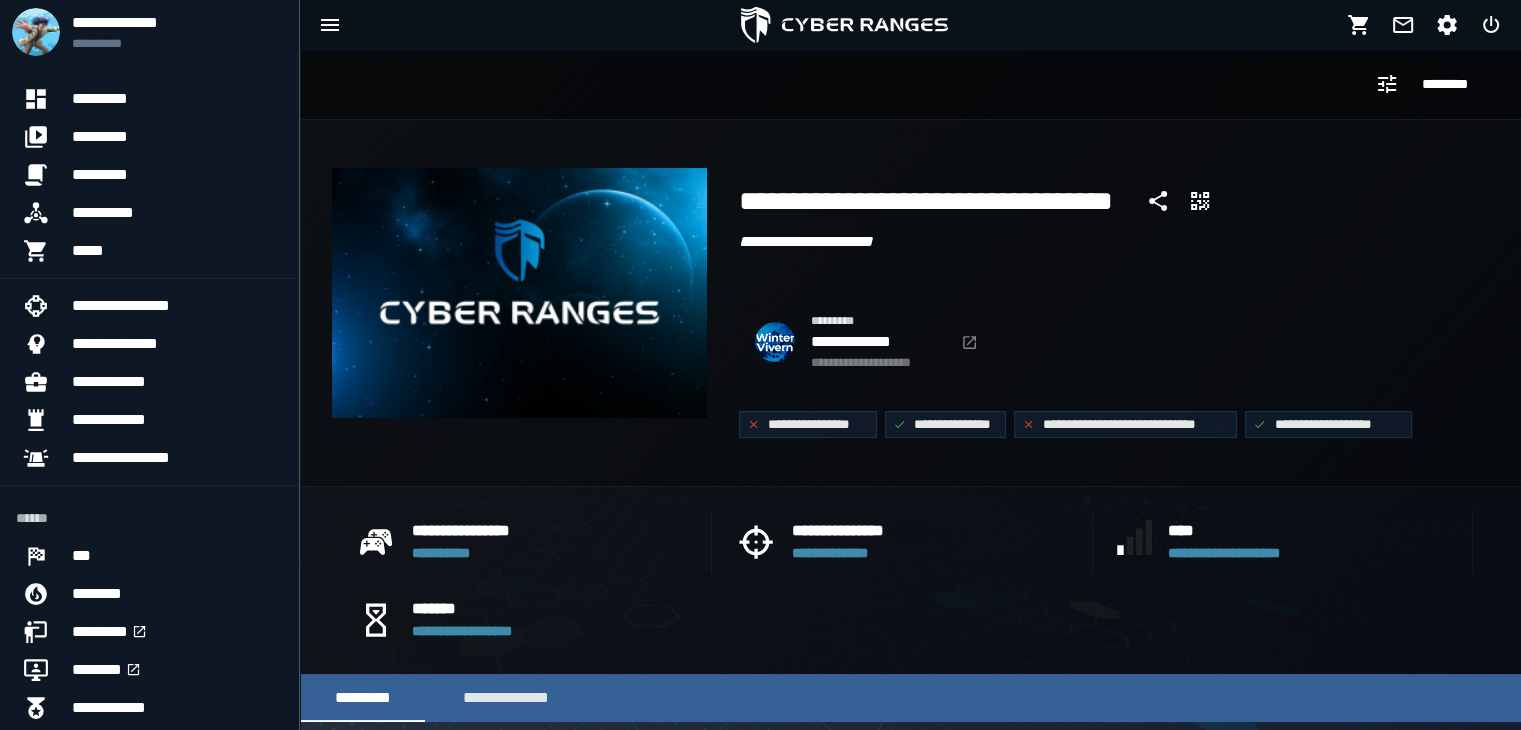 click on "****" at bounding box center (1243, 531) 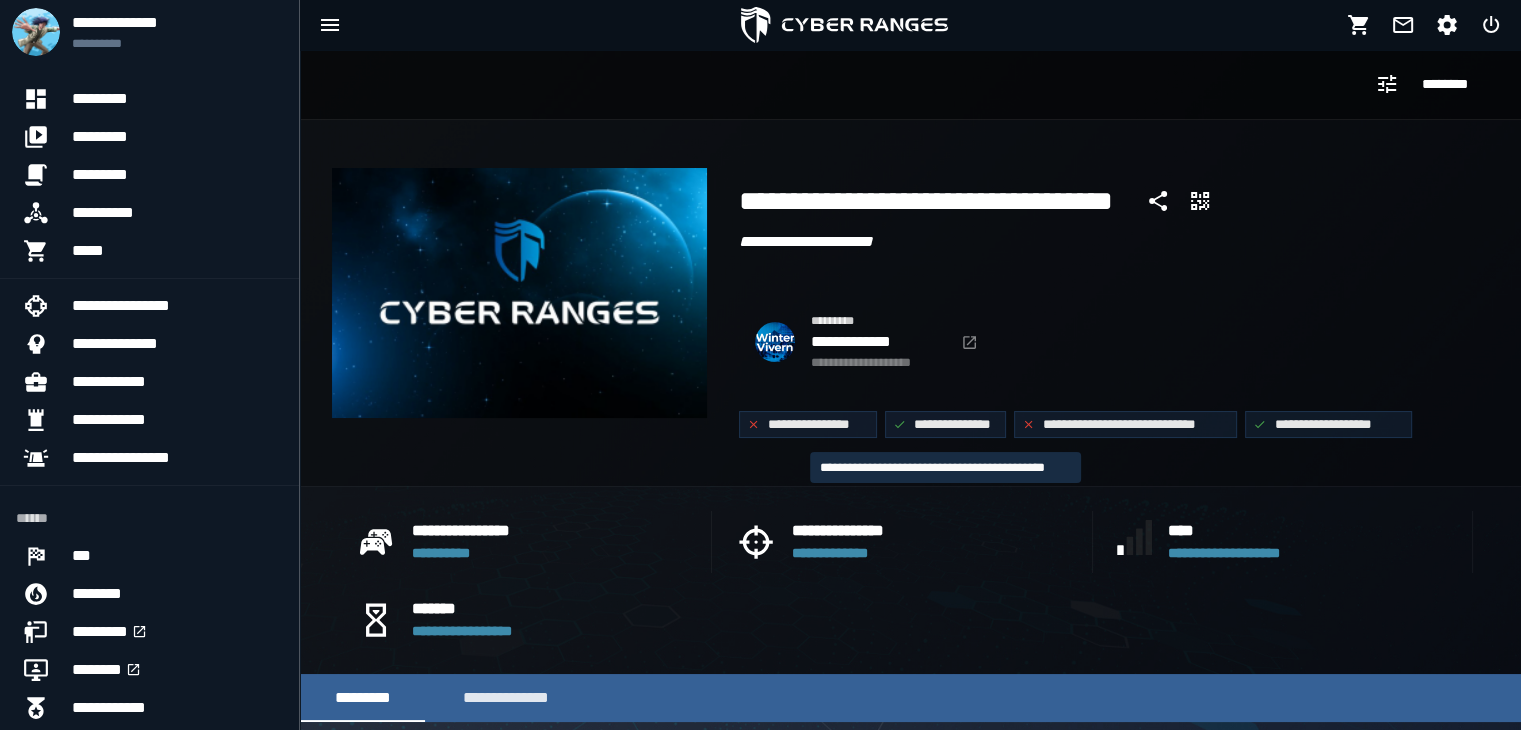 click on "**********" 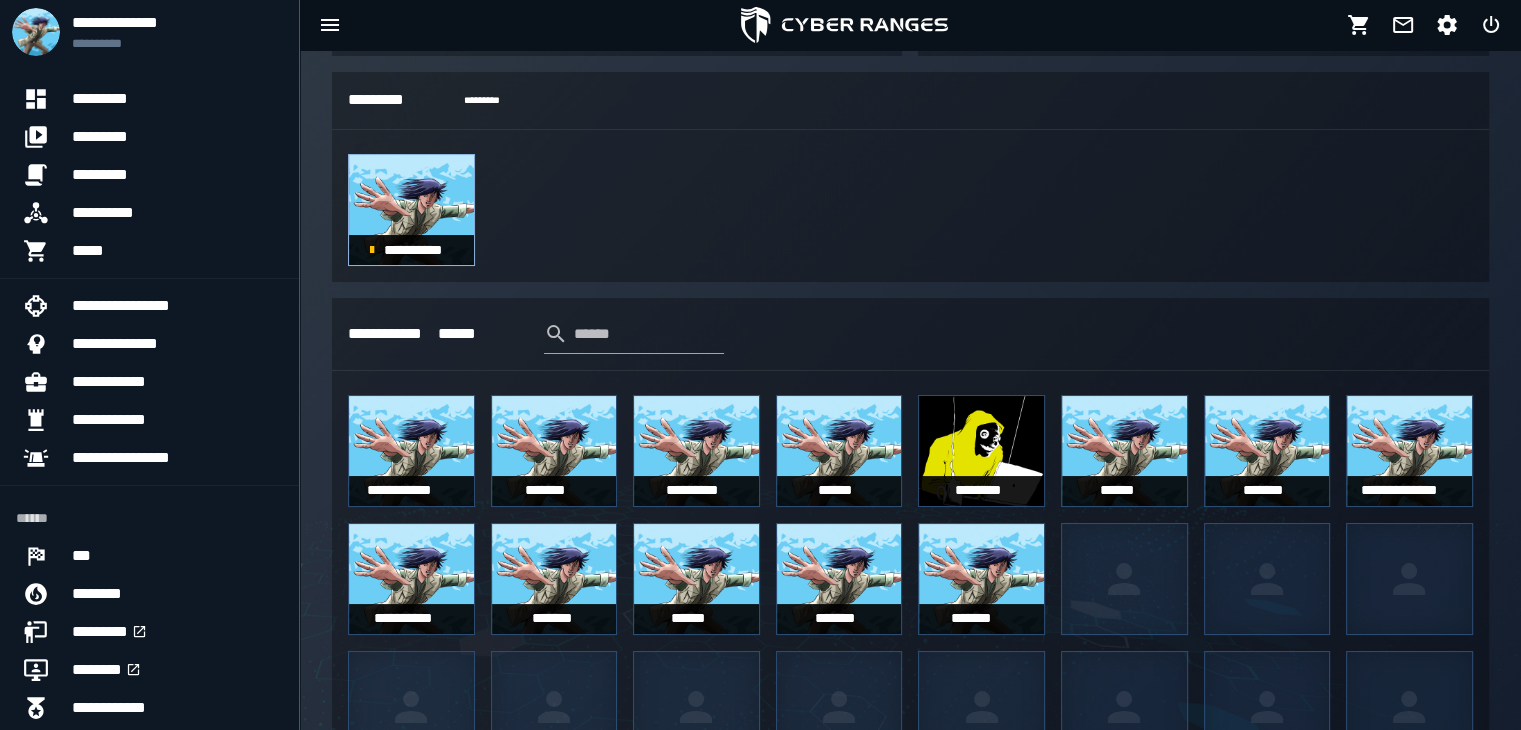 scroll, scrollTop: 908, scrollLeft: 0, axis: vertical 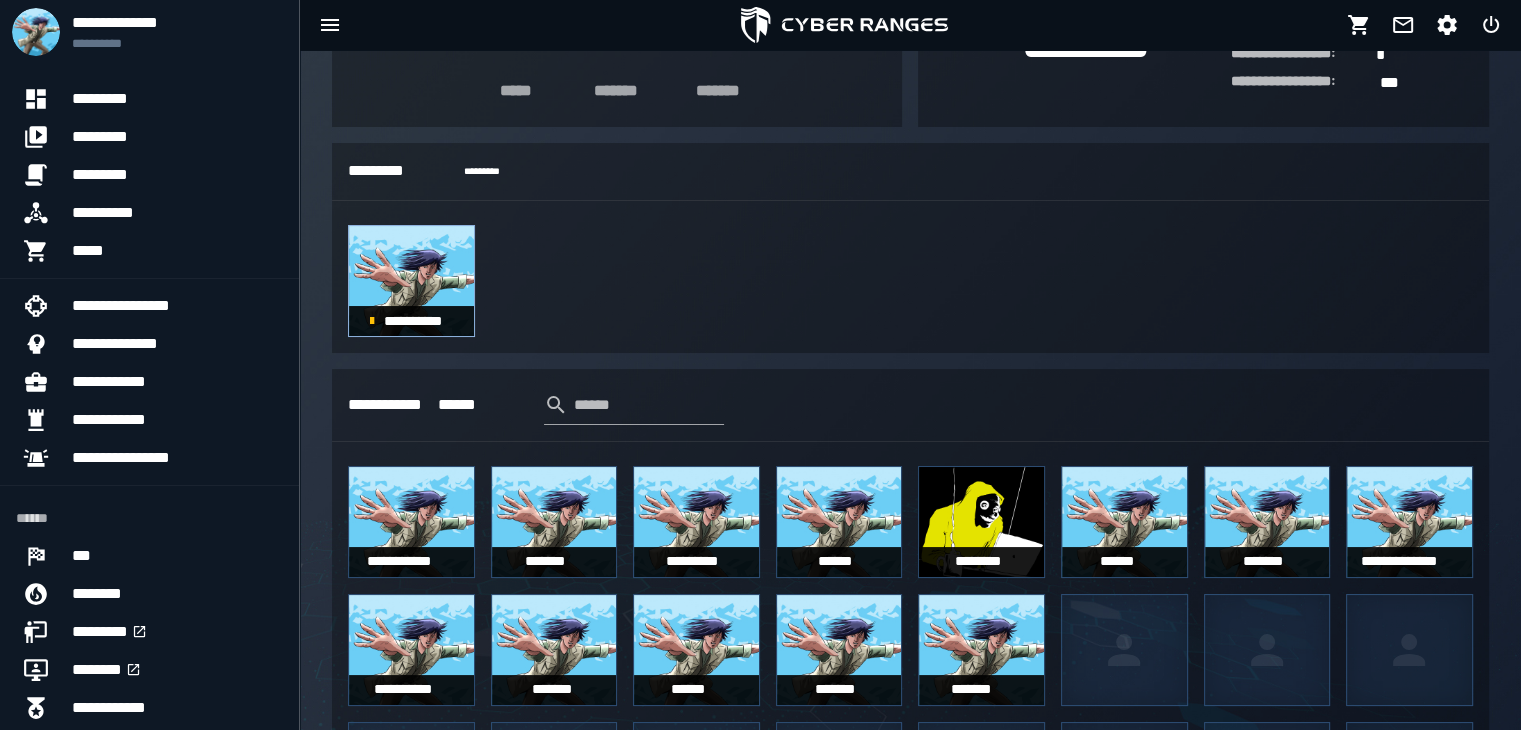 click 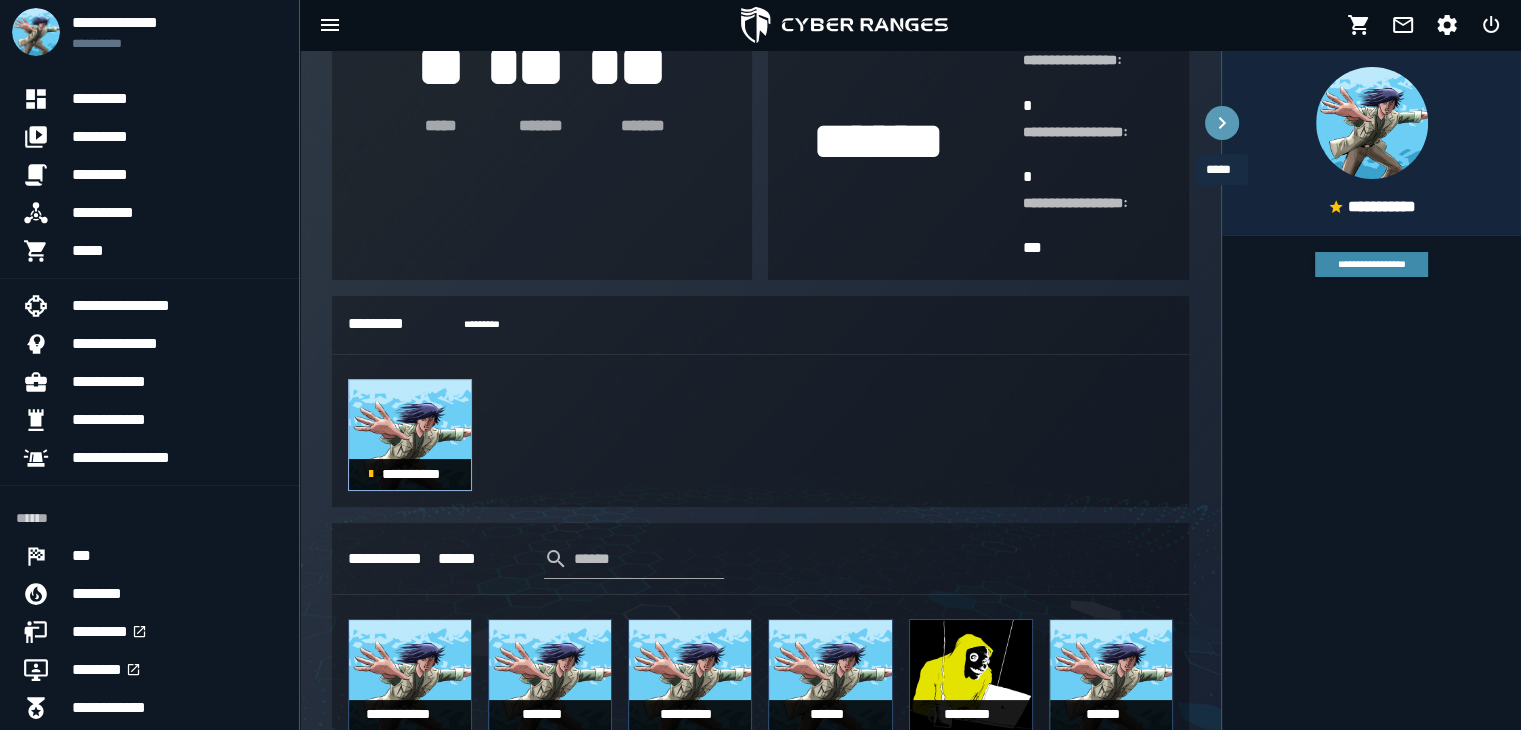 click 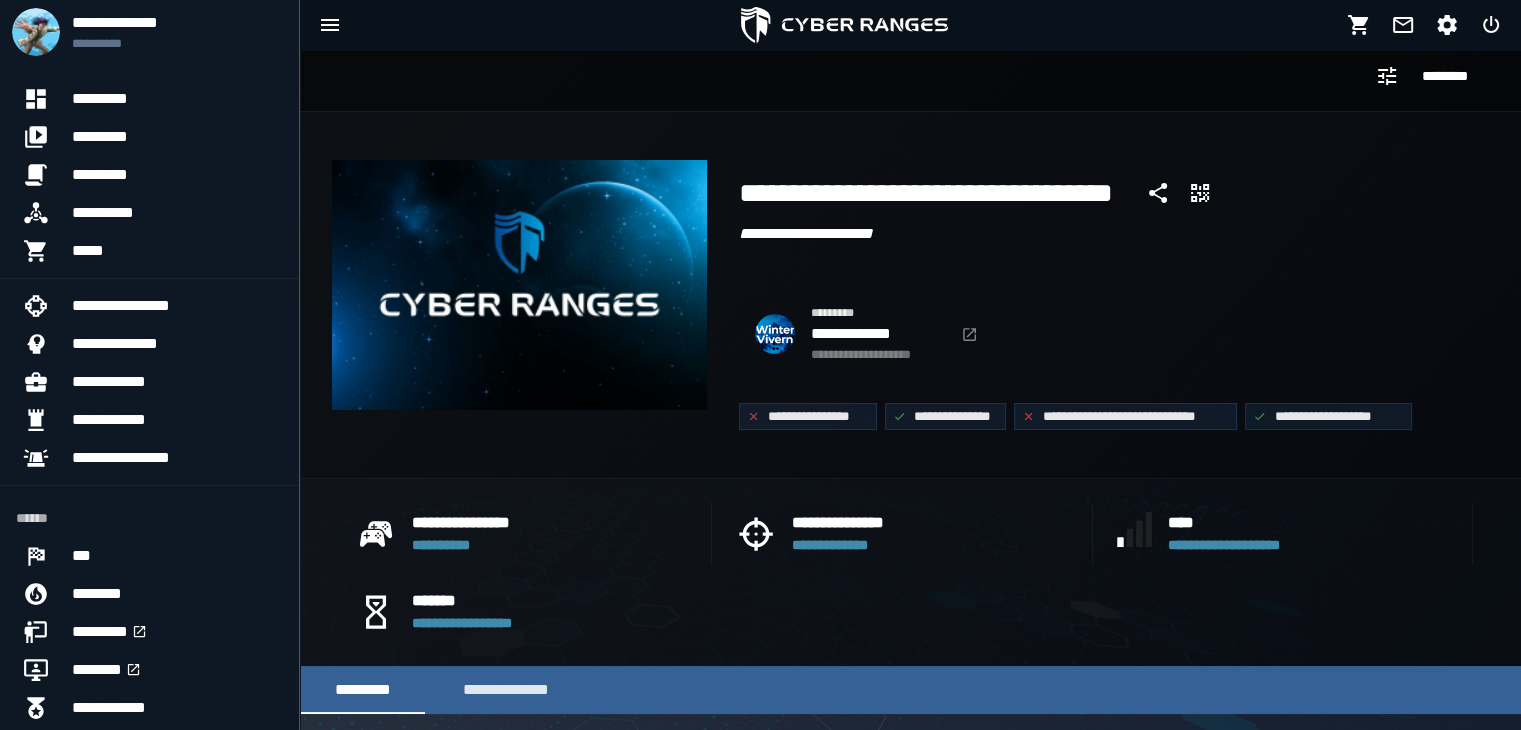 scroll, scrollTop: 0, scrollLeft: 0, axis: both 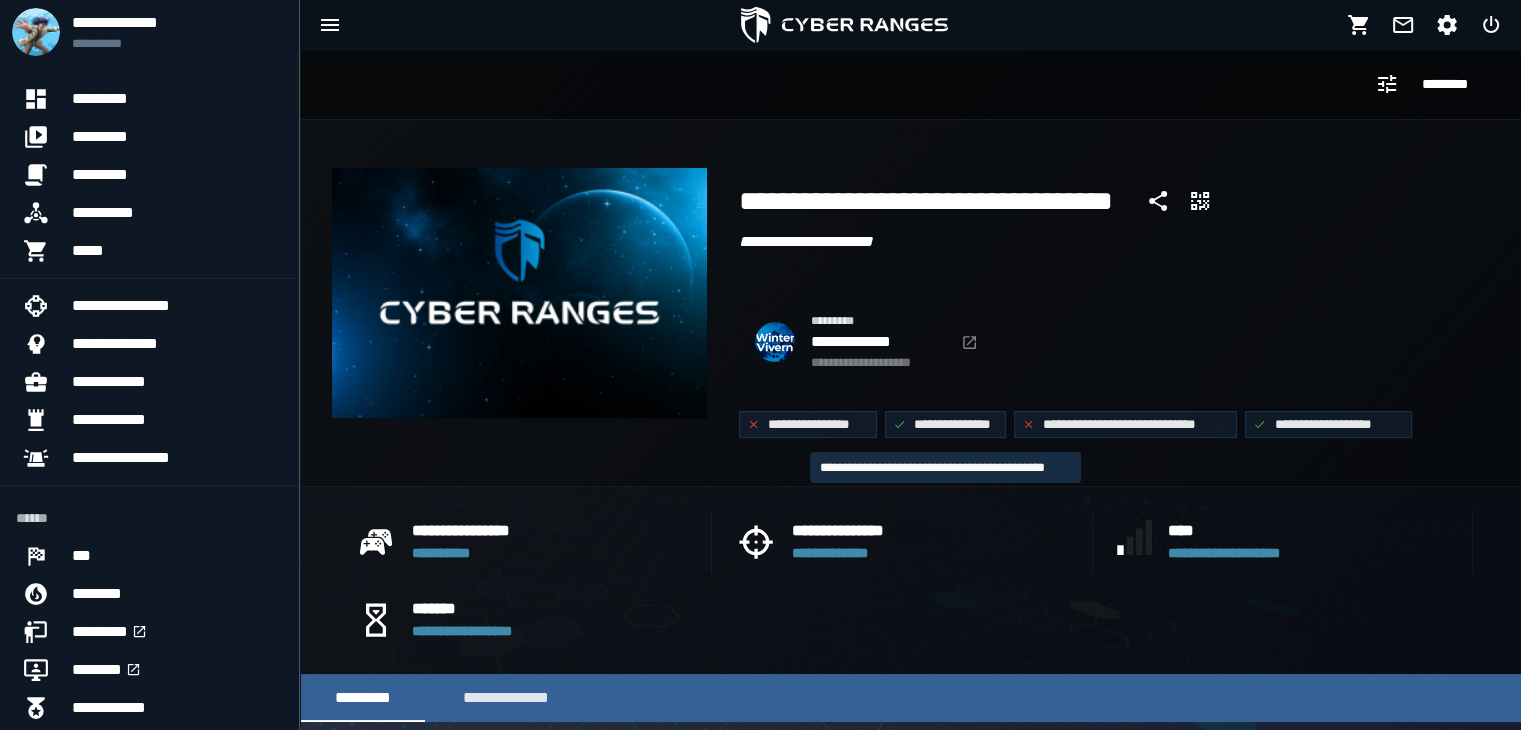 click on "**********" 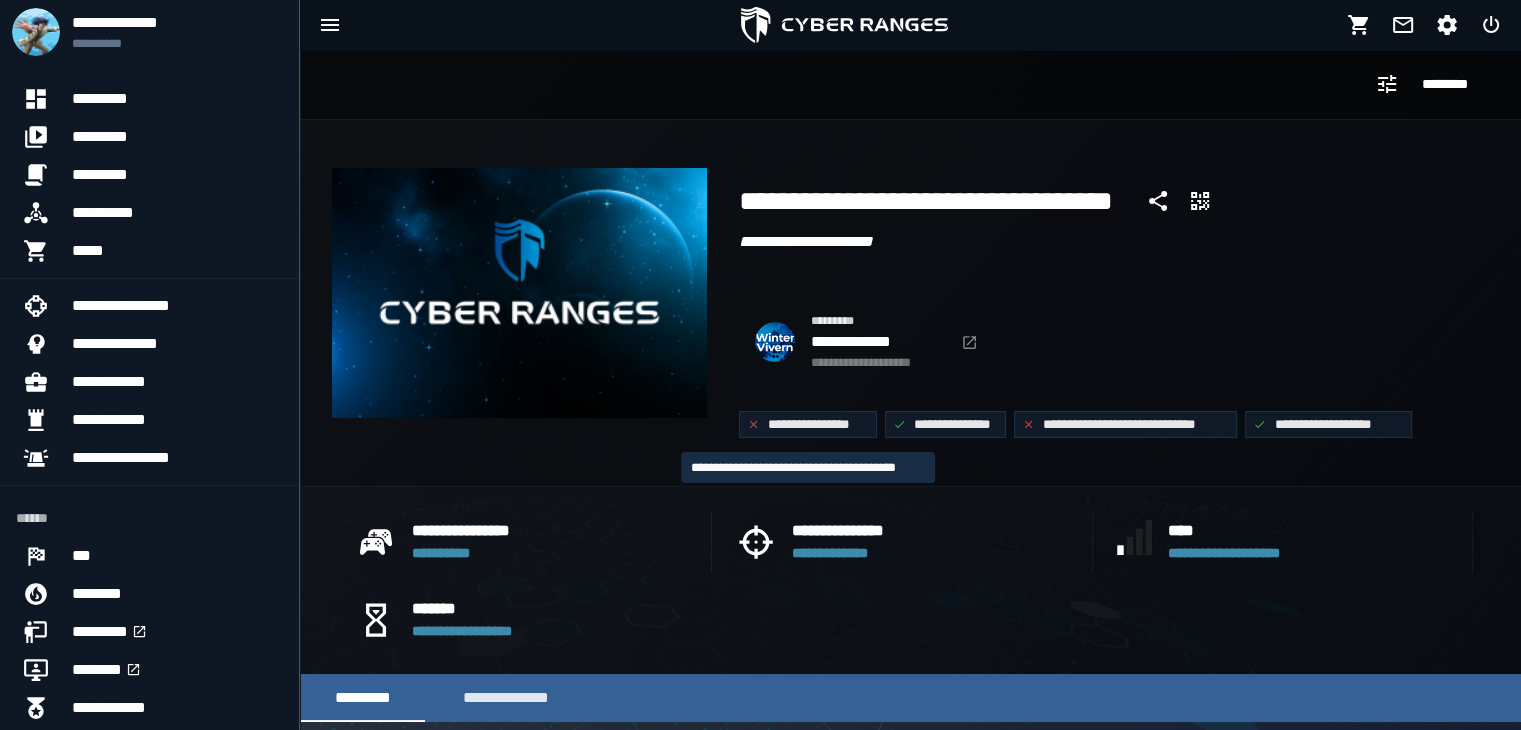 click on "**********" 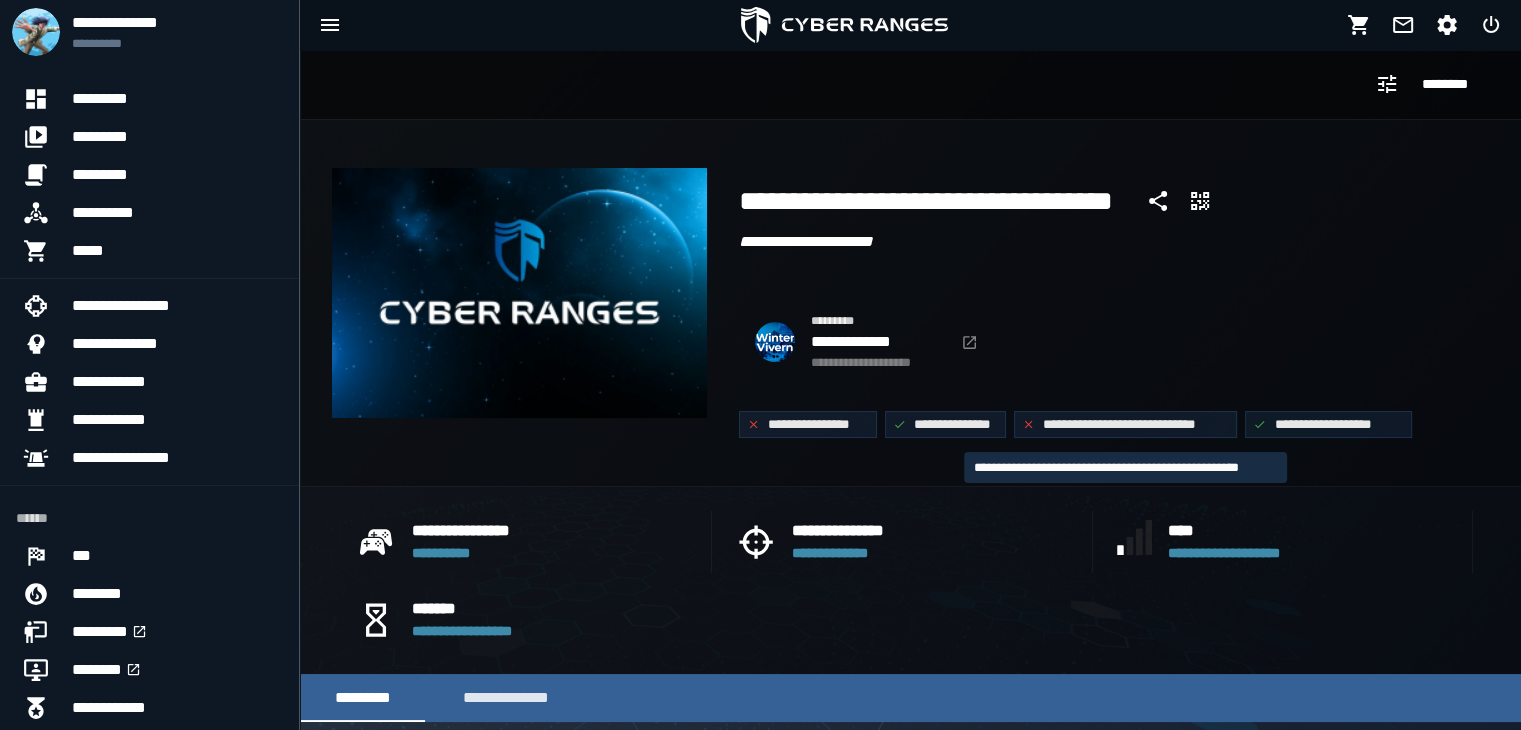 click on "**********" 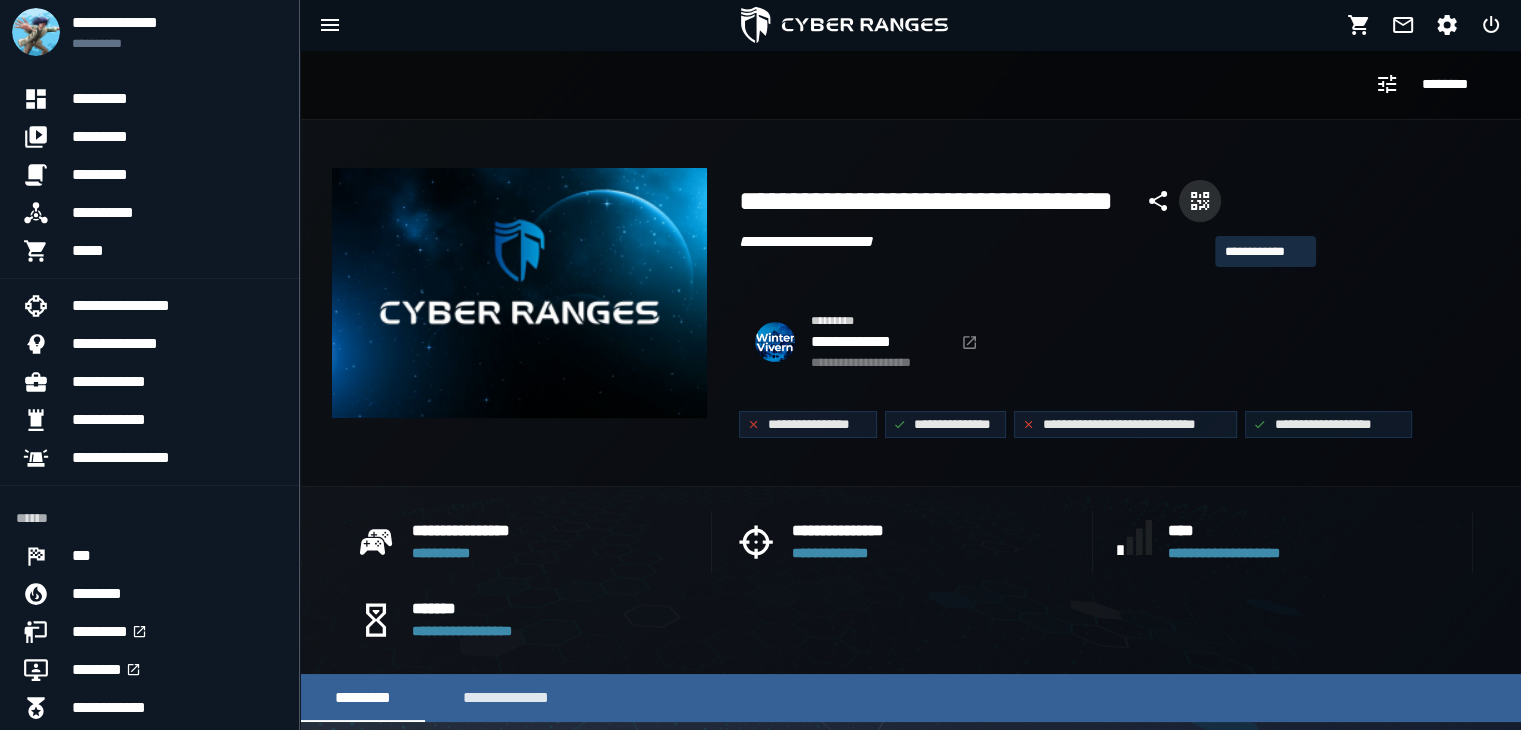 click 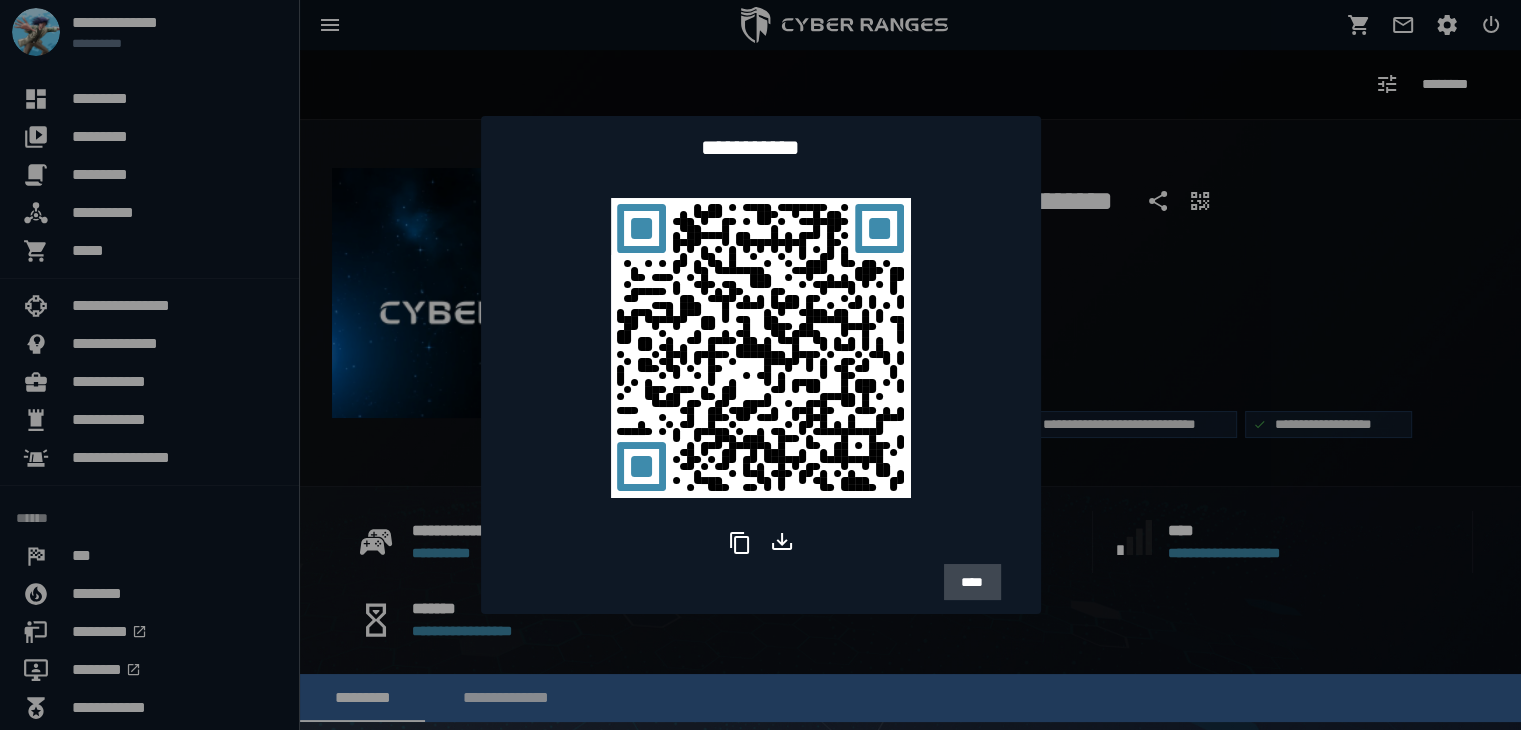 click on "****" at bounding box center (972, 582) 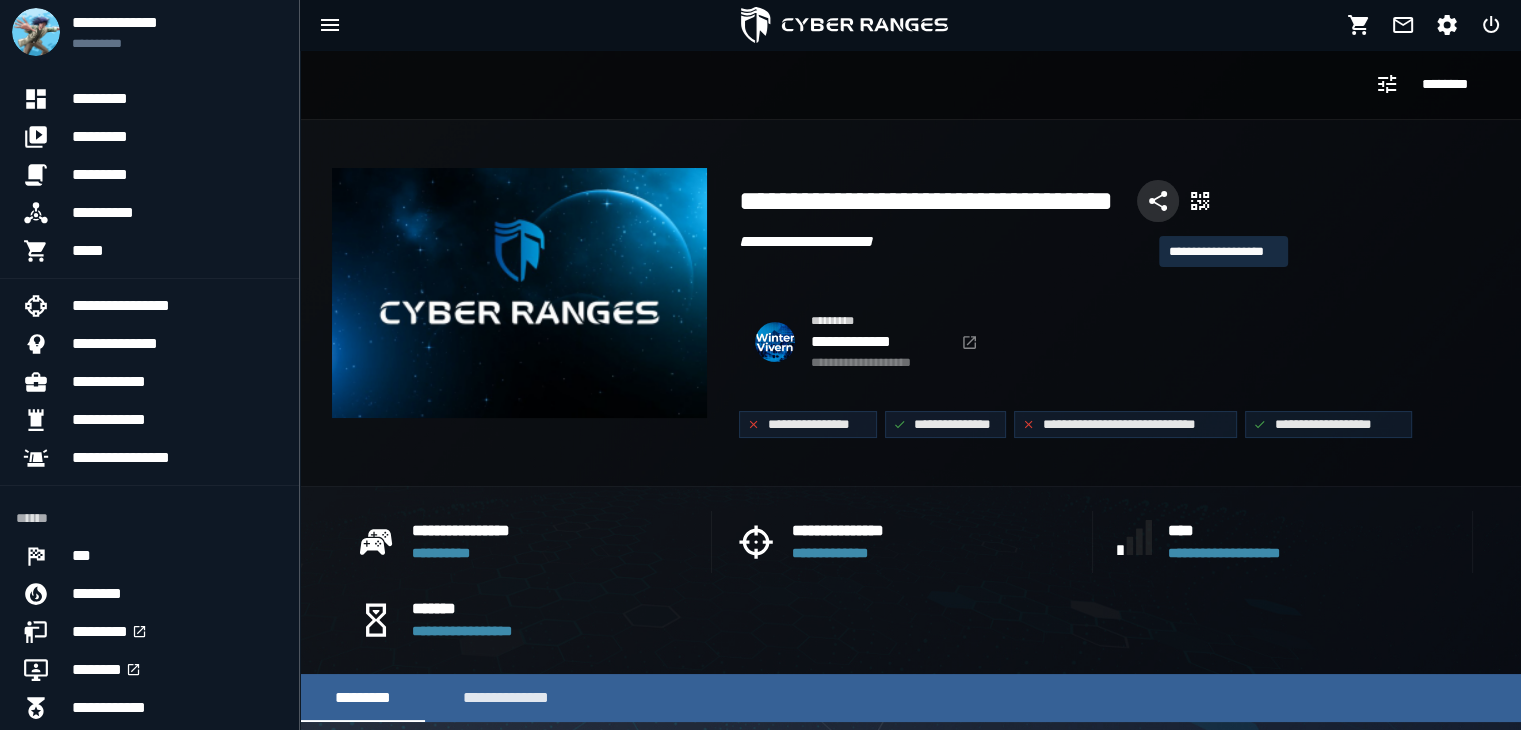 click 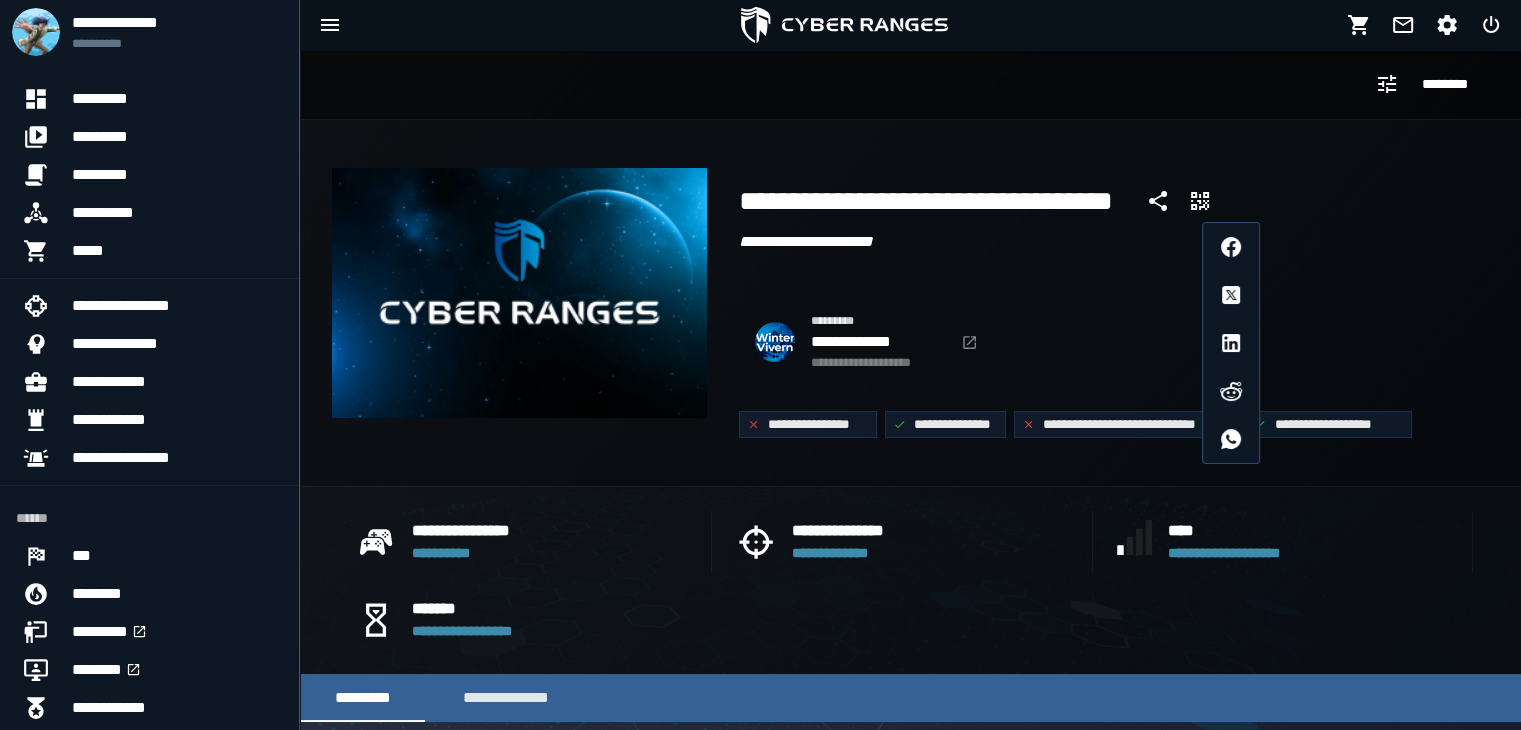 click on "**********" at bounding box center (1102, 338) 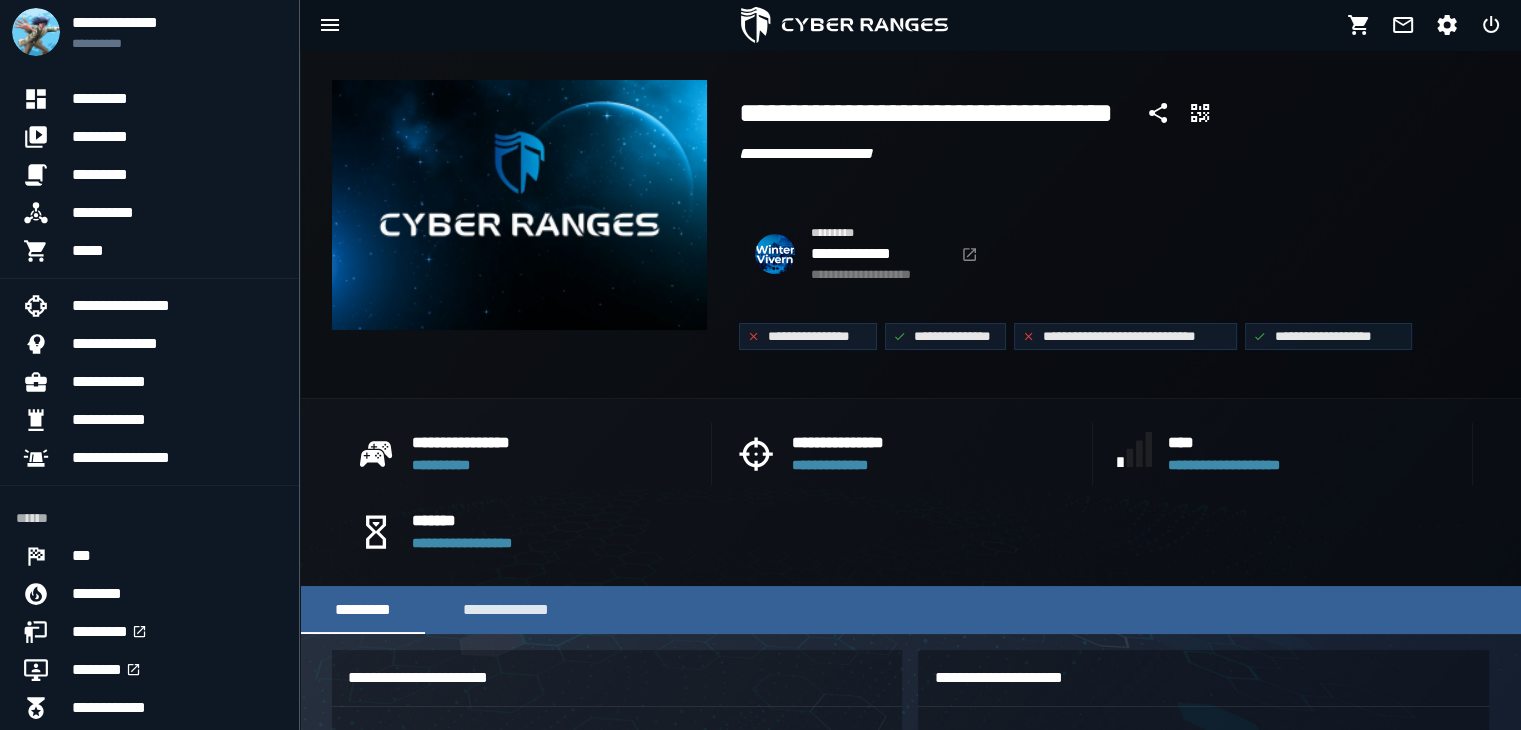 scroll, scrollTop: 79, scrollLeft: 0, axis: vertical 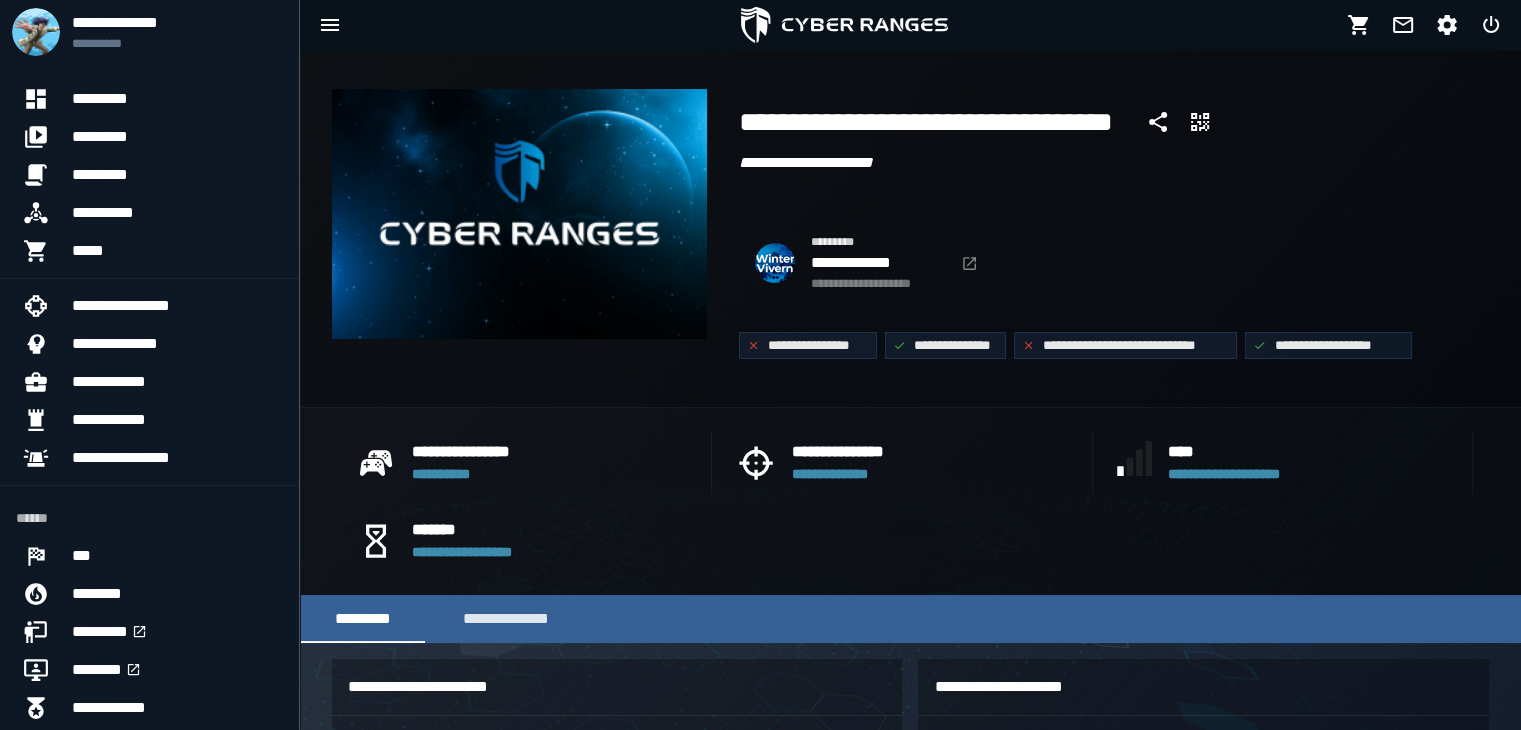 click on "**********" at bounding box center (937, 463) 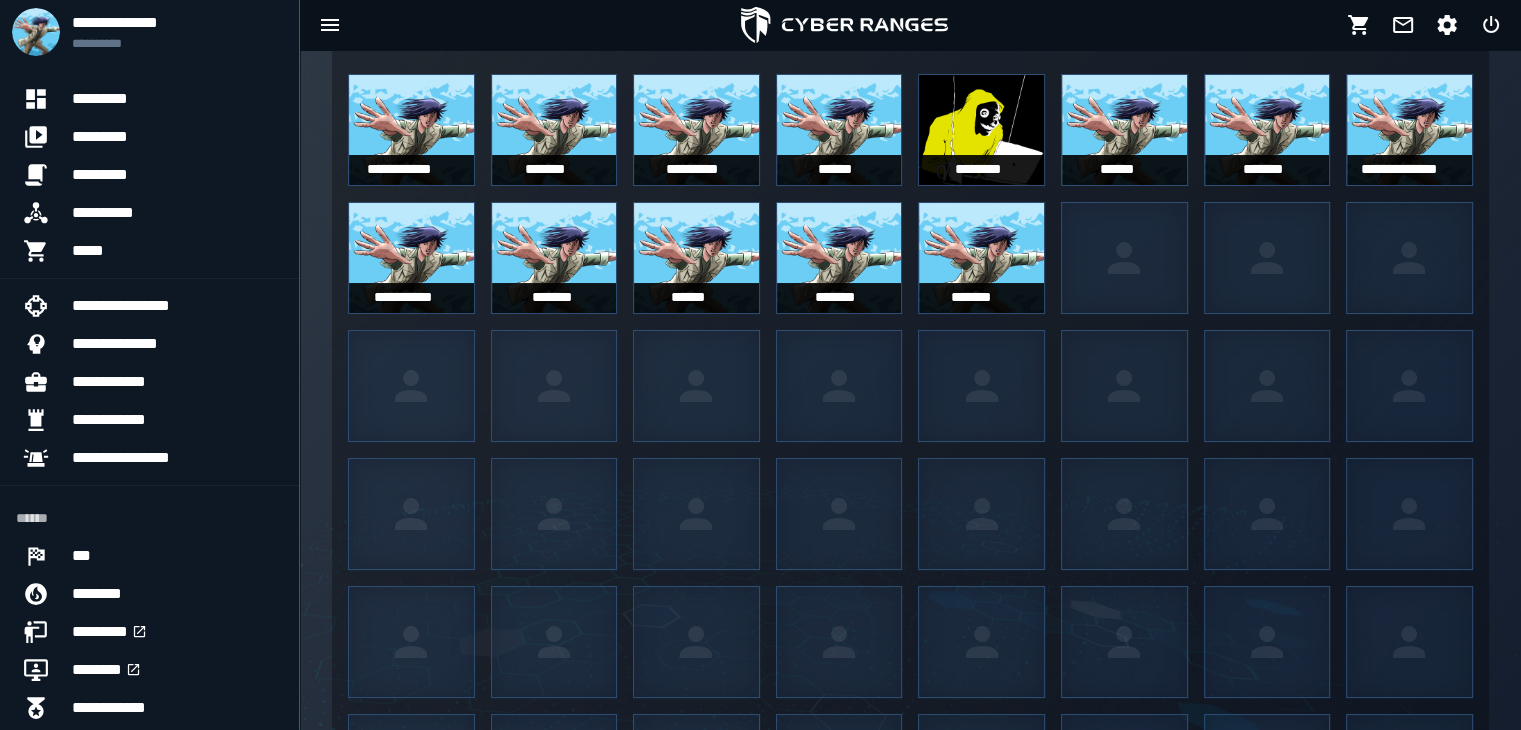 scroll, scrollTop: 1232, scrollLeft: 0, axis: vertical 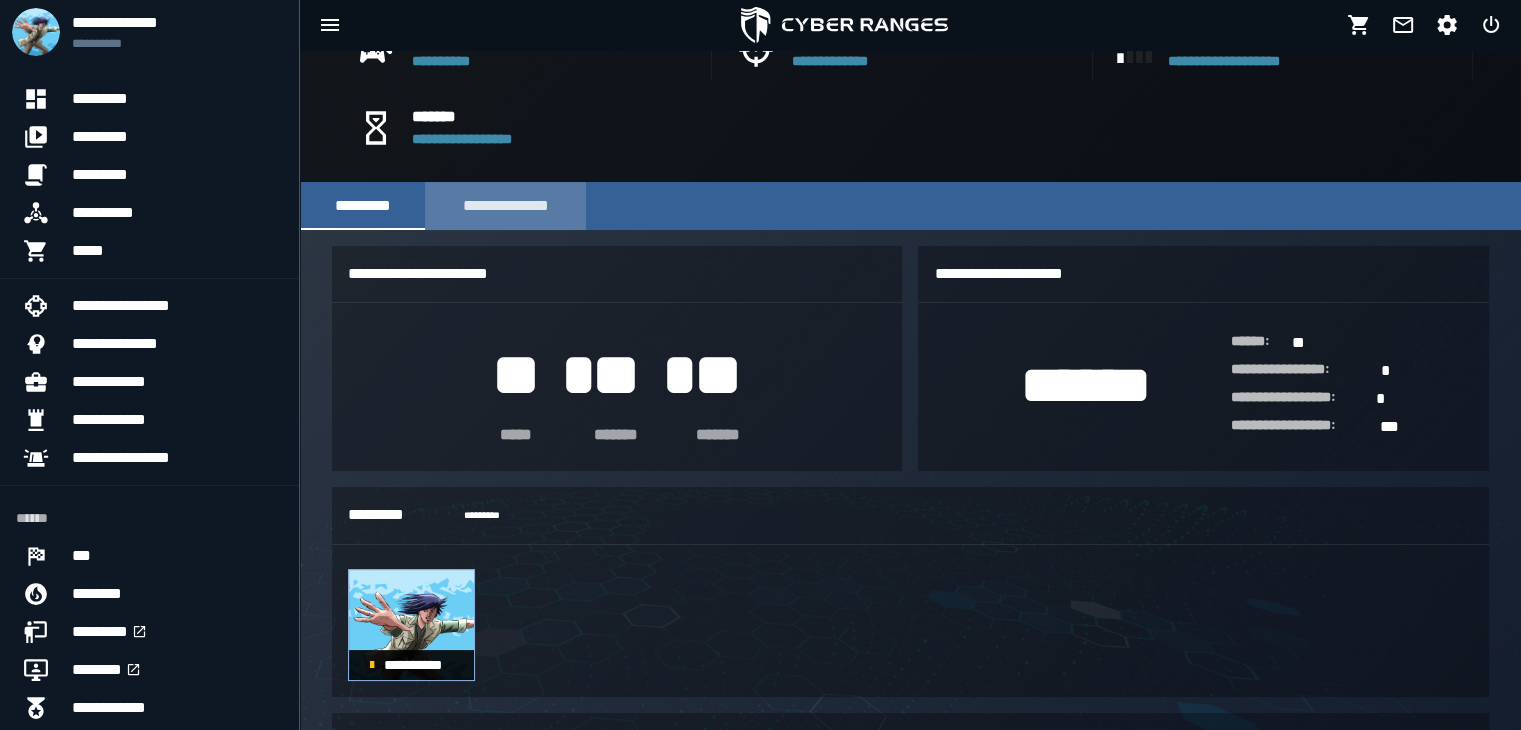 click on "**********" at bounding box center (505, 206) 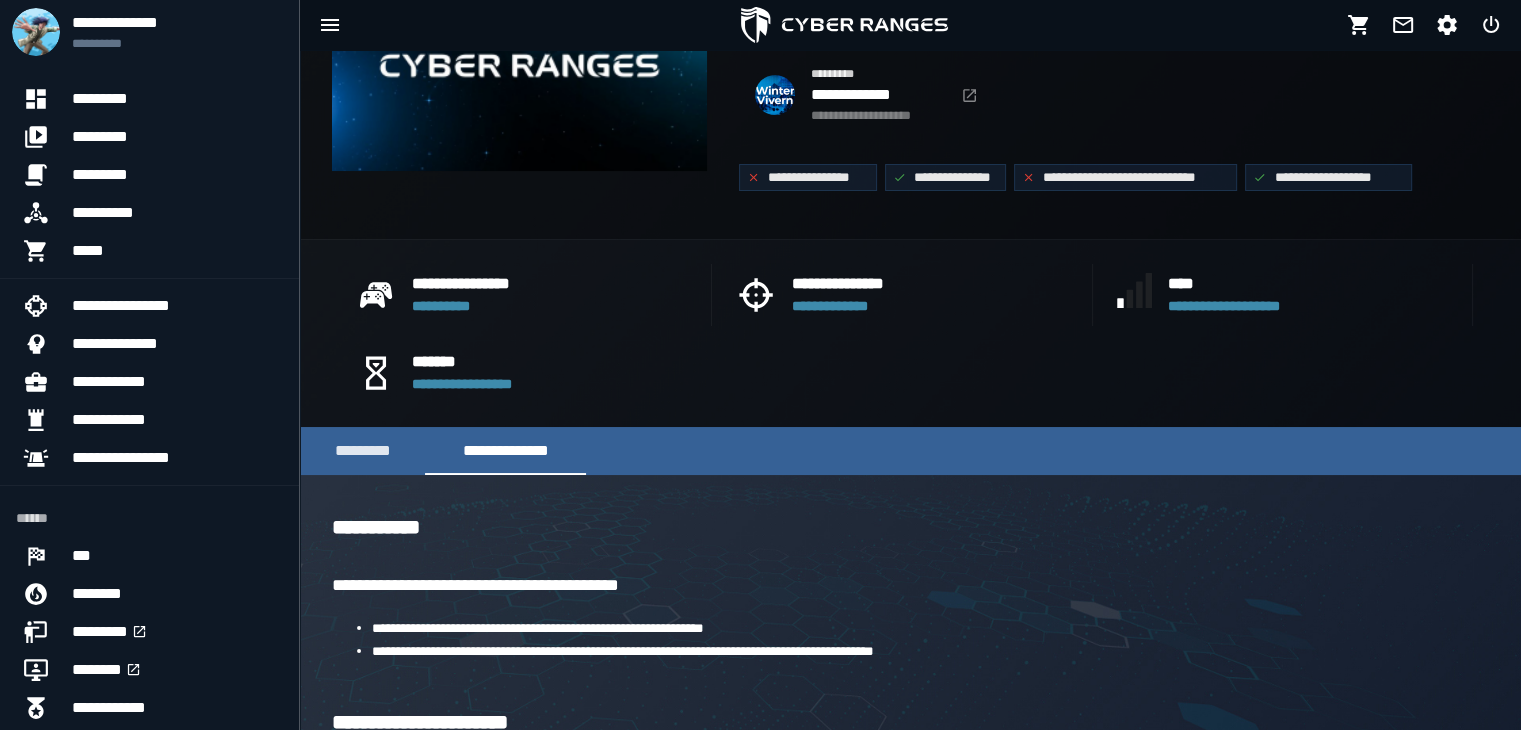 scroll, scrollTop: 268, scrollLeft: 0, axis: vertical 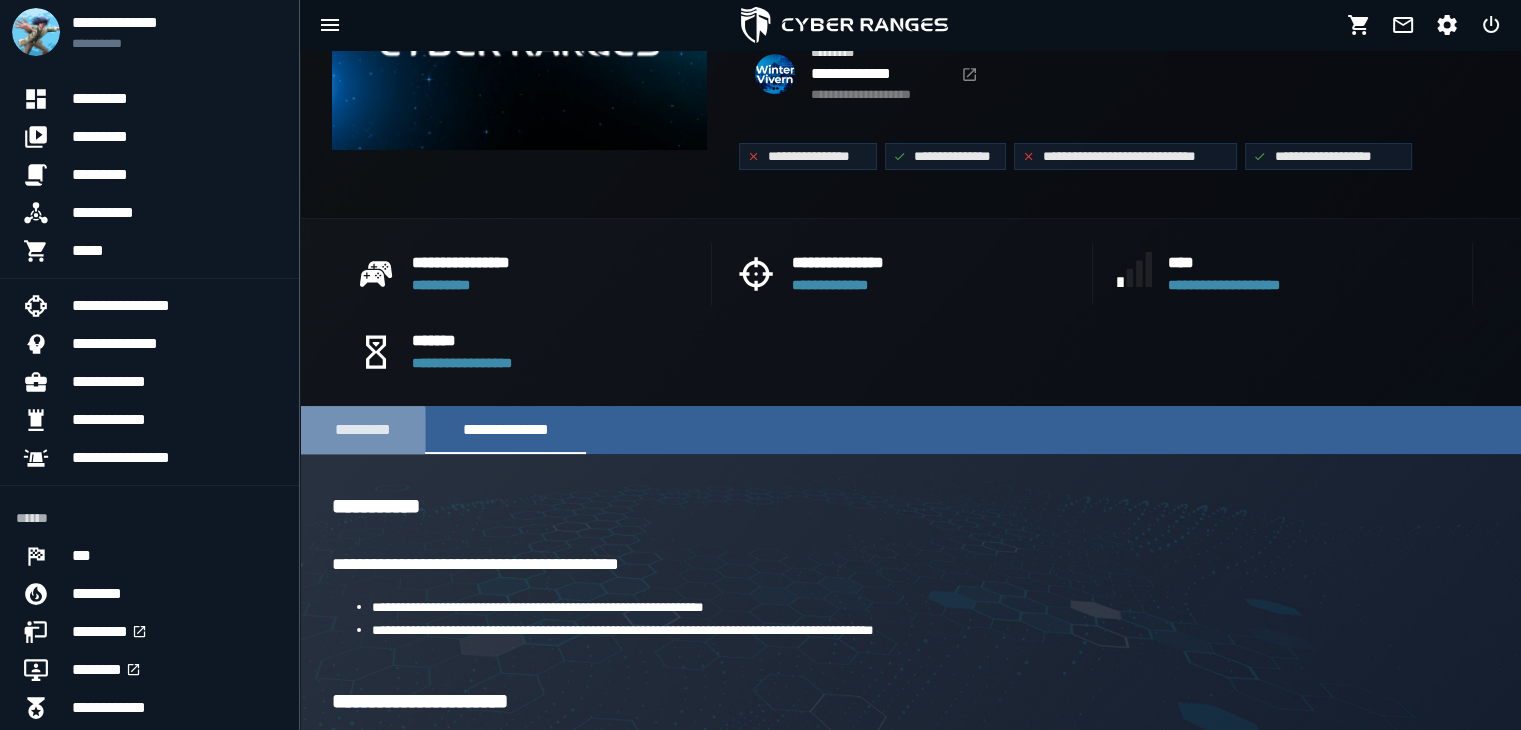 click on "*********" at bounding box center (362, 430) 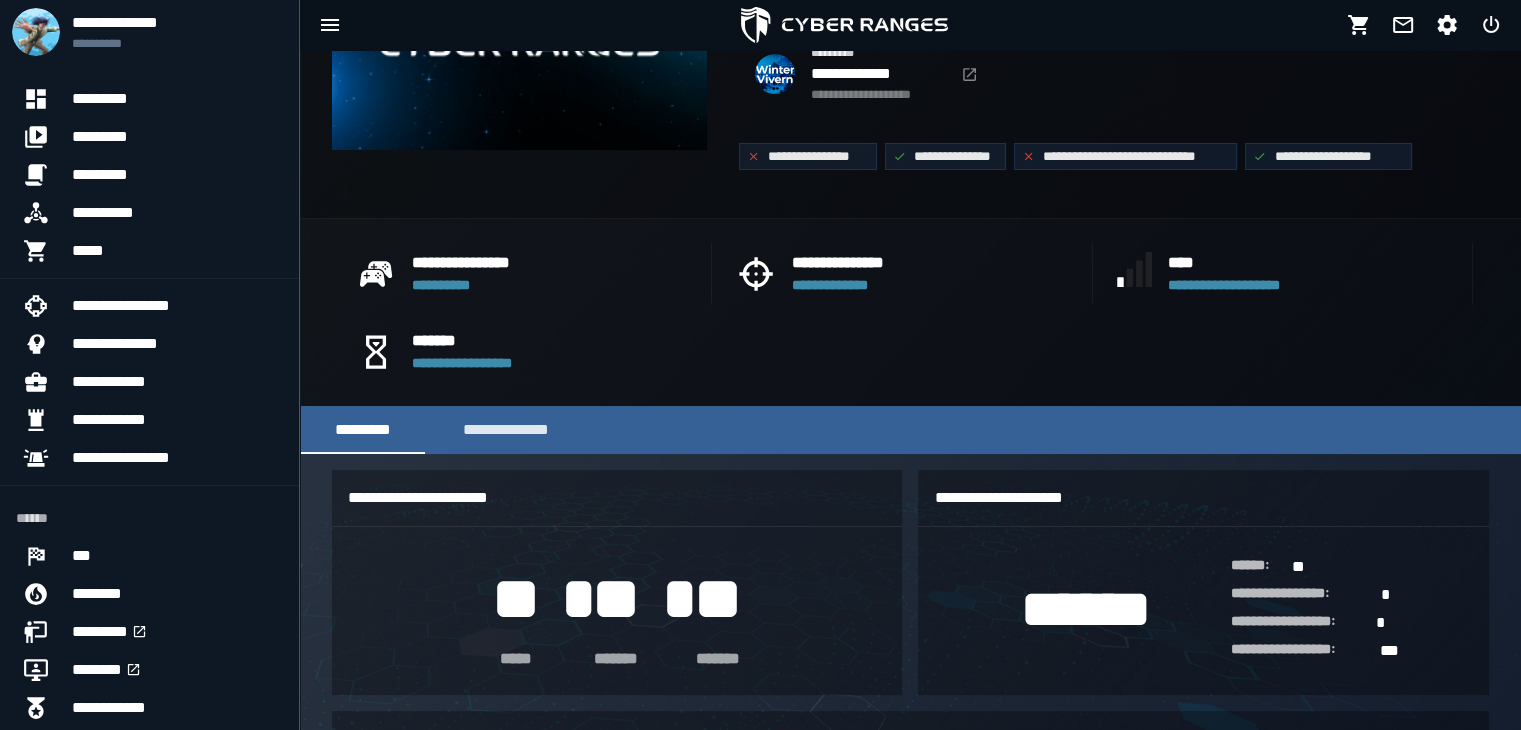 scroll, scrollTop: 0, scrollLeft: 0, axis: both 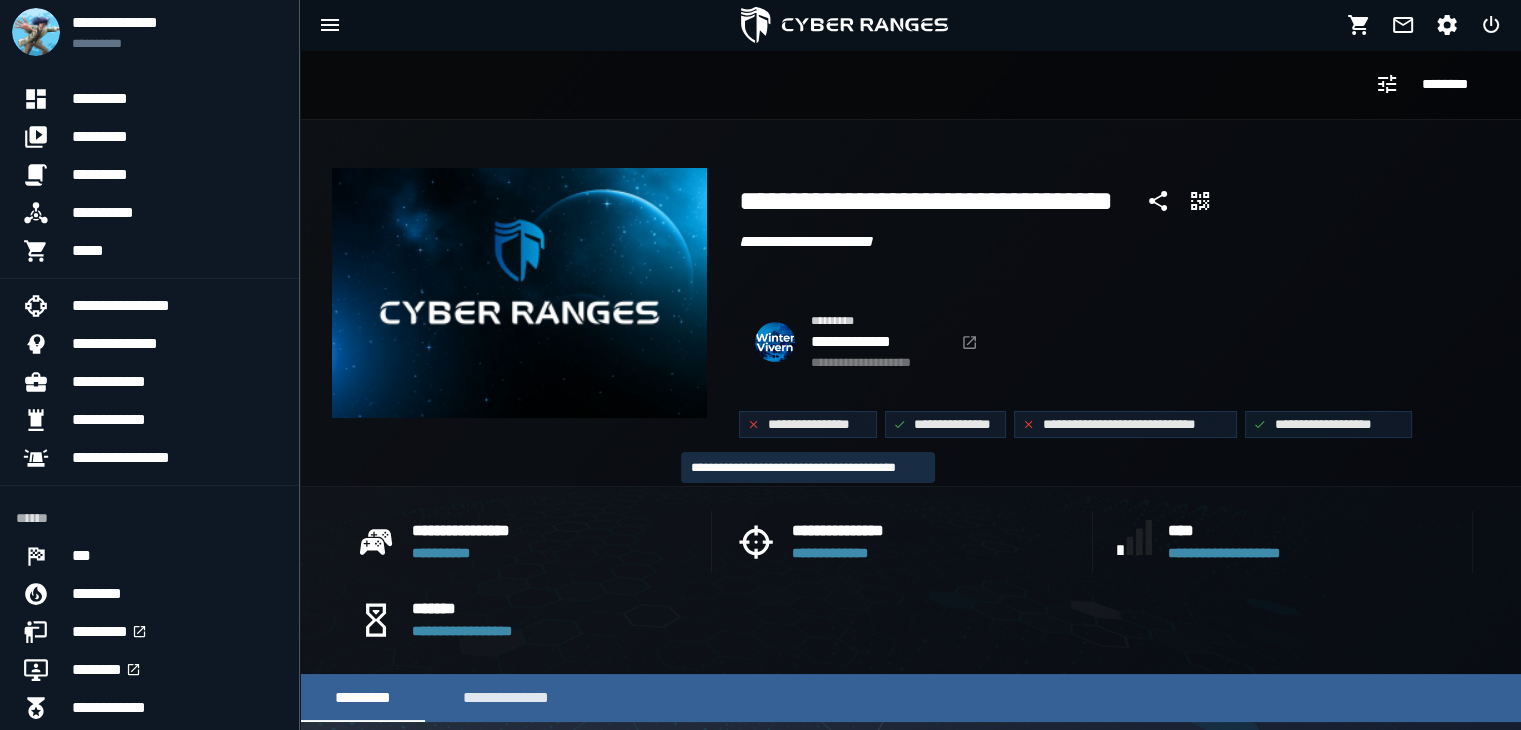 click on "**********" 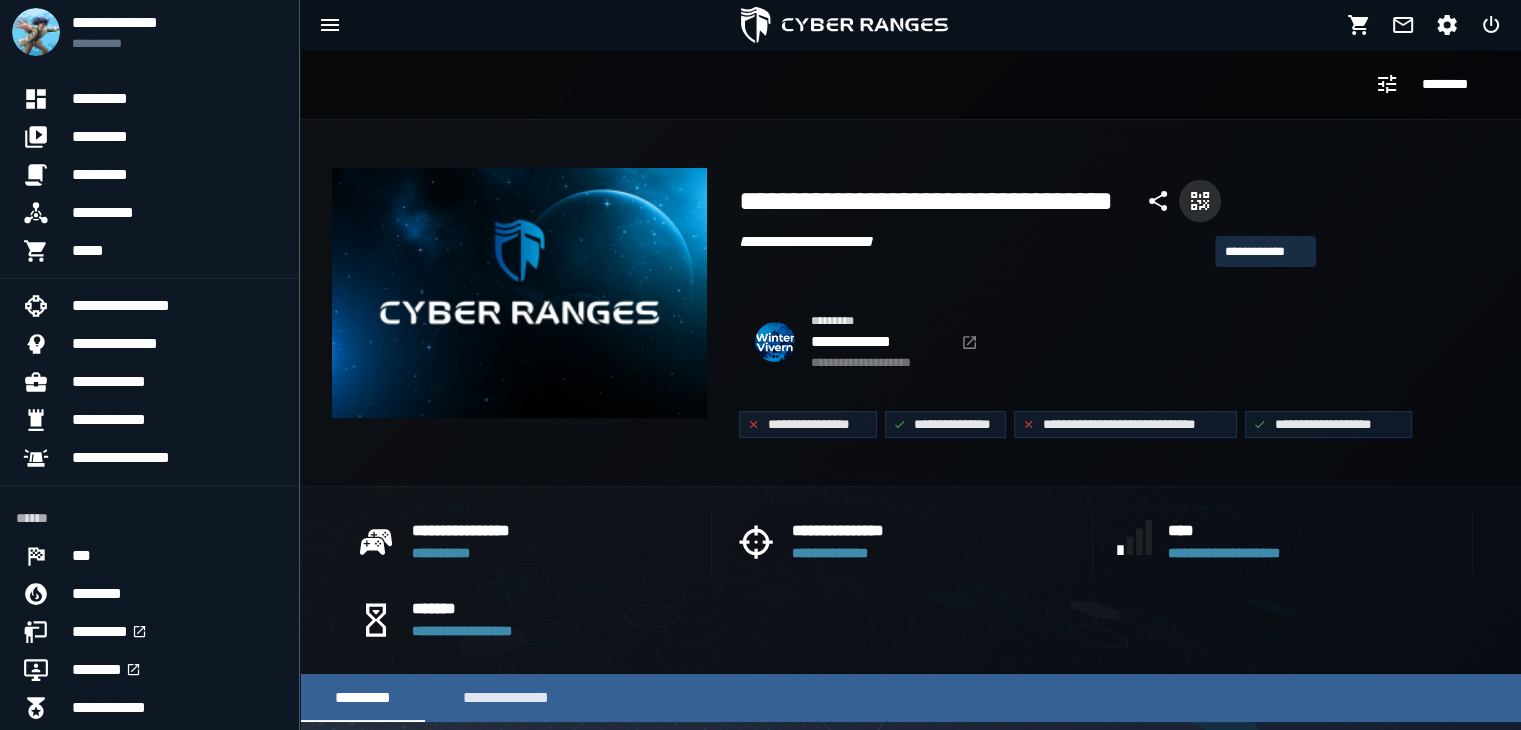 click at bounding box center (1200, 201) 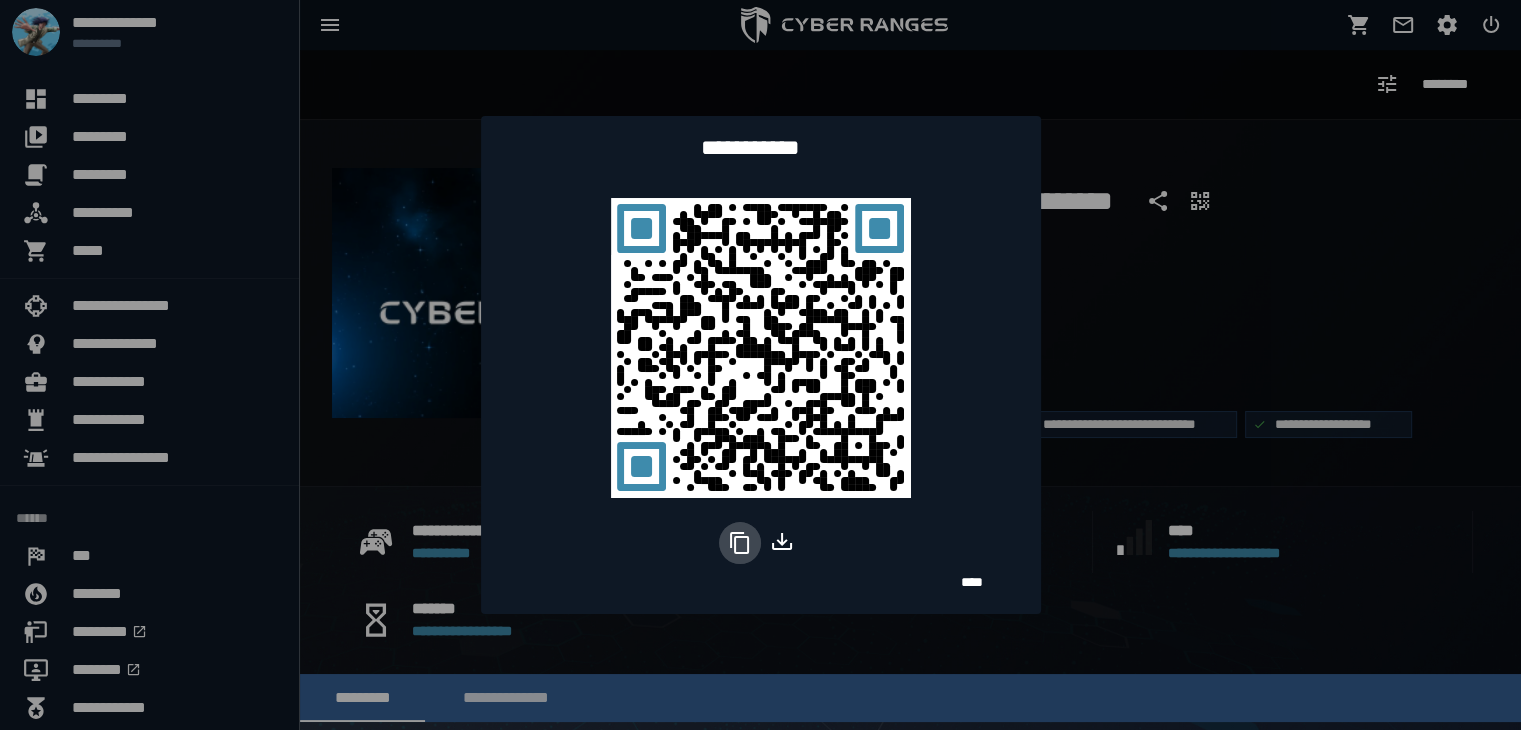 click at bounding box center (760, 365) 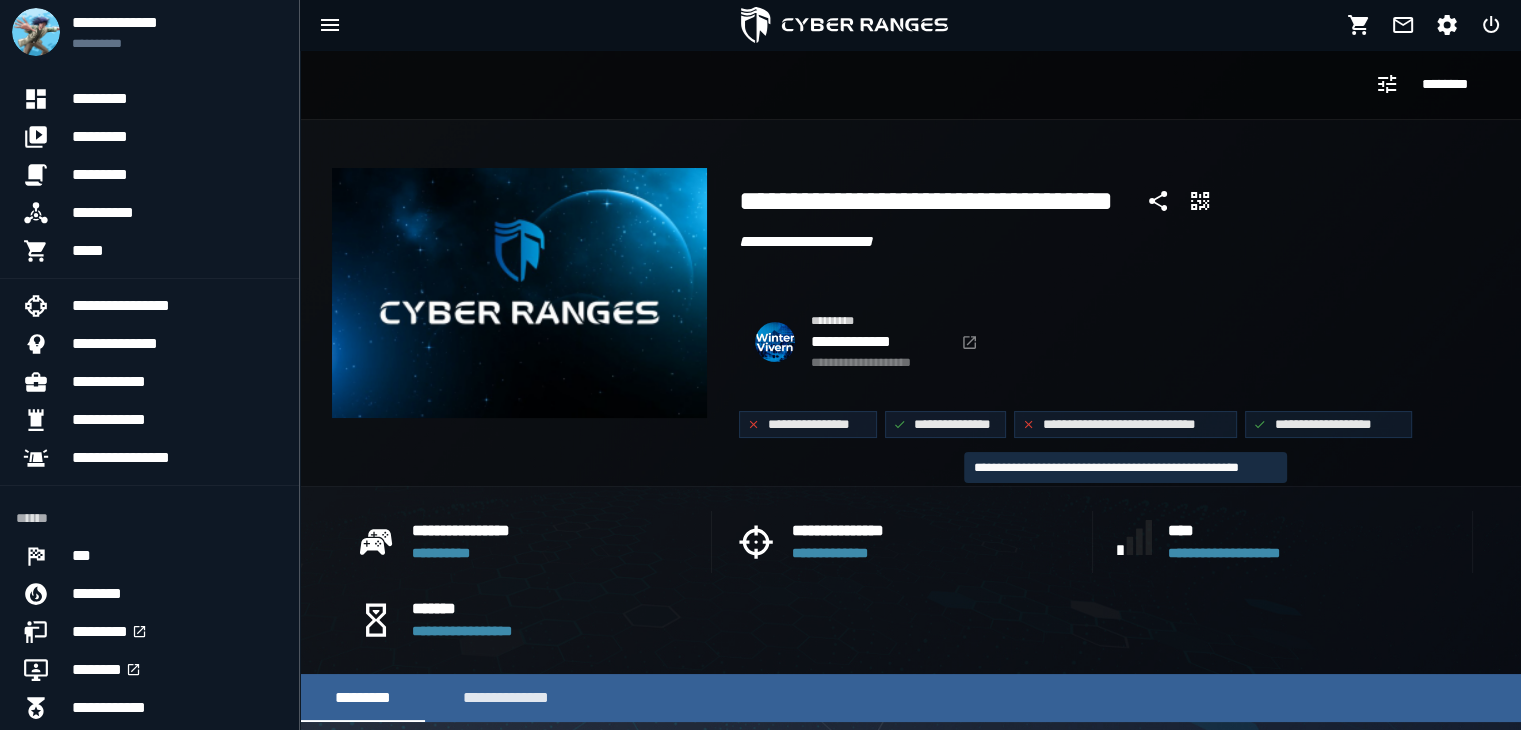 click on "**********" 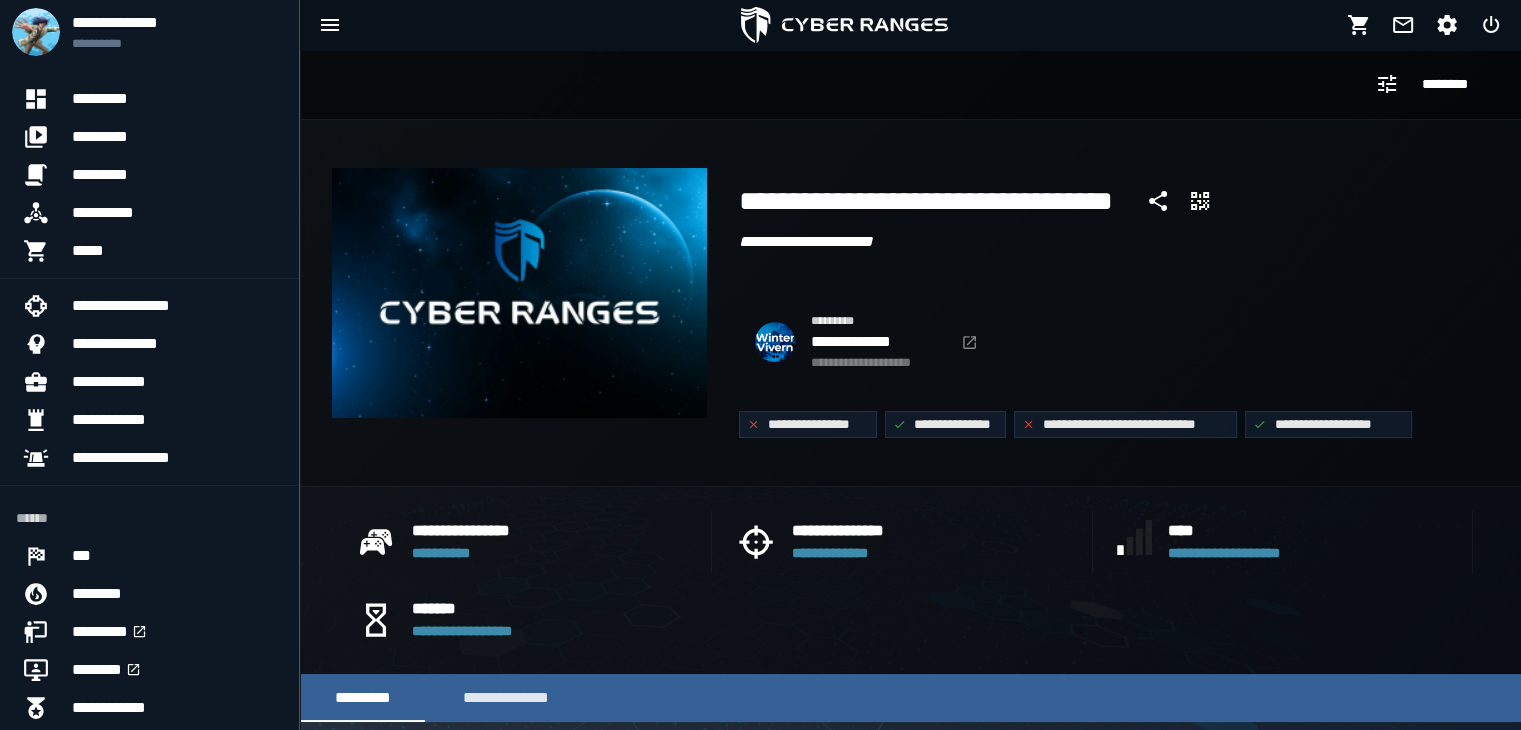 click on "**********" at bounding box center (1110, 420) 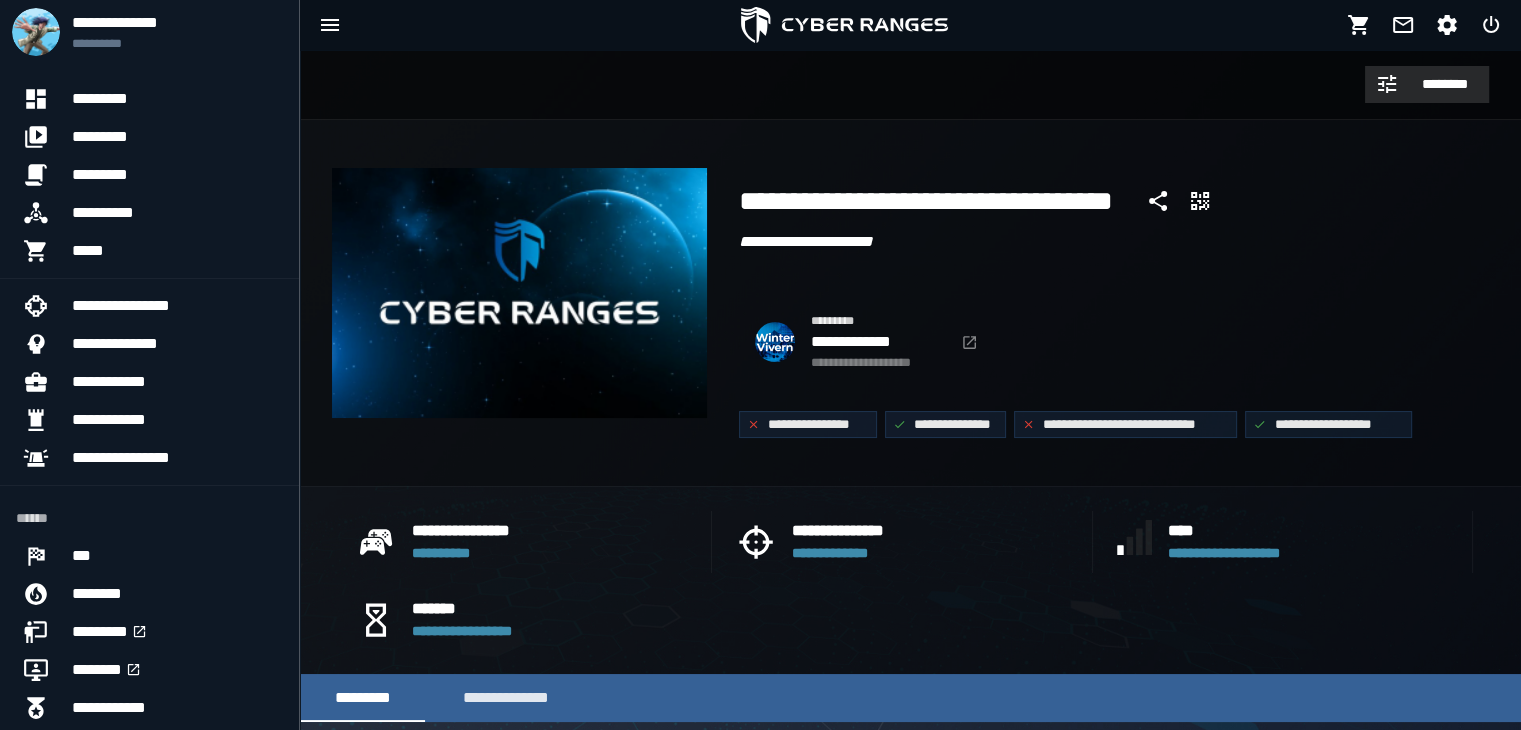 click 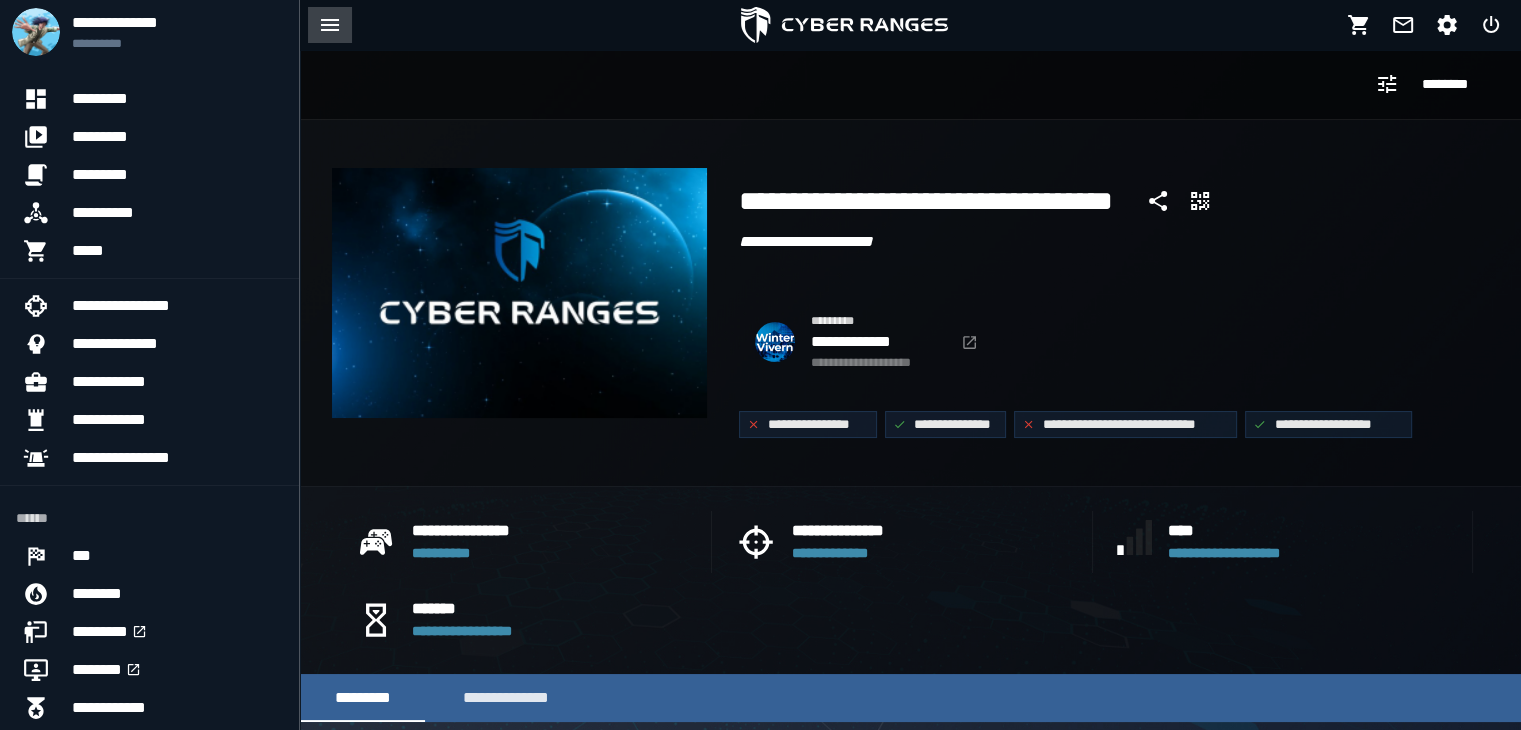 click 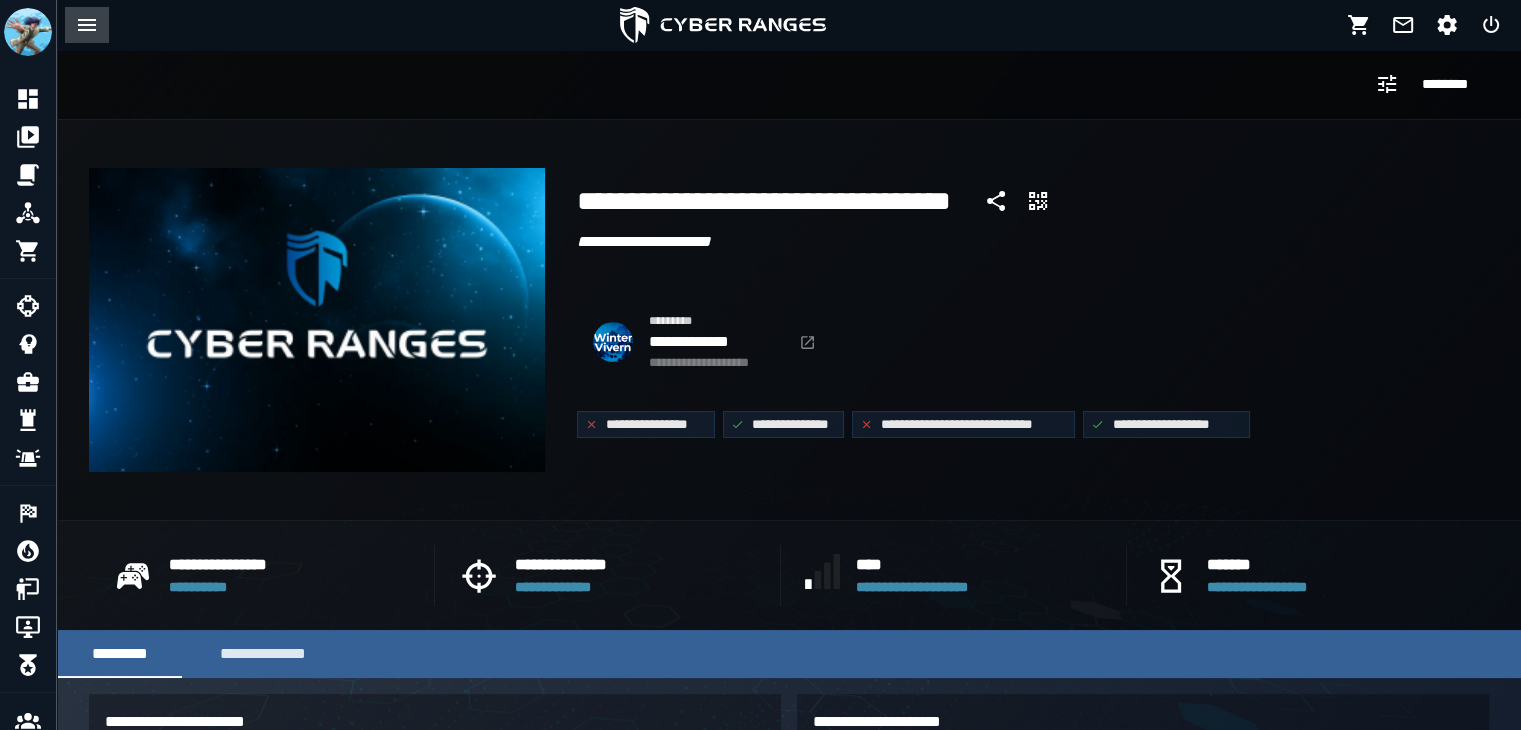 click 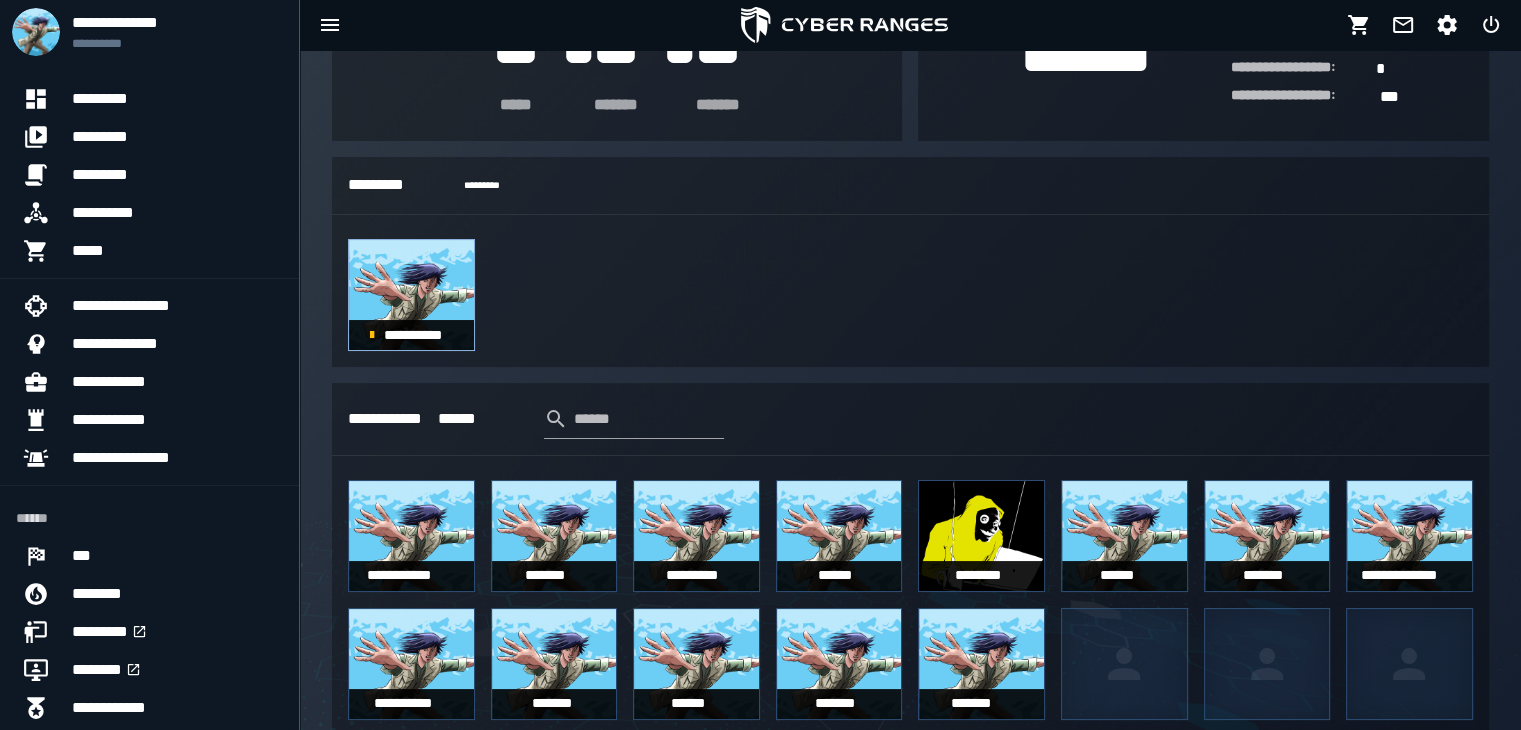 scroll, scrollTop: 823, scrollLeft: 0, axis: vertical 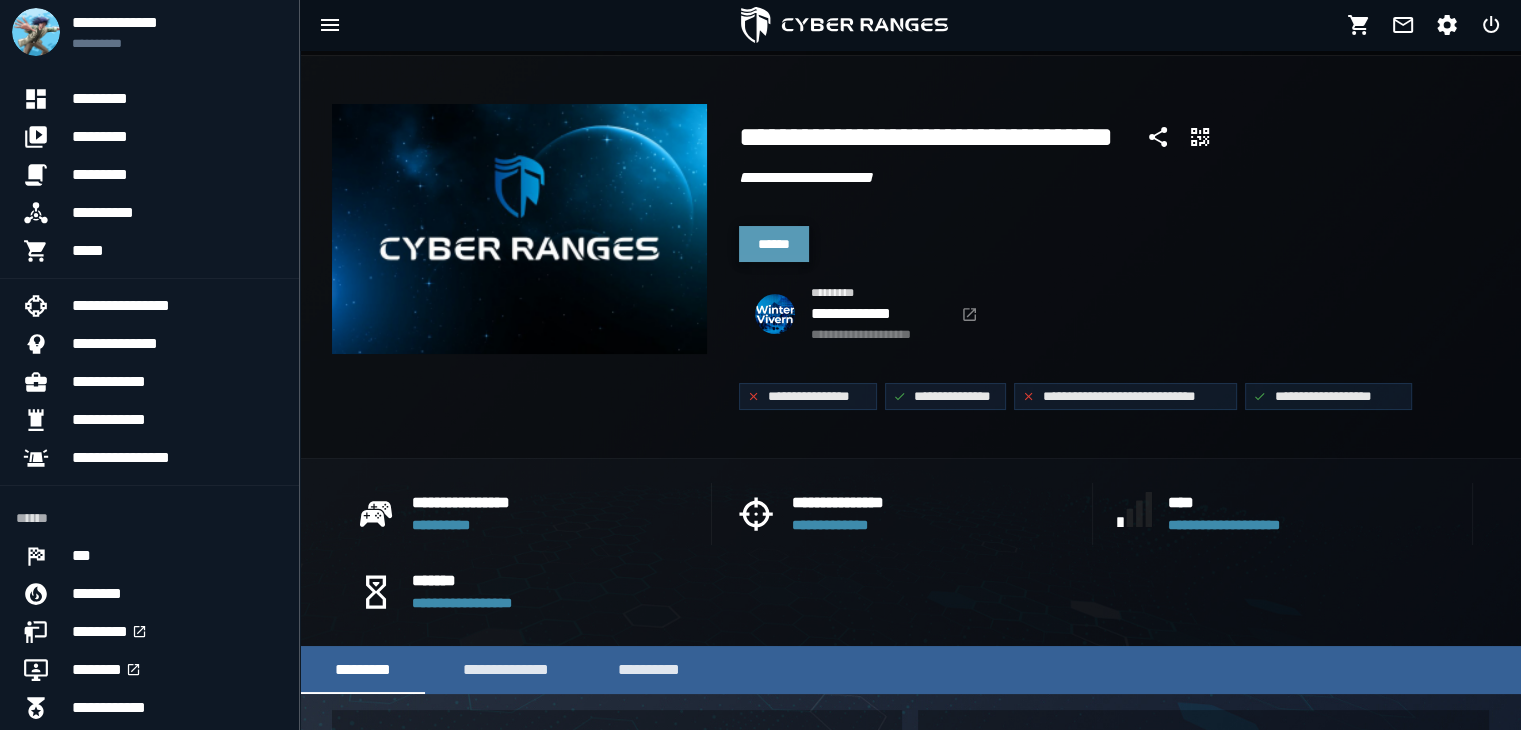 click on "******" at bounding box center (774, 244) 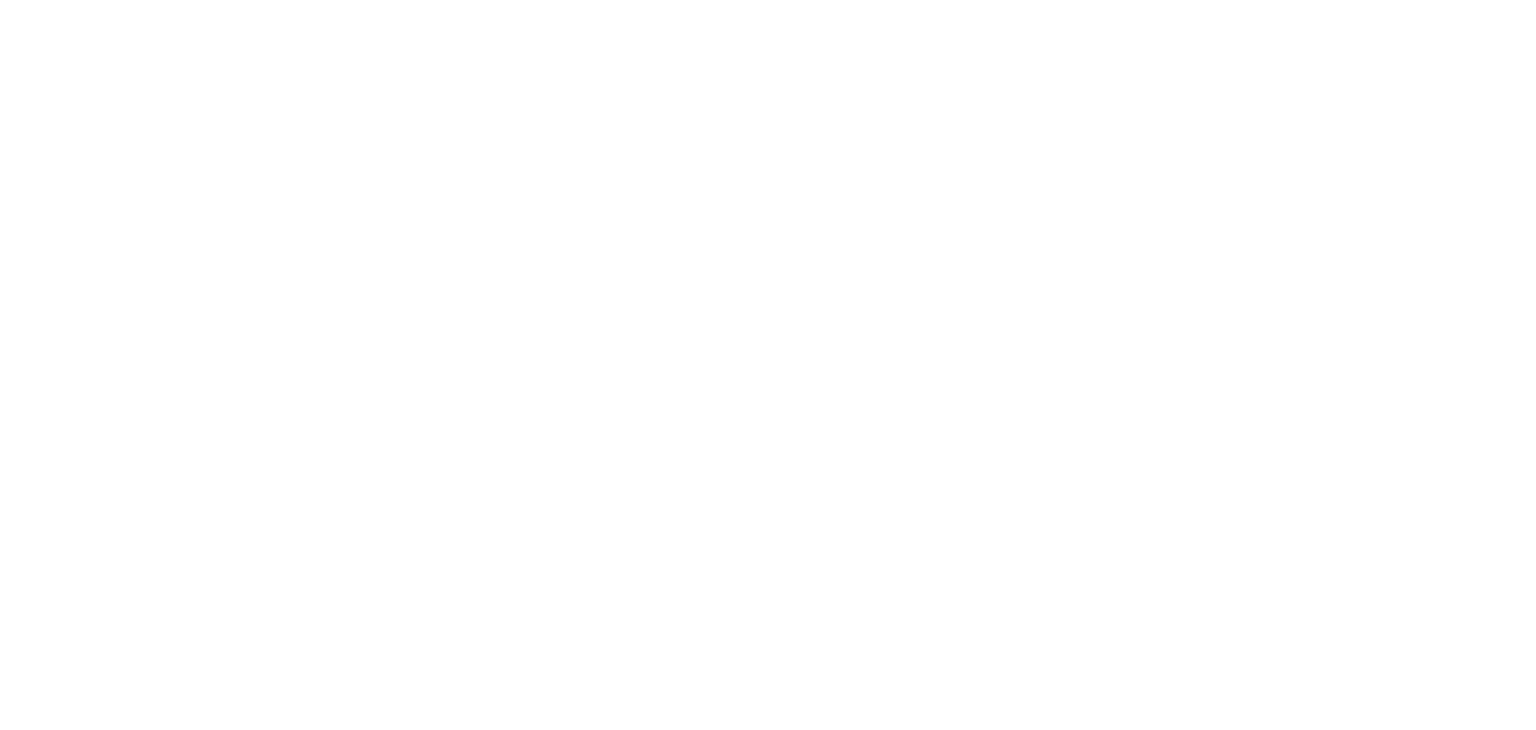 scroll, scrollTop: 0, scrollLeft: 0, axis: both 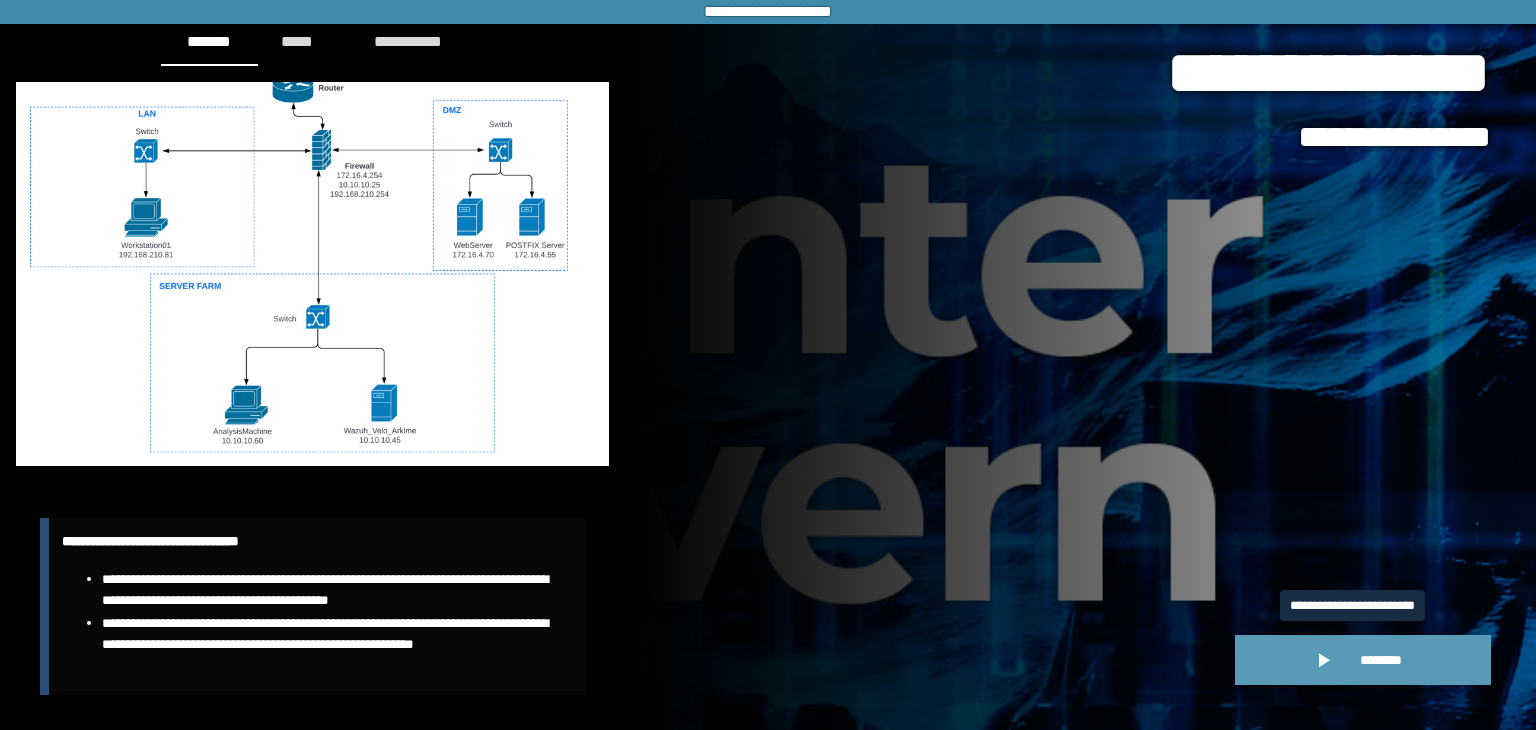 click on "********" at bounding box center [1381, 660] 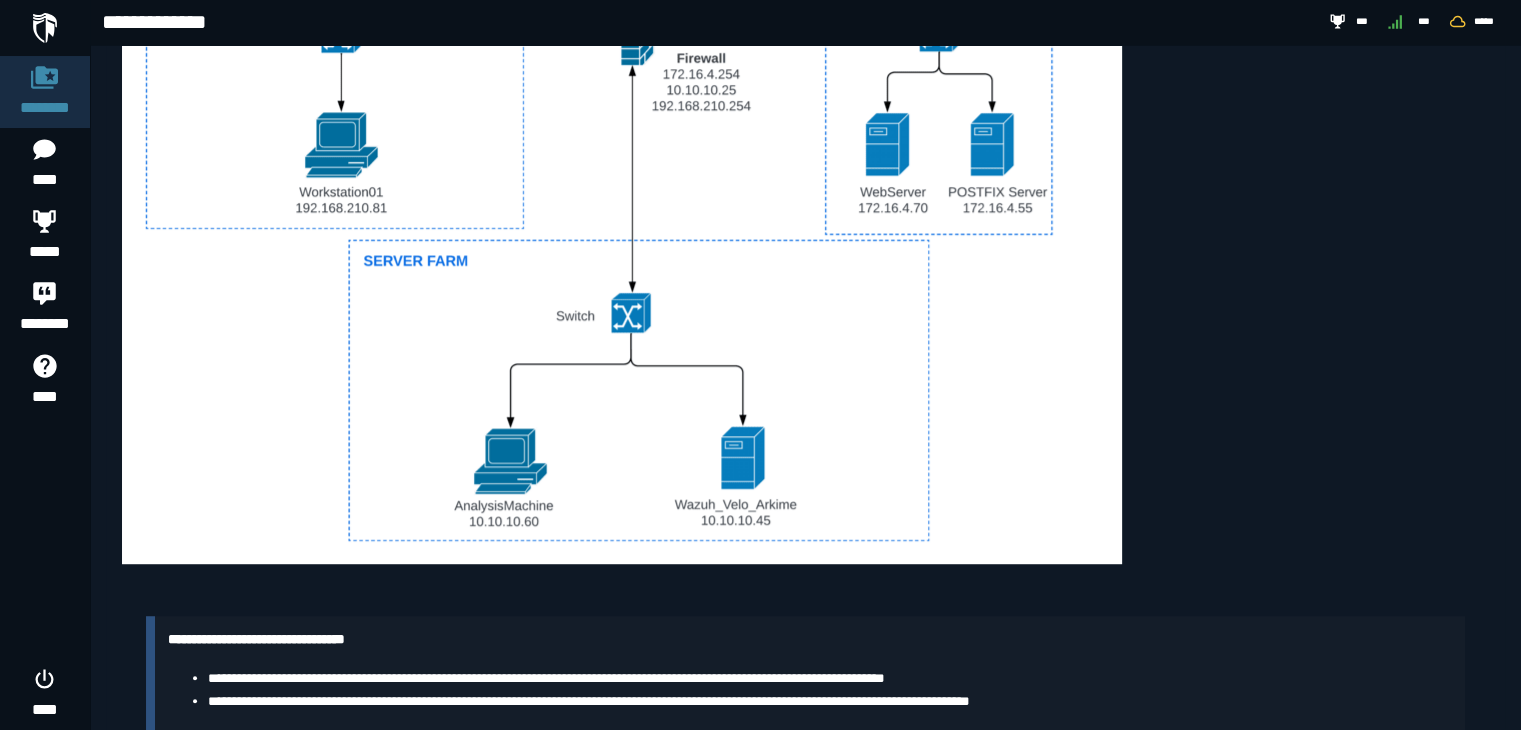 scroll, scrollTop: 1228, scrollLeft: 0, axis: vertical 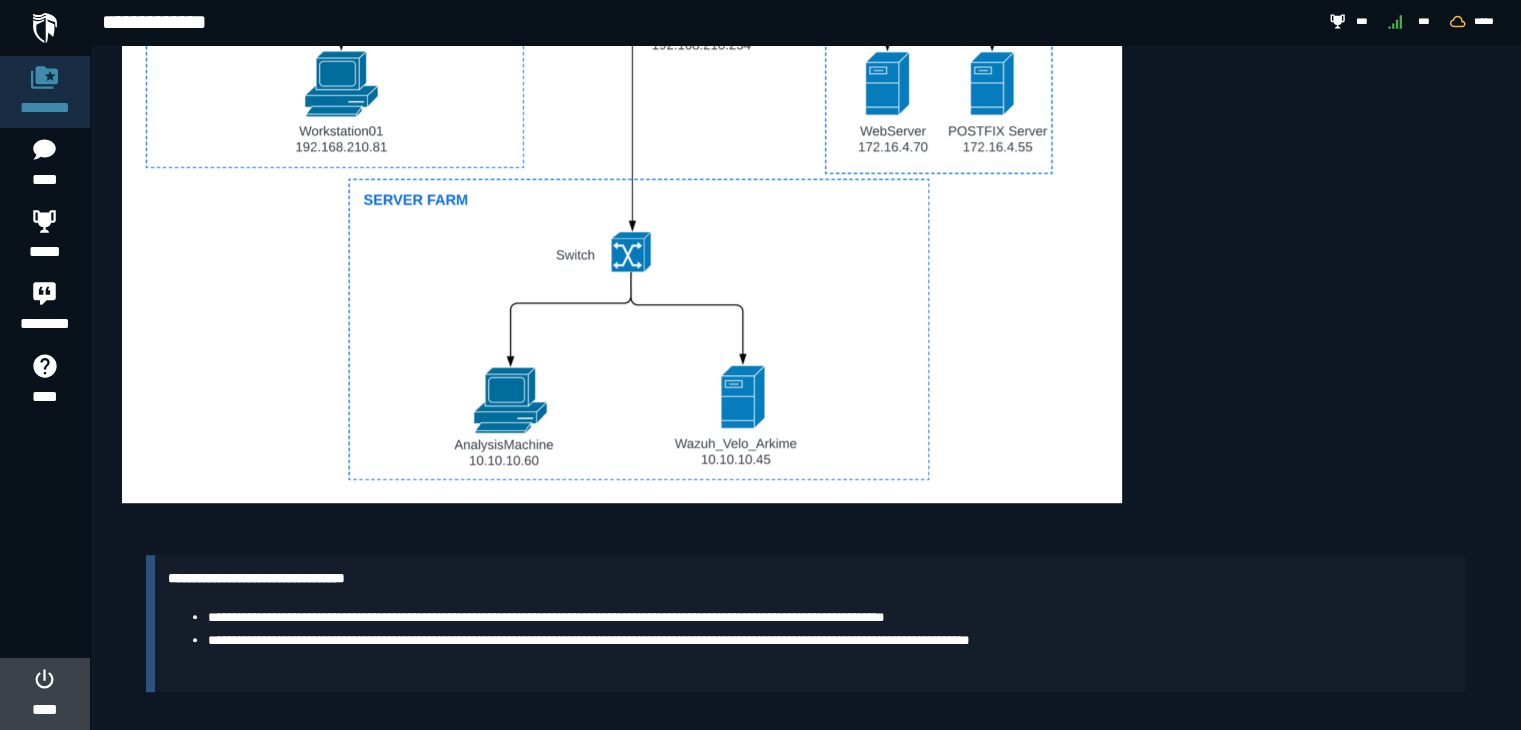 click 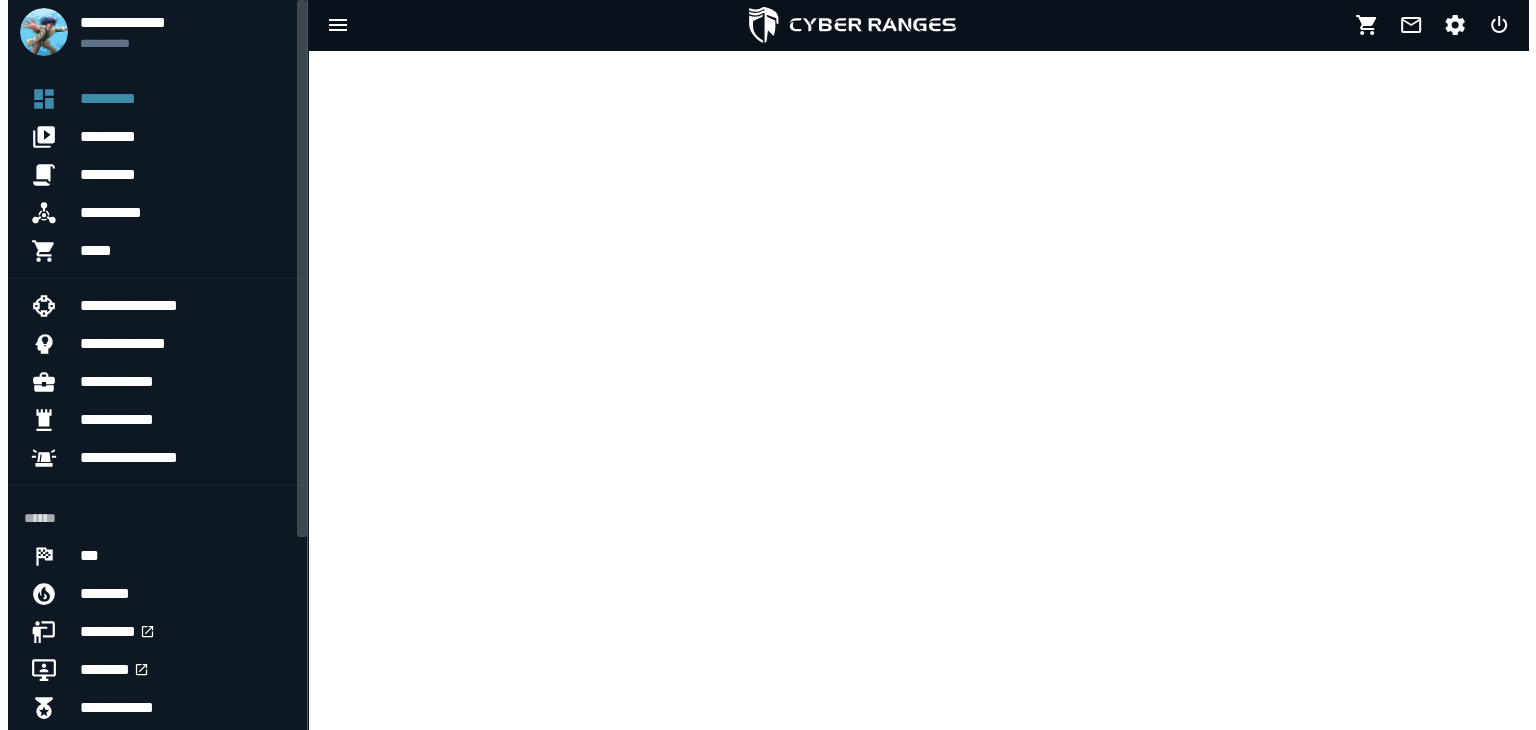 scroll, scrollTop: 0, scrollLeft: 0, axis: both 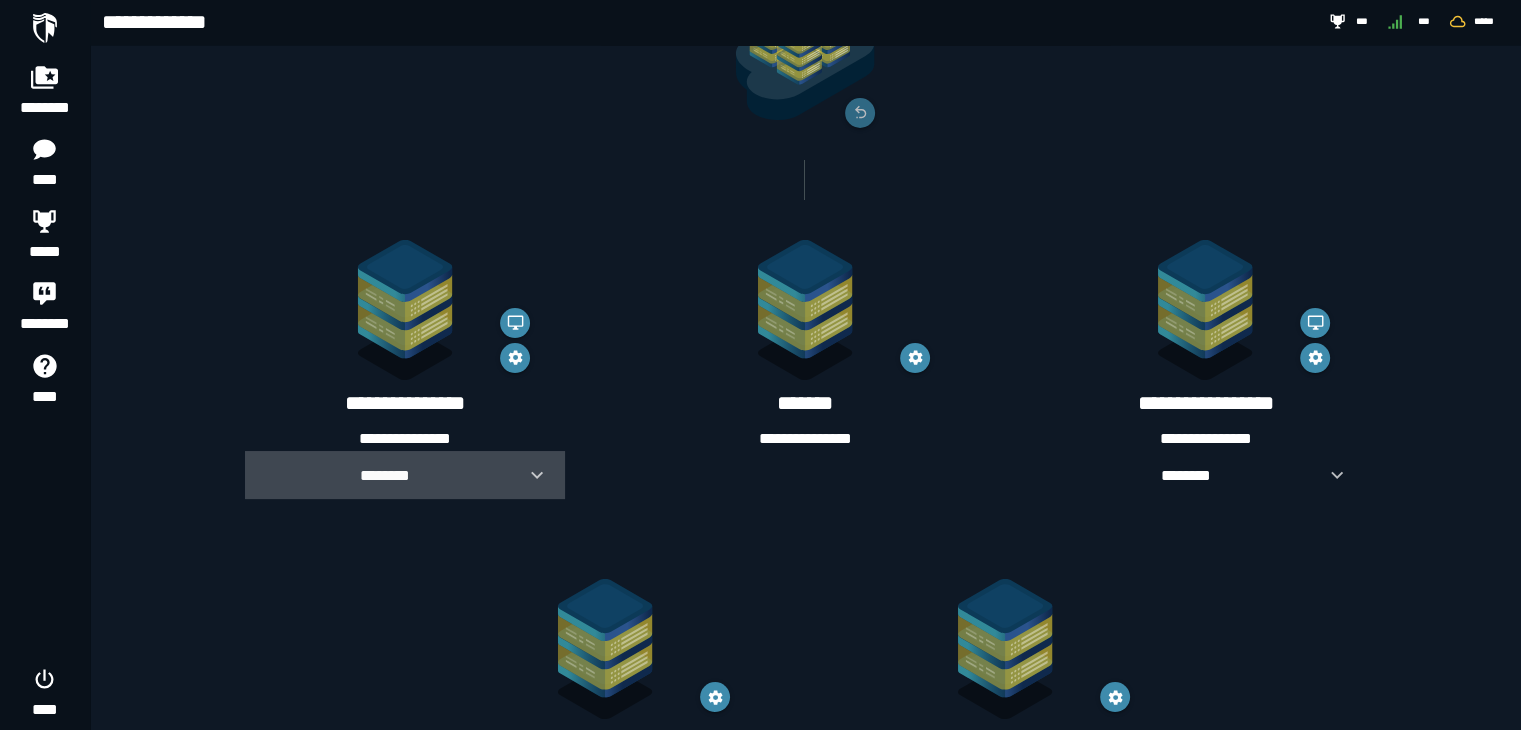 click on "********" at bounding box center [385, 475] 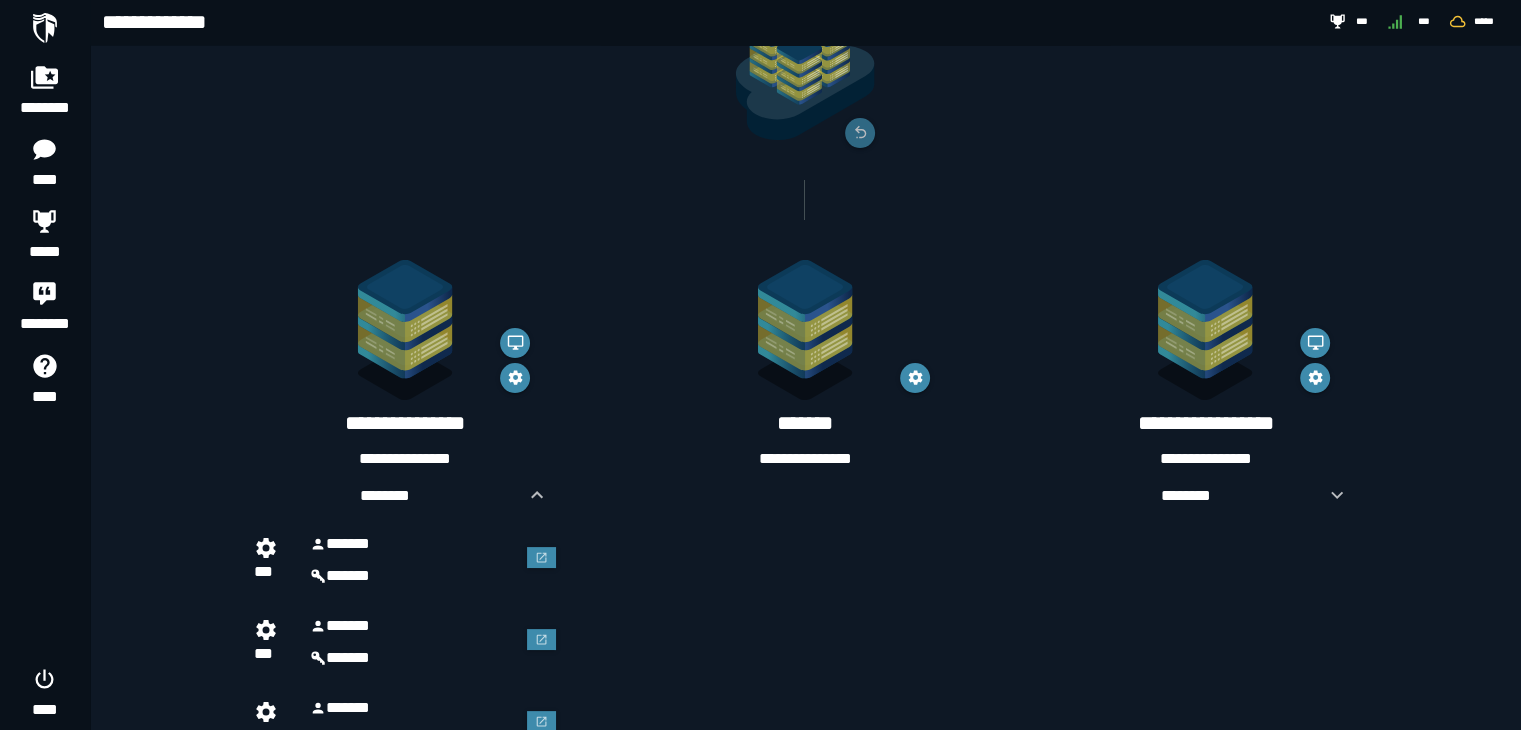 scroll, scrollTop: 176, scrollLeft: 0, axis: vertical 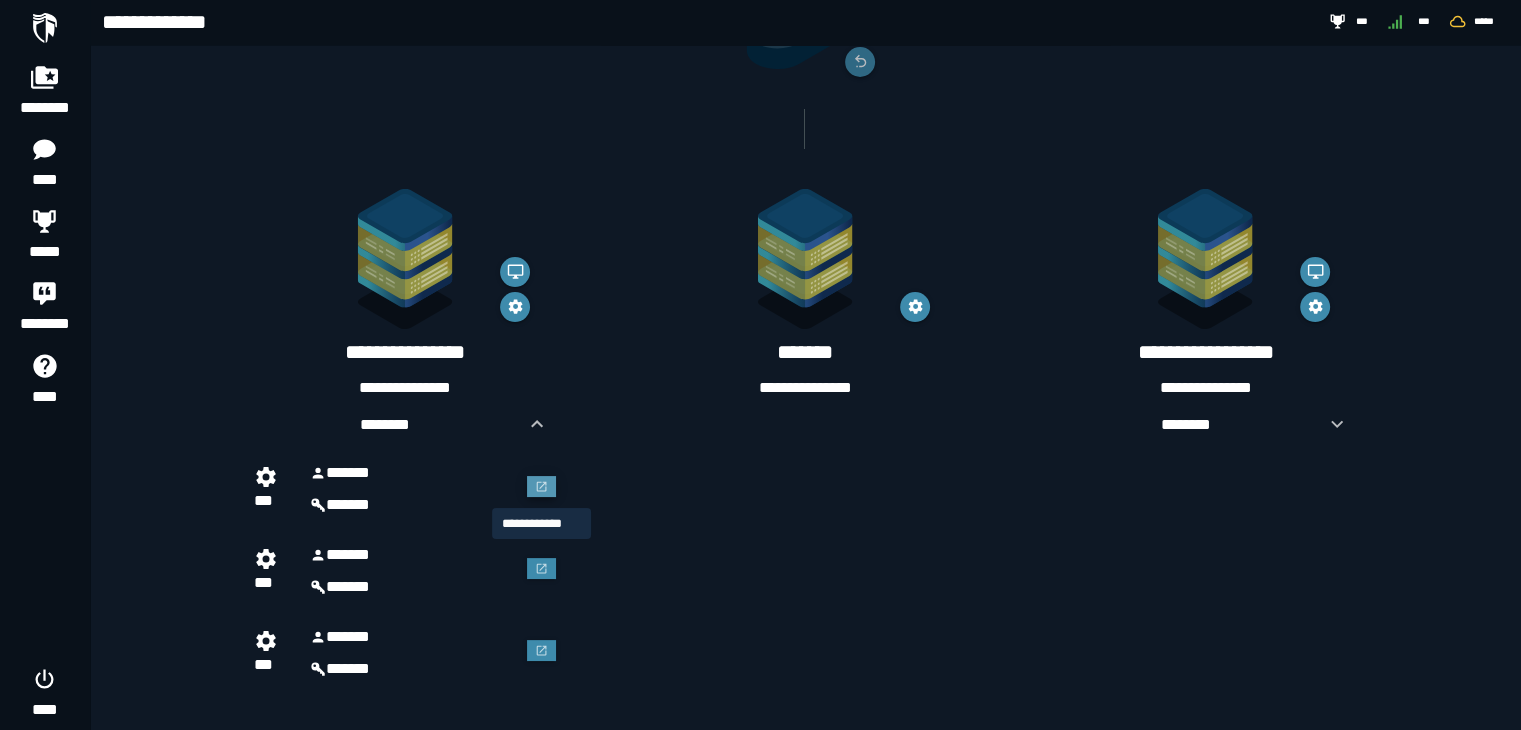 click 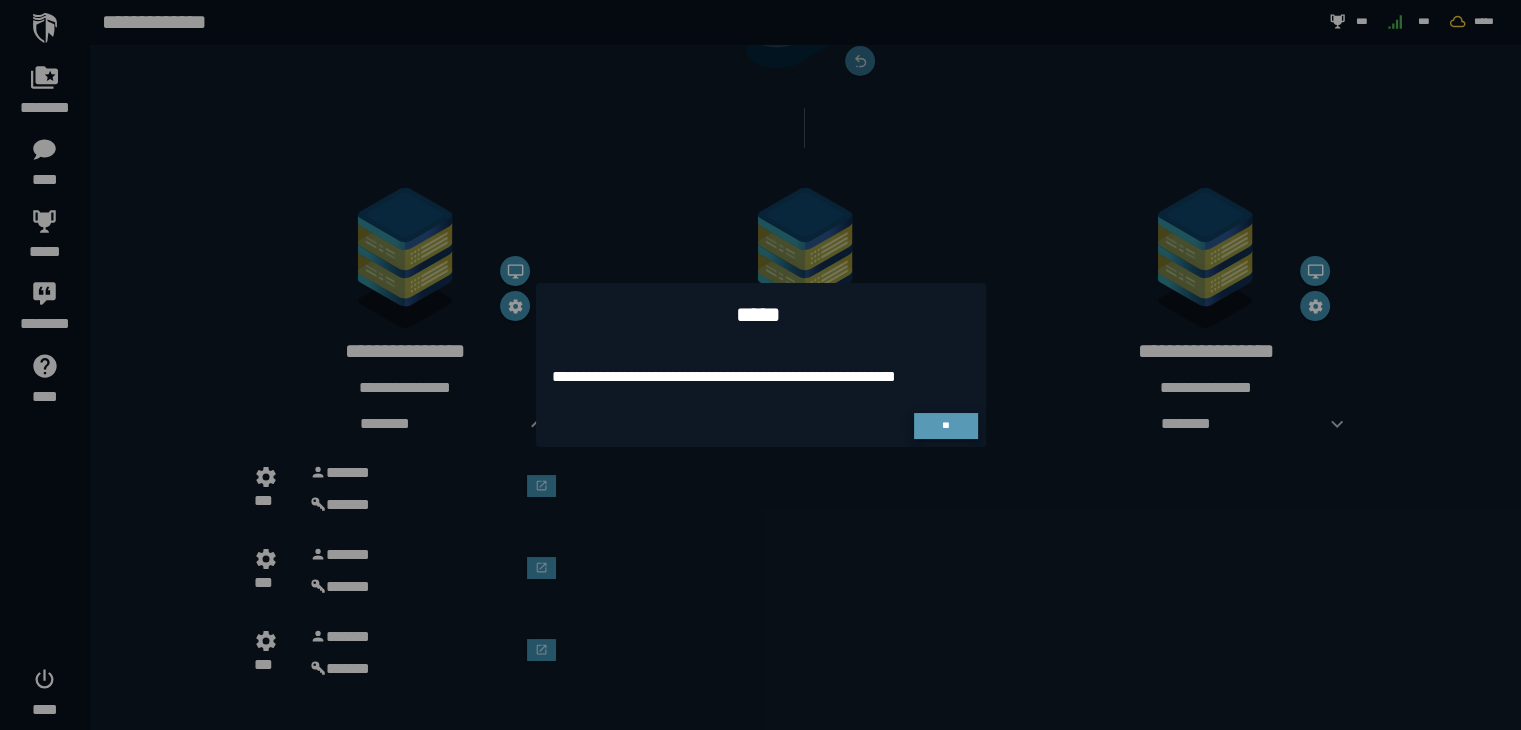 click on "**" at bounding box center [946, 426] 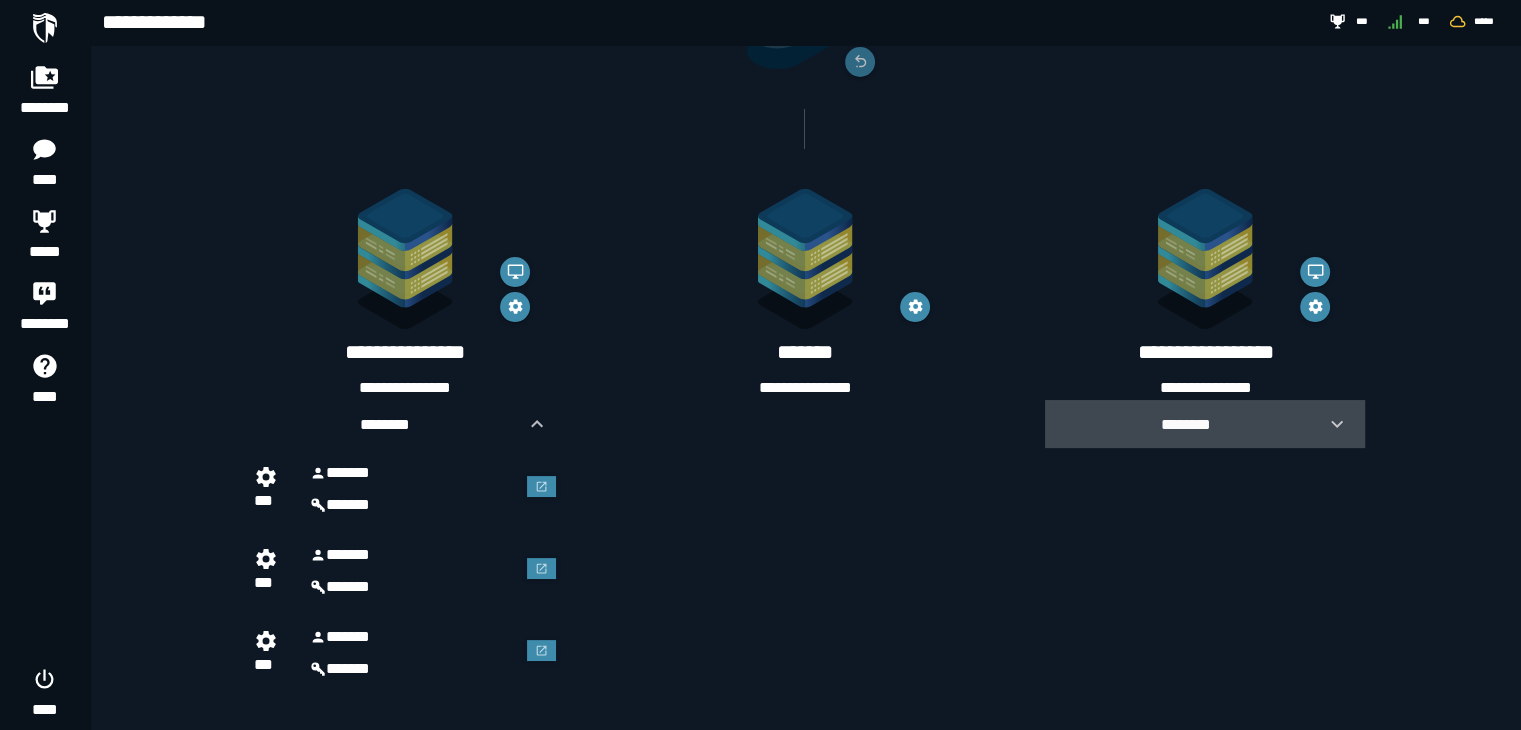 click 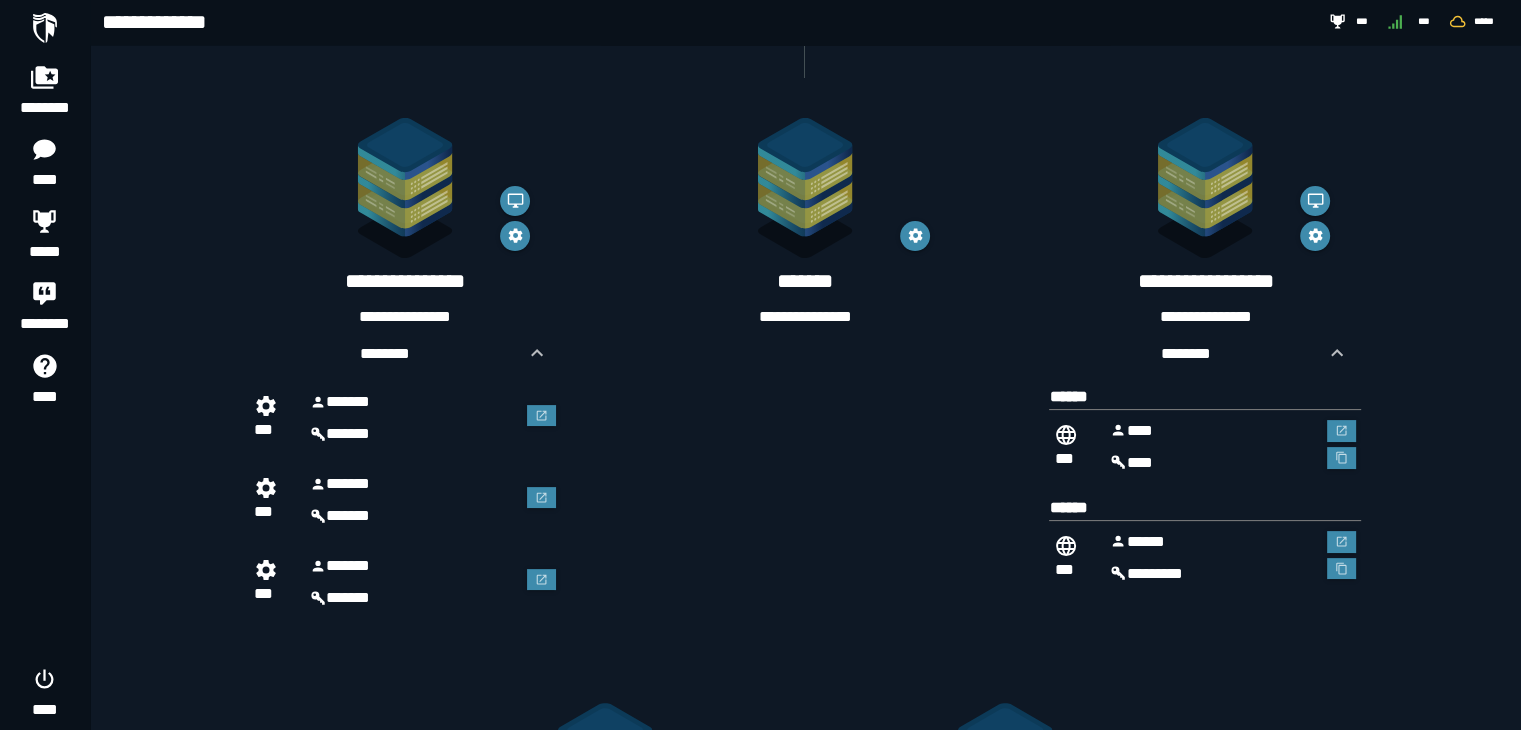 scroll, scrollTop: 324, scrollLeft: 0, axis: vertical 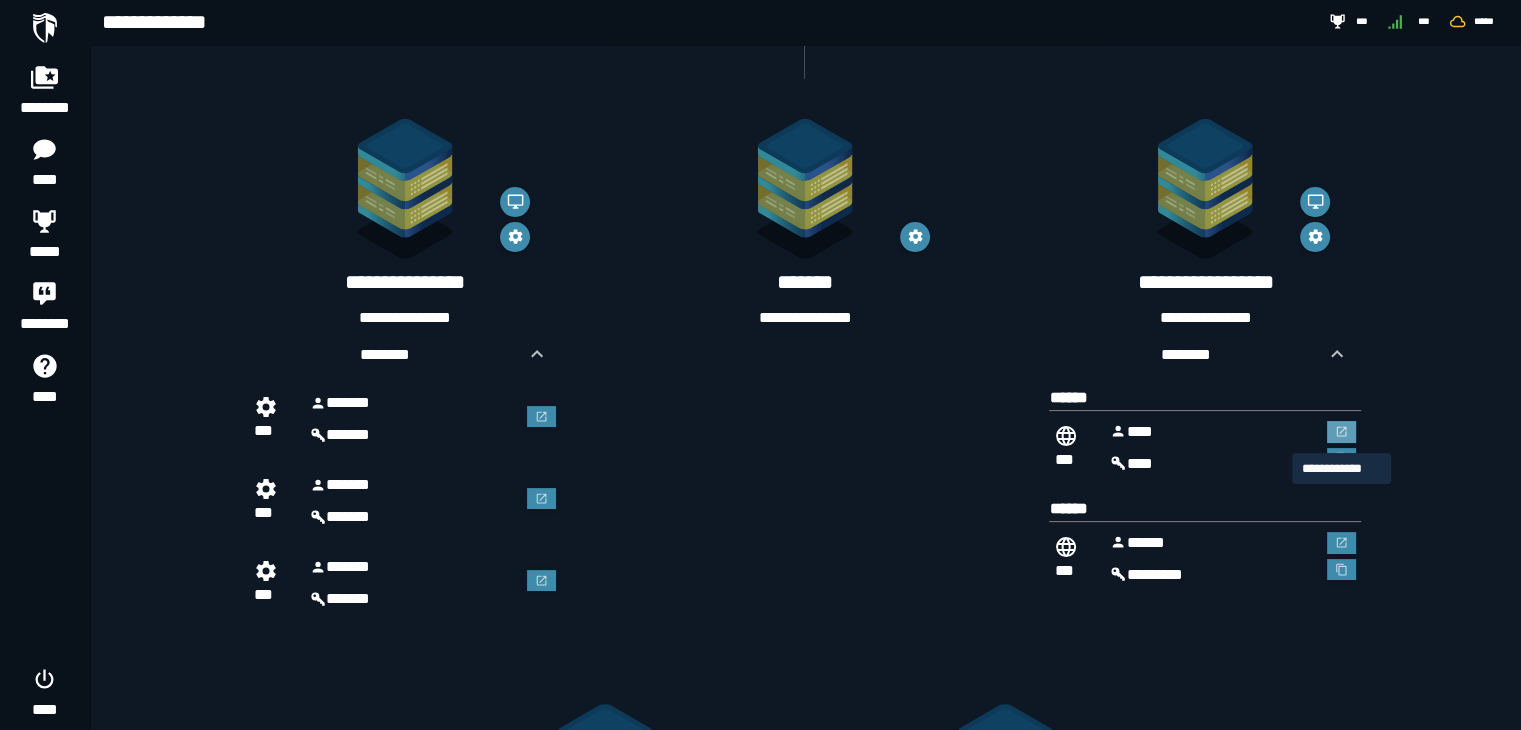 click at bounding box center [1342, 432] 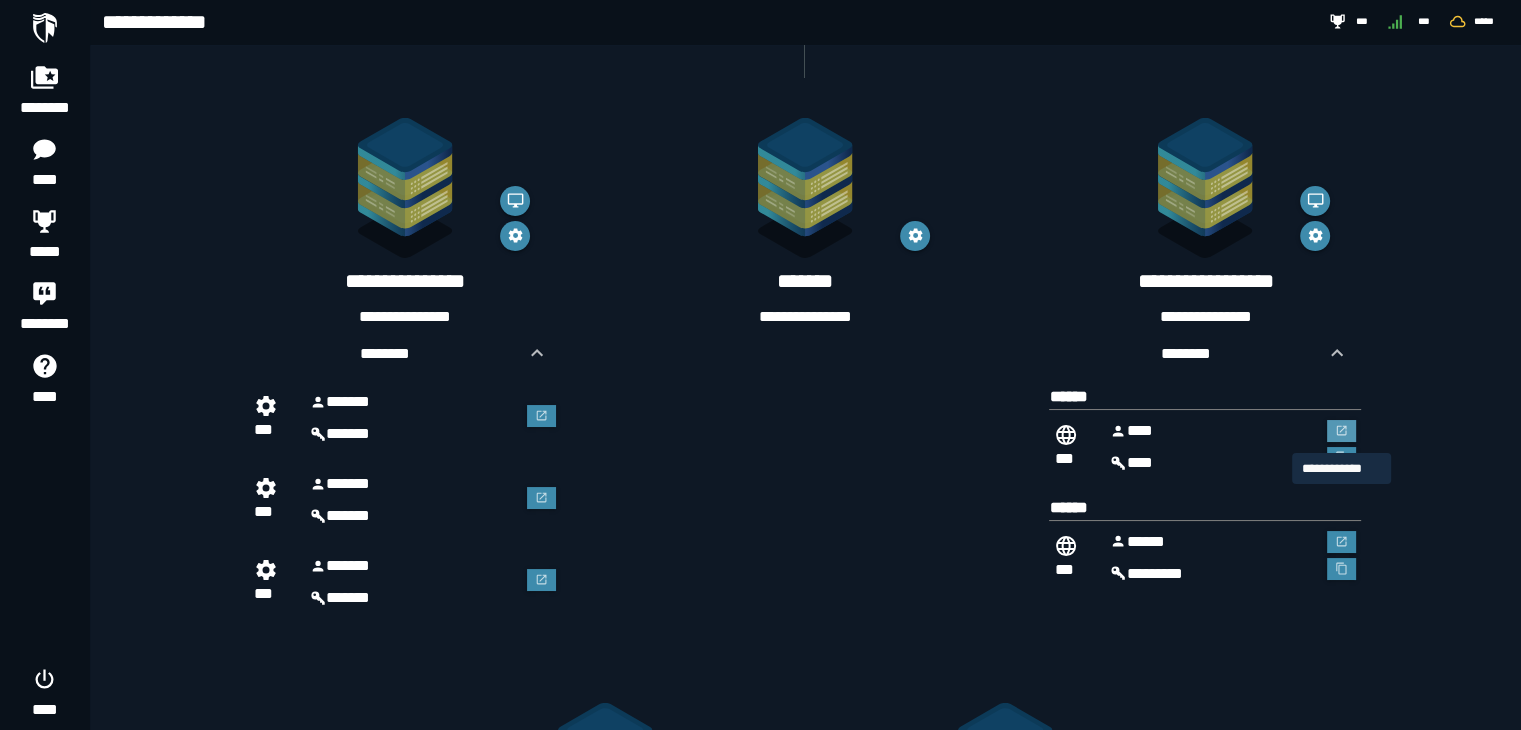 scroll, scrollTop: 0, scrollLeft: 0, axis: both 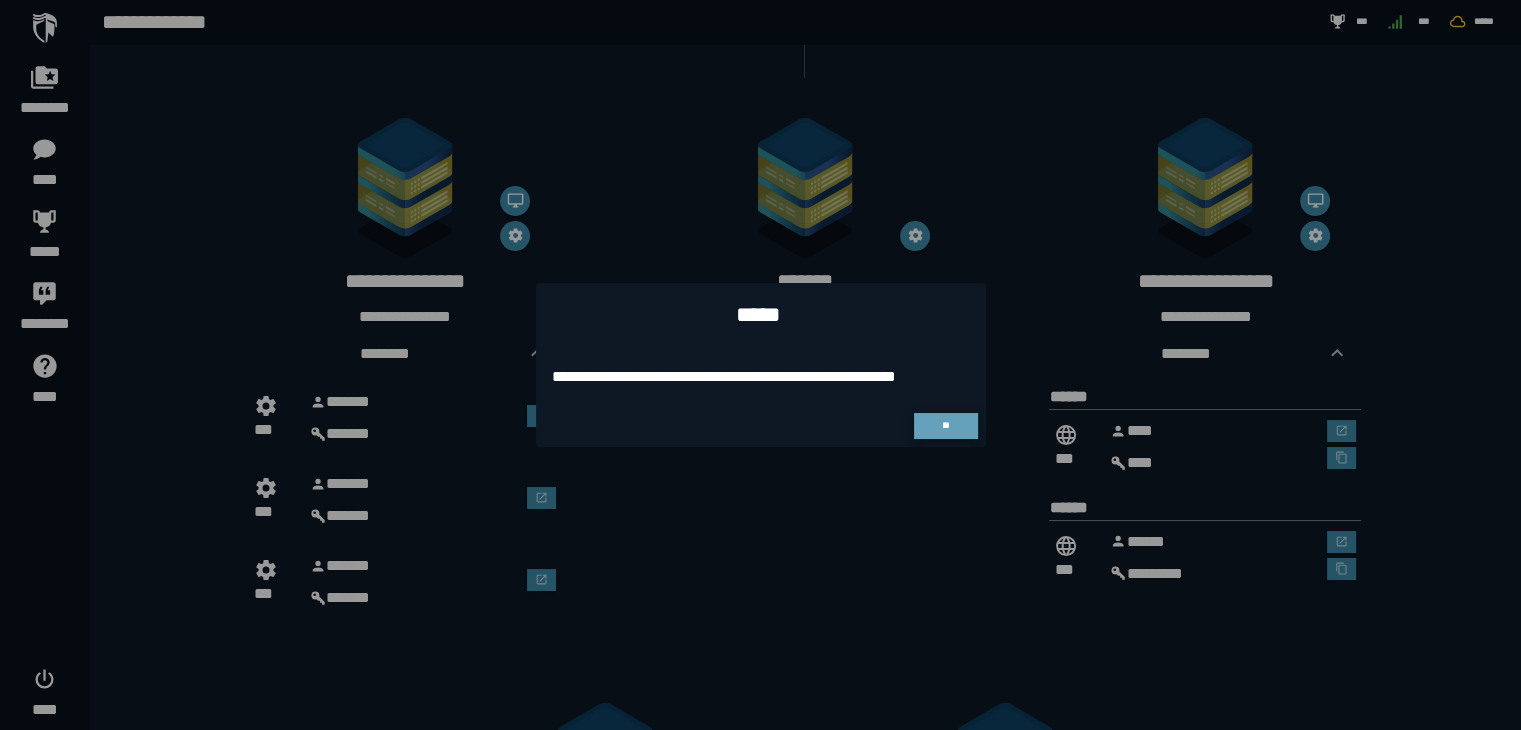 click on "**" at bounding box center [946, 426] 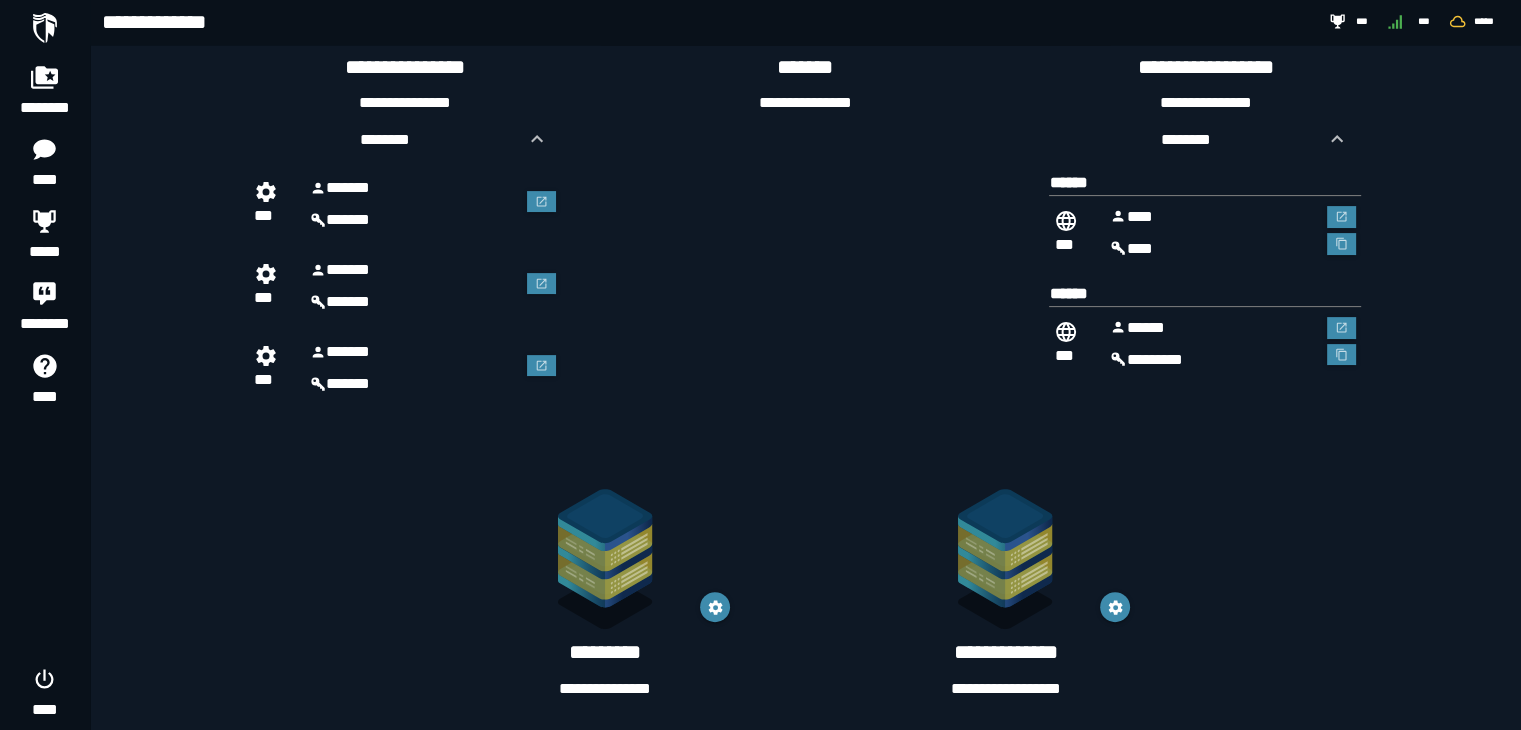 scroll, scrollTop: 553, scrollLeft: 0, axis: vertical 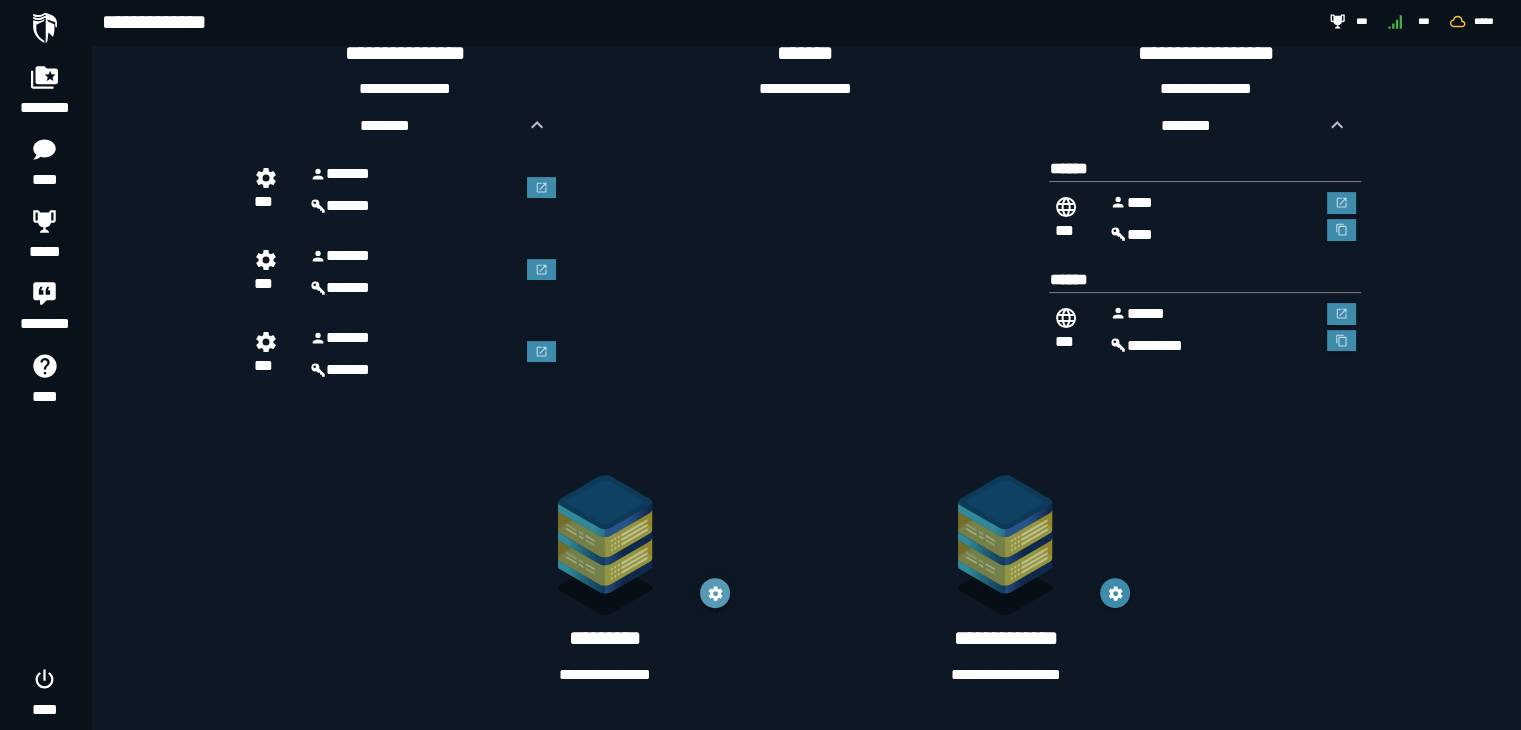 click 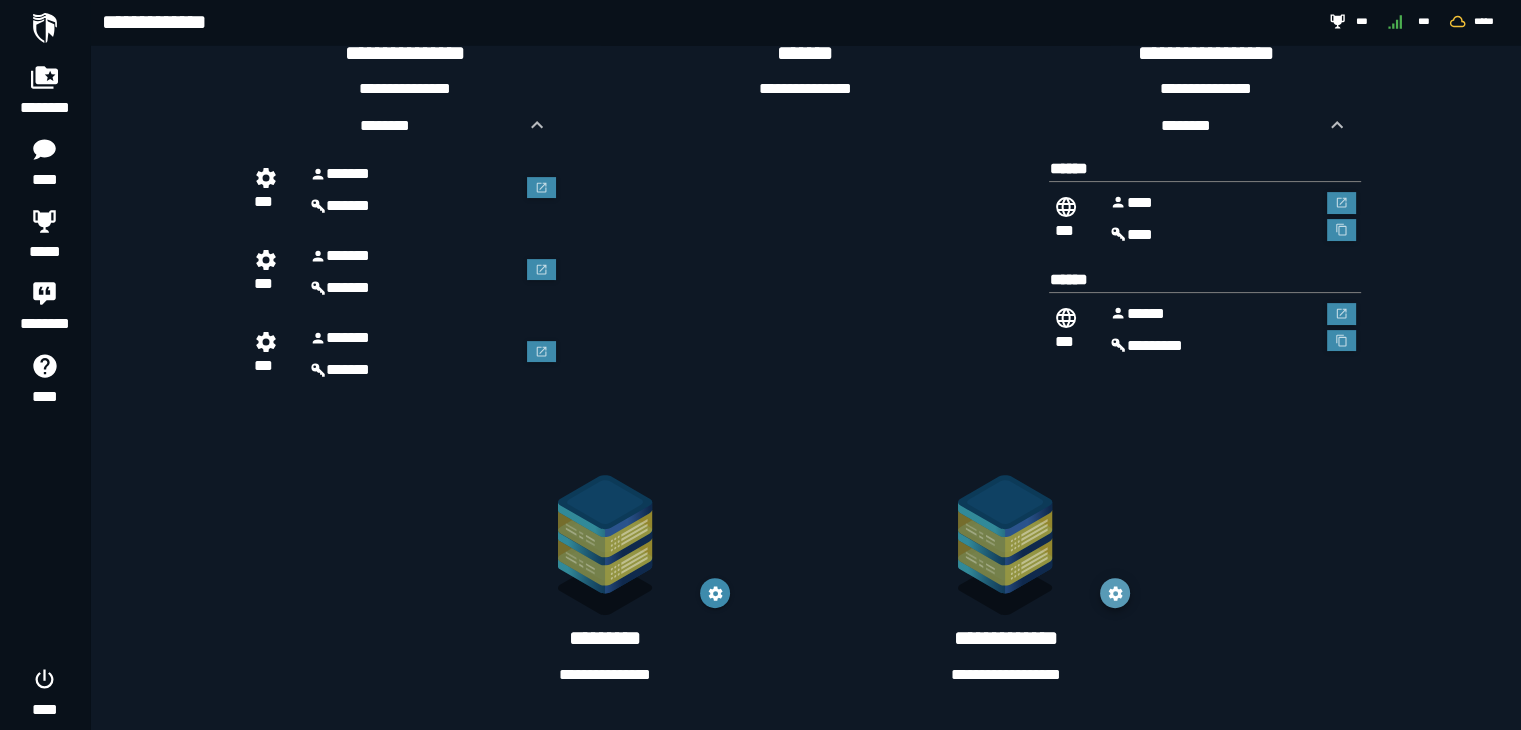 click 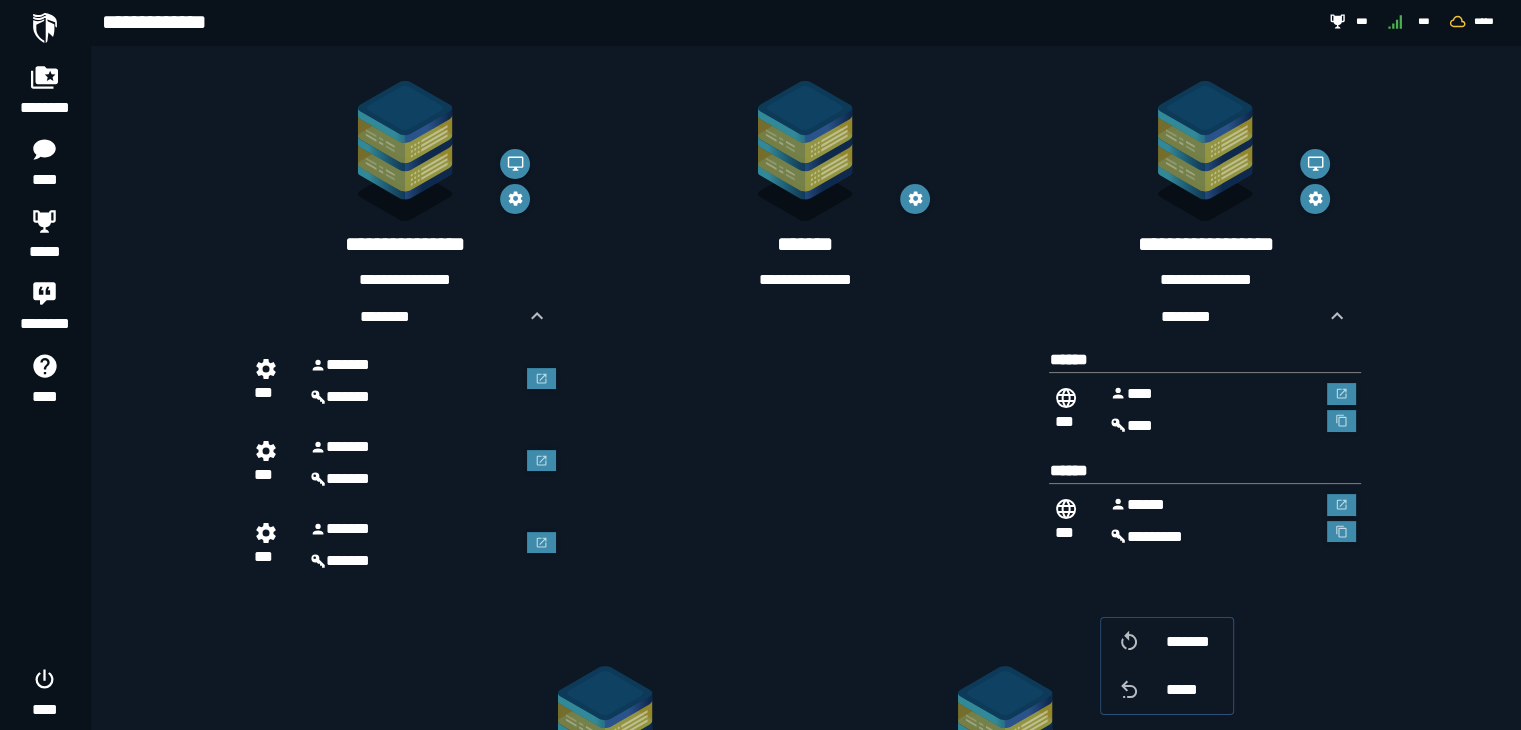 scroll, scrollTop: 361, scrollLeft: 0, axis: vertical 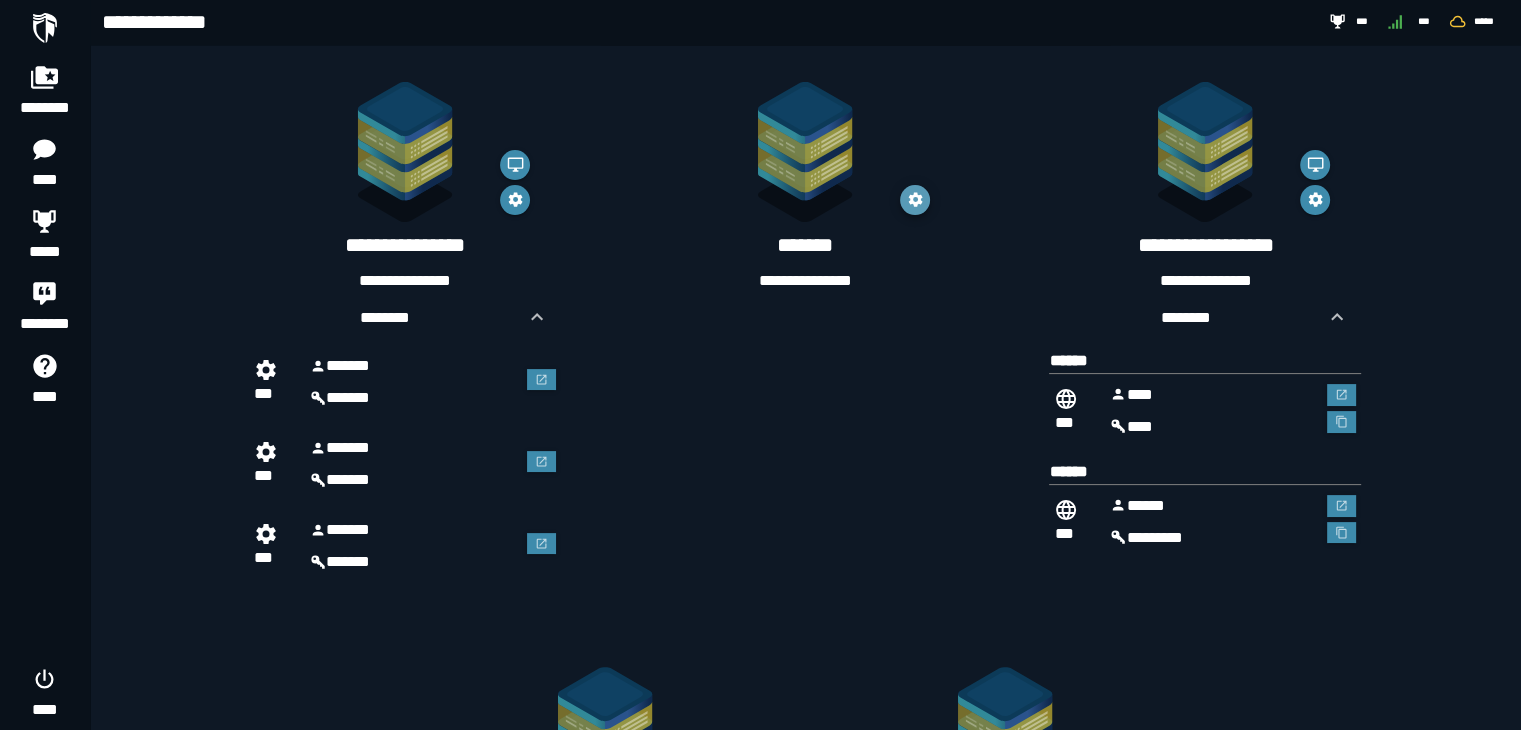 click 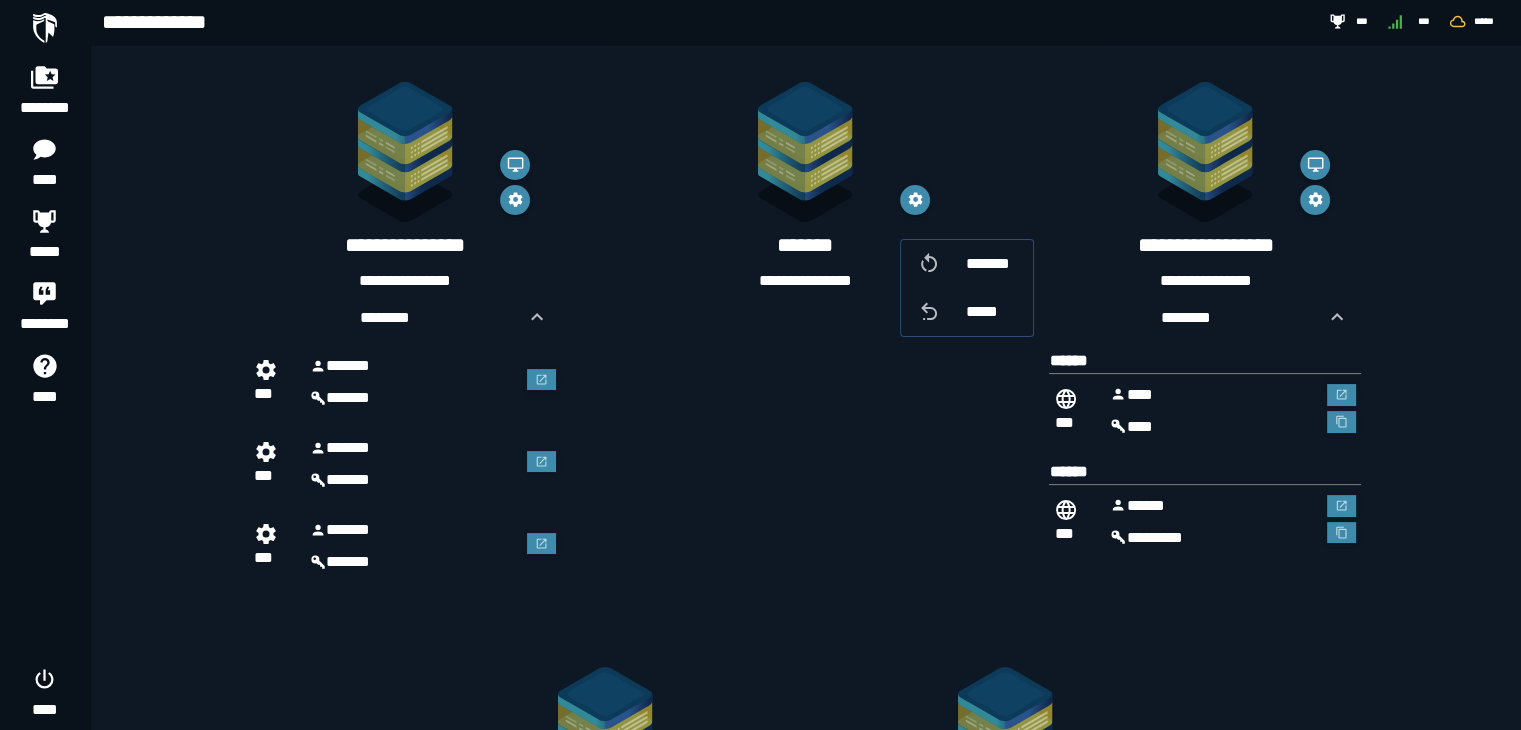 scroll, scrollTop: 332, scrollLeft: 0, axis: vertical 